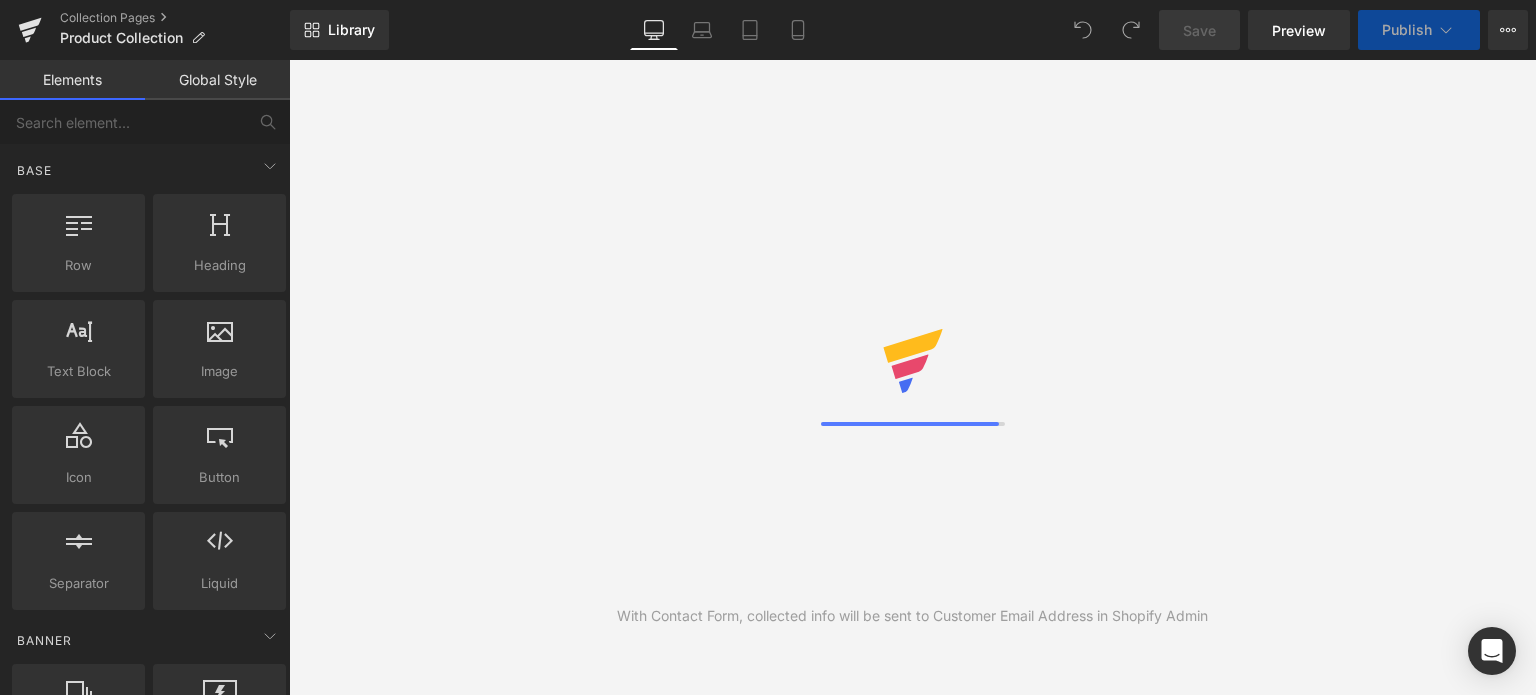 scroll, scrollTop: 0, scrollLeft: 0, axis: both 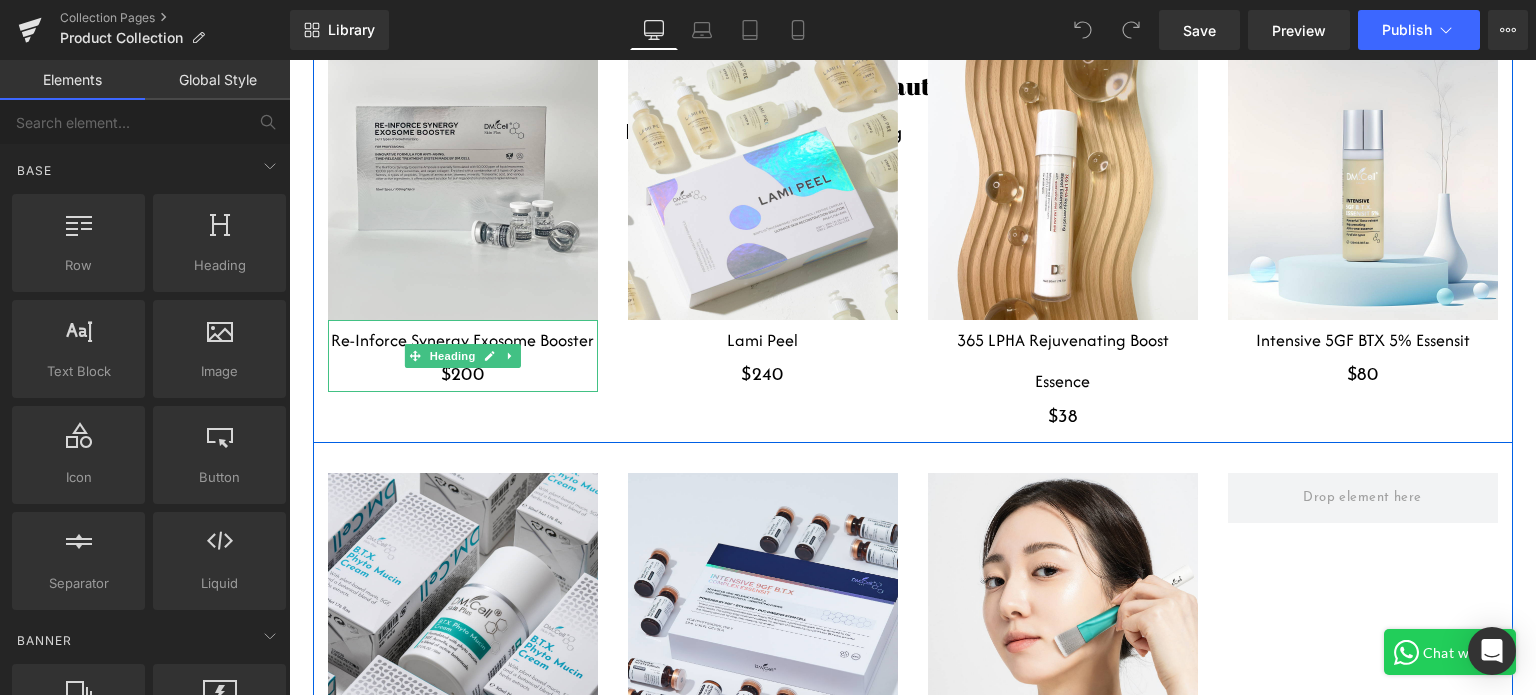 click on "$200" at bounding box center [463, 376] 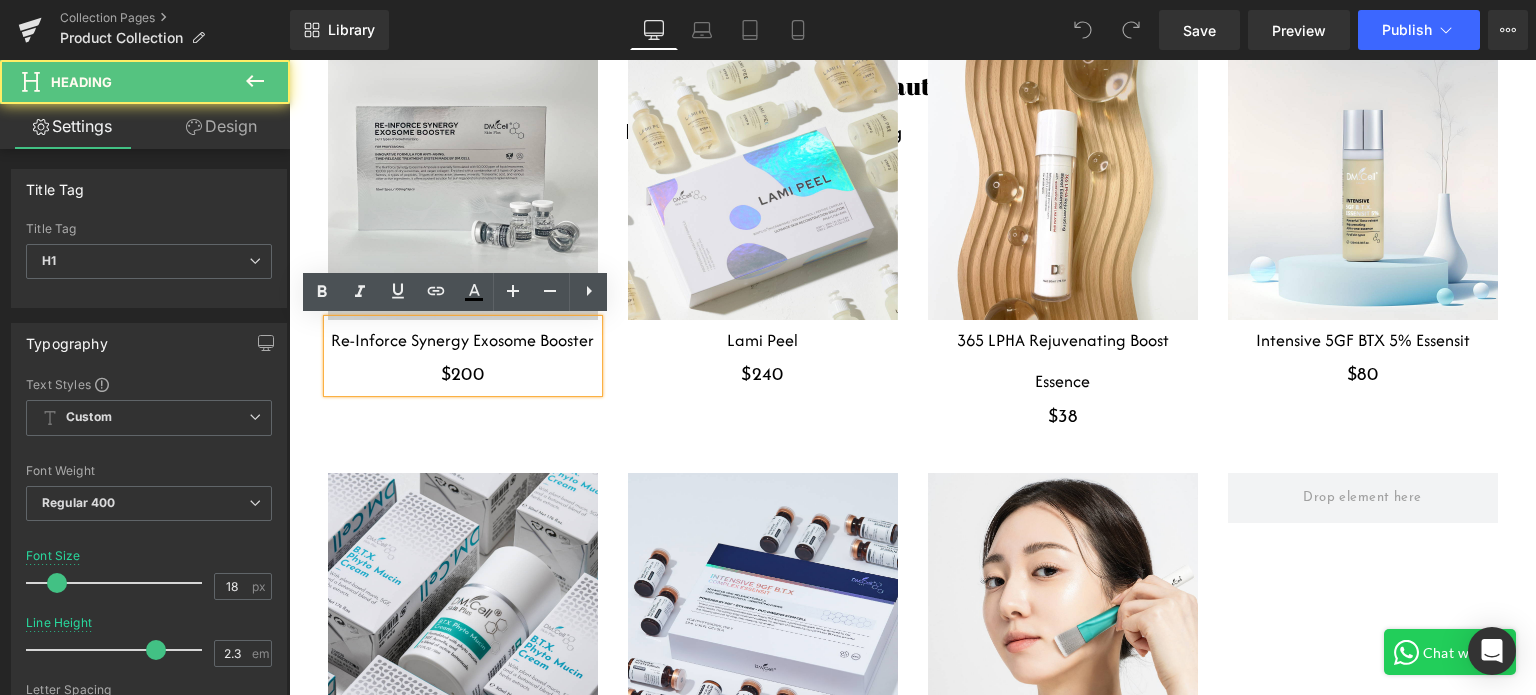 click on "$200" at bounding box center [463, 376] 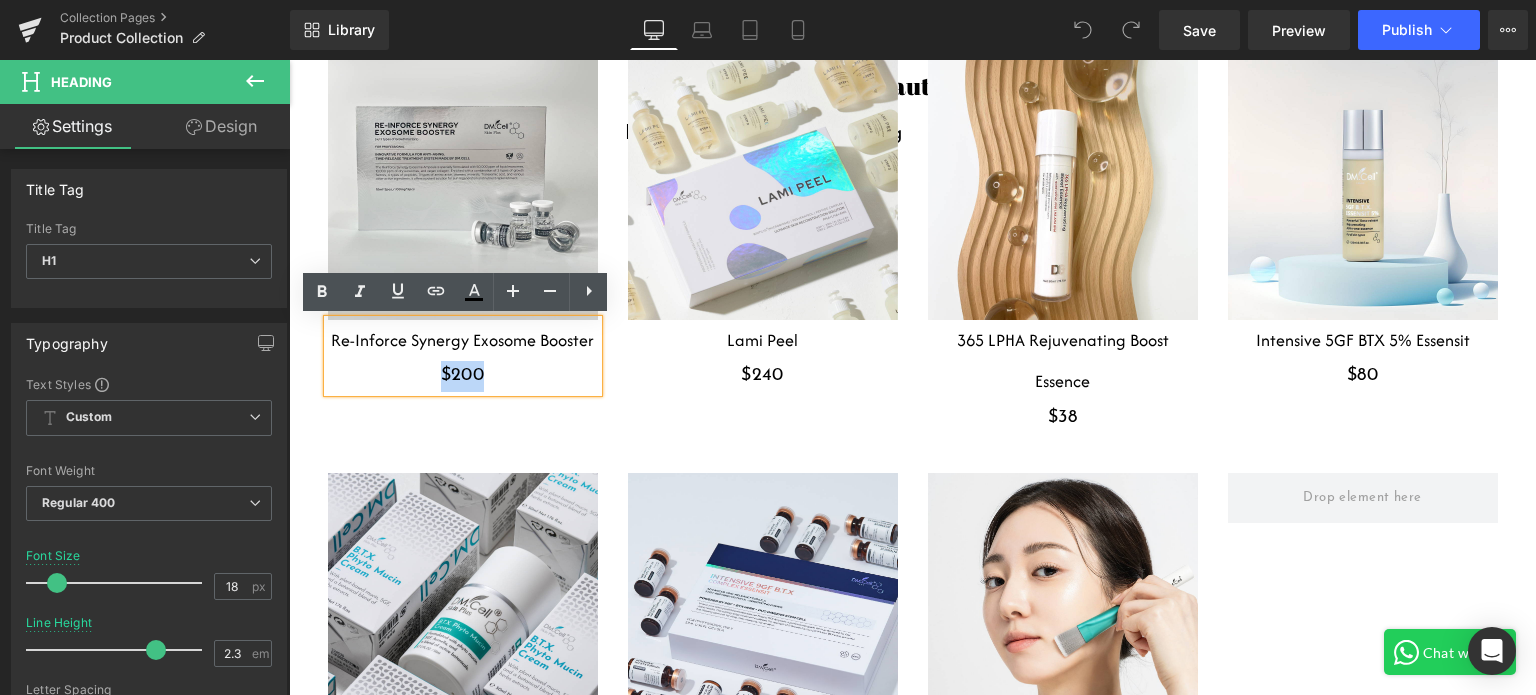 drag, startPoint x: 474, startPoint y: 375, endPoint x: 423, endPoint y: 375, distance: 51 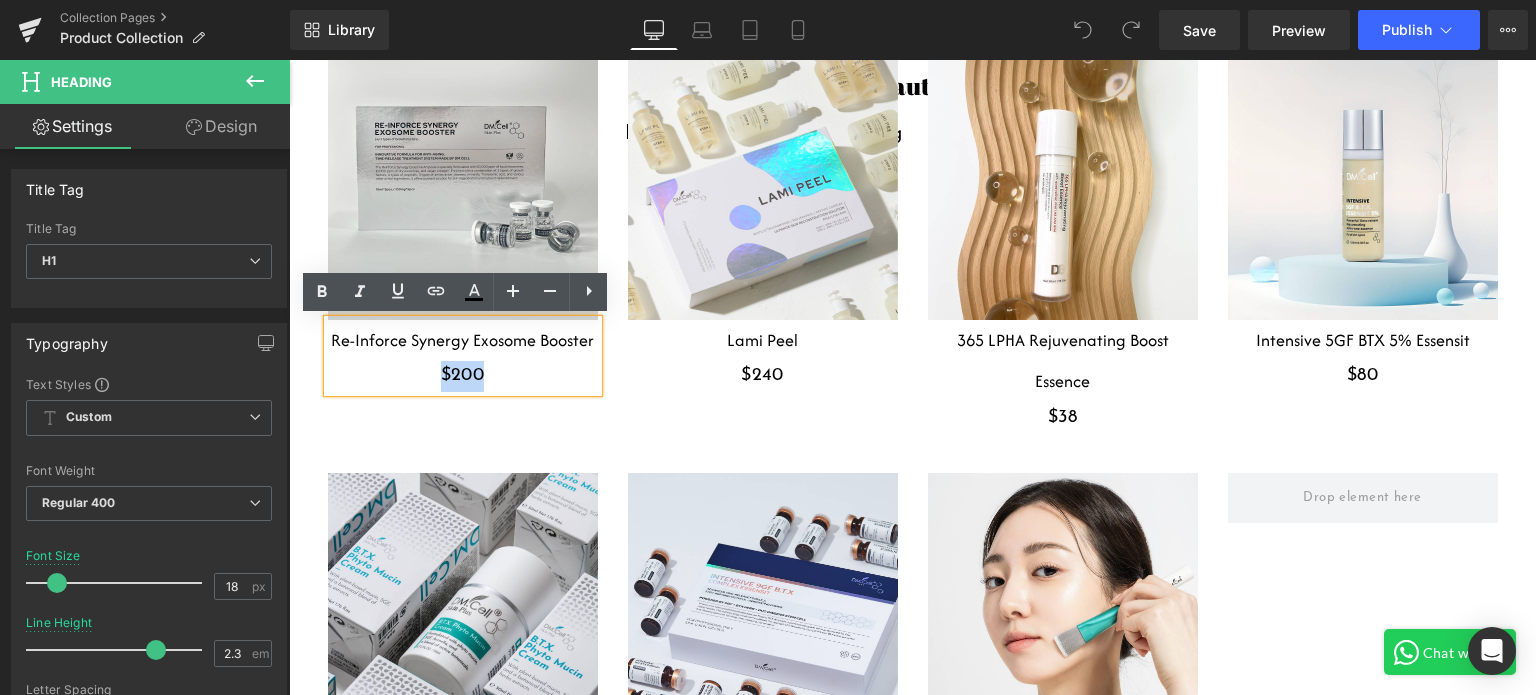 type 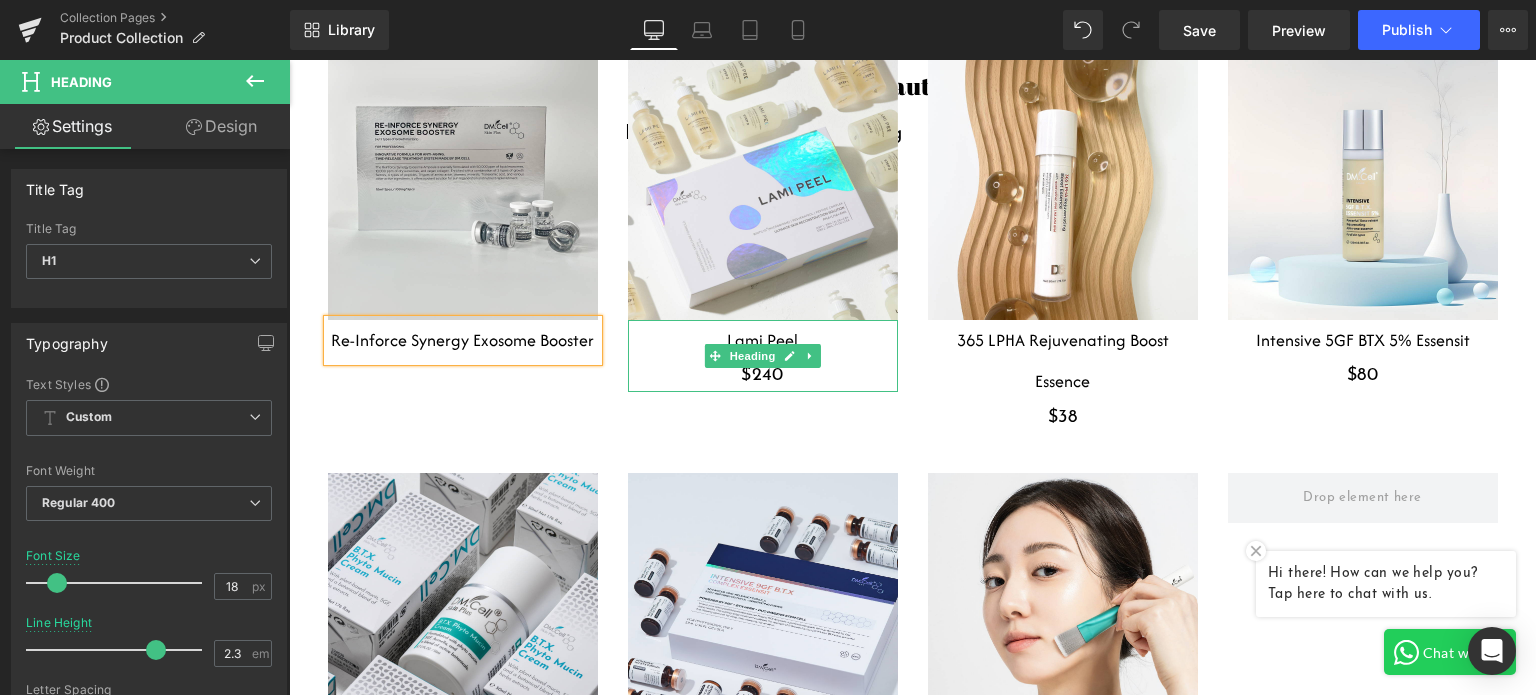 click on "$240" at bounding box center [763, 376] 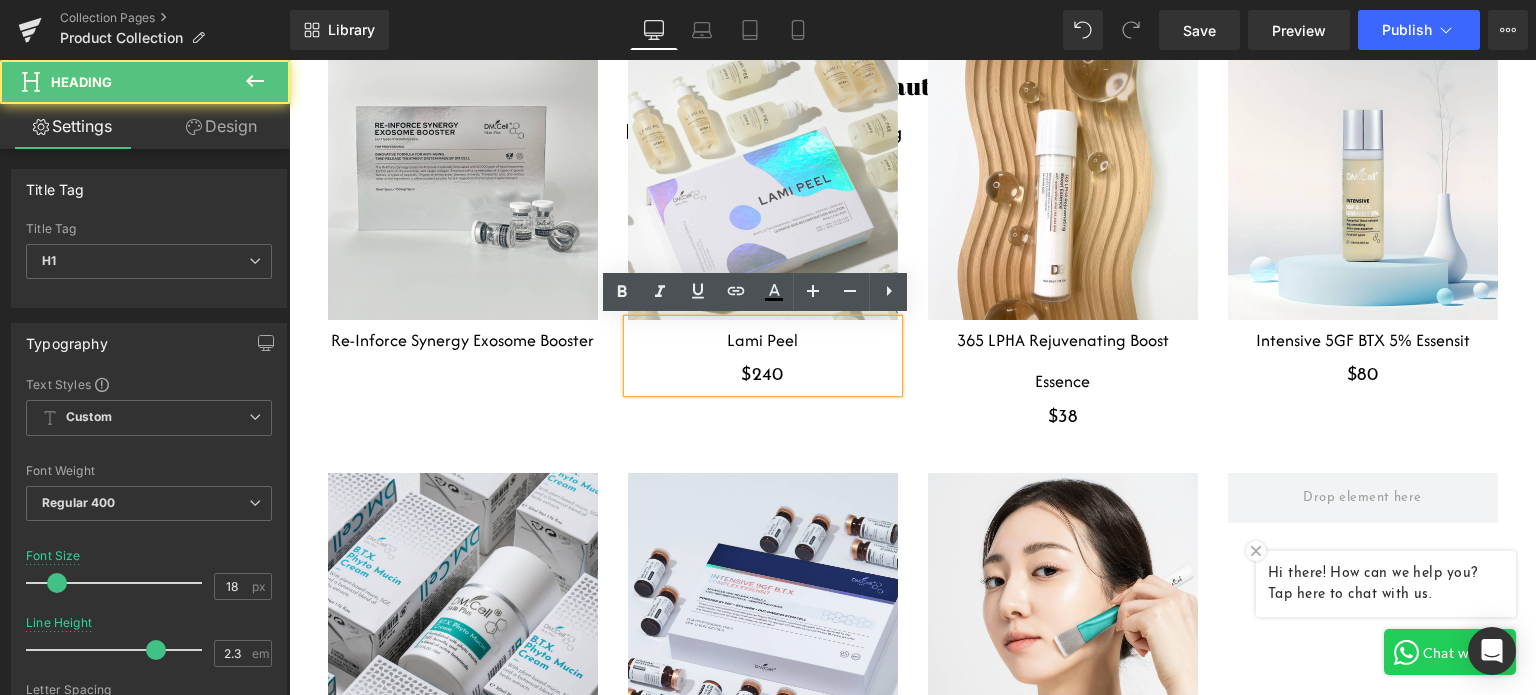 click on "$240" at bounding box center (763, 376) 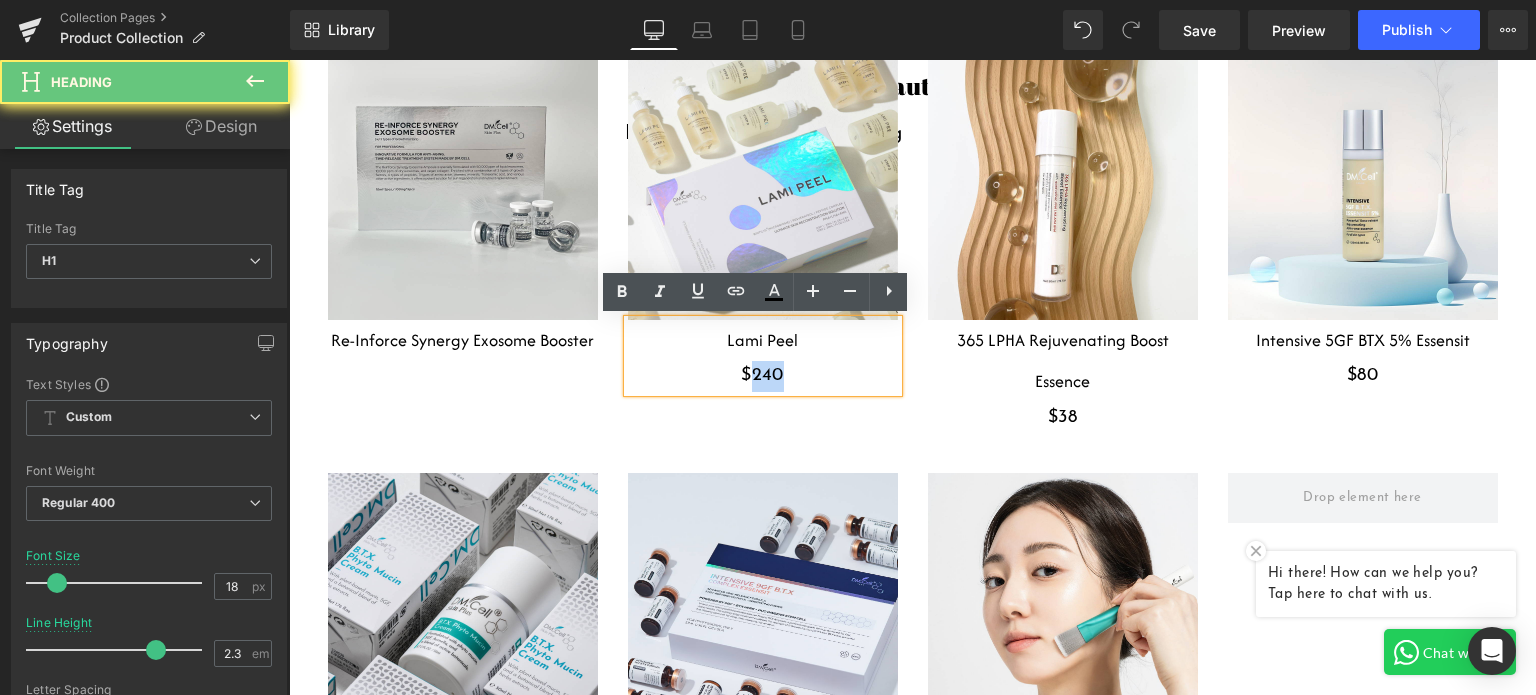 click on "$240" at bounding box center (763, 376) 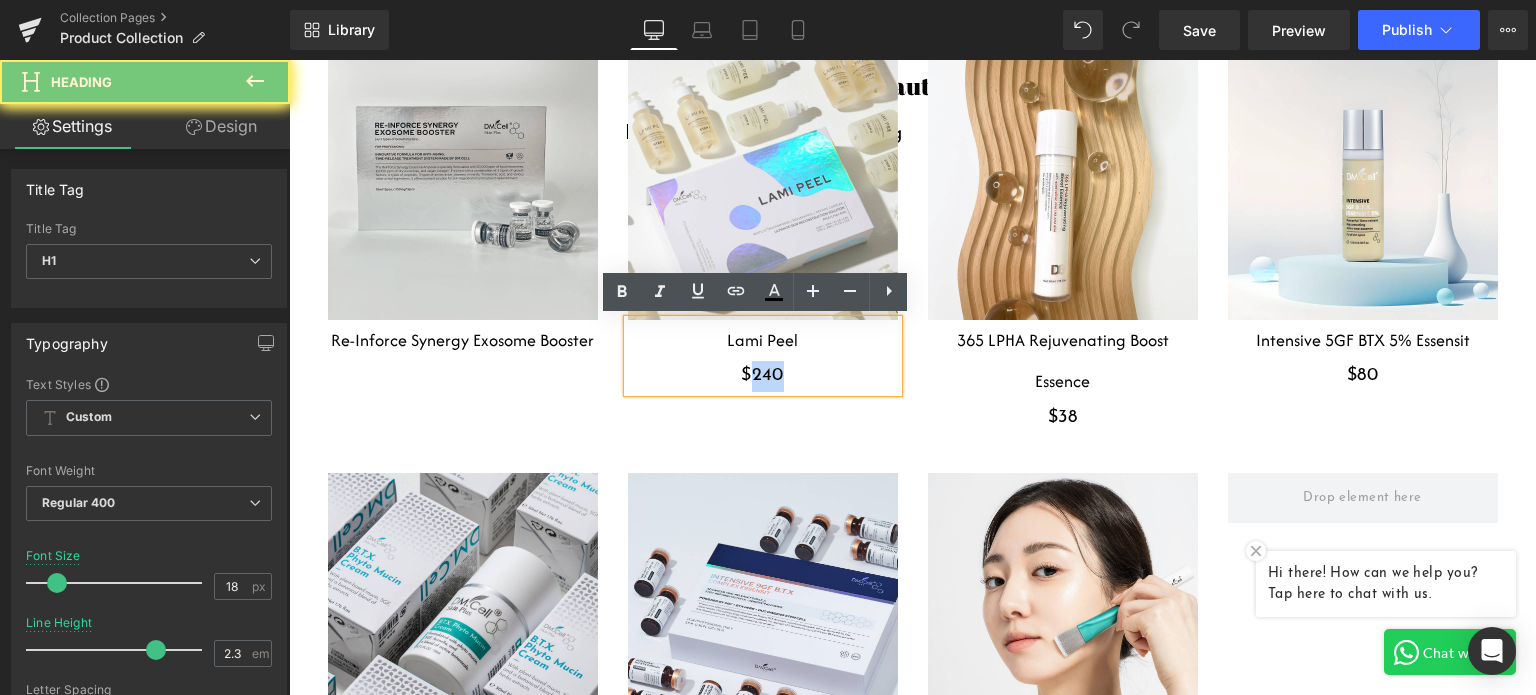 type 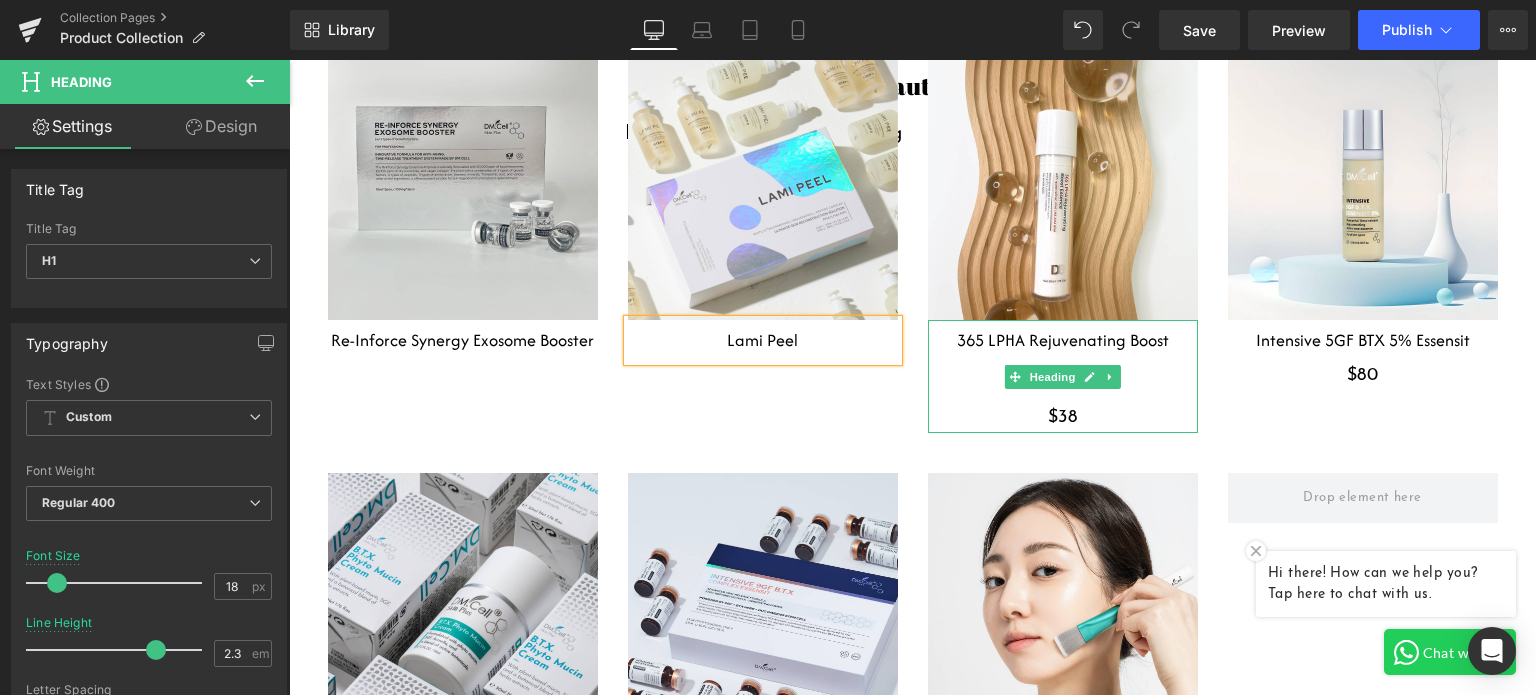 click on "$38" at bounding box center (1063, 418) 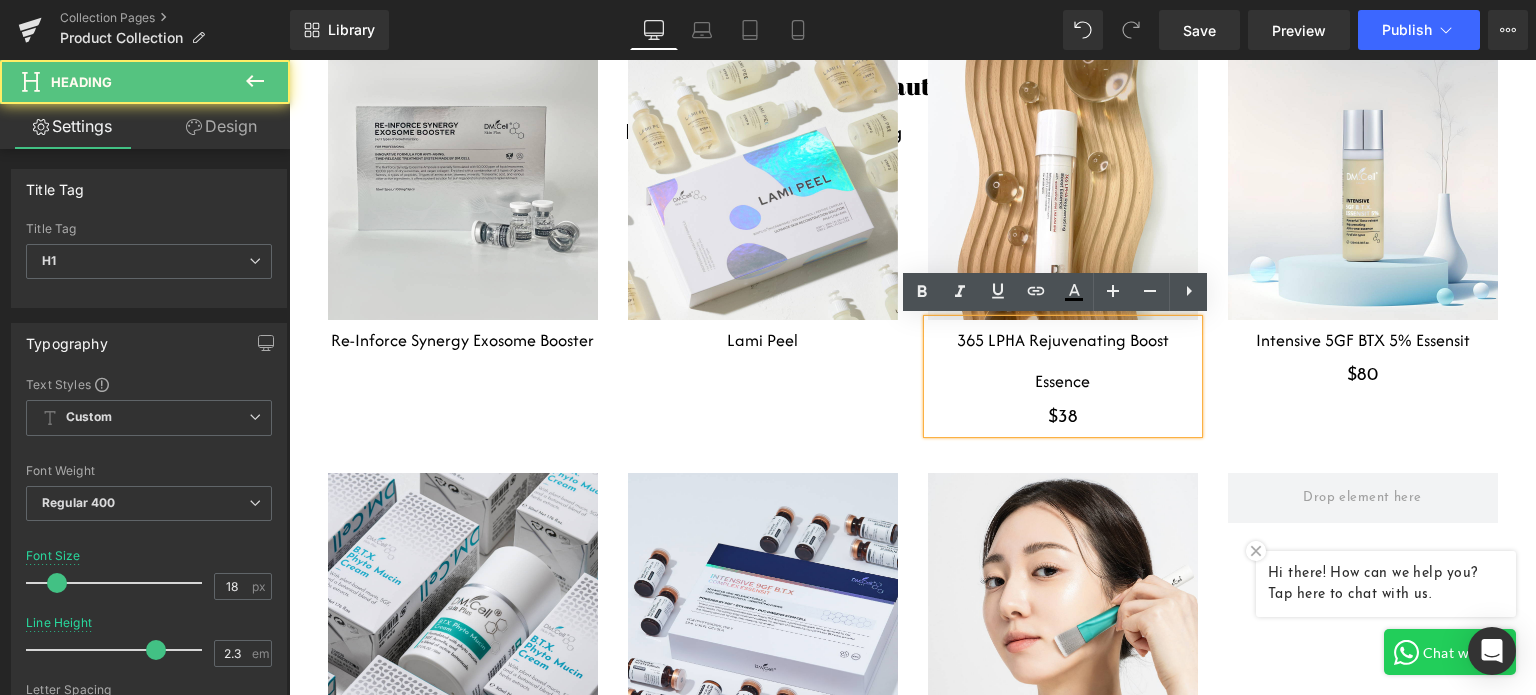 click on "$38" at bounding box center (1063, 418) 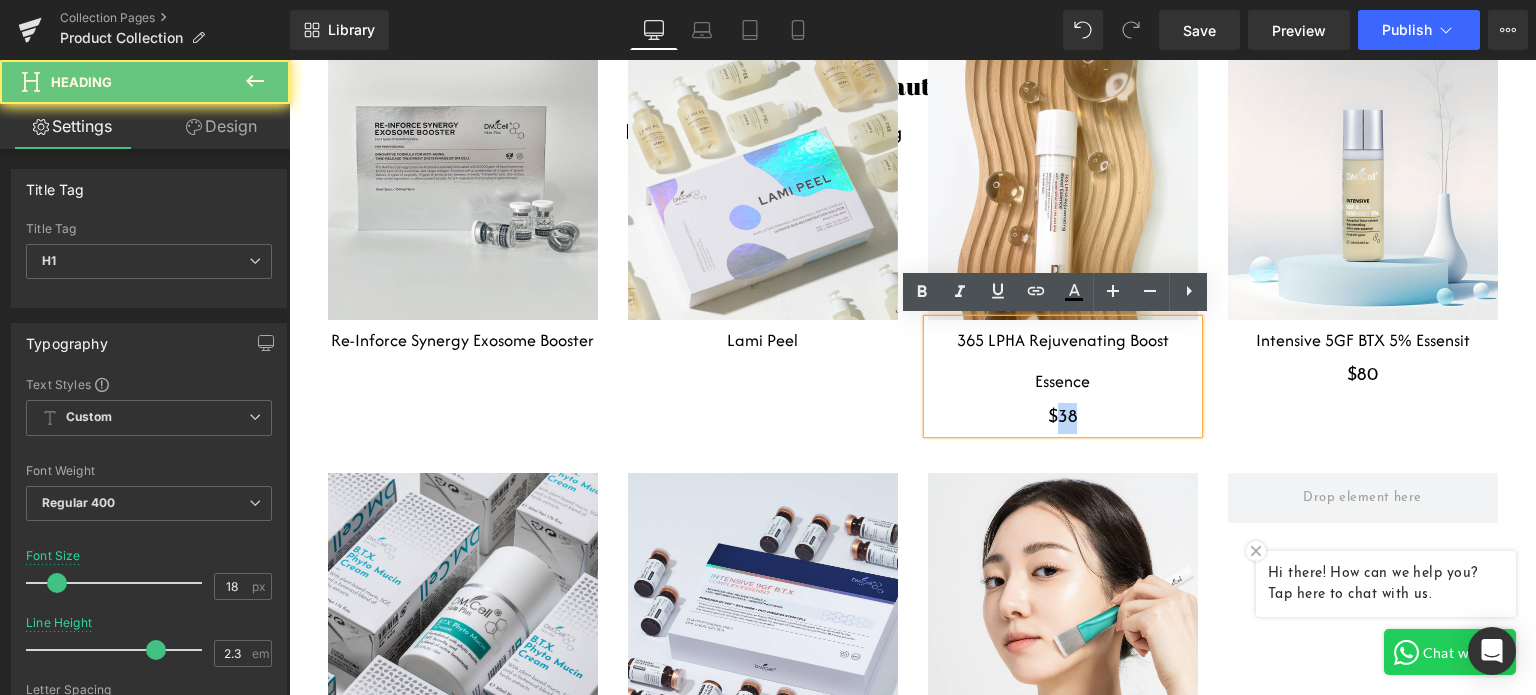click on "$38" at bounding box center (1063, 418) 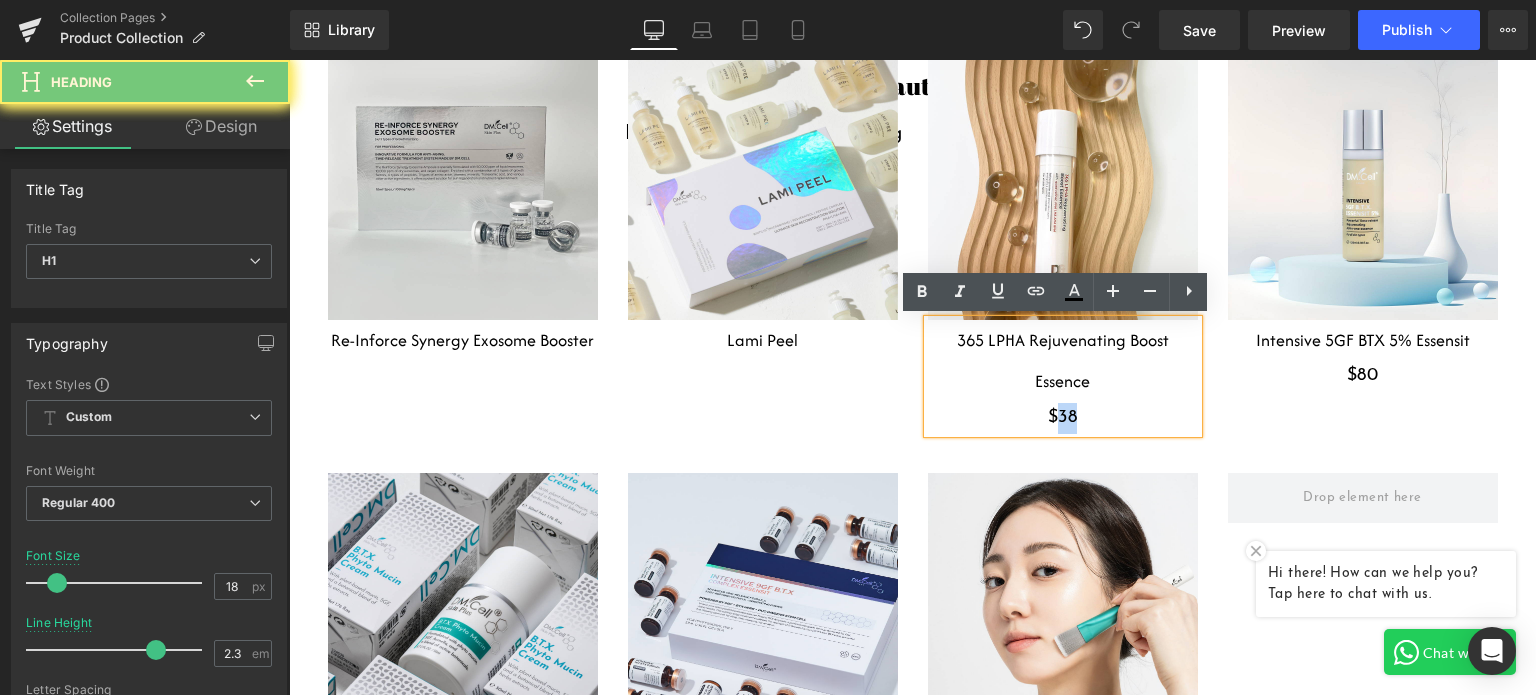 type 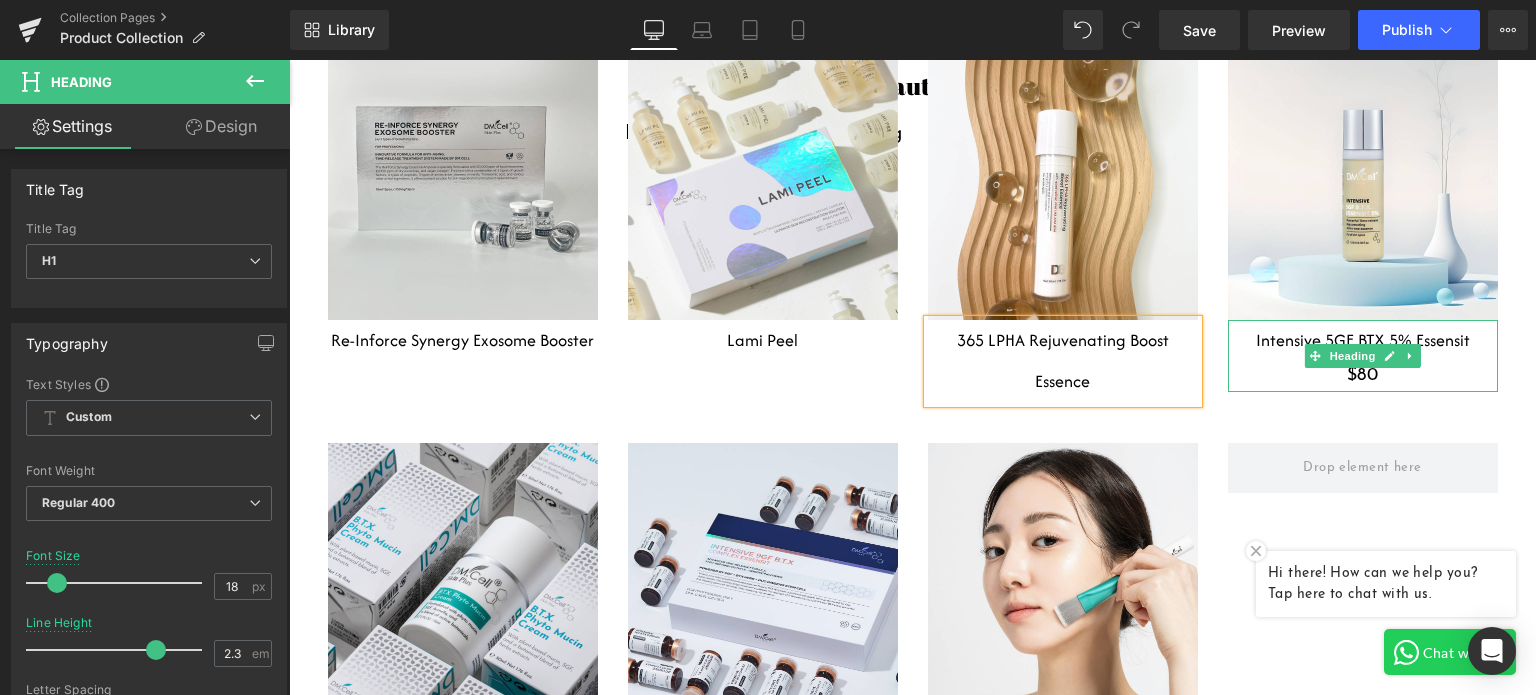 click on "$80" at bounding box center (1363, 376) 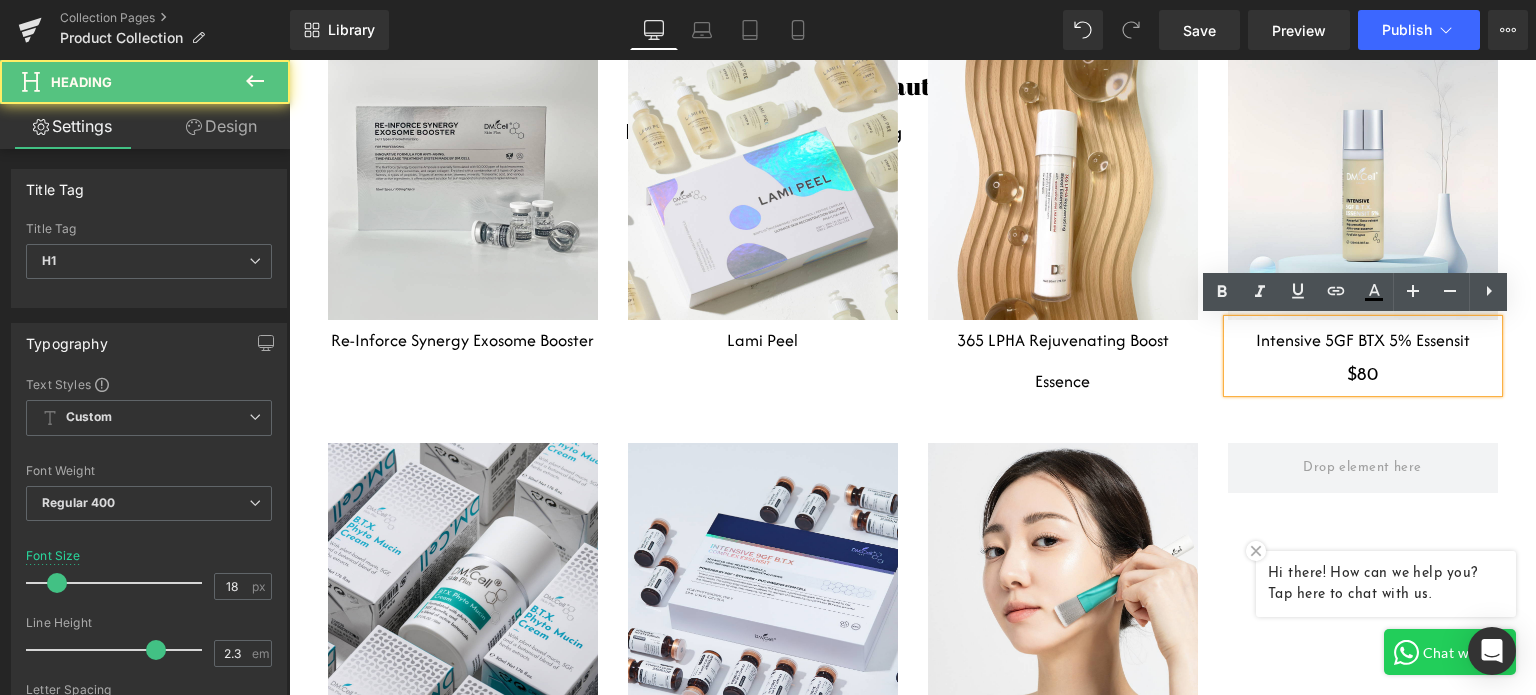 click on "$80" at bounding box center [1363, 376] 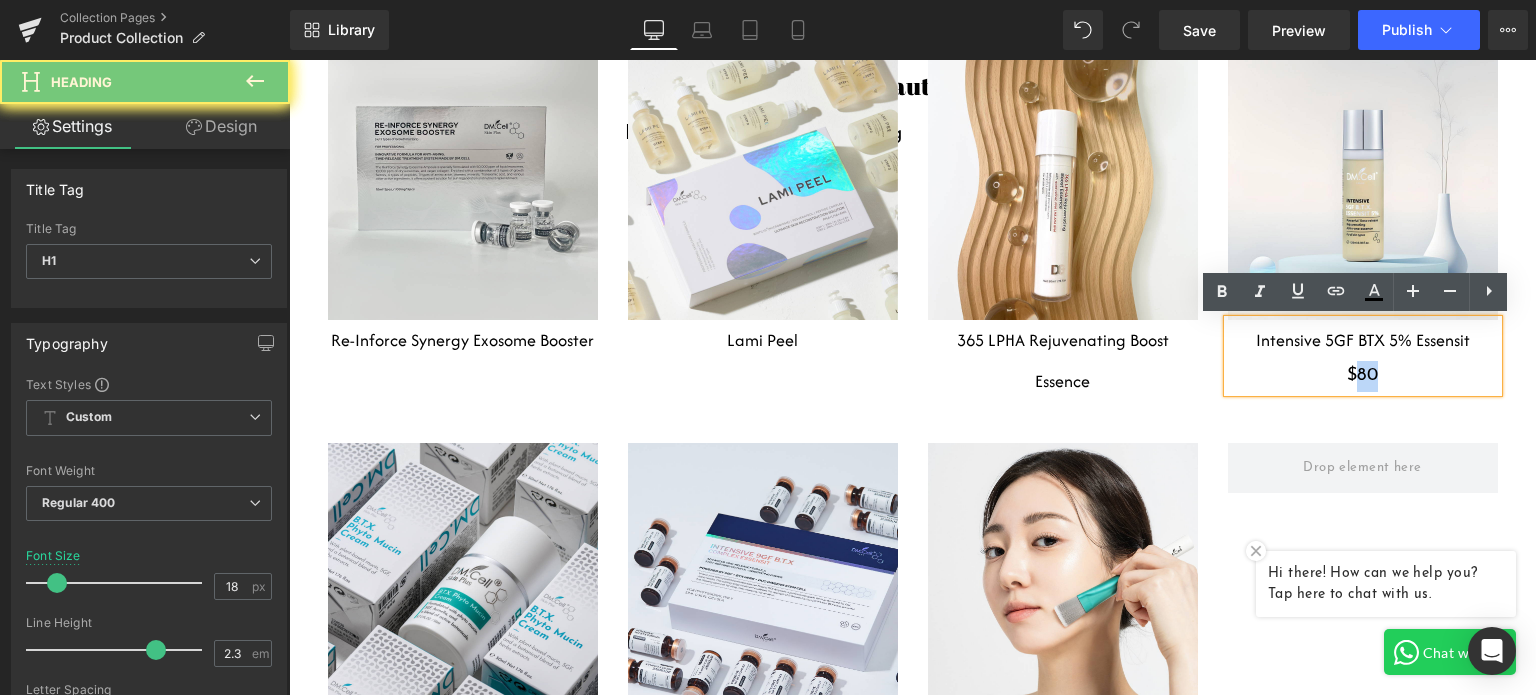 click on "$80" at bounding box center (1363, 376) 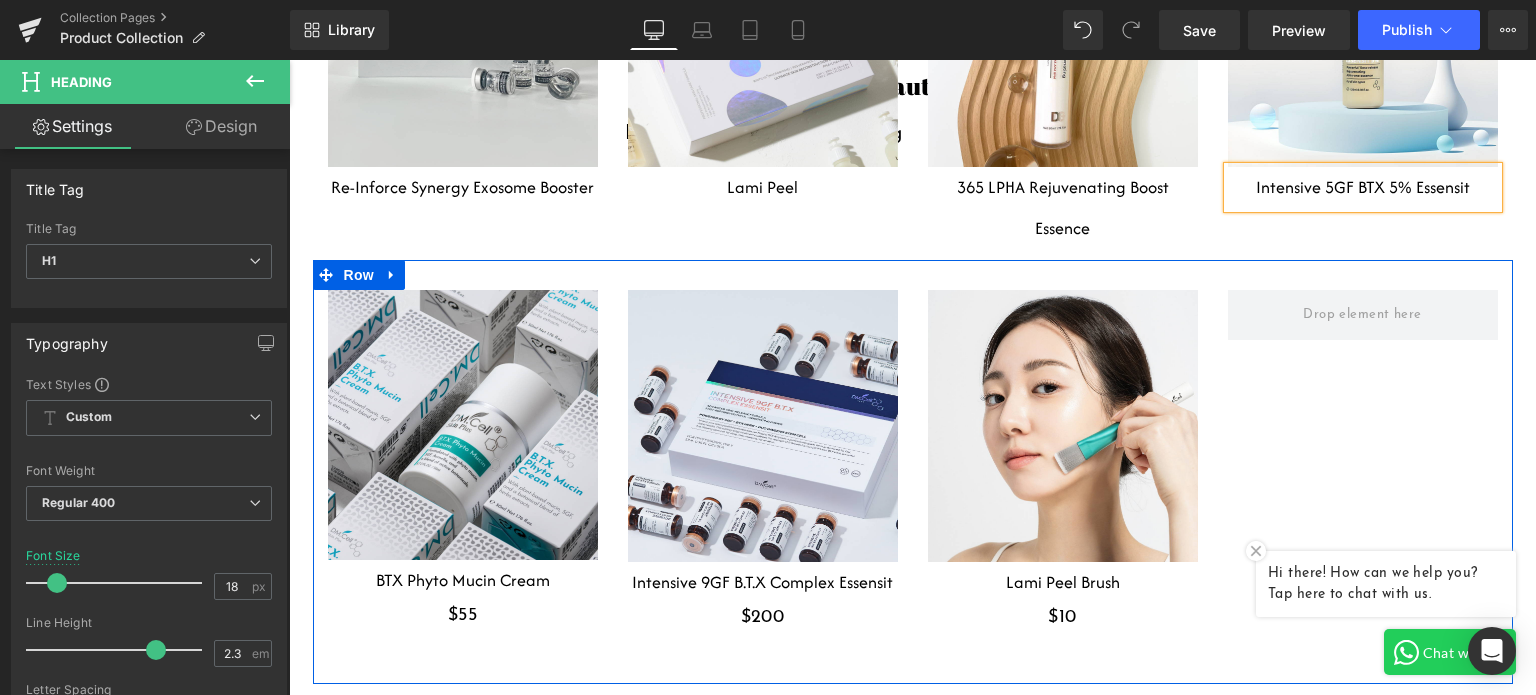 scroll, scrollTop: 1500, scrollLeft: 0, axis: vertical 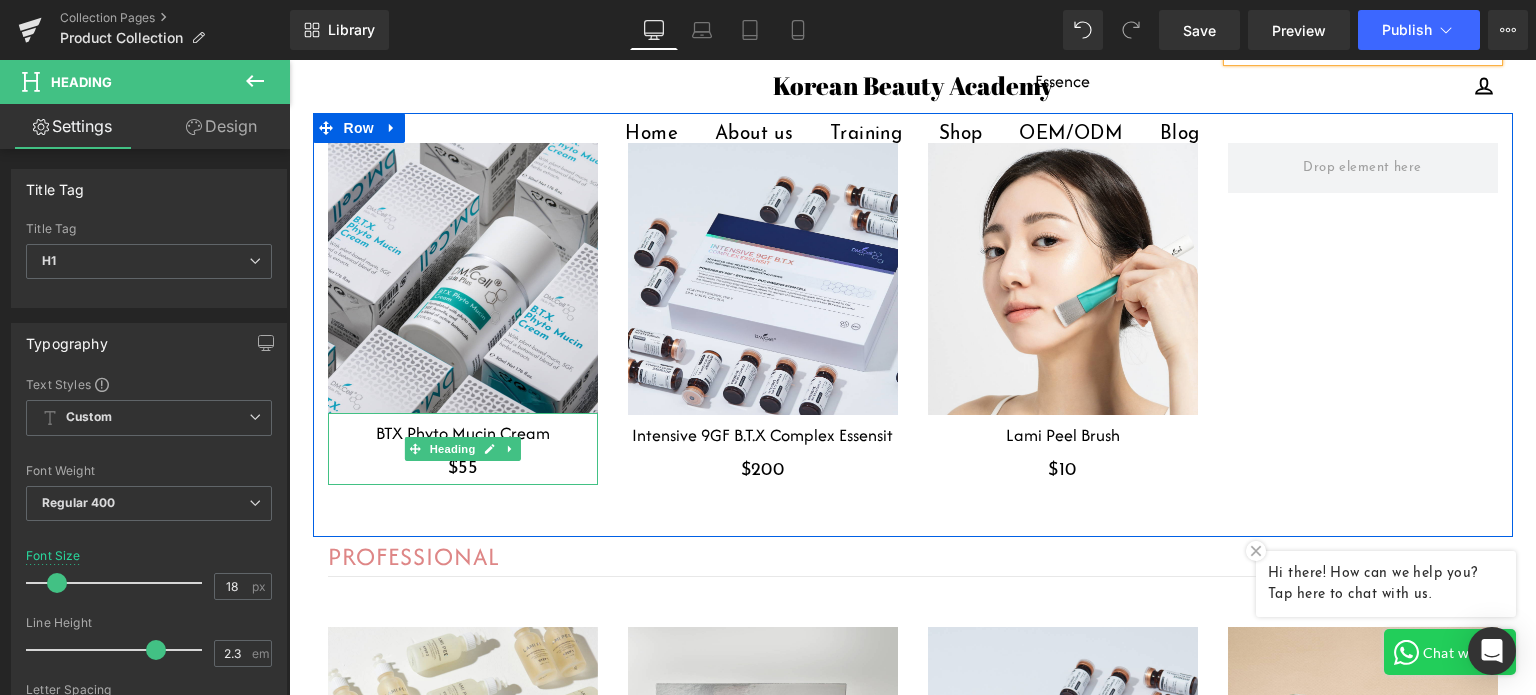 click on "$55" at bounding box center [463, 469] 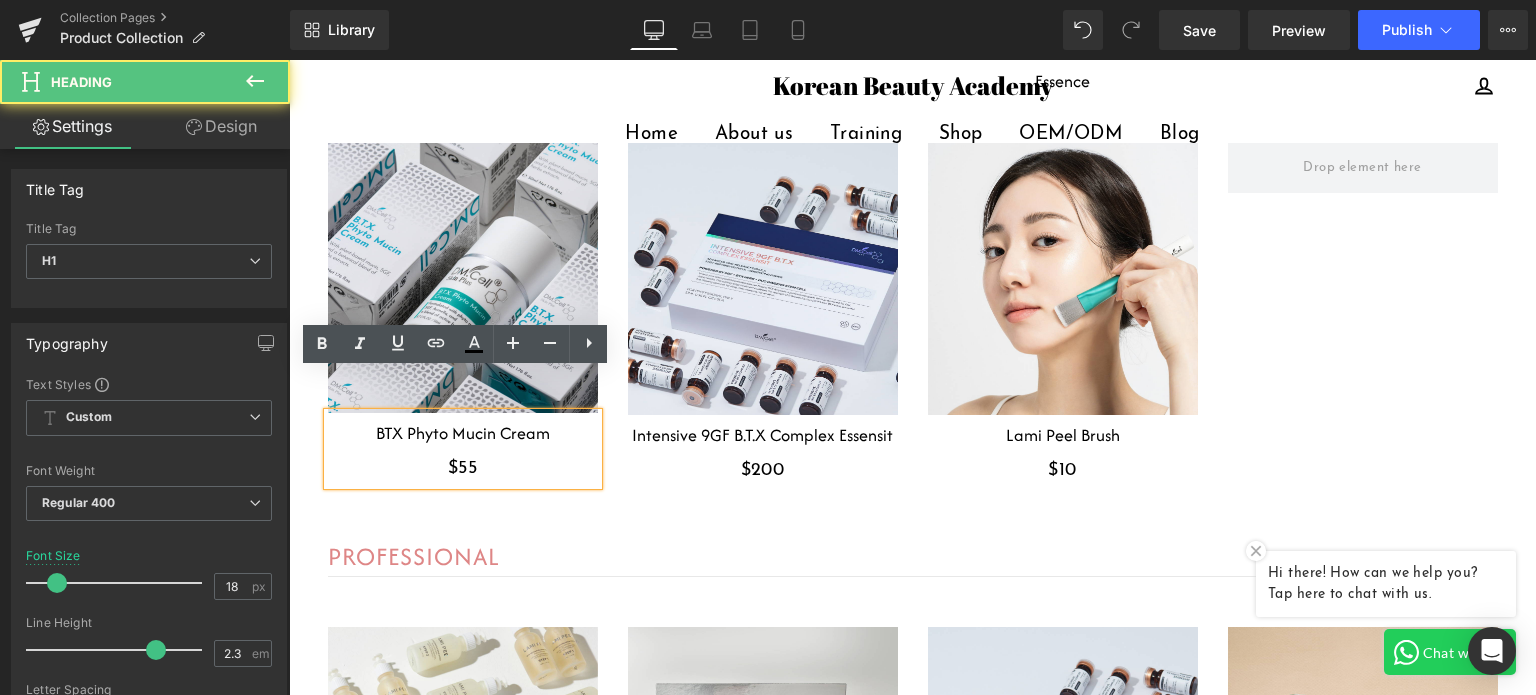 click on "$55" at bounding box center (463, 469) 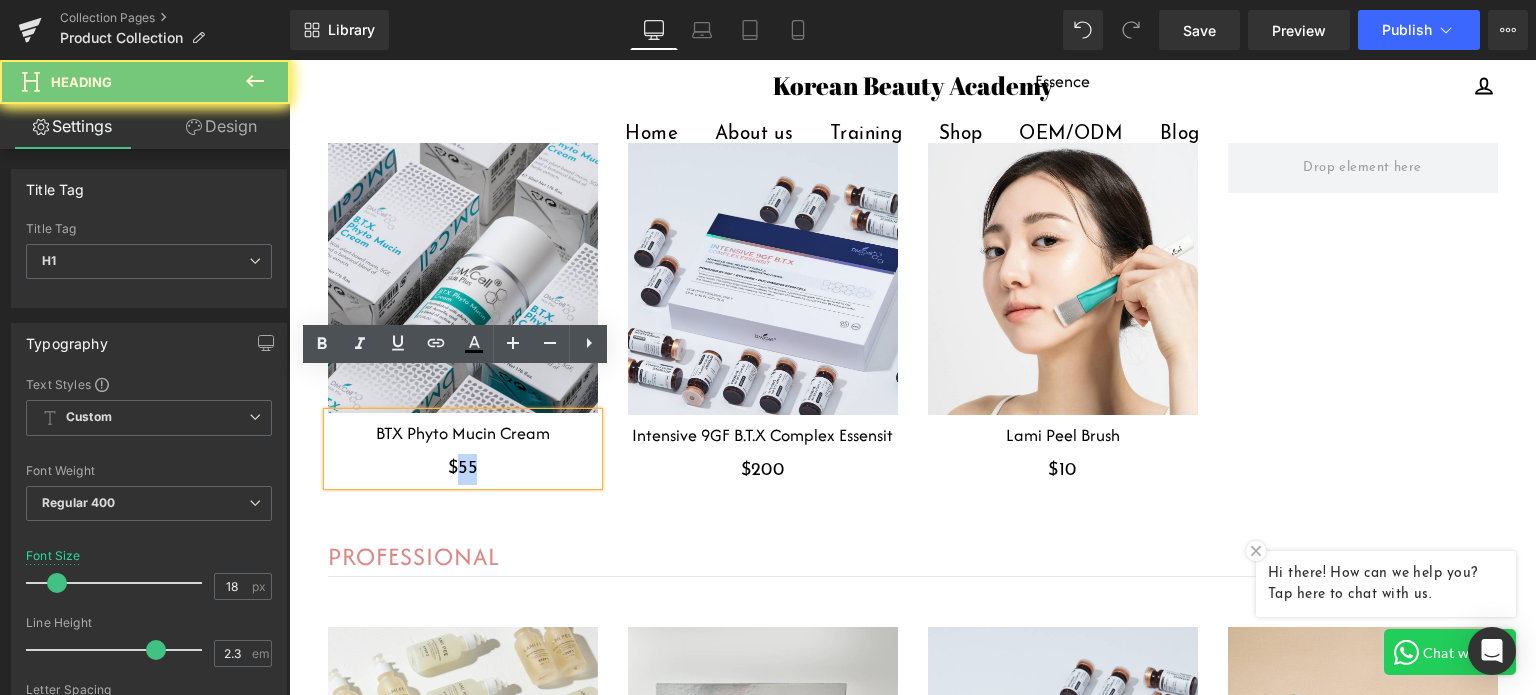 click on "$55" at bounding box center [463, 469] 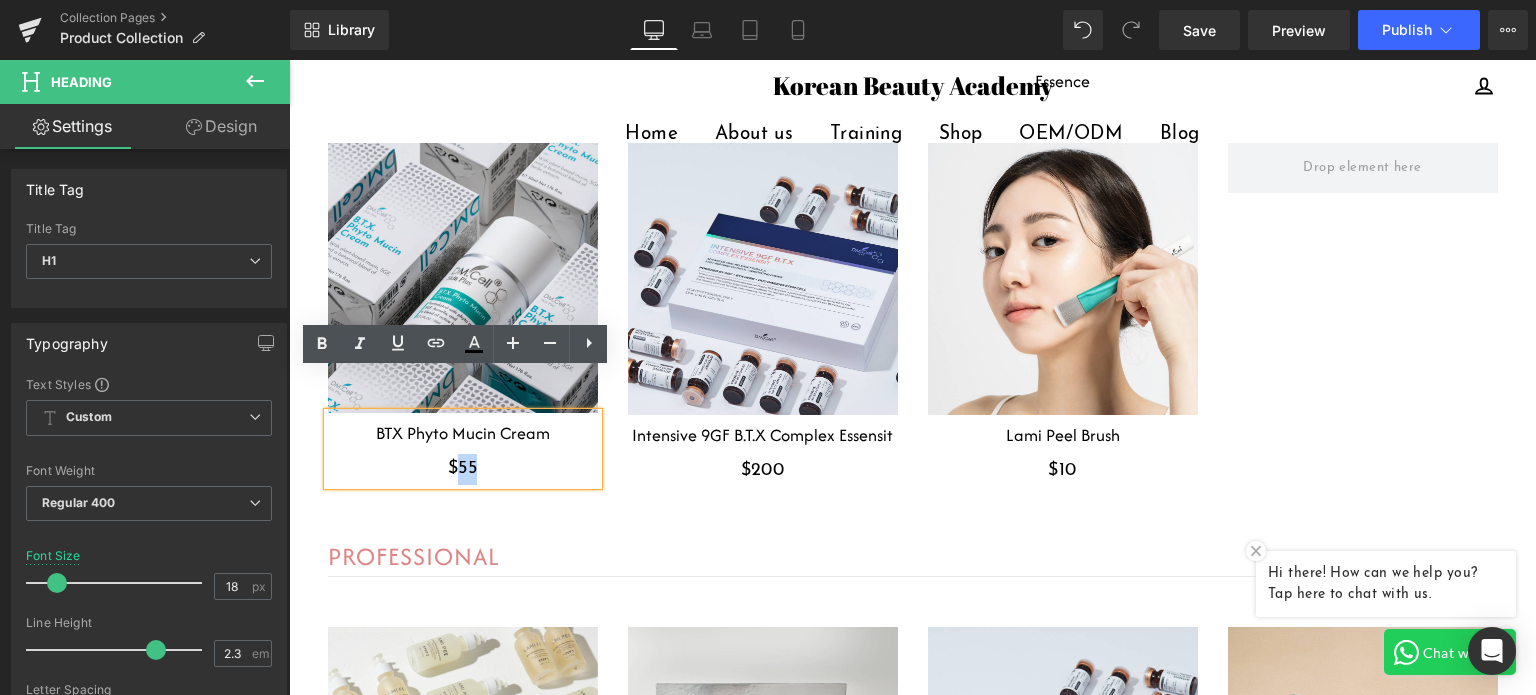 type 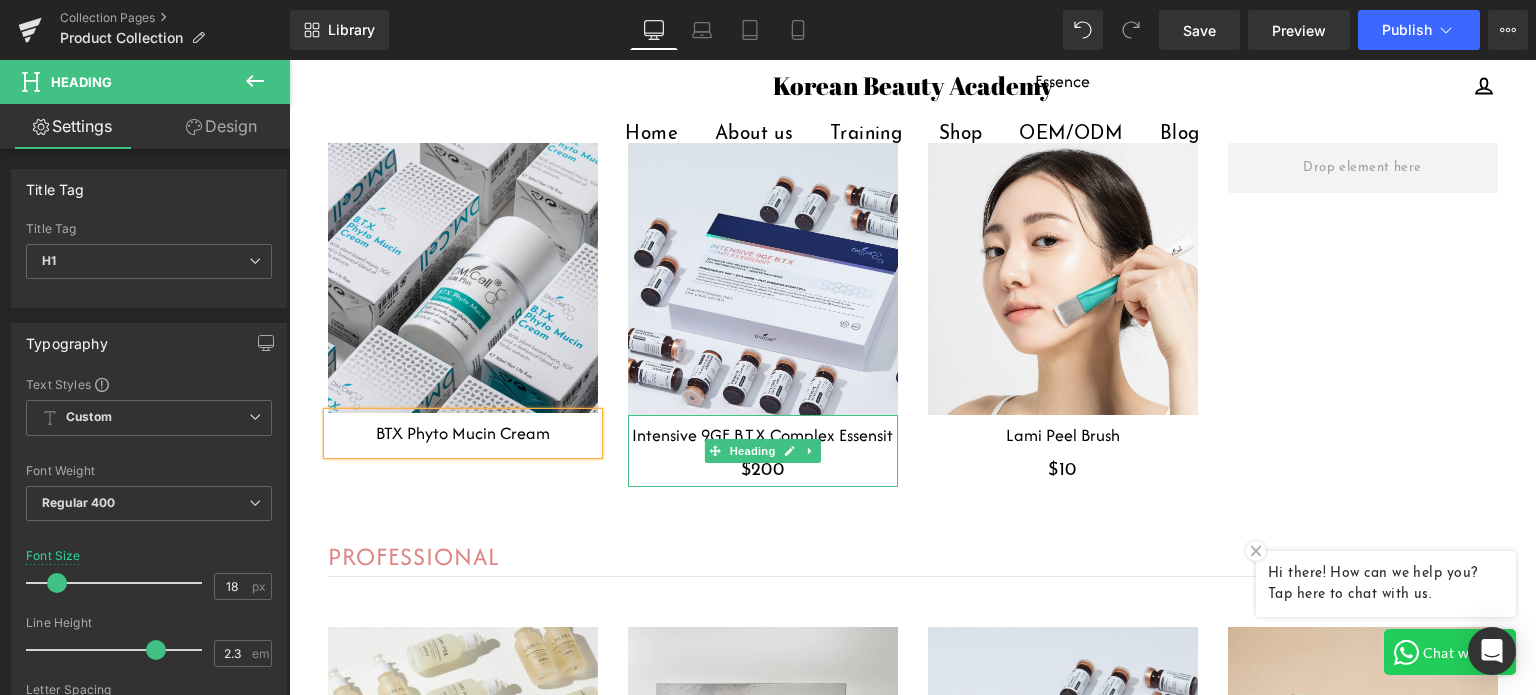 click on "$200" at bounding box center (763, 471) 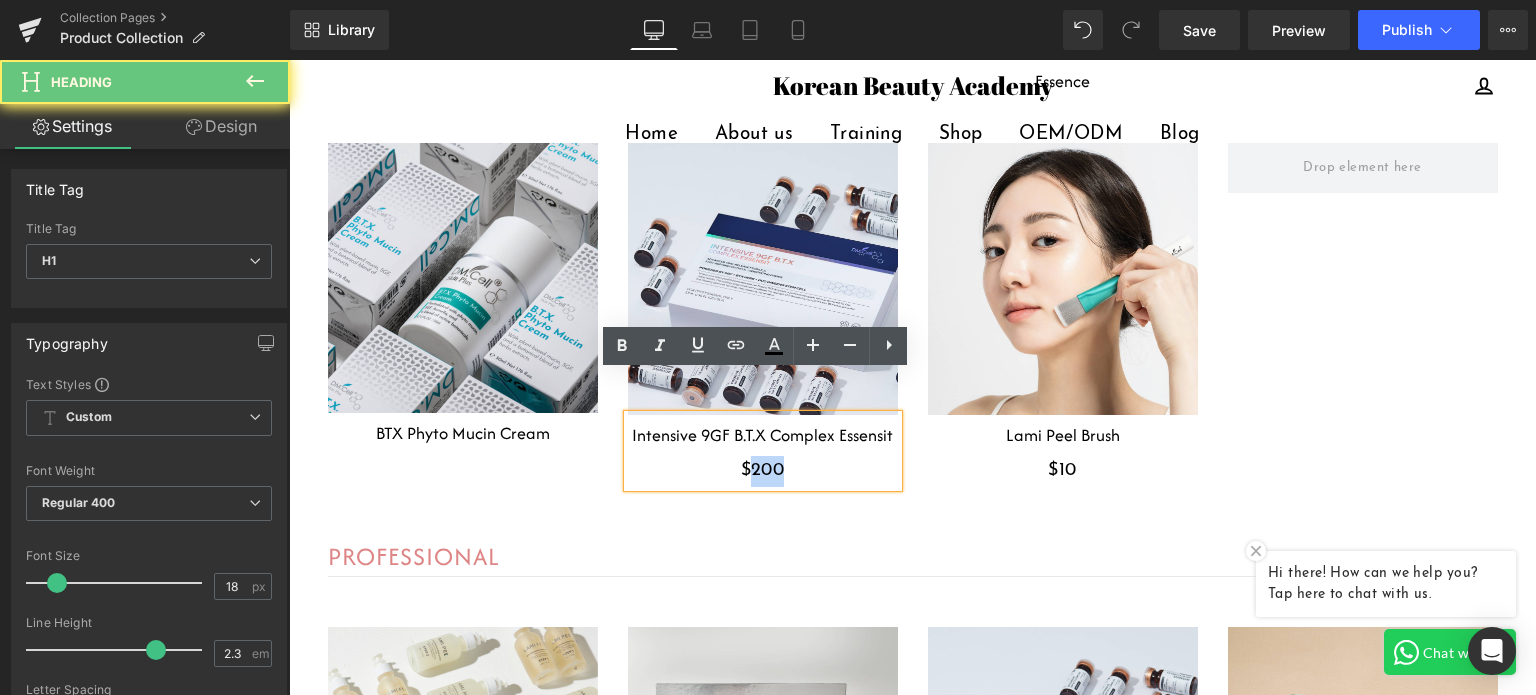 type 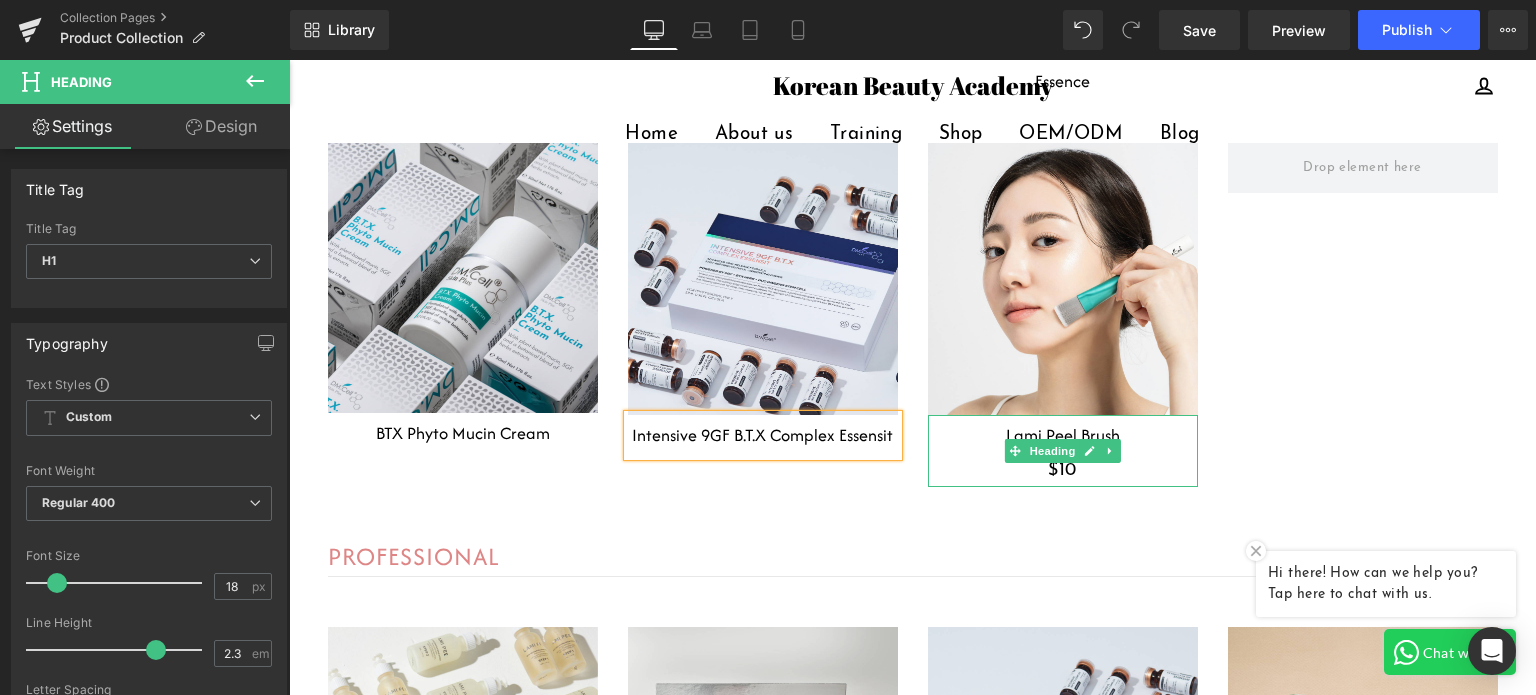 click on "$10" at bounding box center [1063, 471] 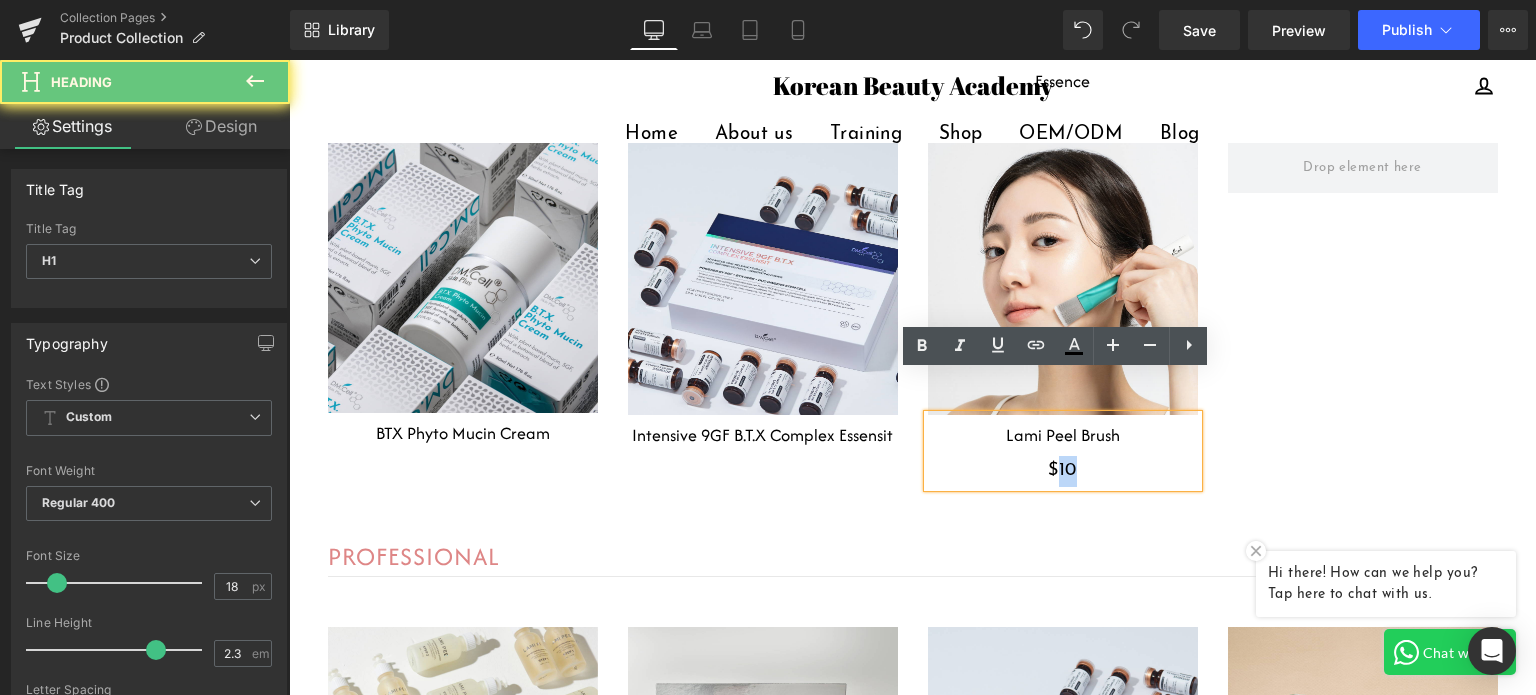 click on "$10" at bounding box center [1063, 471] 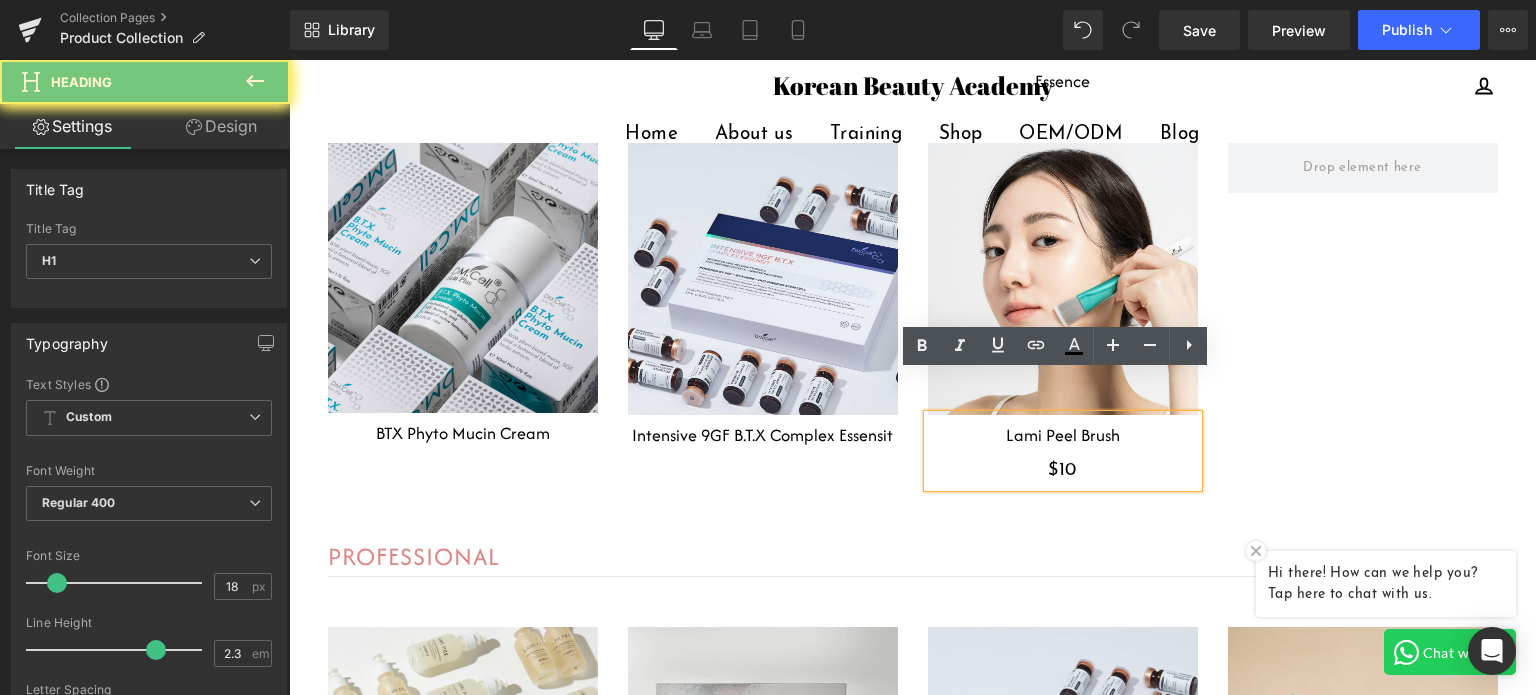 type 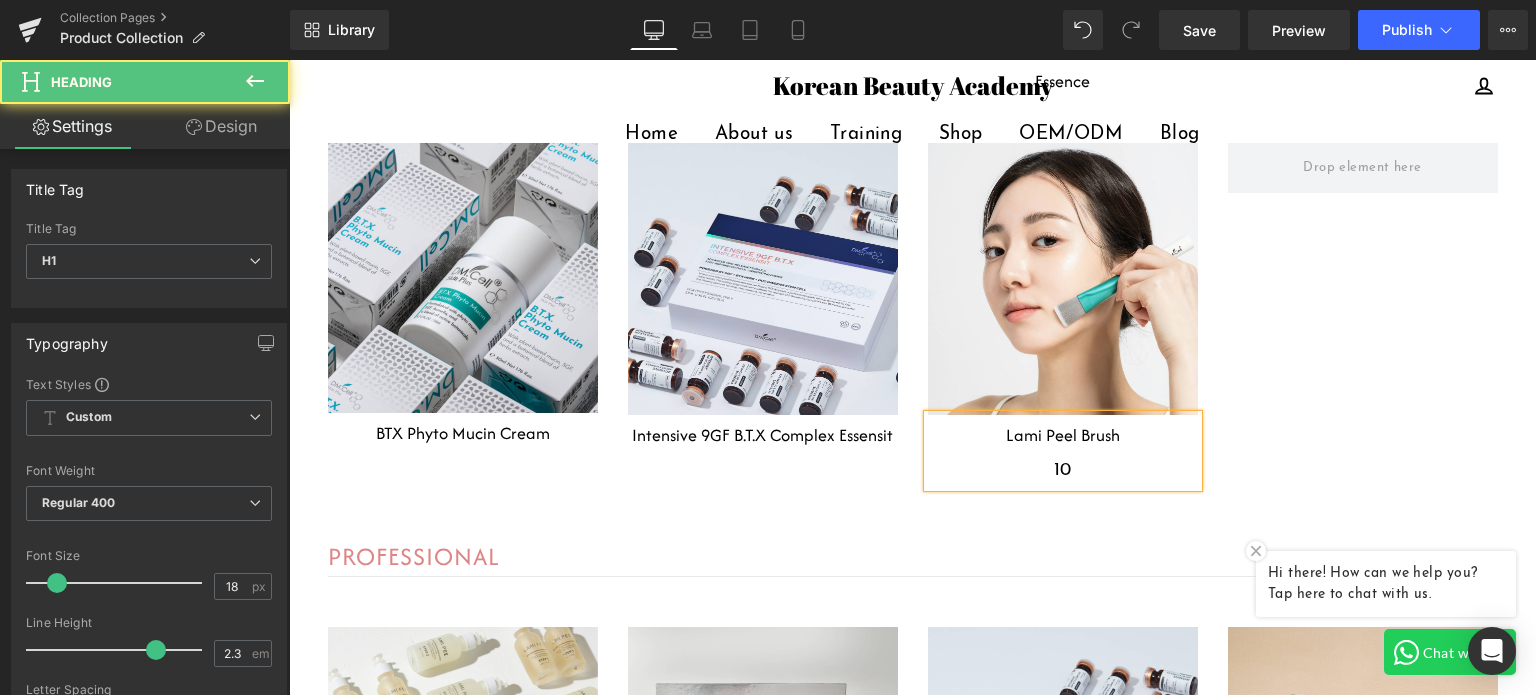 click on "10" at bounding box center [1063, 471] 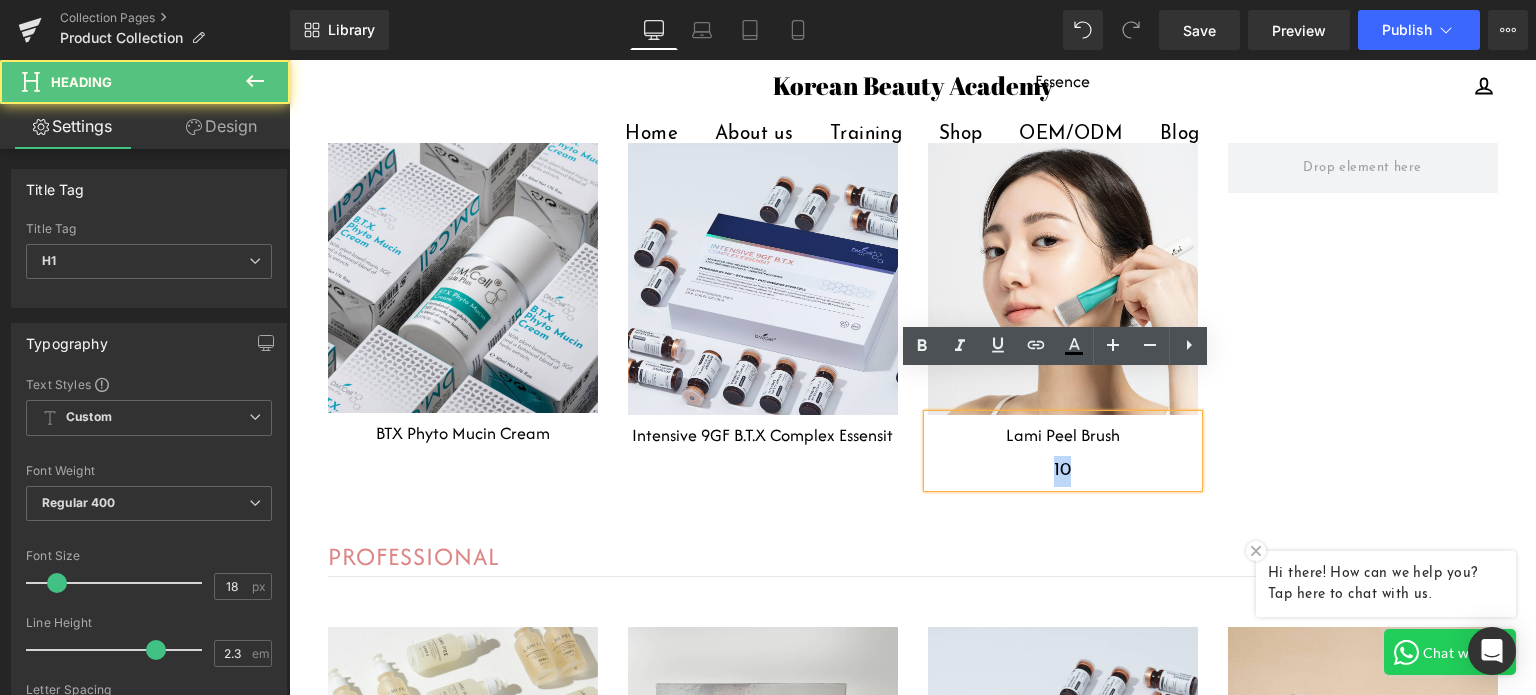 click on "10" at bounding box center [1063, 471] 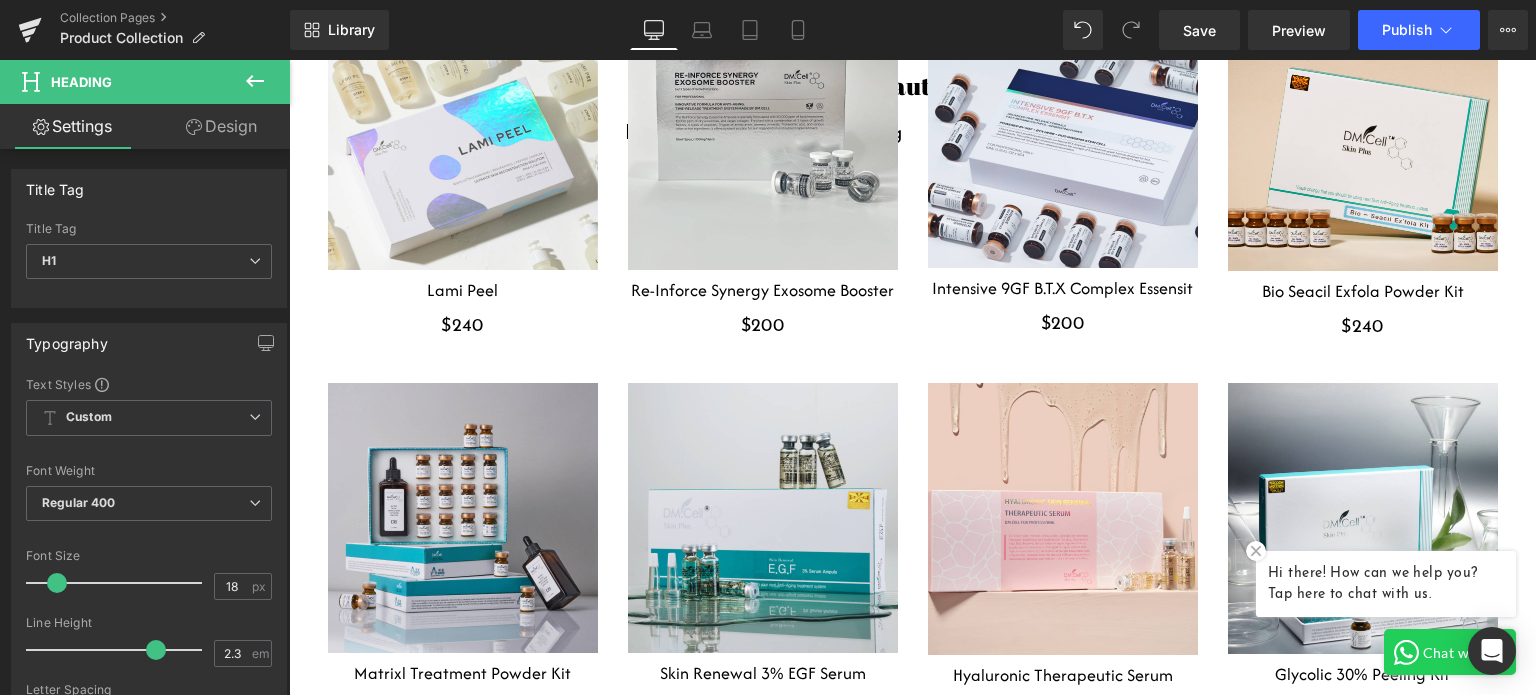 scroll, scrollTop: 2000, scrollLeft: 0, axis: vertical 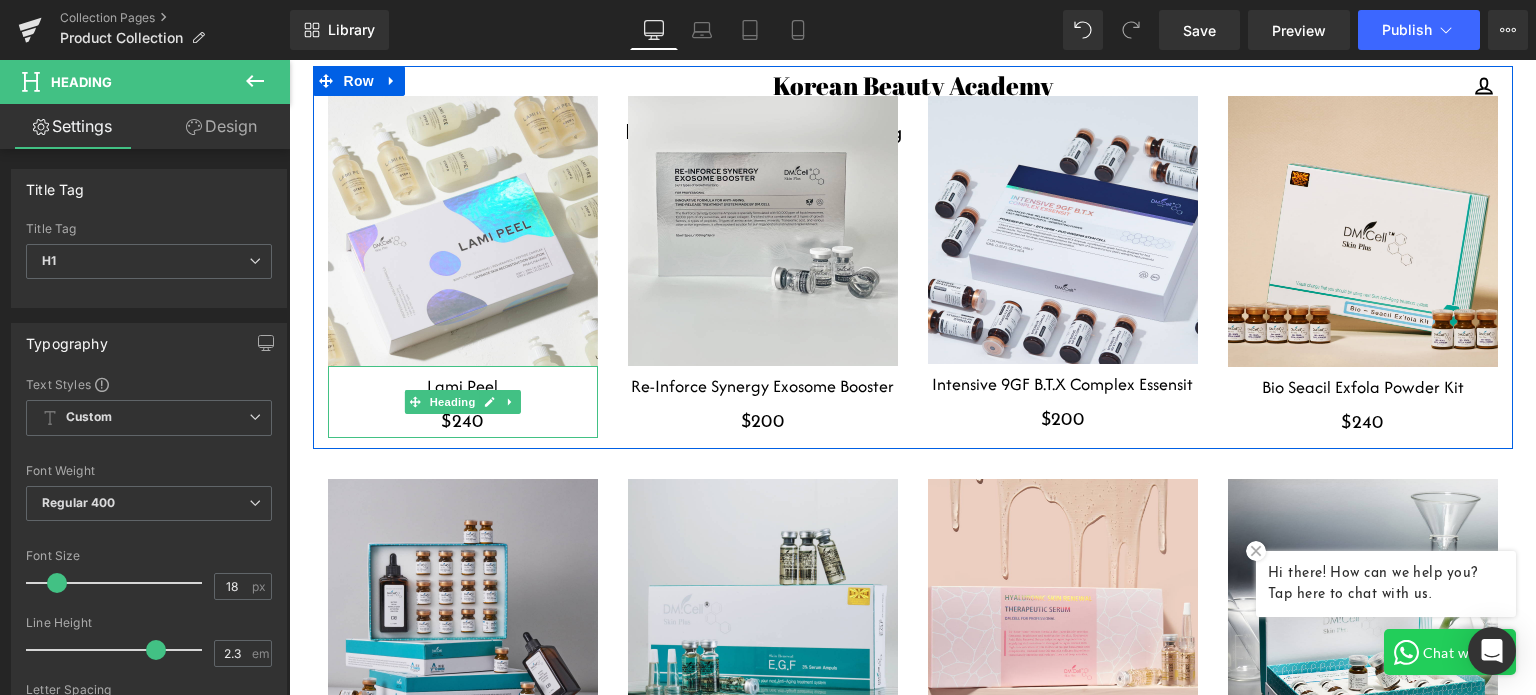 click on "$240" at bounding box center (463, 423) 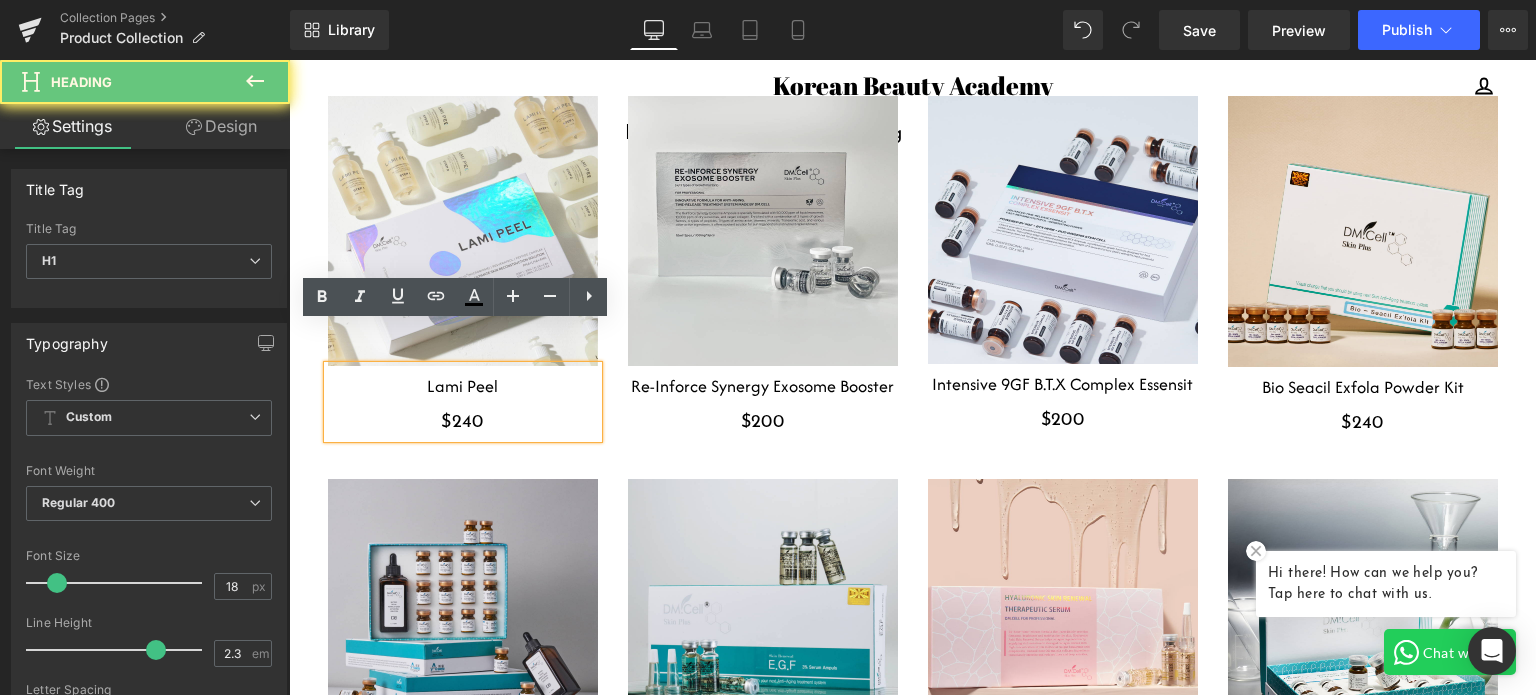click on "$240" at bounding box center [463, 423] 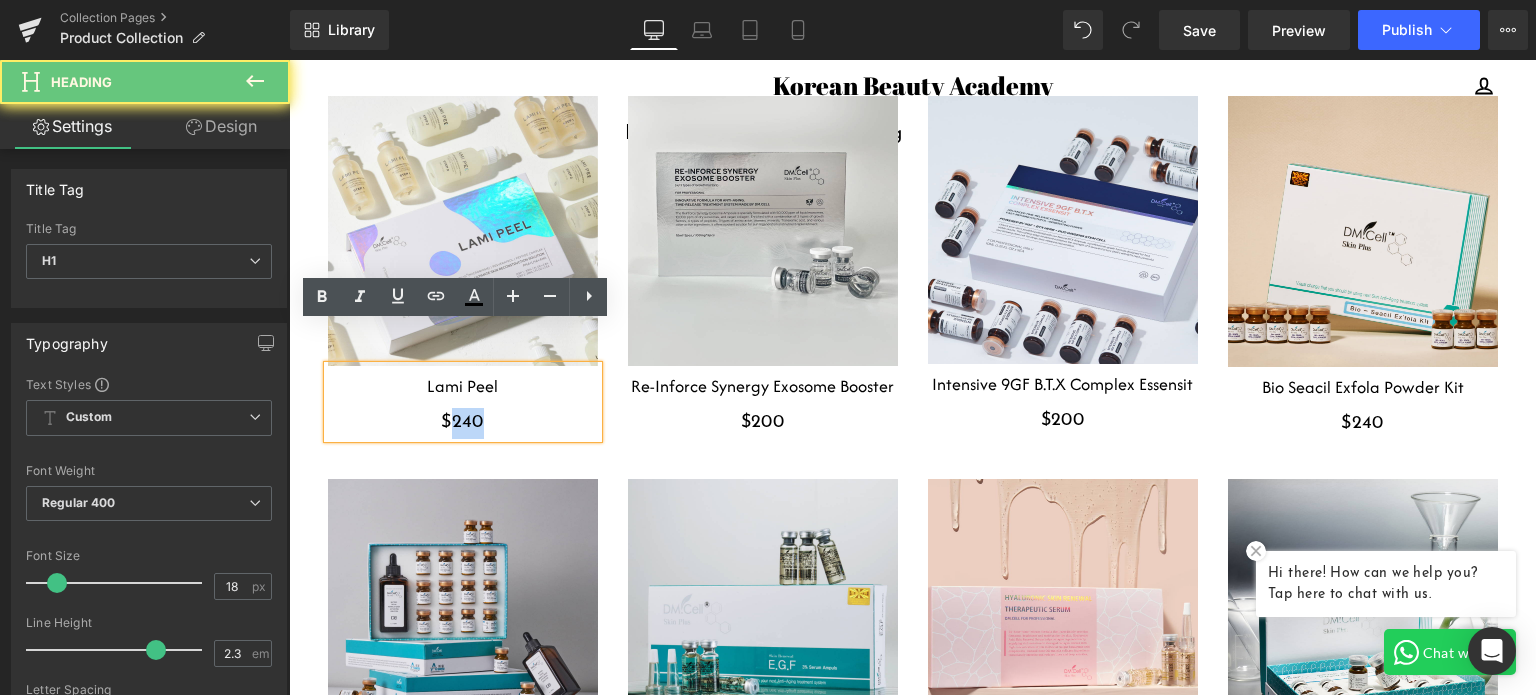 type 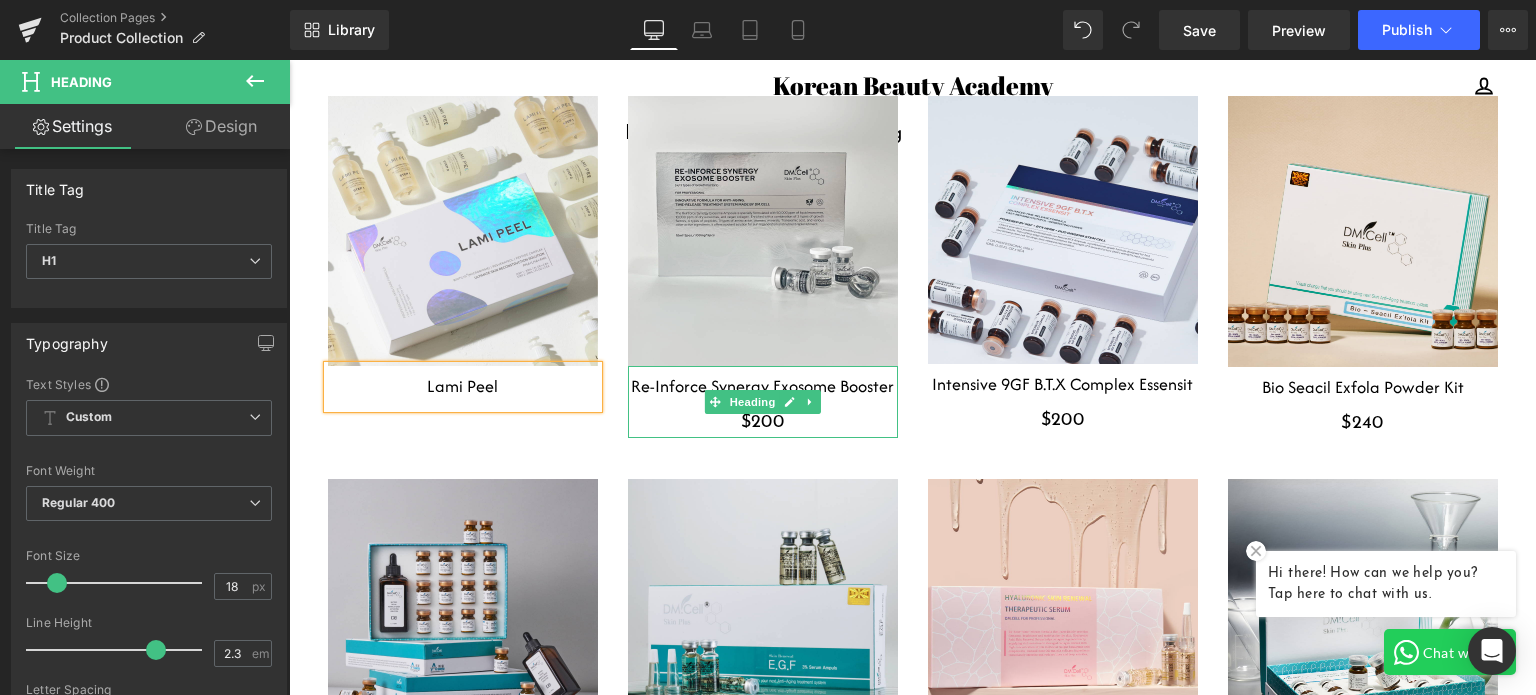 click on "$200" at bounding box center (763, 423) 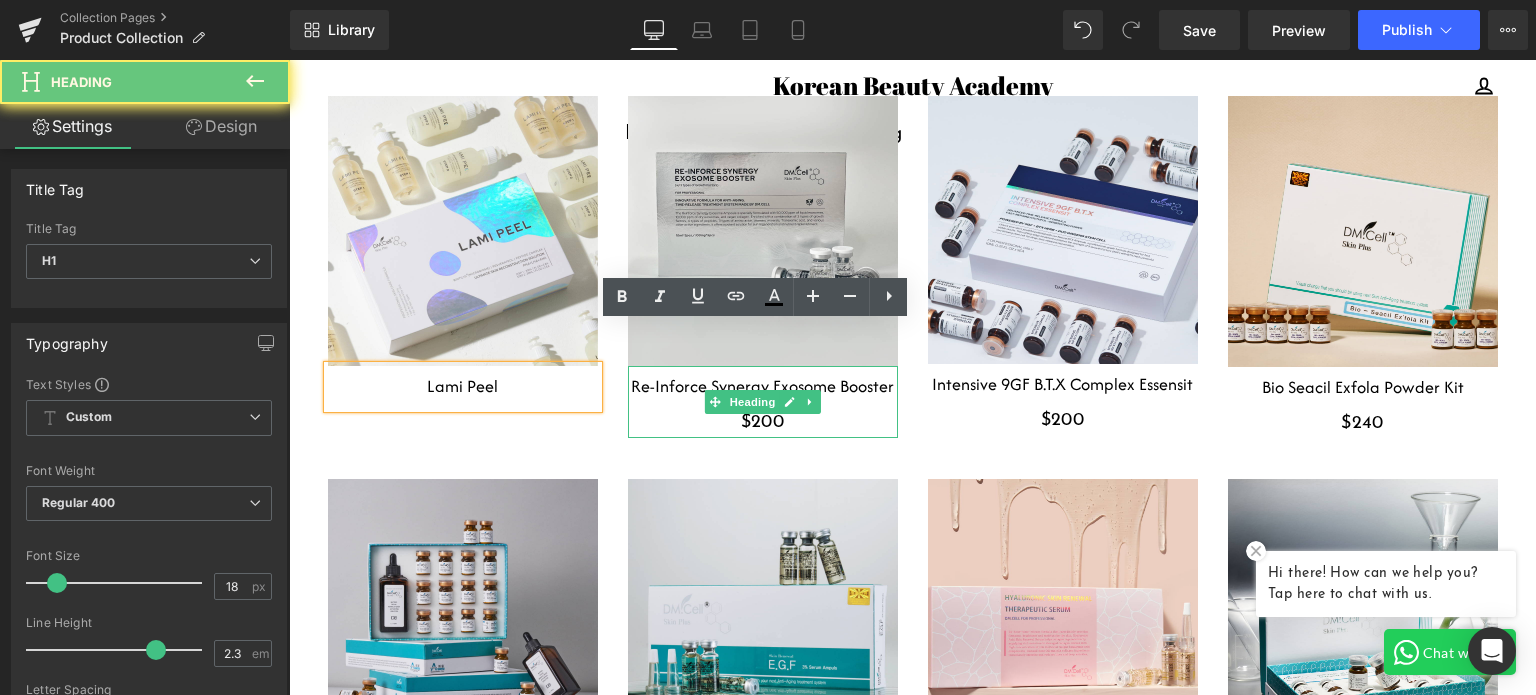 click on "$200" at bounding box center [763, 423] 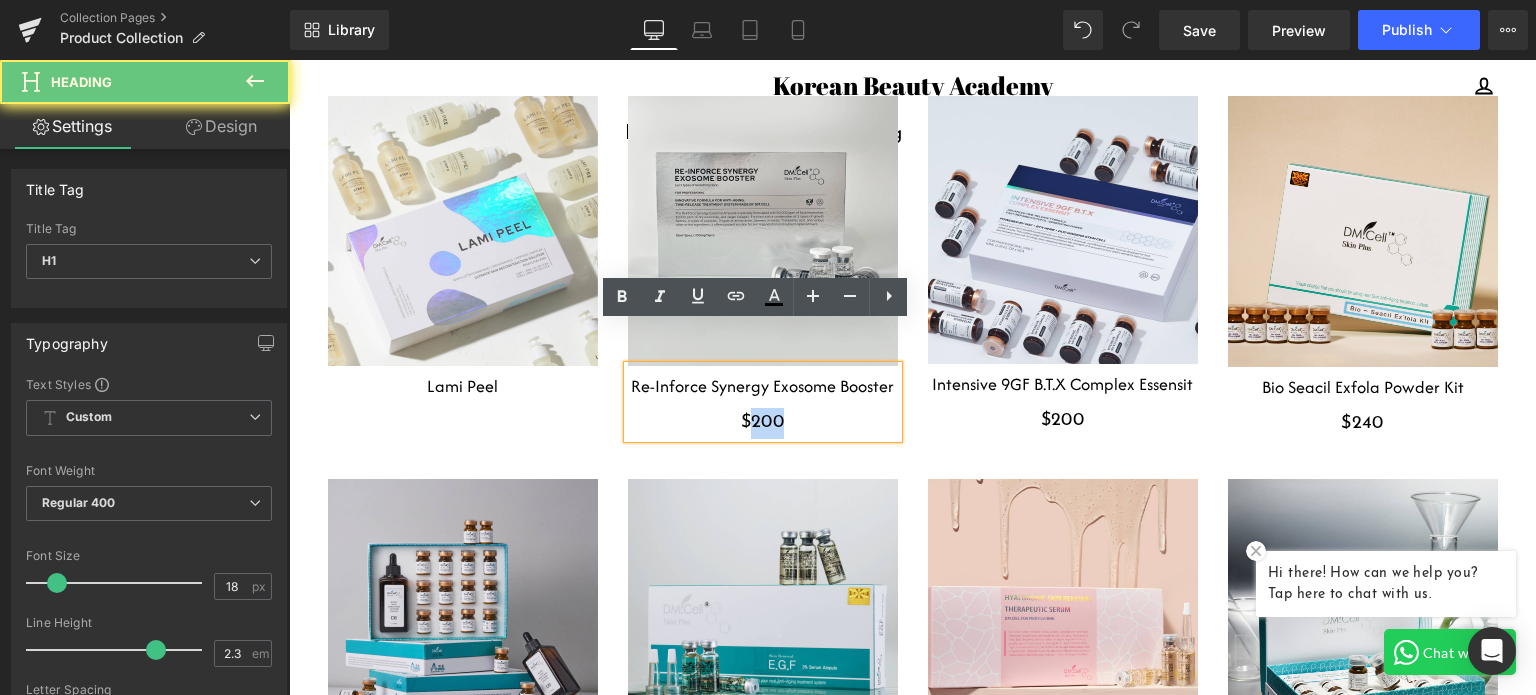type 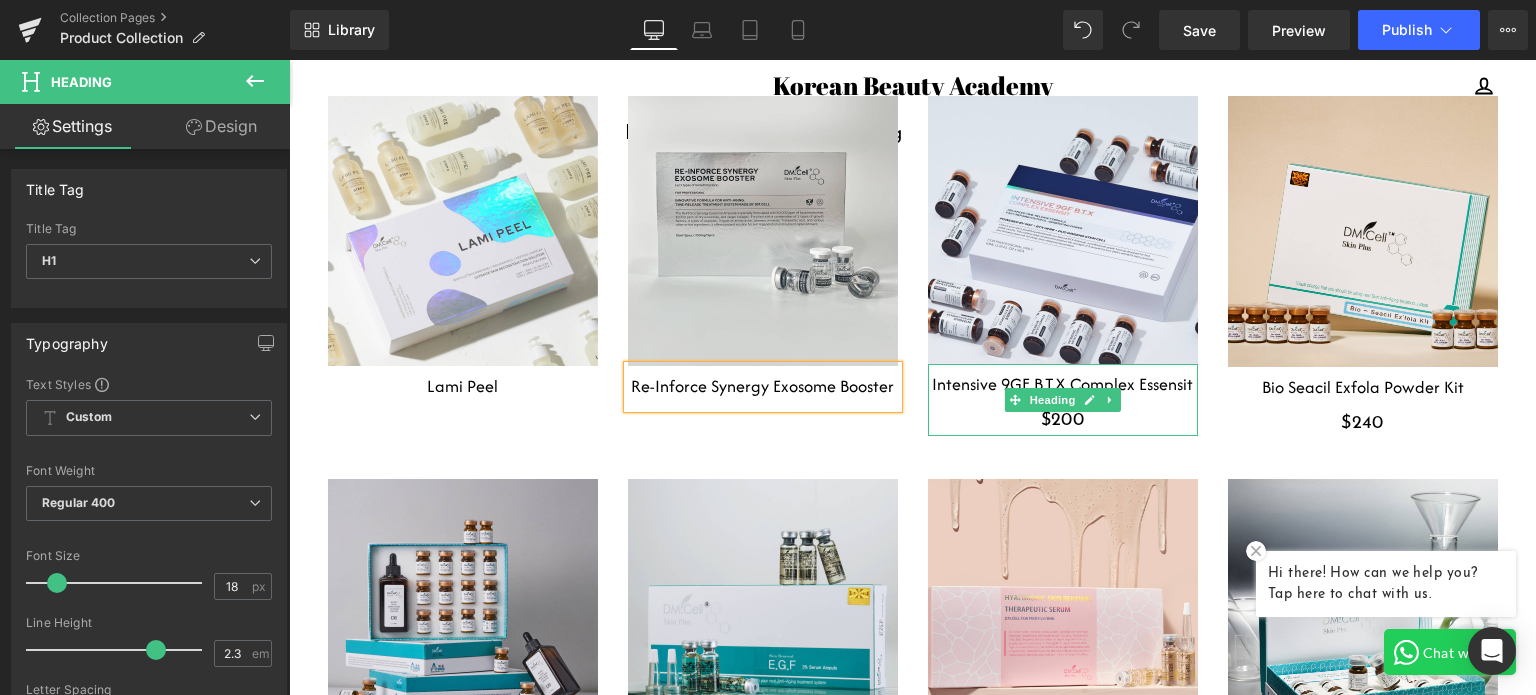 click on "$200" at bounding box center (1063, 421) 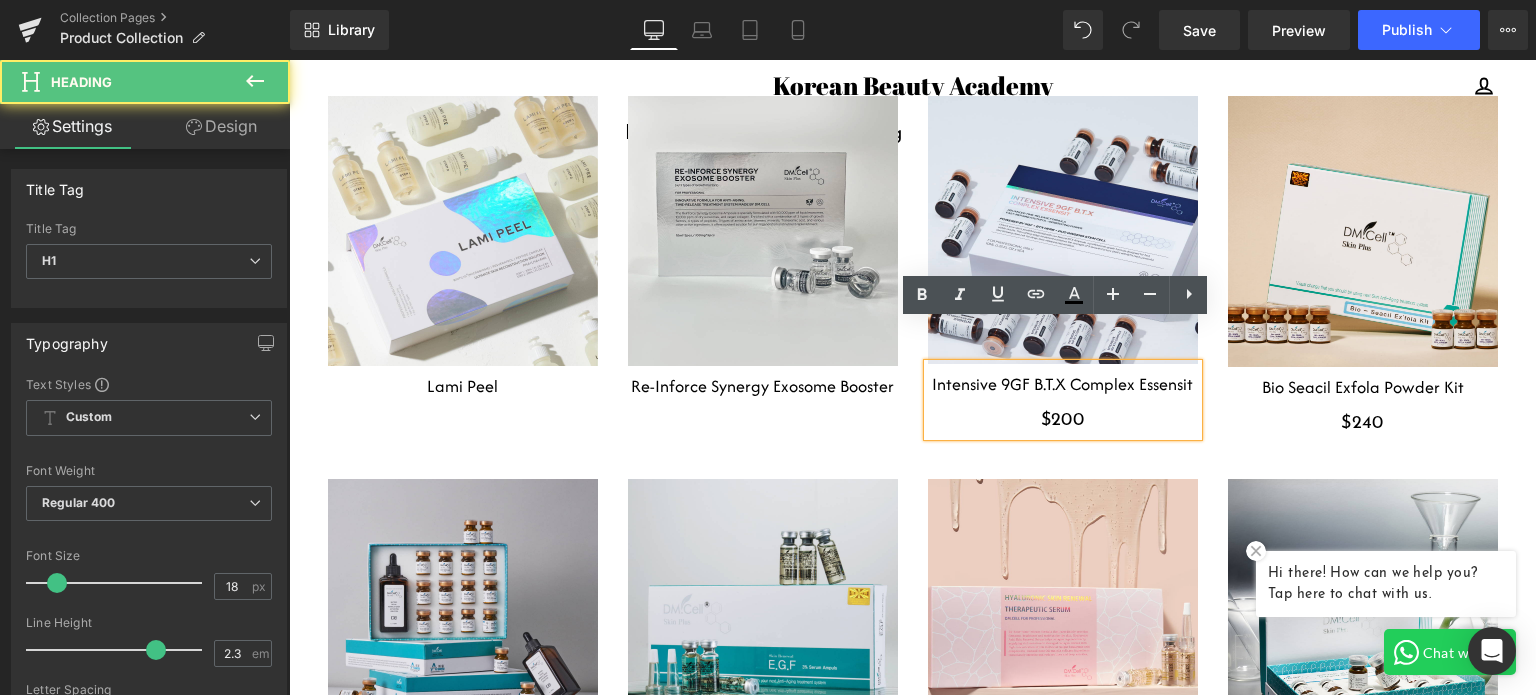 click on "$200" at bounding box center [1063, 421] 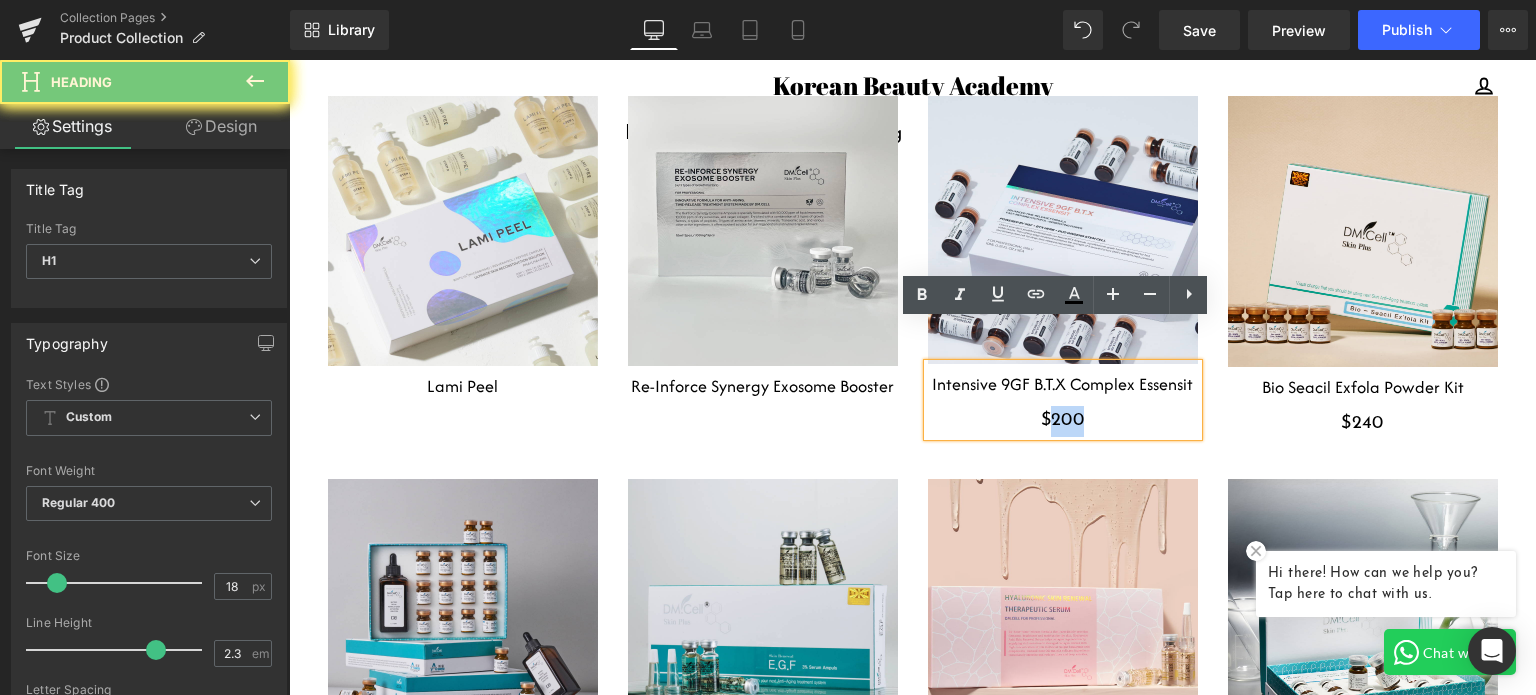 click on "$200" at bounding box center (1063, 421) 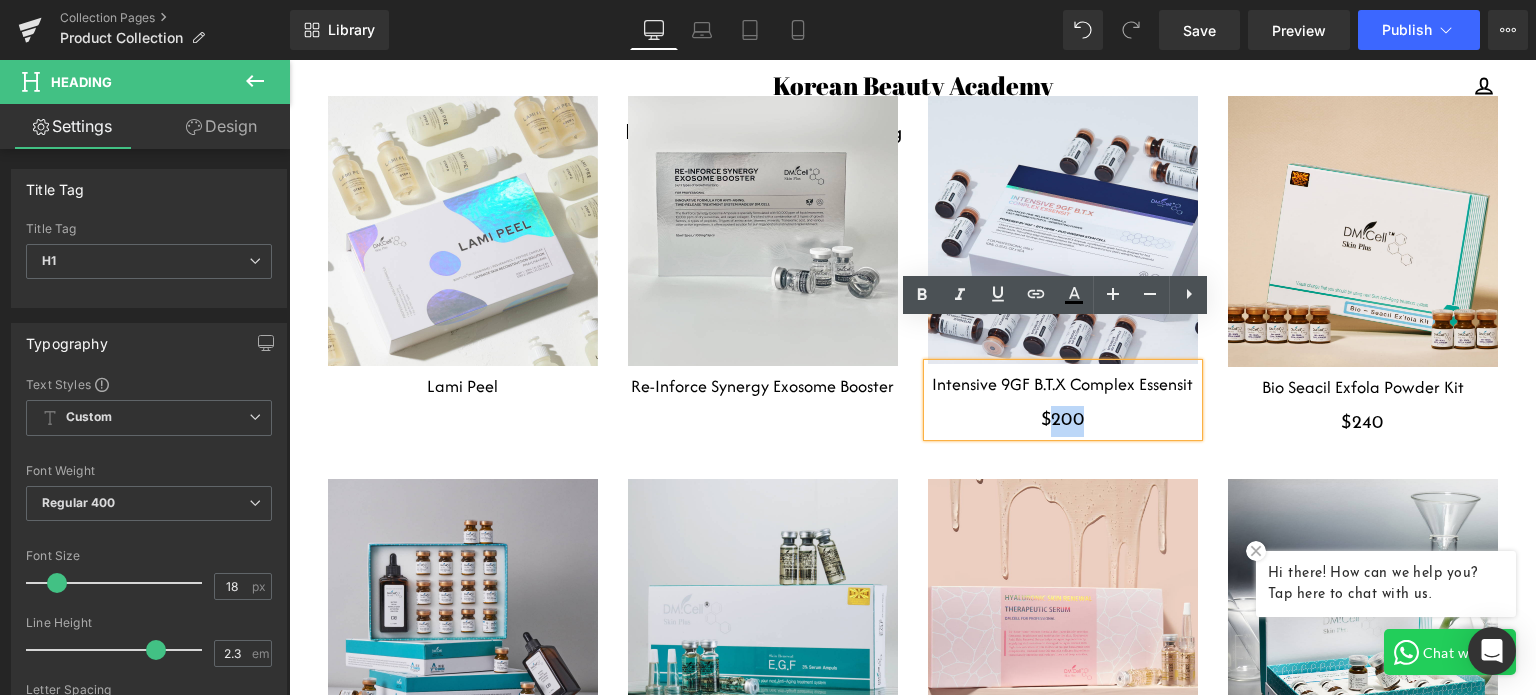 type 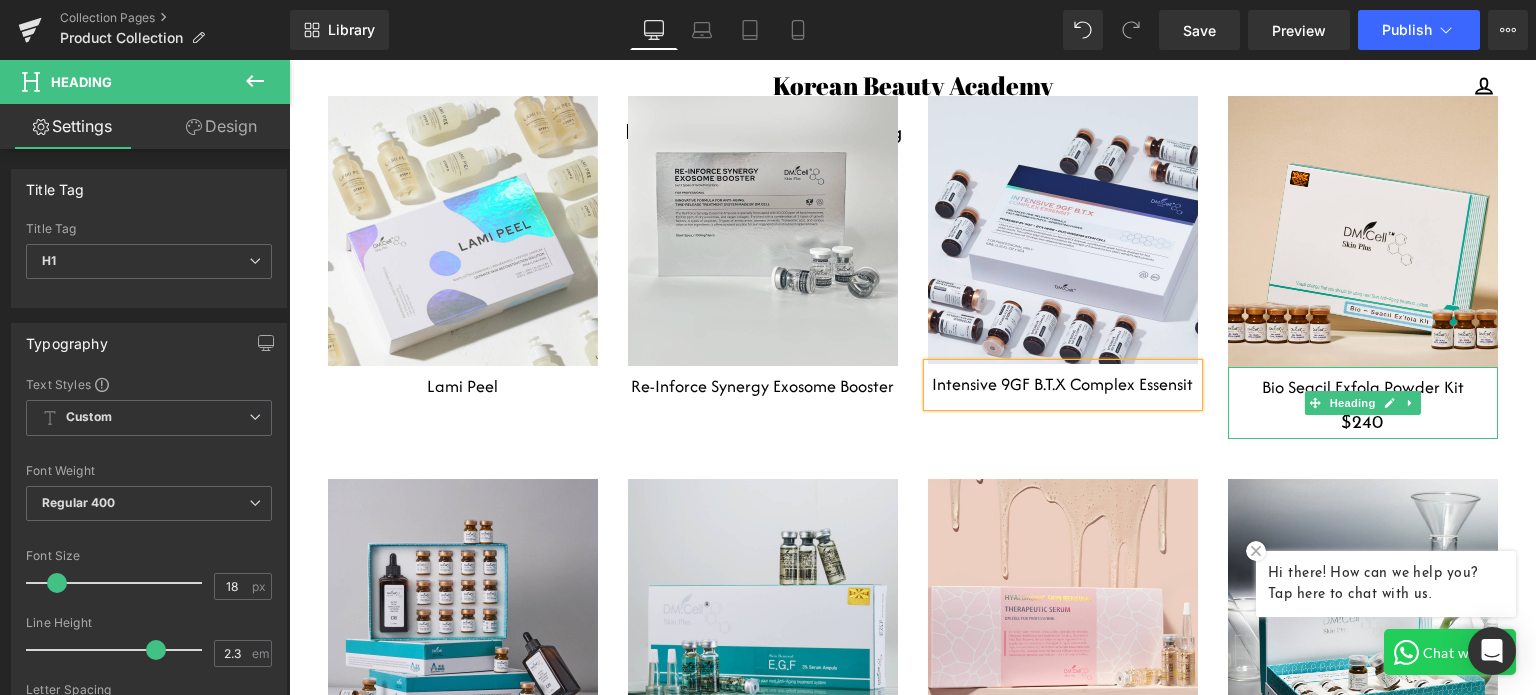 click on "$240" at bounding box center (1363, 424) 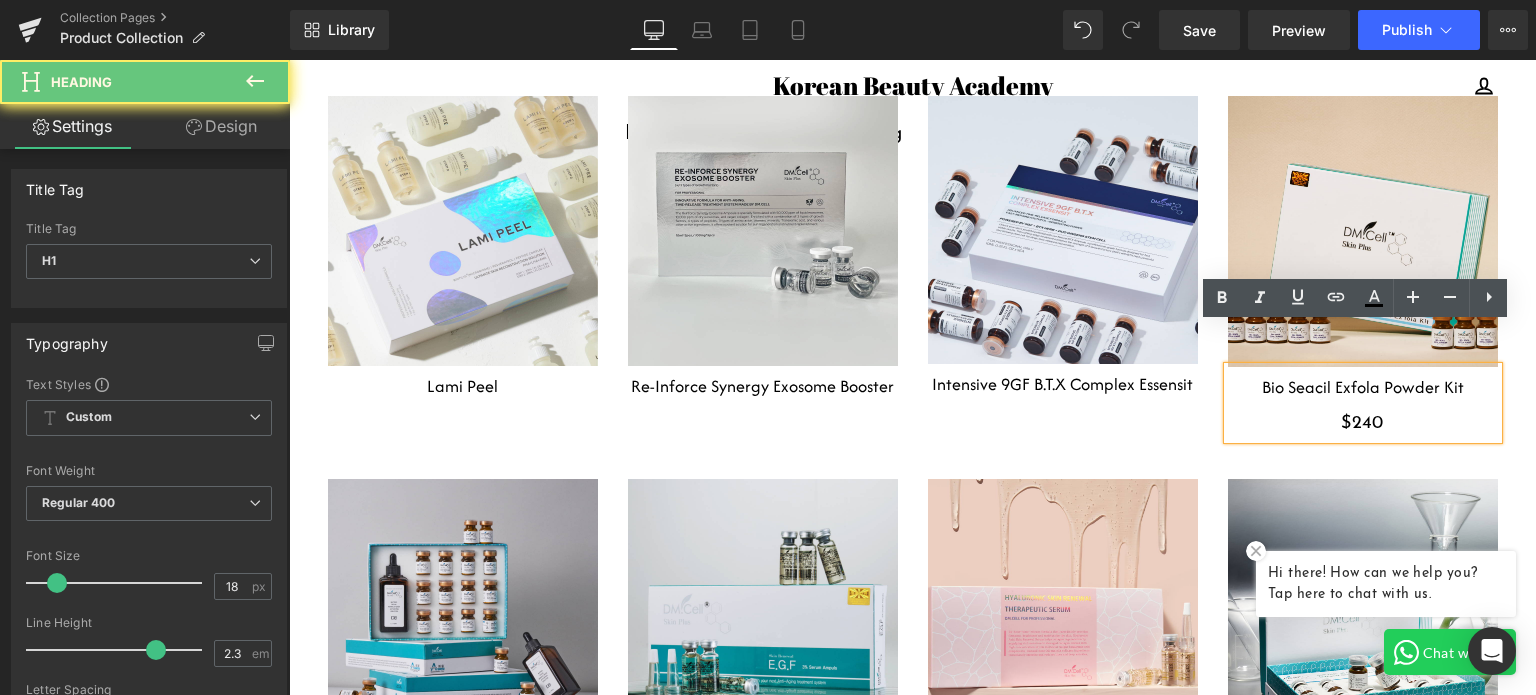 click on "$240" at bounding box center (1363, 424) 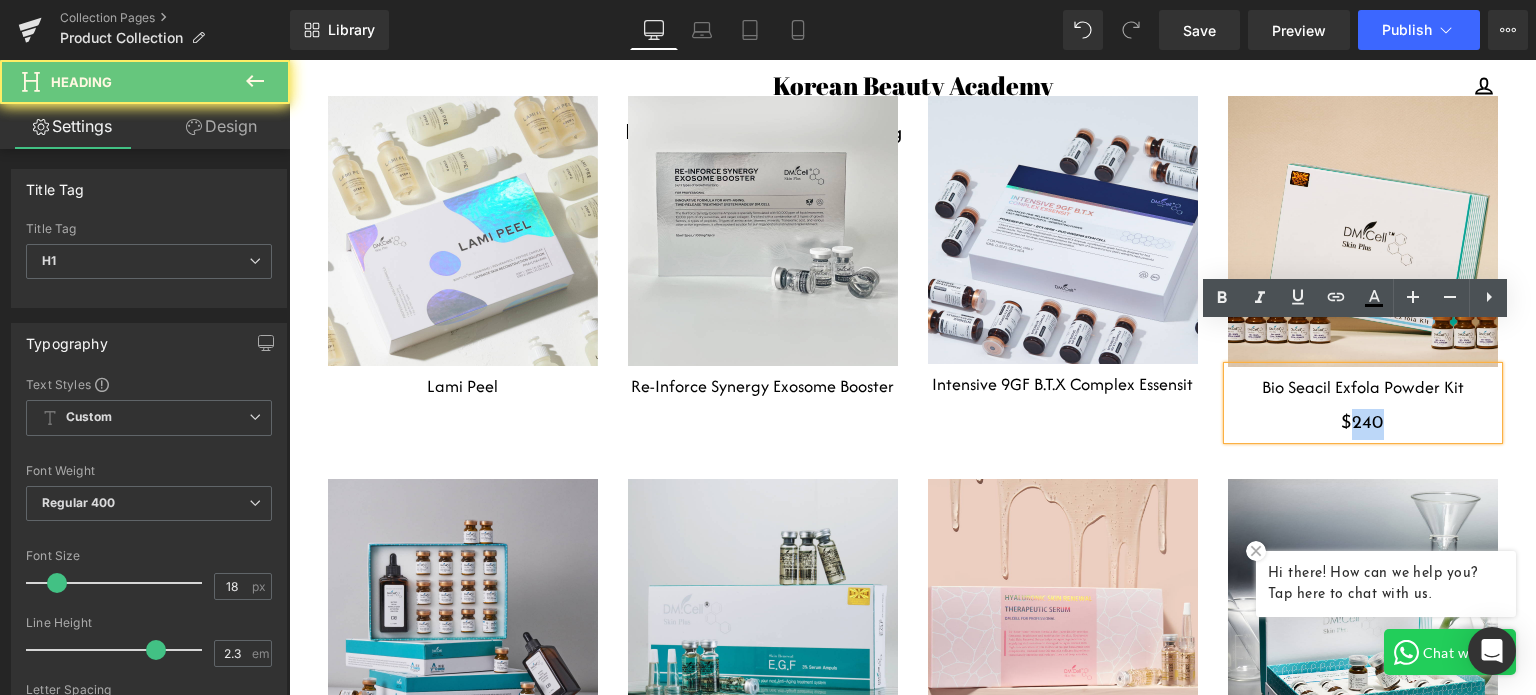 type 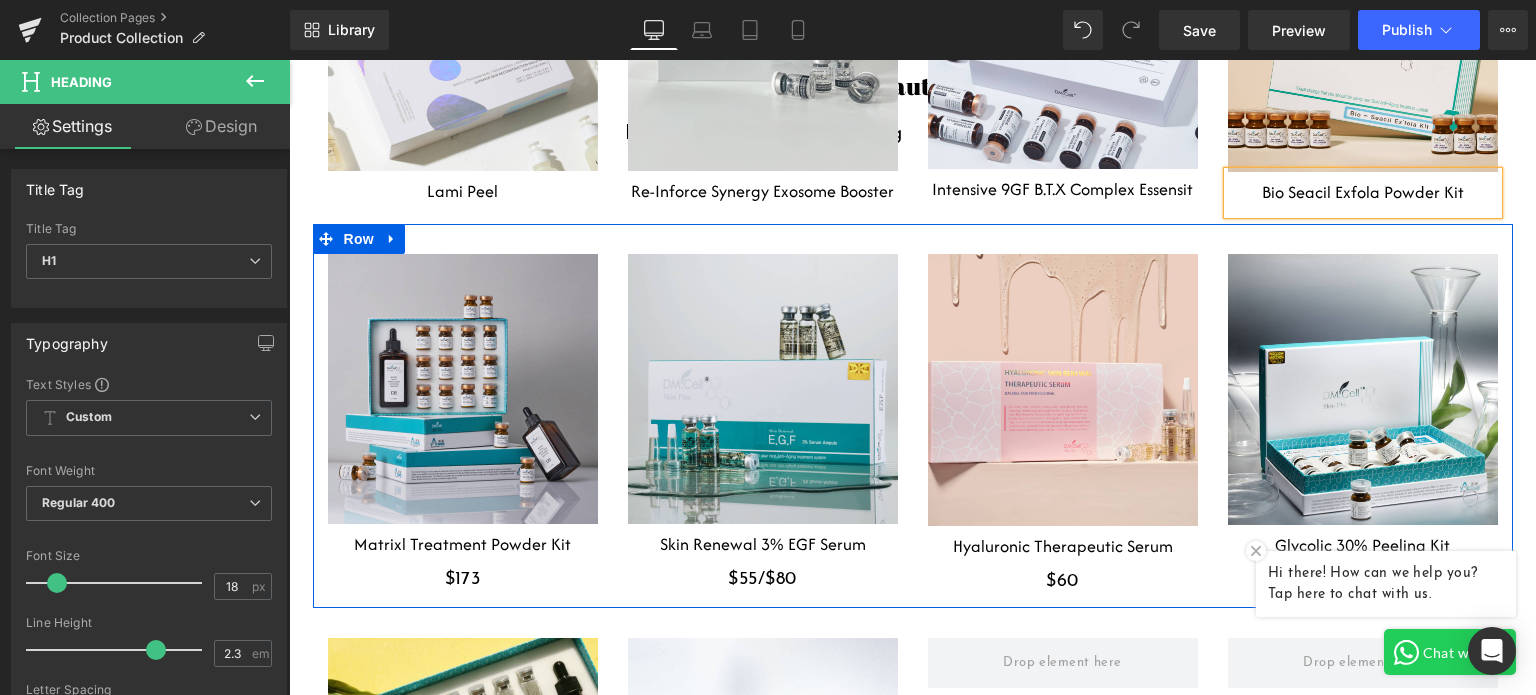 scroll, scrollTop: 2400, scrollLeft: 0, axis: vertical 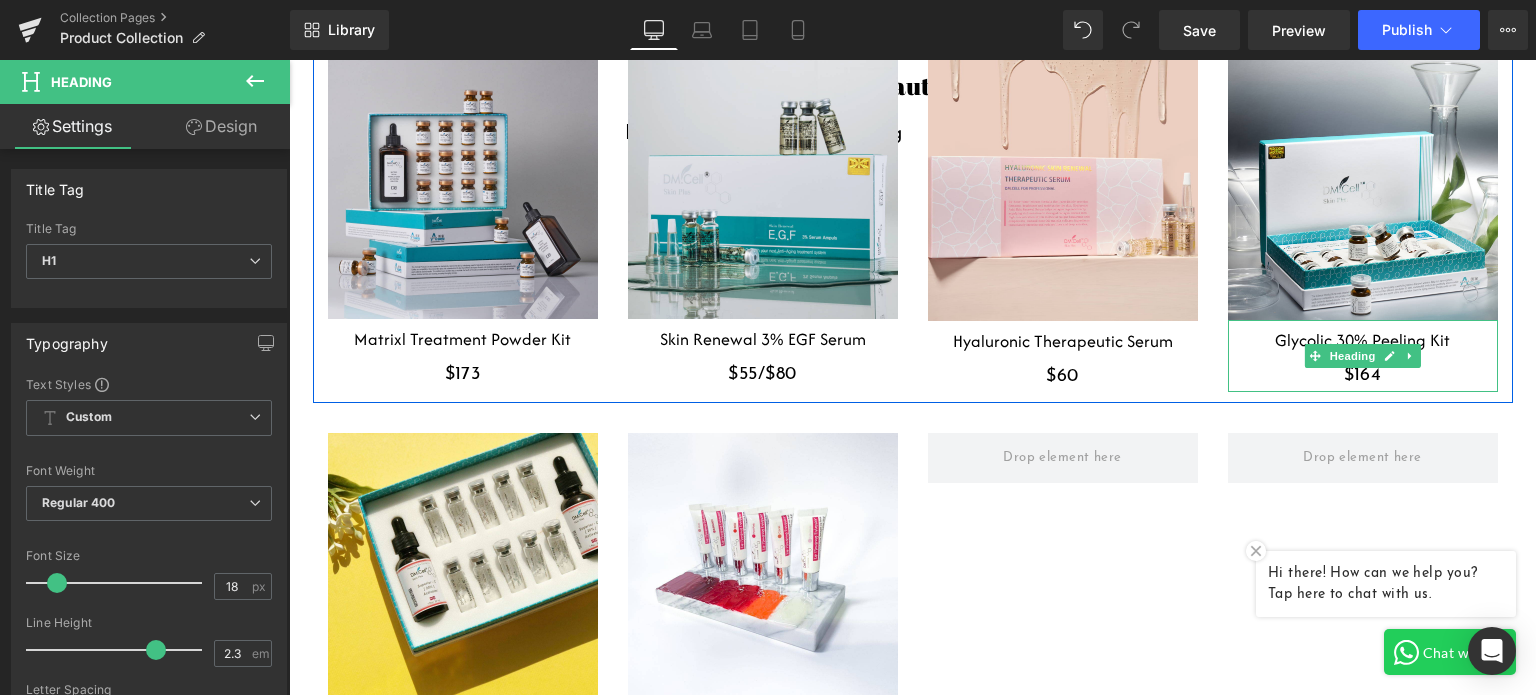 click on "$164" at bounding box center [1363, 376] 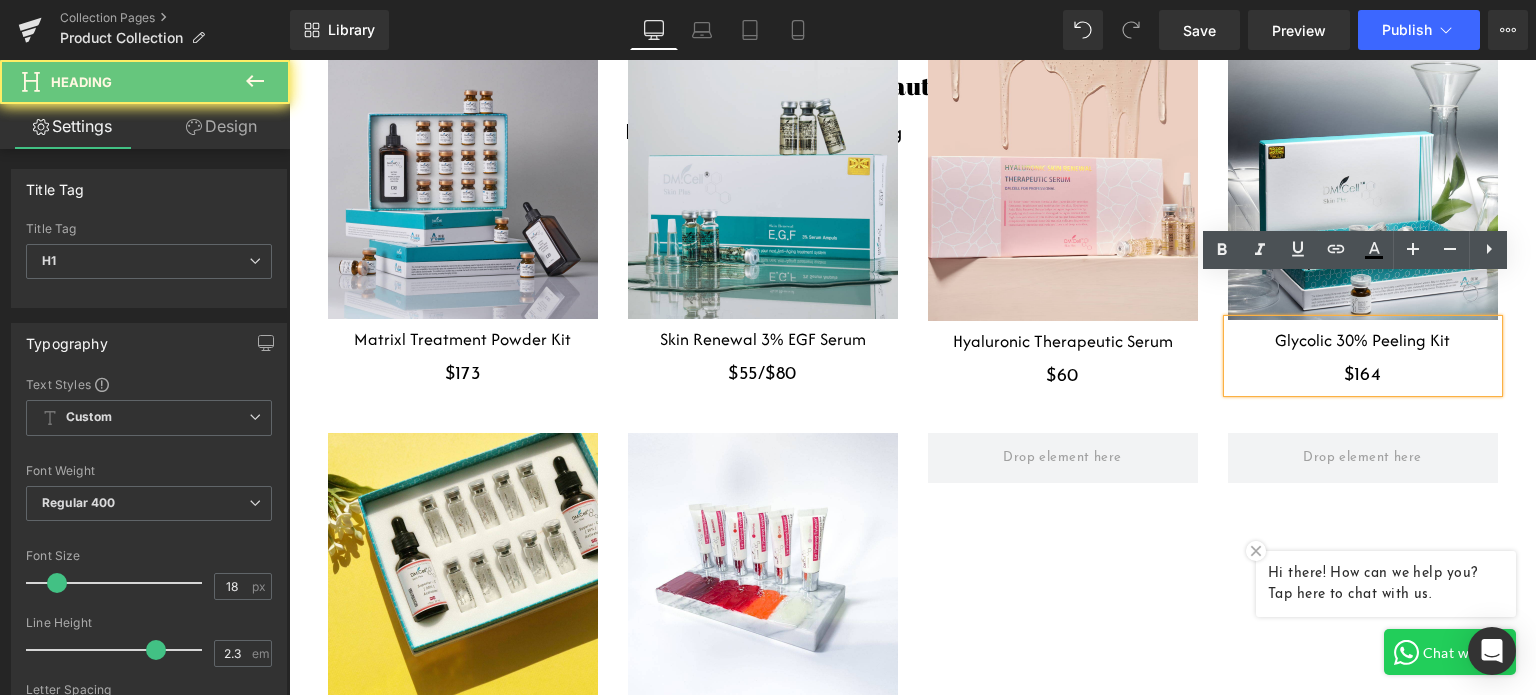 click on "$164" at bounding box center [1363, 376] 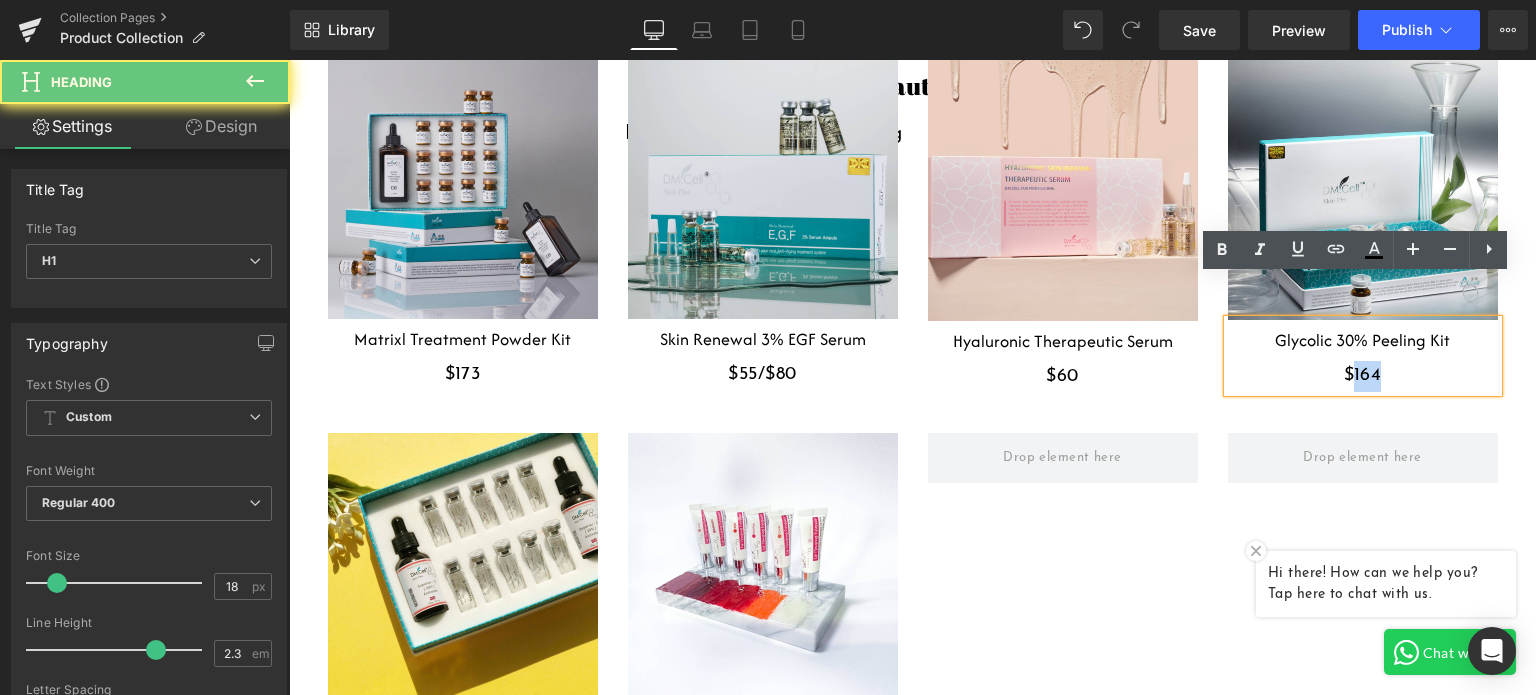 type 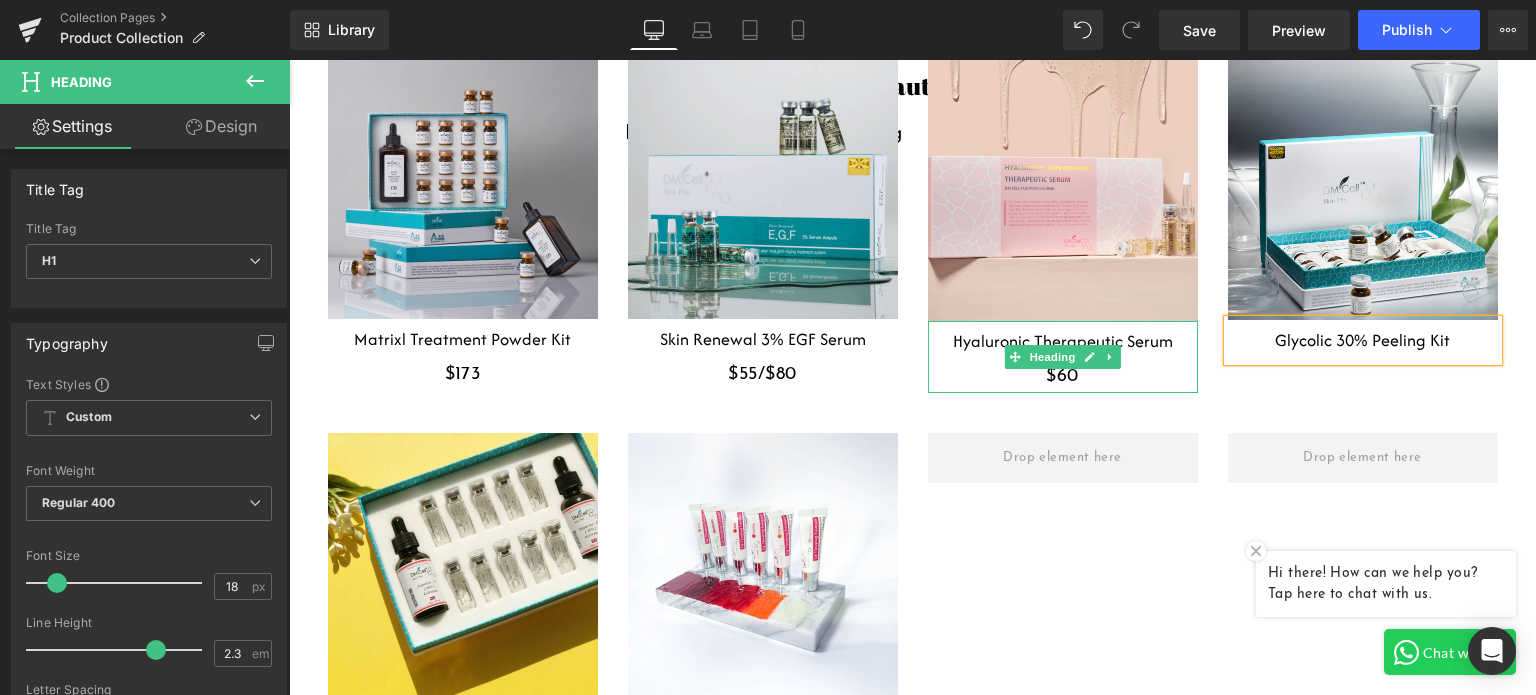 click on "$60" at bounding box center [1063, 377] 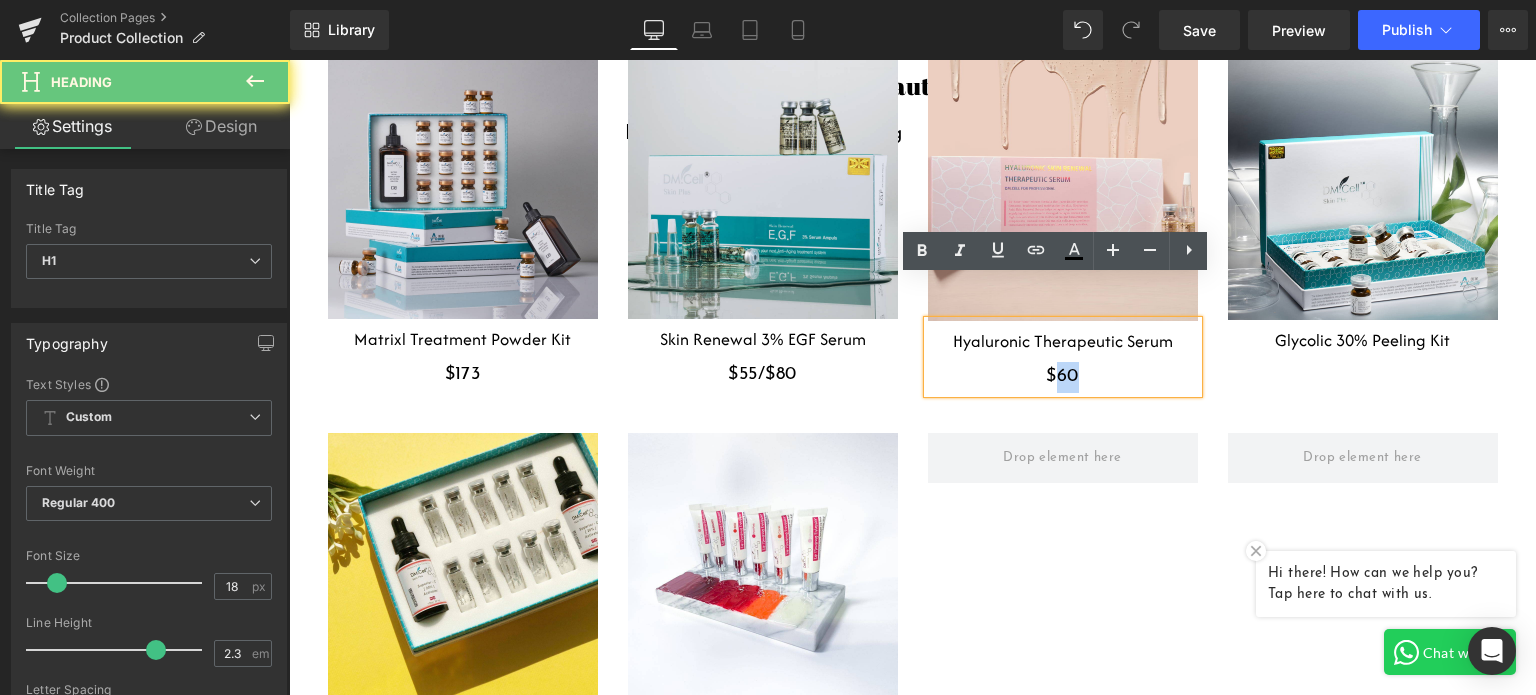 click on "$60" at bounding box center (1063, 377) 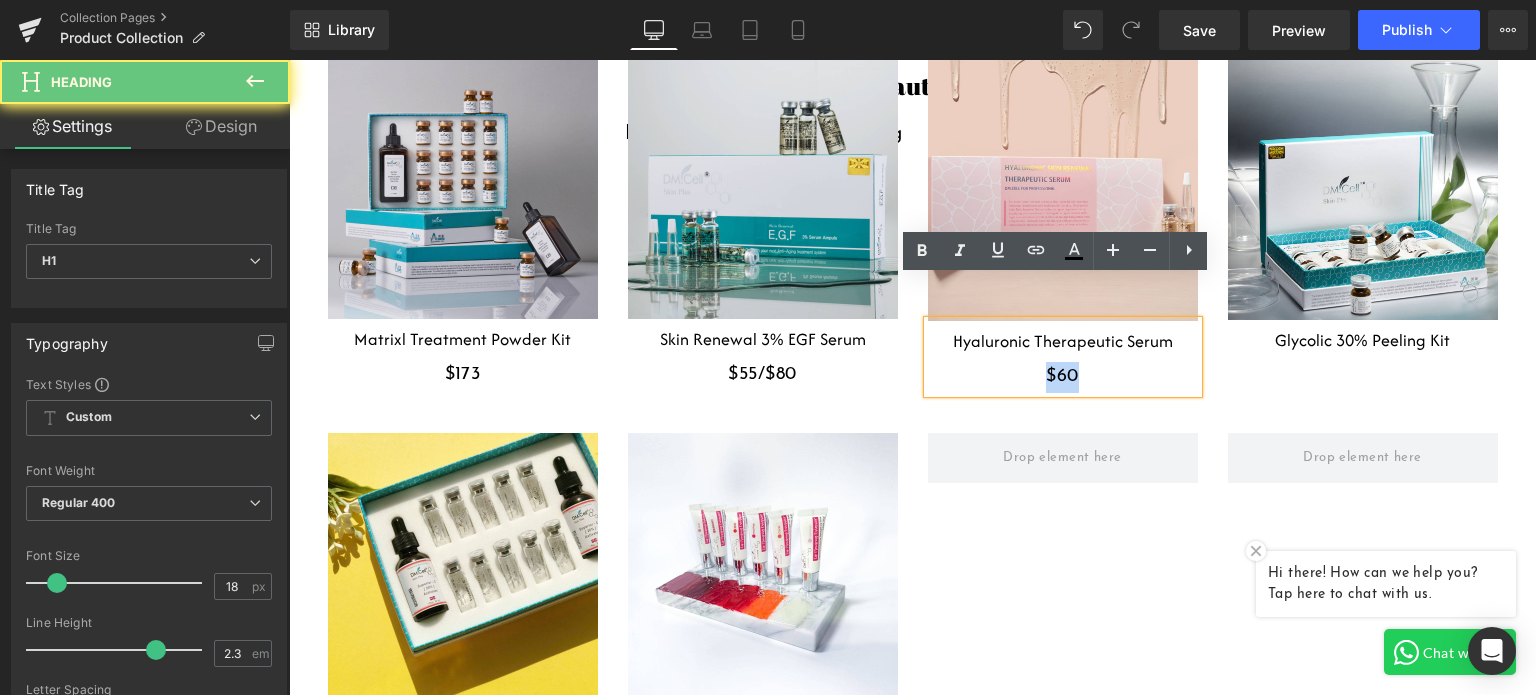 click on "$60" at bounding box center (1063, 377) 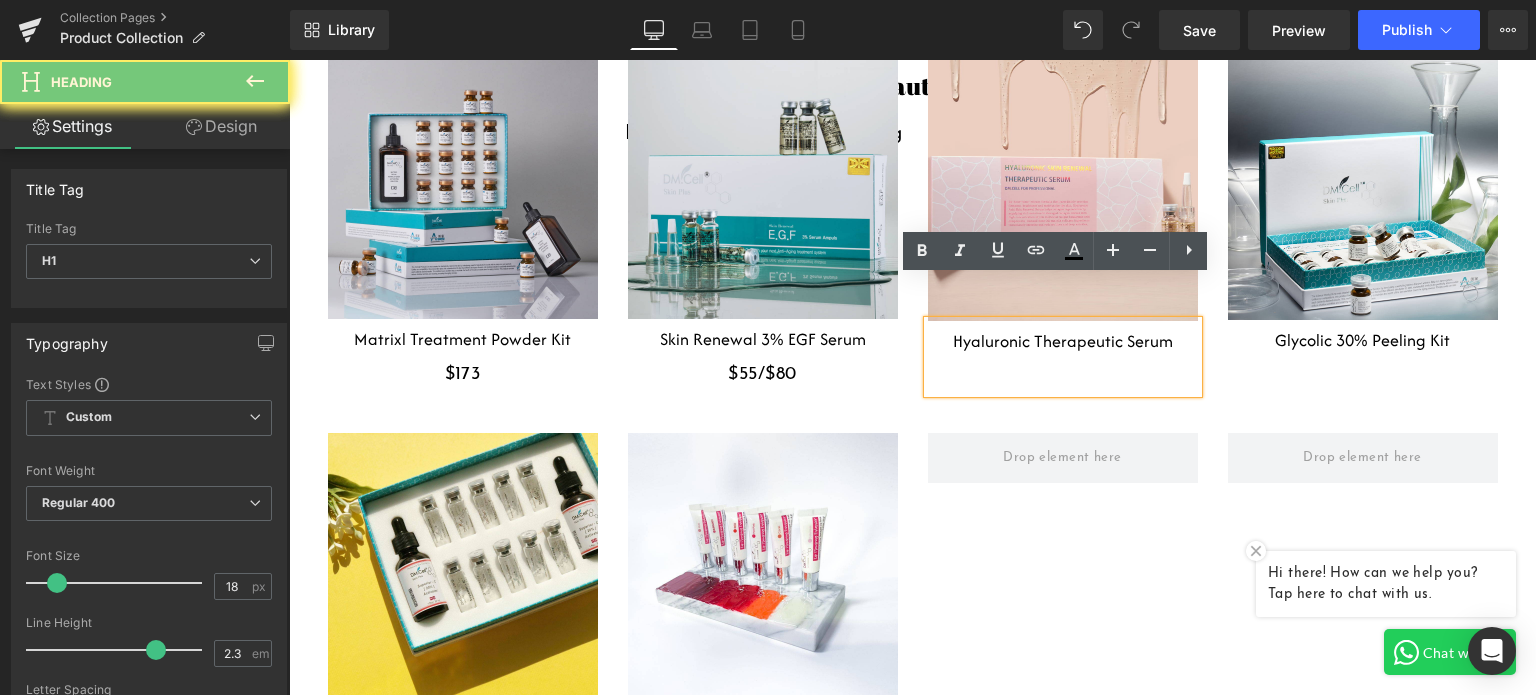 type 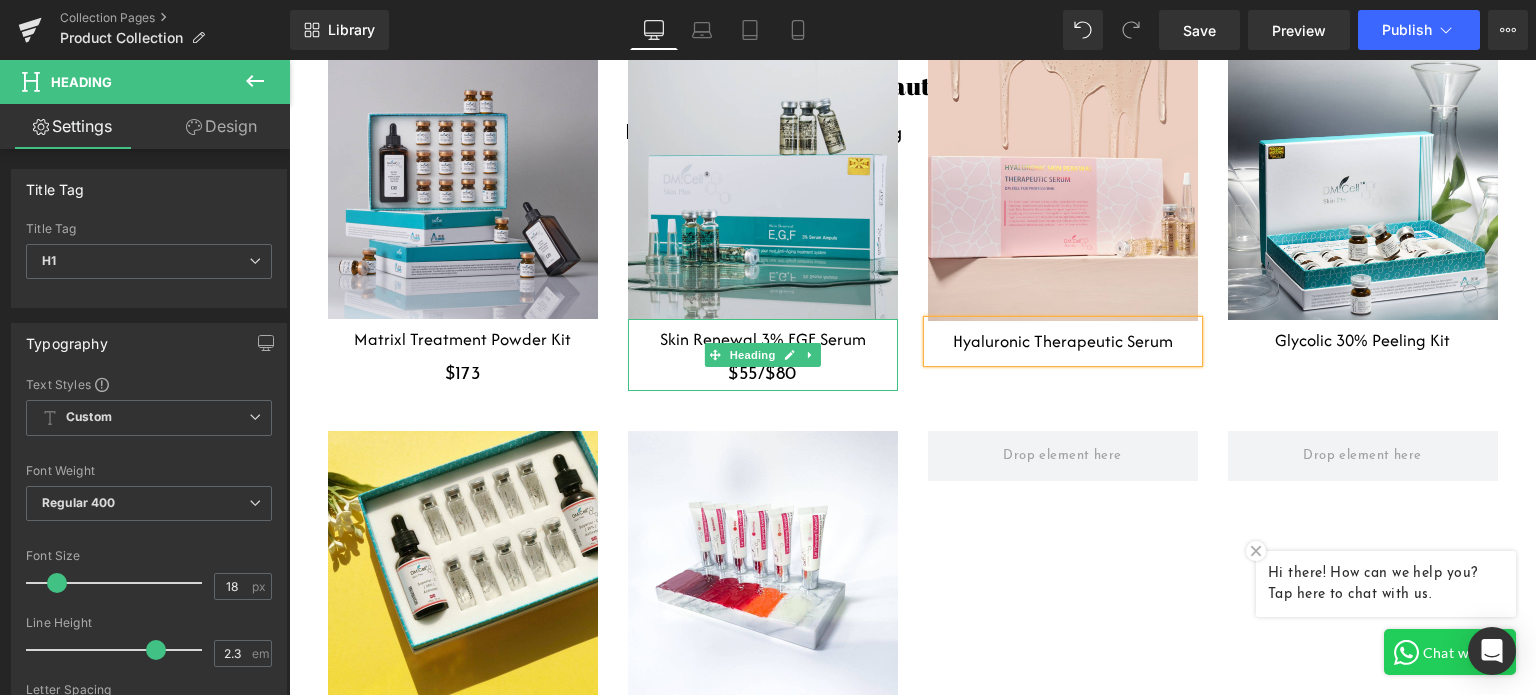 click on "$55/$80" at bounding box center (763, 375) 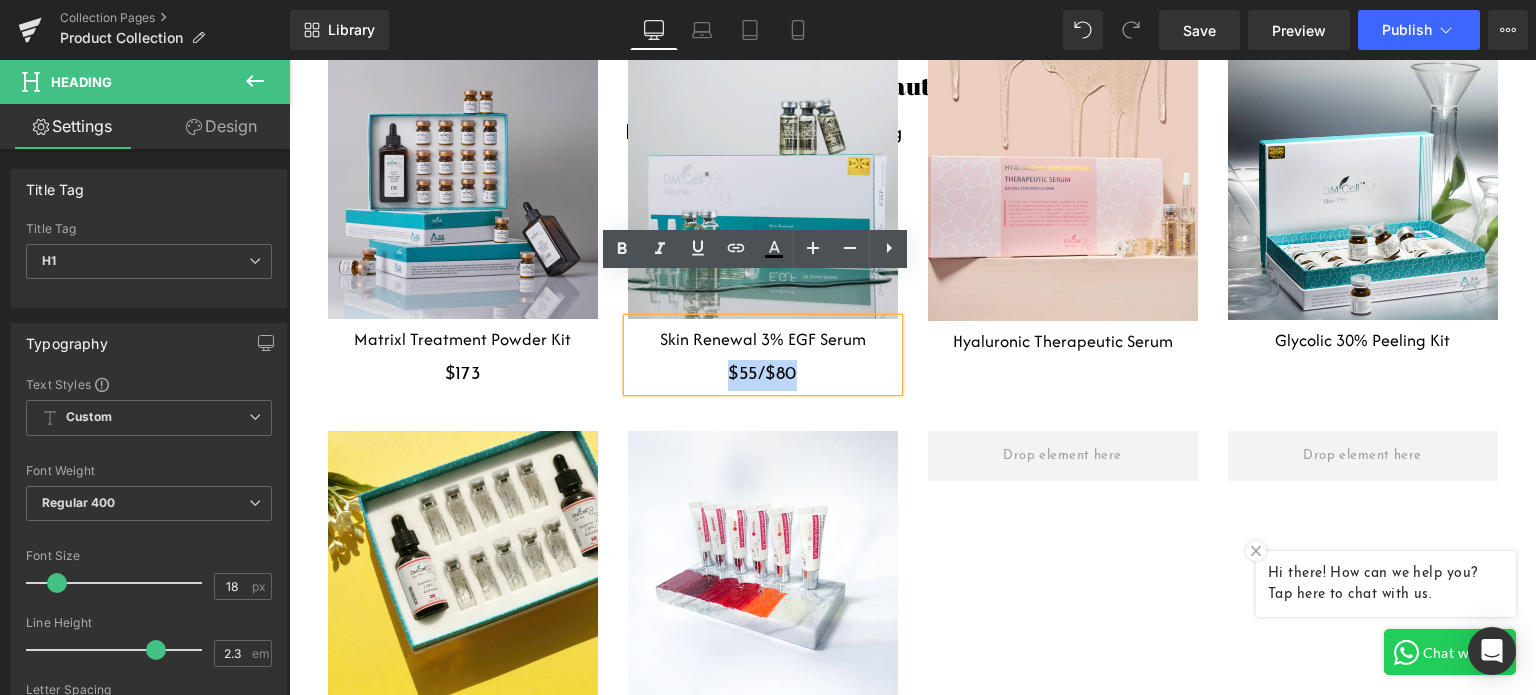 drag, startPoint x: 804, startPoint y: 335, endPoint x: 695, endPoint y: 334, distance: 109.004585 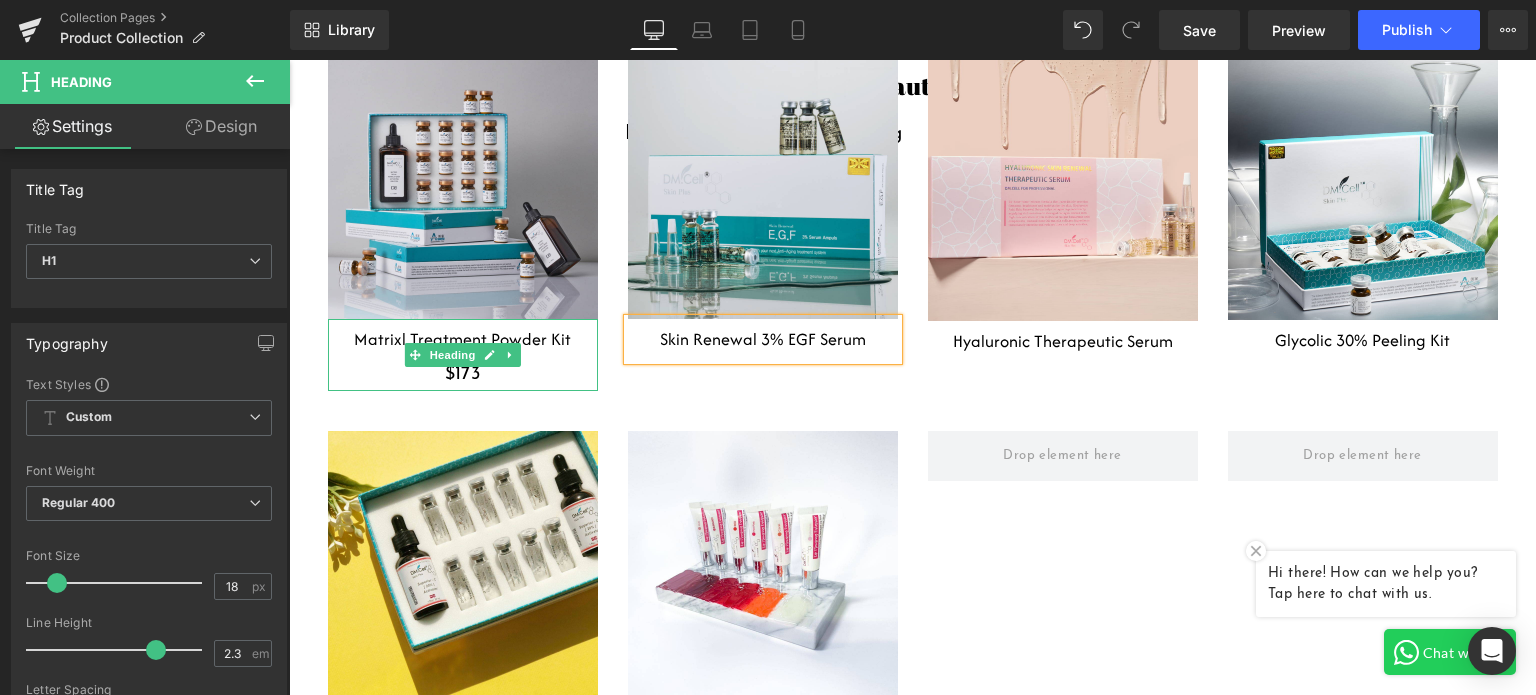 click on "$173" at bounding box center (463, 375) 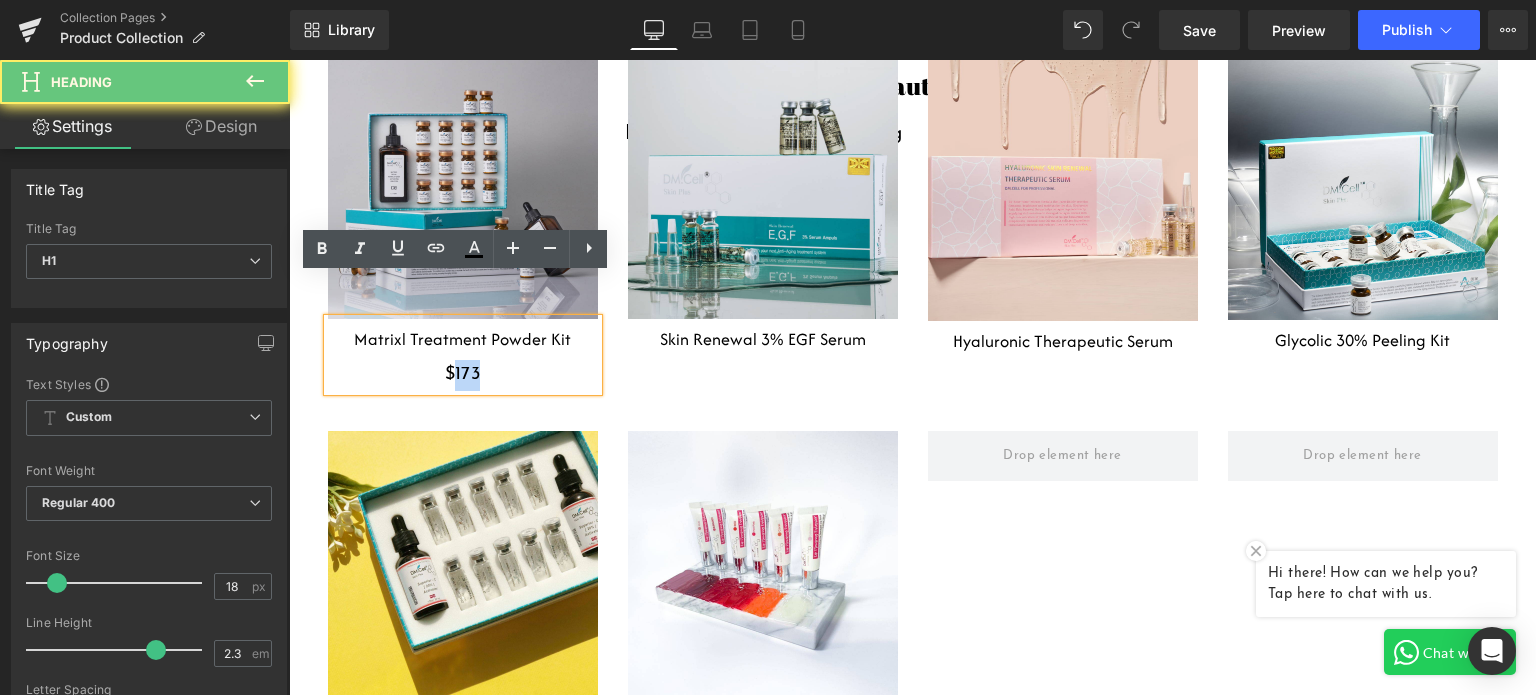 type 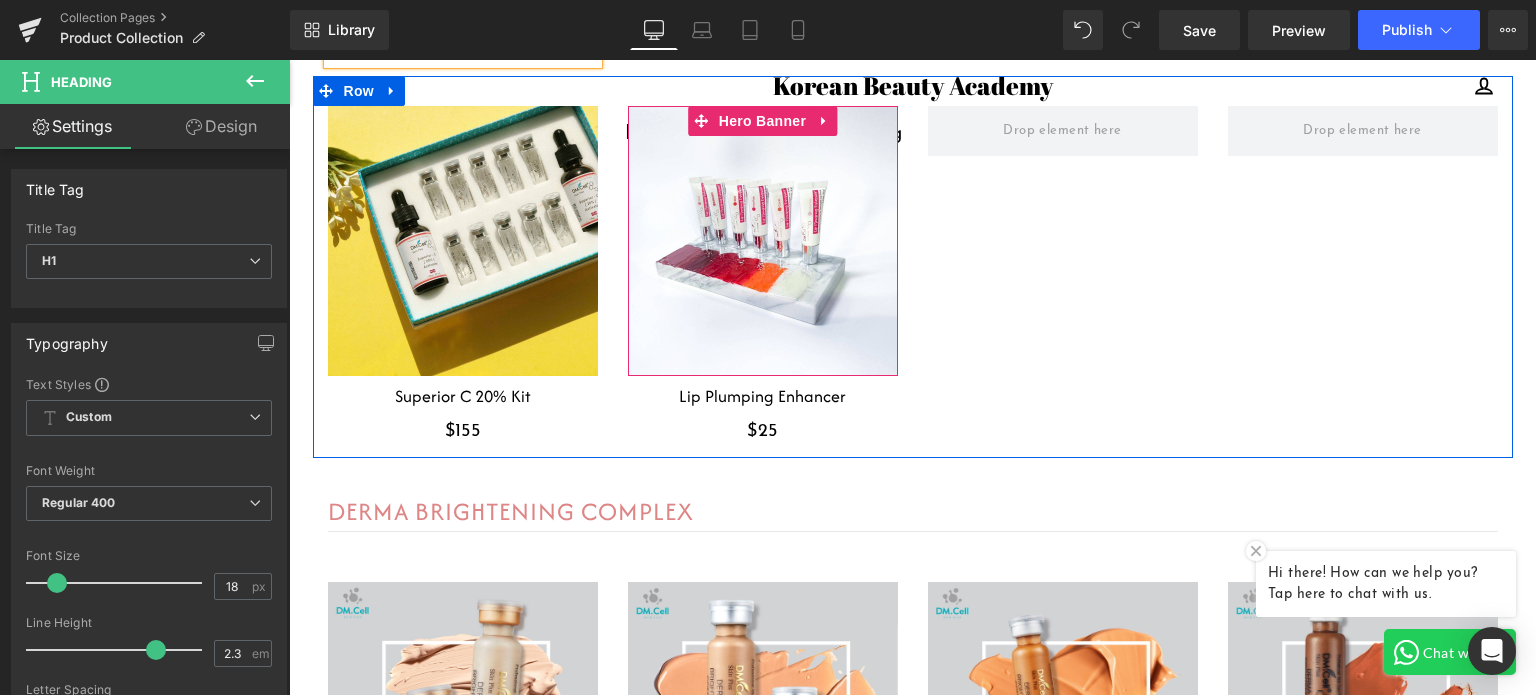 scroll, scrollTop: 2700, scrollLeft: 0, axis: vertical 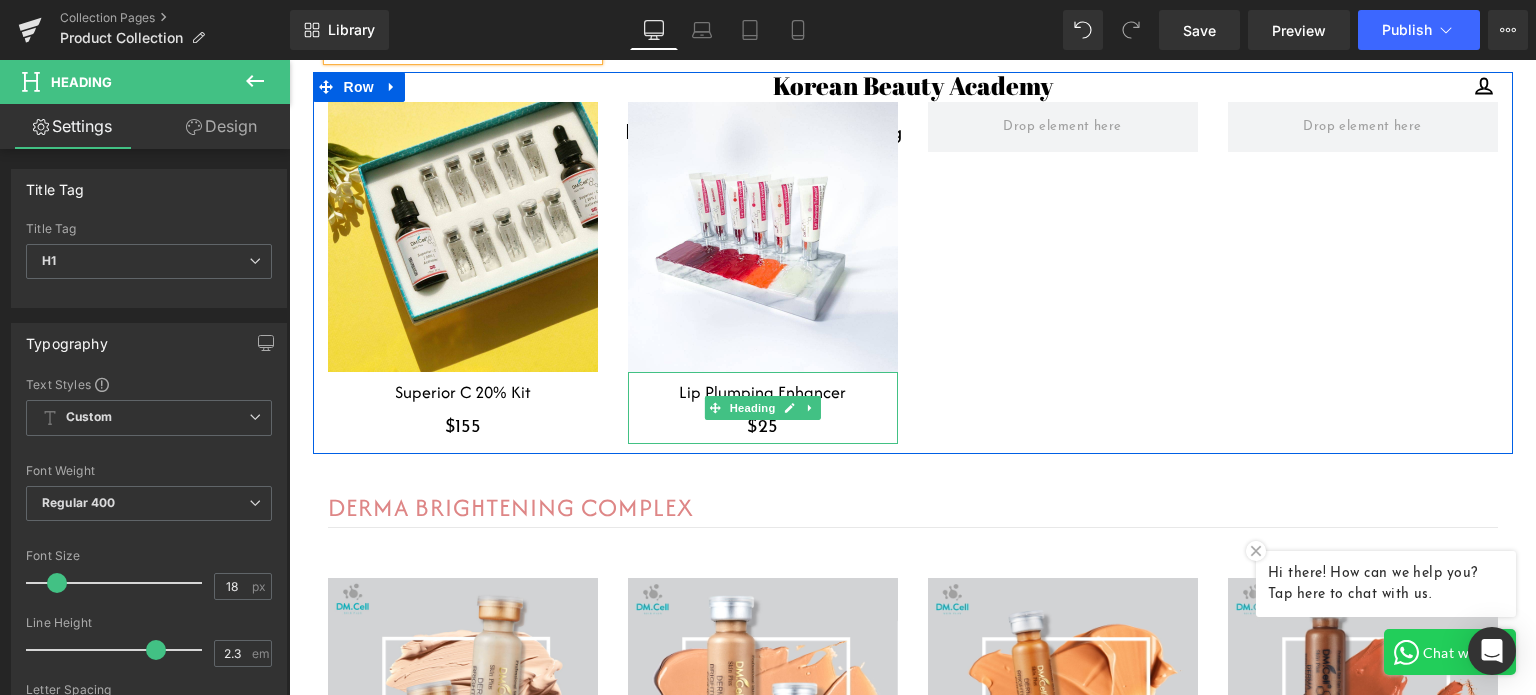 click on "$25" at bounding box center (763, 428) 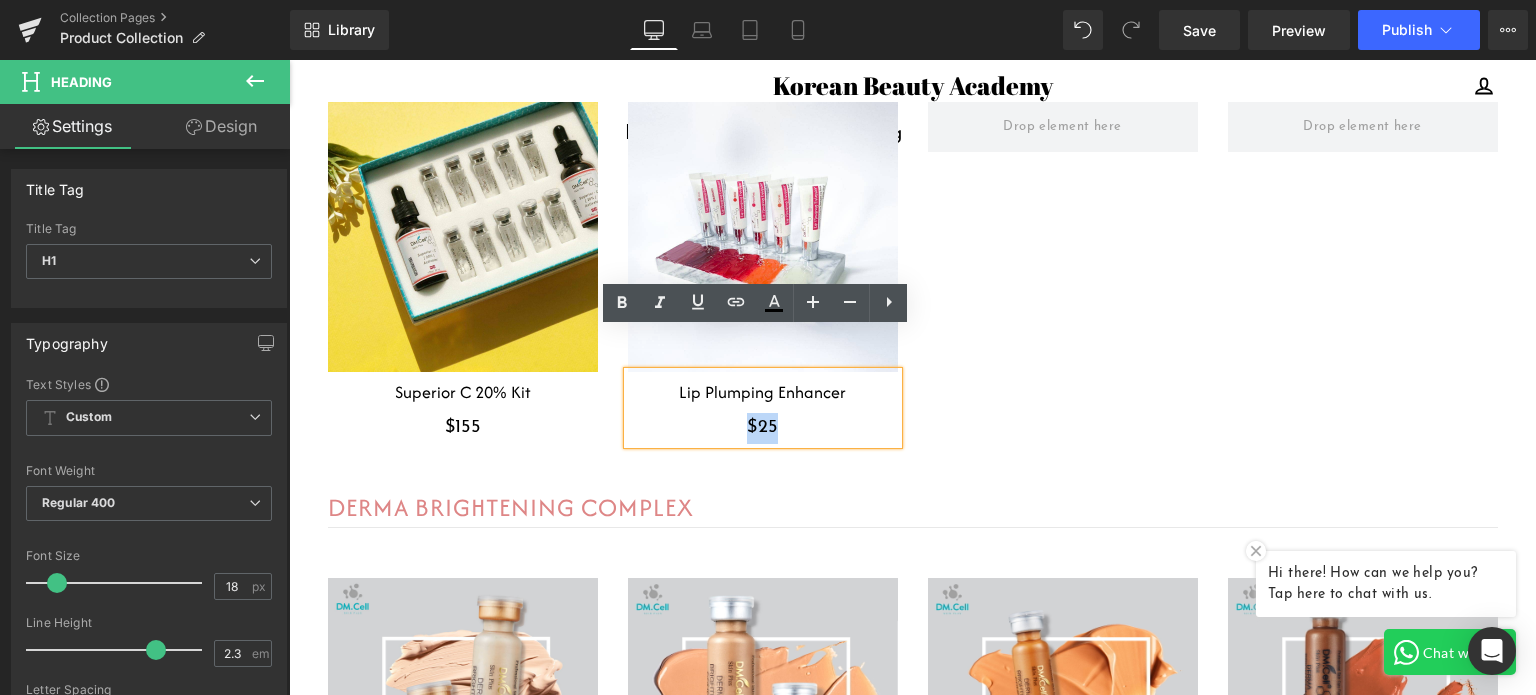 drag, startPoint x: 779, startPoint y: 384, endPoint x: 716, endPoint y: 384, distance: 63 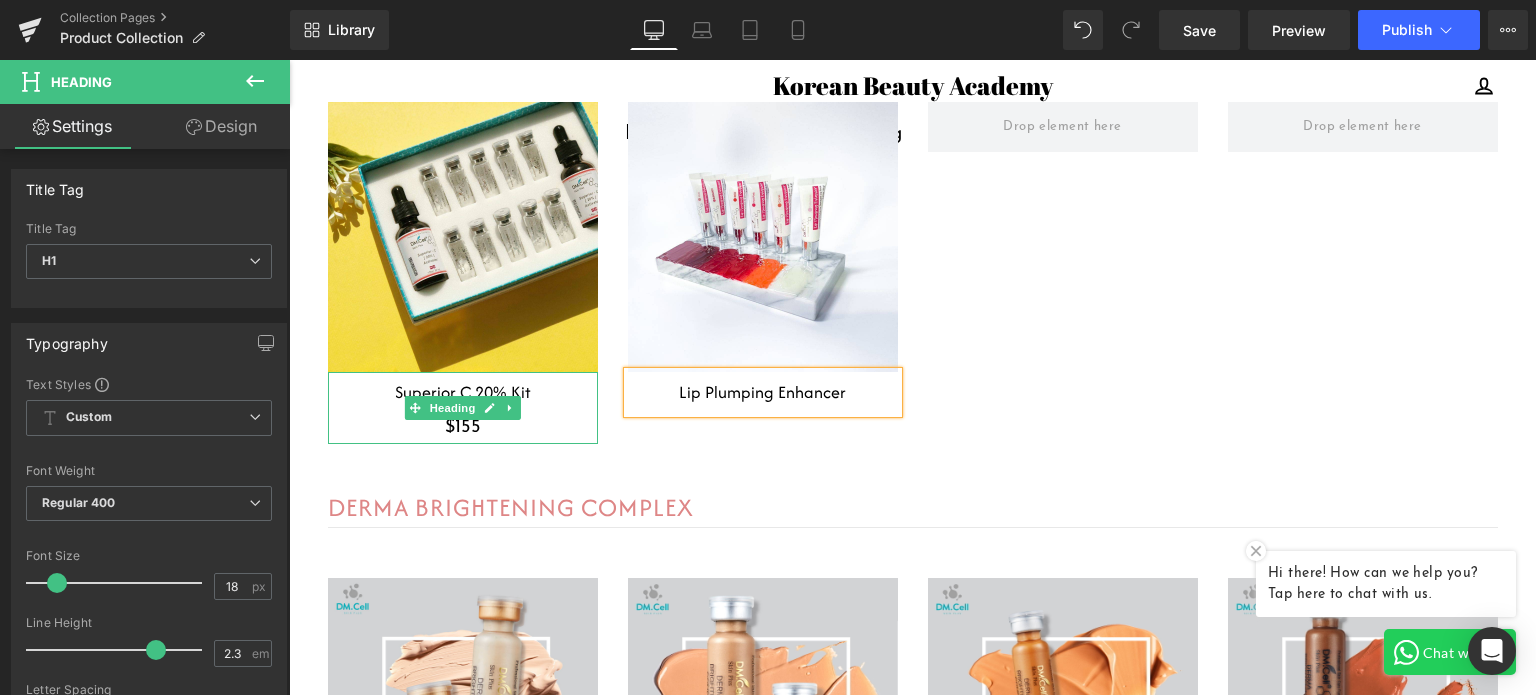 click on "$155" at bounding box center (463, 428) 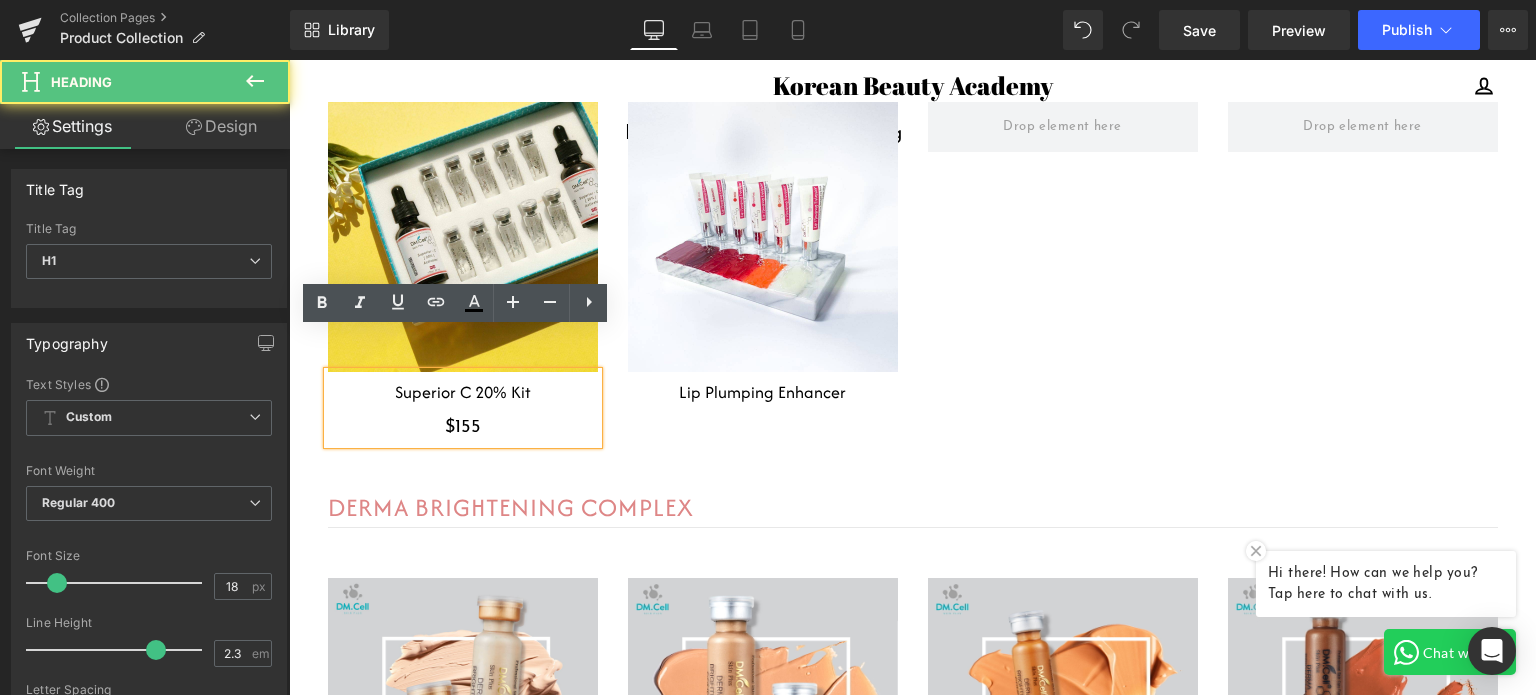 click on "$155" at bounding box center [463, 428] 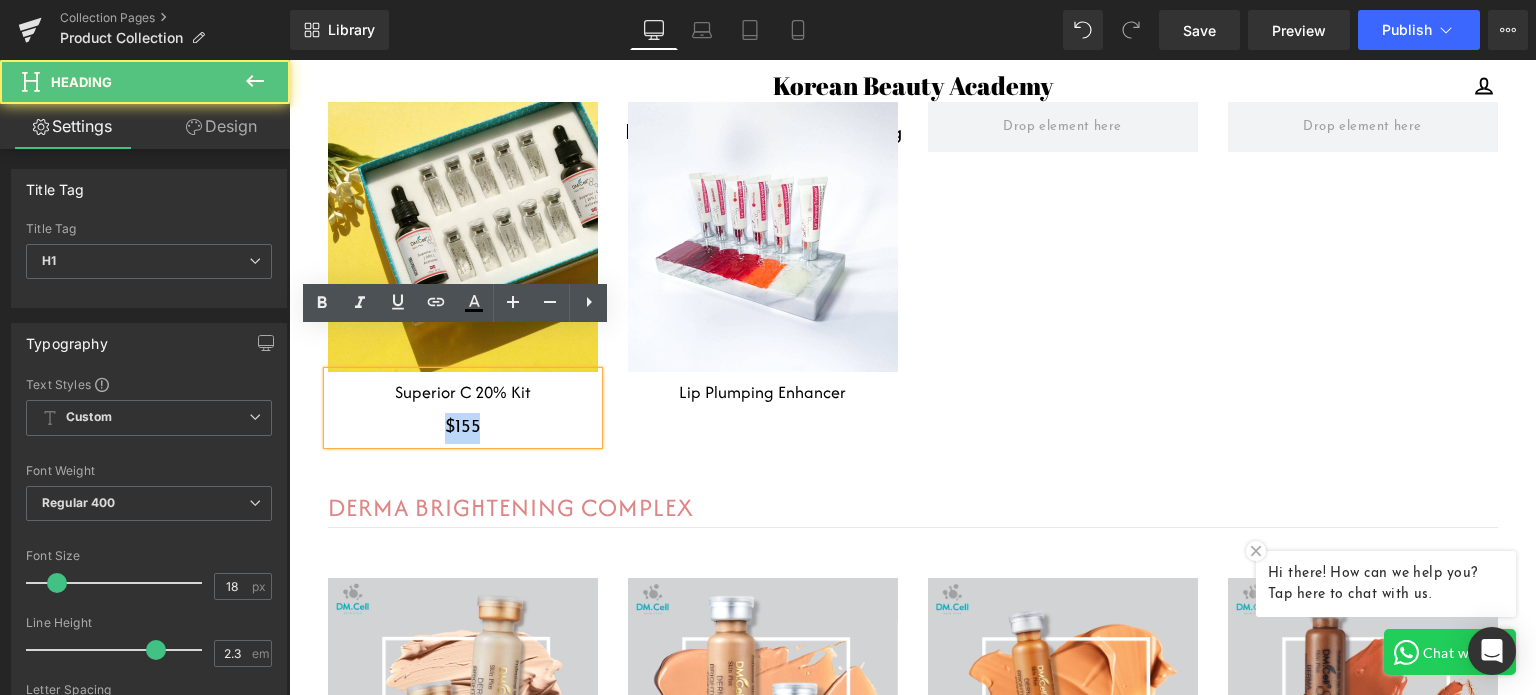 drag, startPoint x: 450, startPoint y: 382, endPoint x: 404, endPoint y: 382, distance: 46 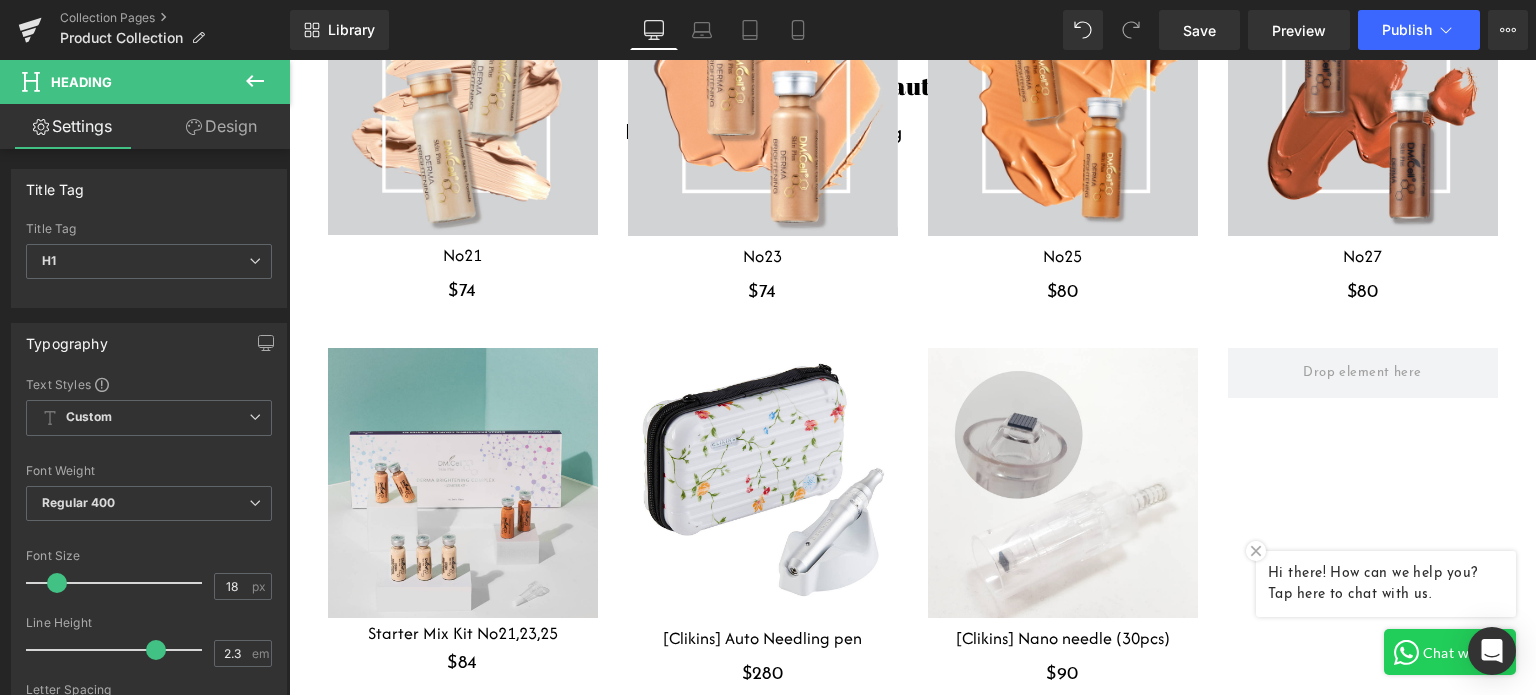 scroll, scrollTop: 3100, scrollLeft: 0, axis: vertical 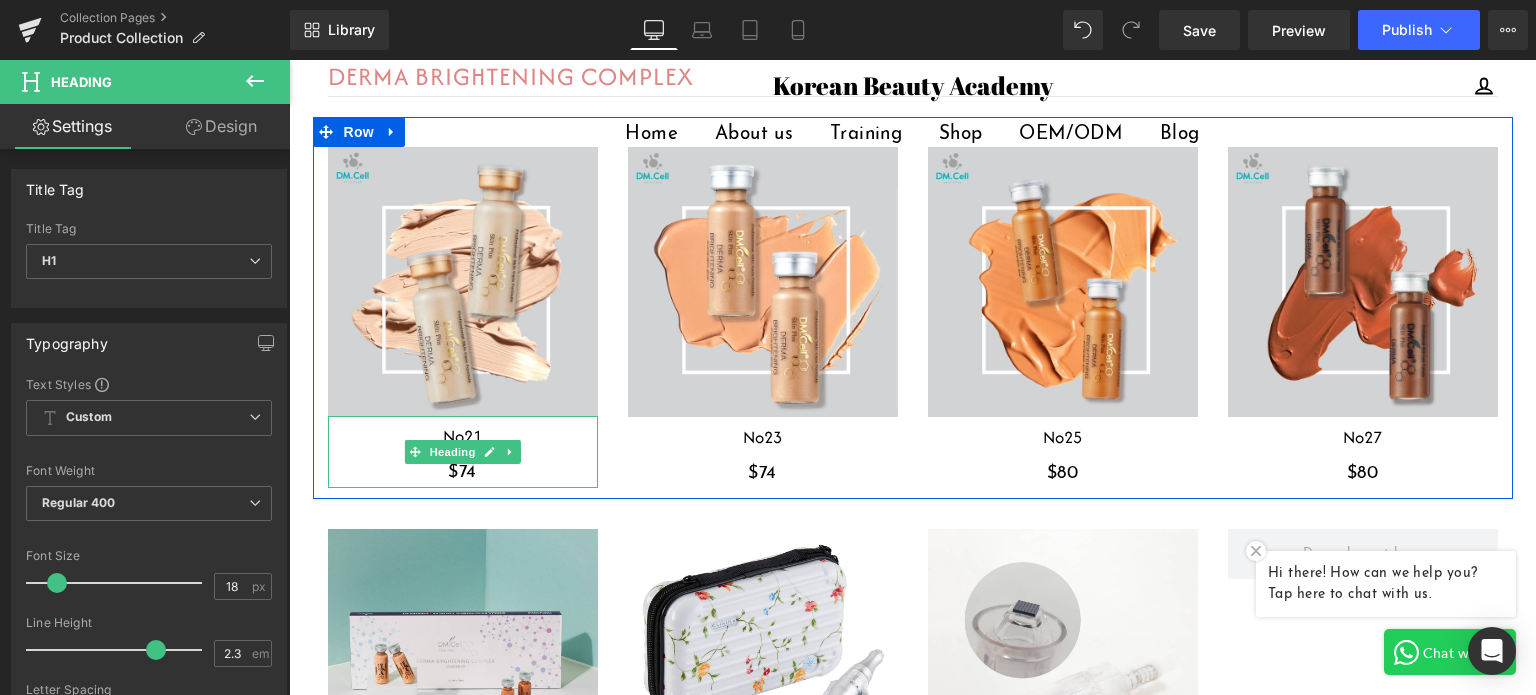 click on "$74" at bounding box center [463, 473] 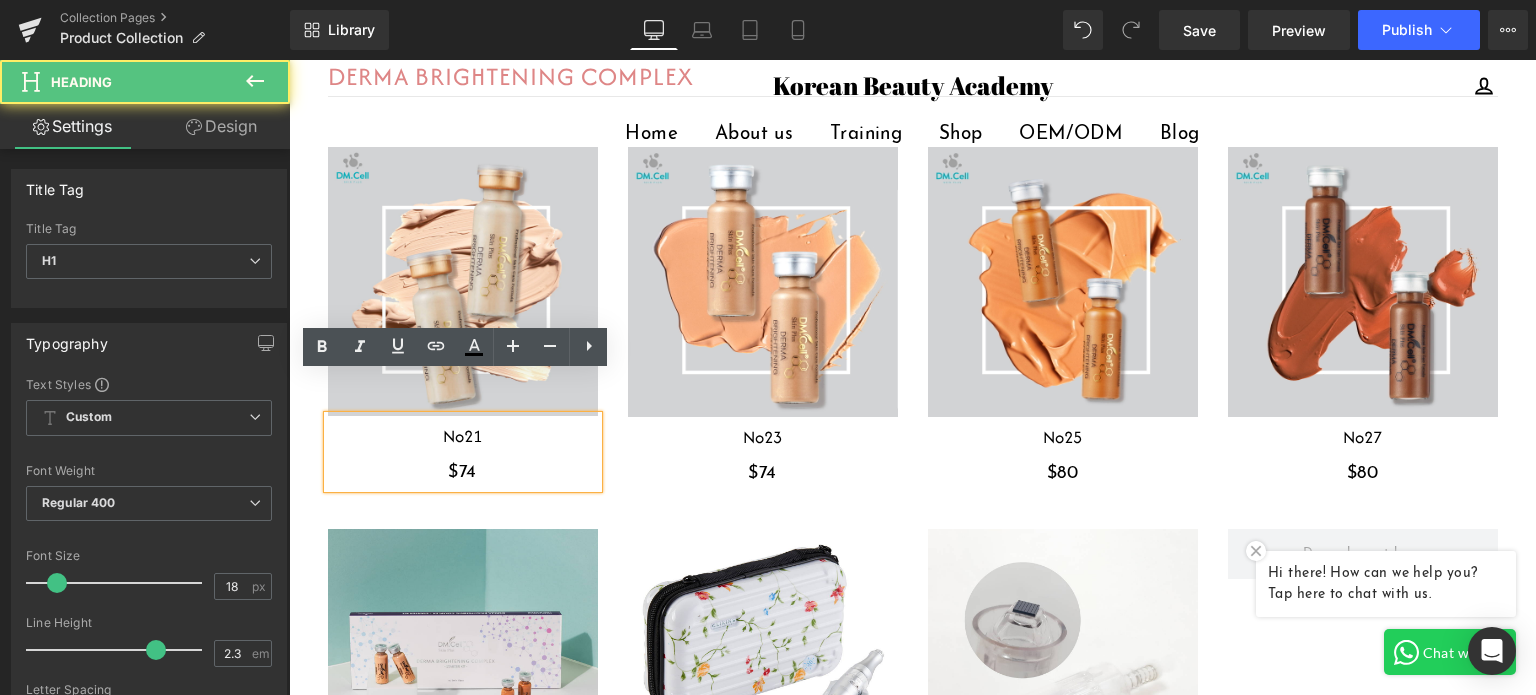 click on "$74" at bounding box center [463, 473] 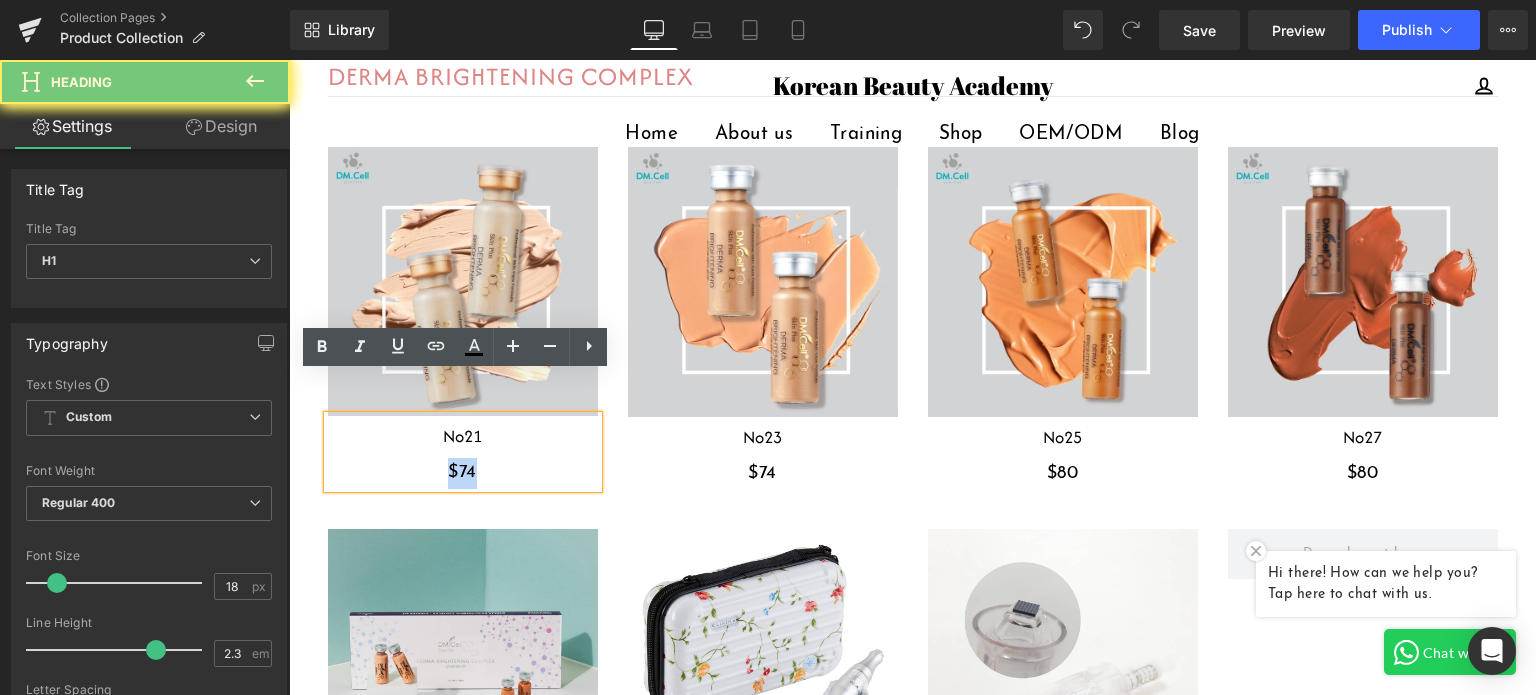 drag, startPoint x: 500, startPoint y: 423, endPoint x: 418, endPoint y: 423, distance: 82 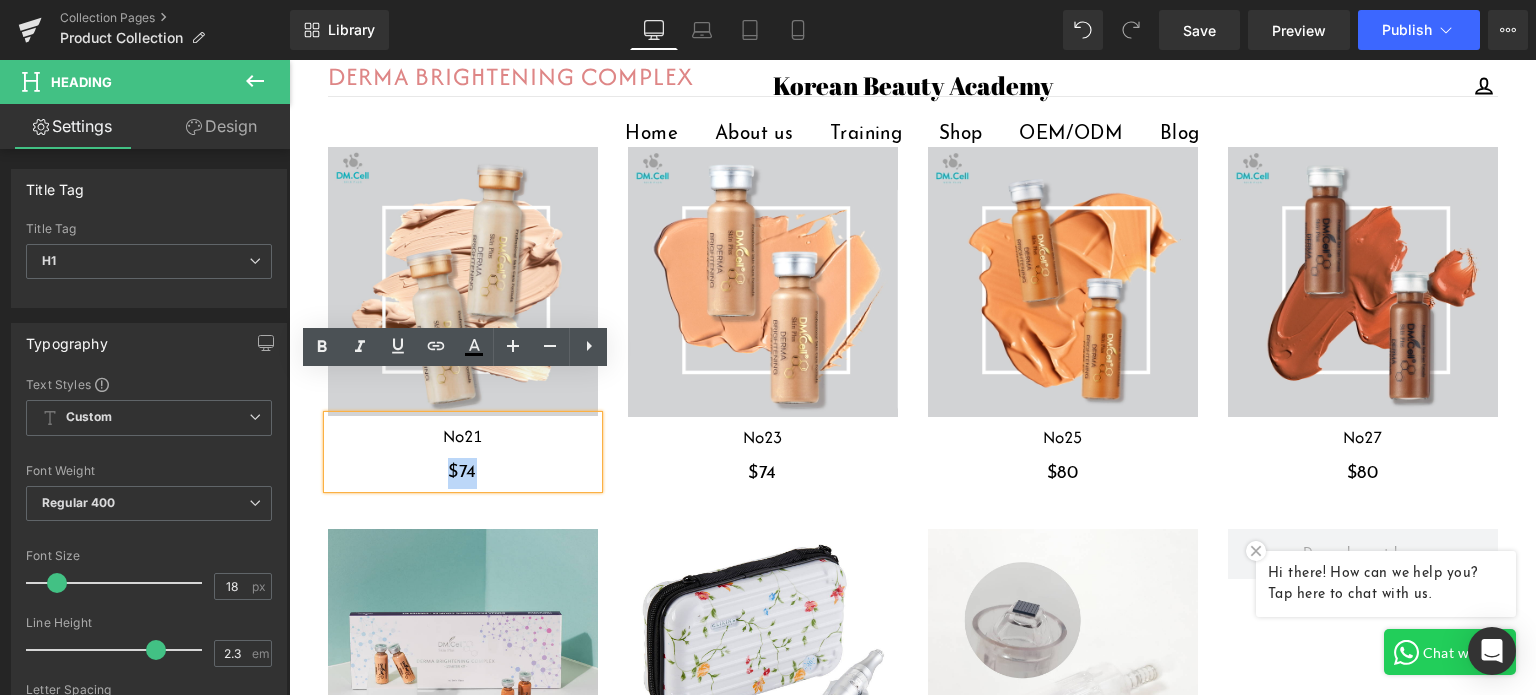 type 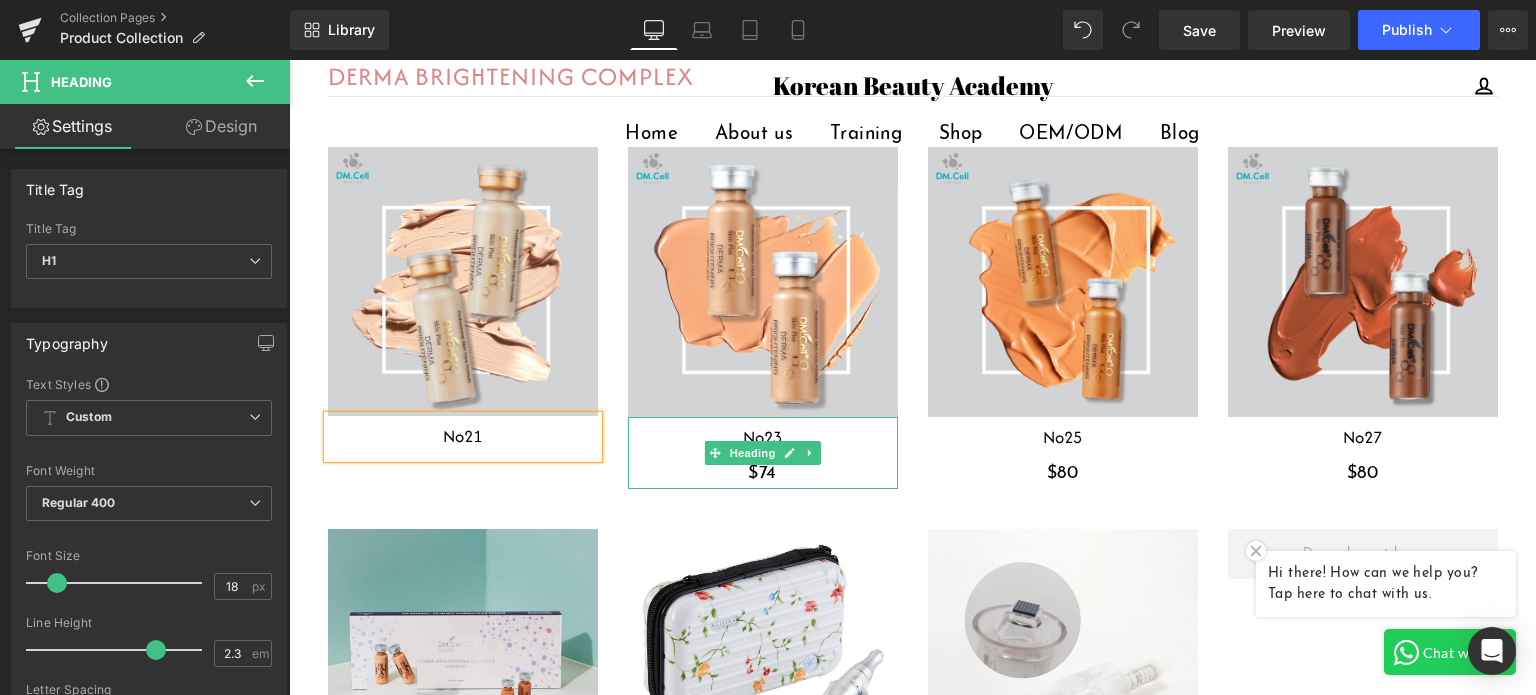 drag, startPoint x: 749, startPoint y: 439, endPoint x: 760, endPoint y: 439, distance: 11 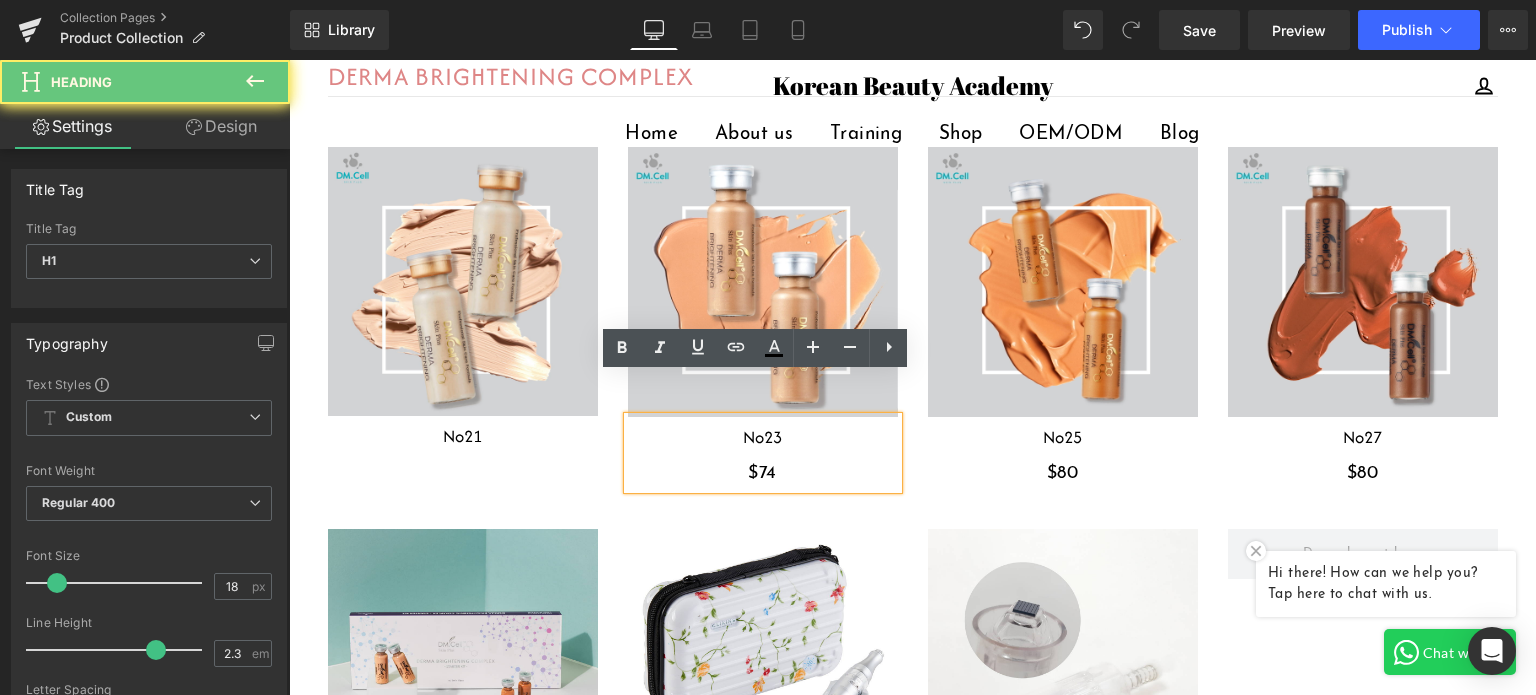 click on "$74" at bounding box center [763, 474] 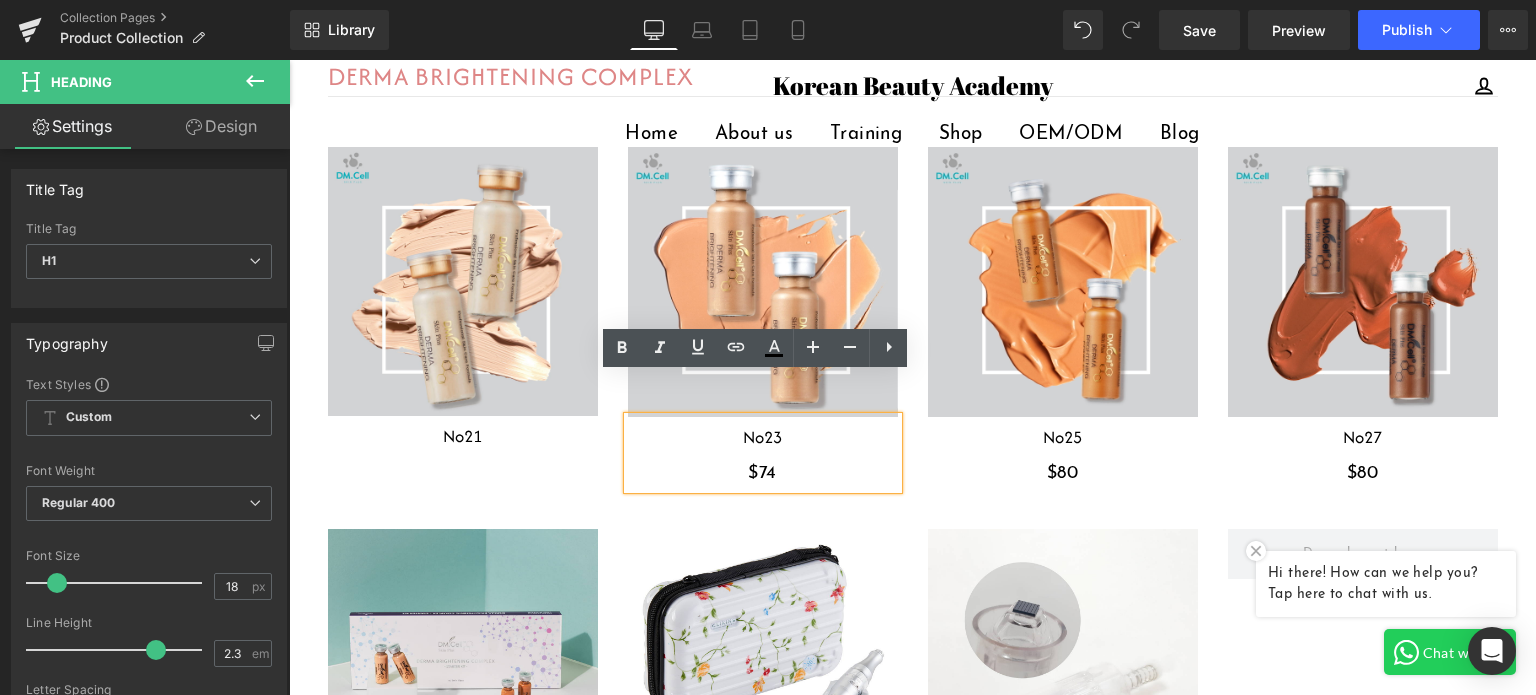 click on "$74" at bounding box center (763, 474) 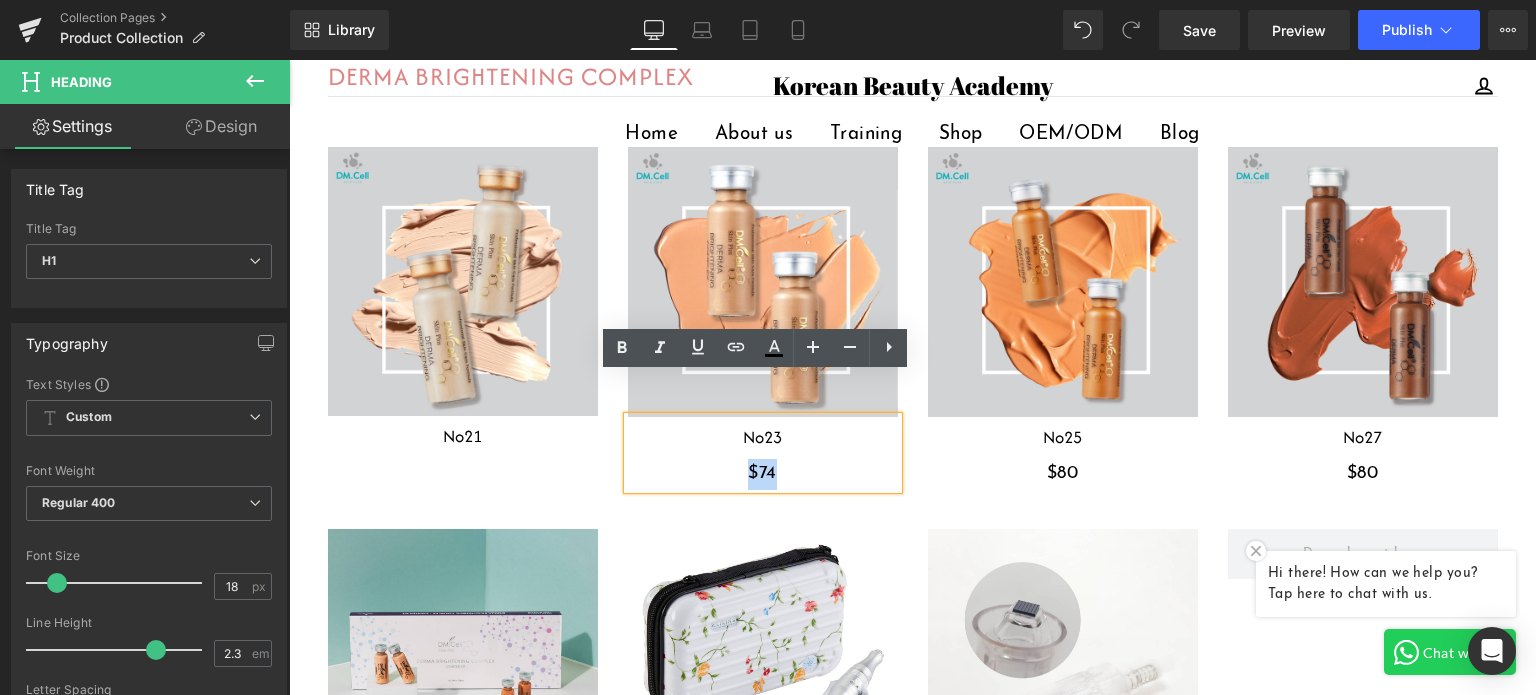 drag, startPoint x: 774, startPoint y: 428, endPoint x: 654, endPoint y: 428, distance: 120 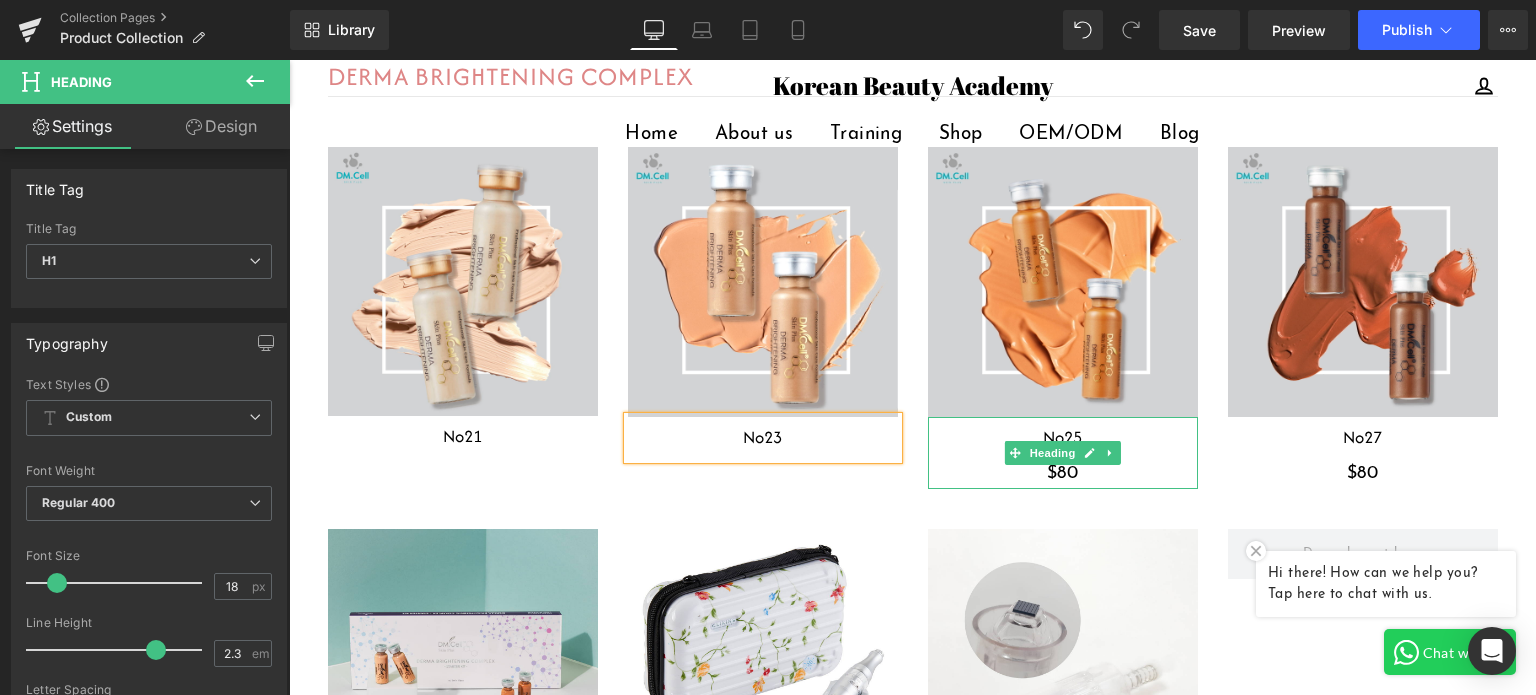 drag, startPoint x: 1060, startPoint y: 435, endPoint x: 1076, endPoint y: 433, distance: 16.124516 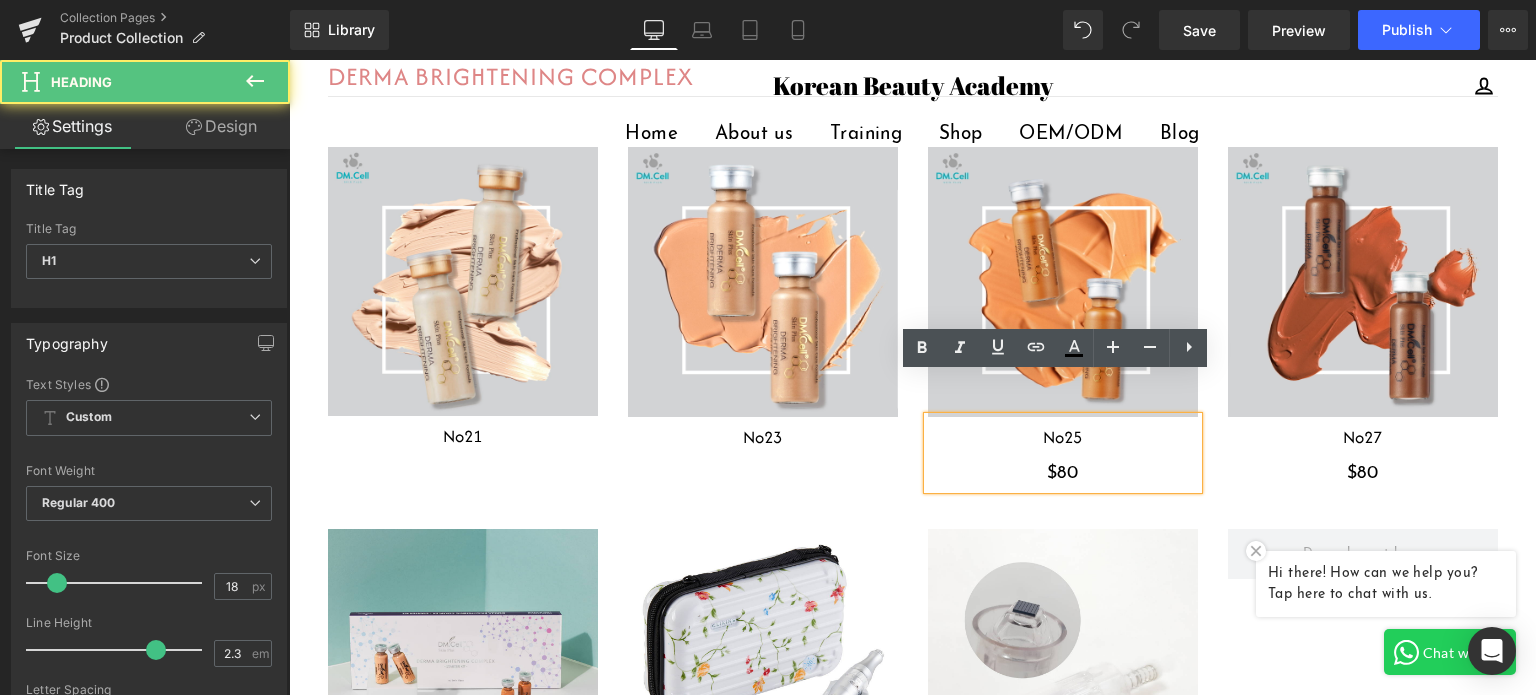 click on "$80" at bounding box center (1063, 474) 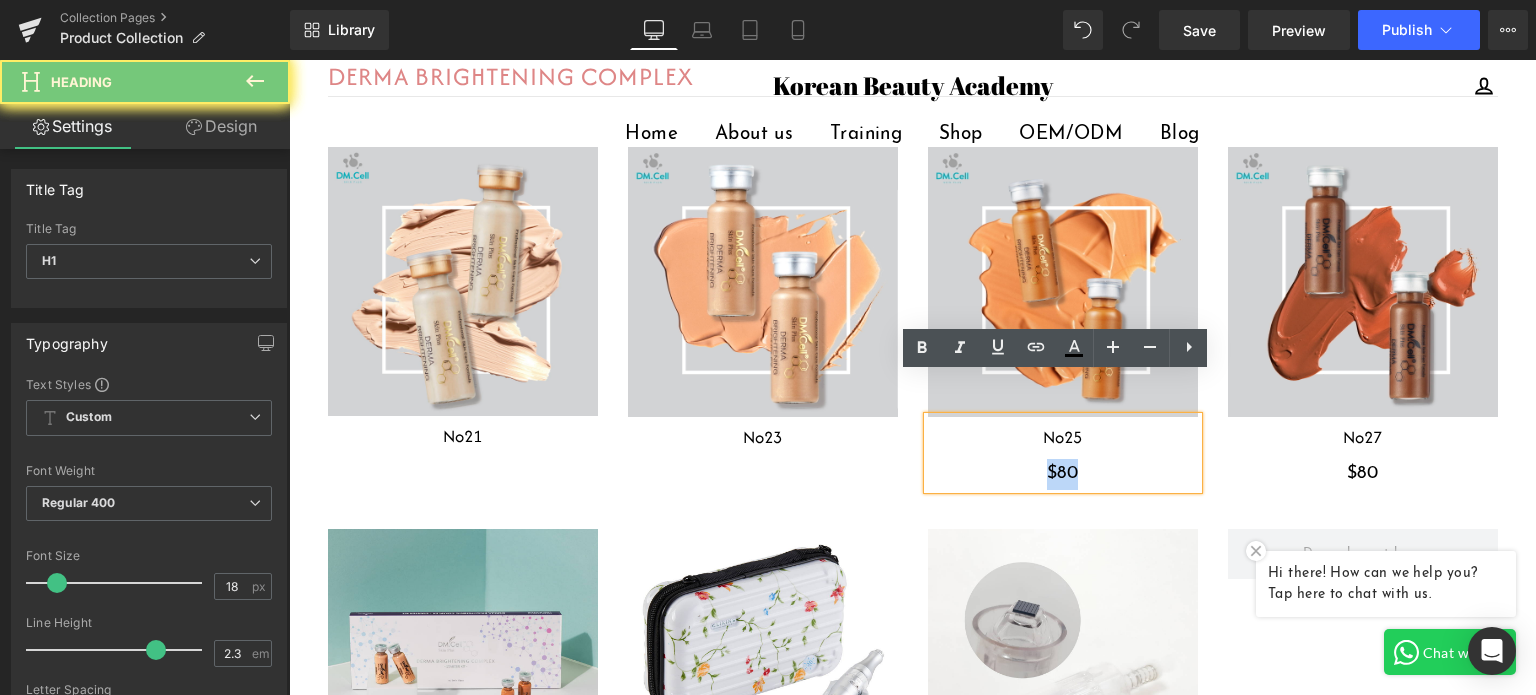 drag, startPoint x: 1097, startPoint y: 428, endPoint x: 983, endPoint y: 428, distance: 114 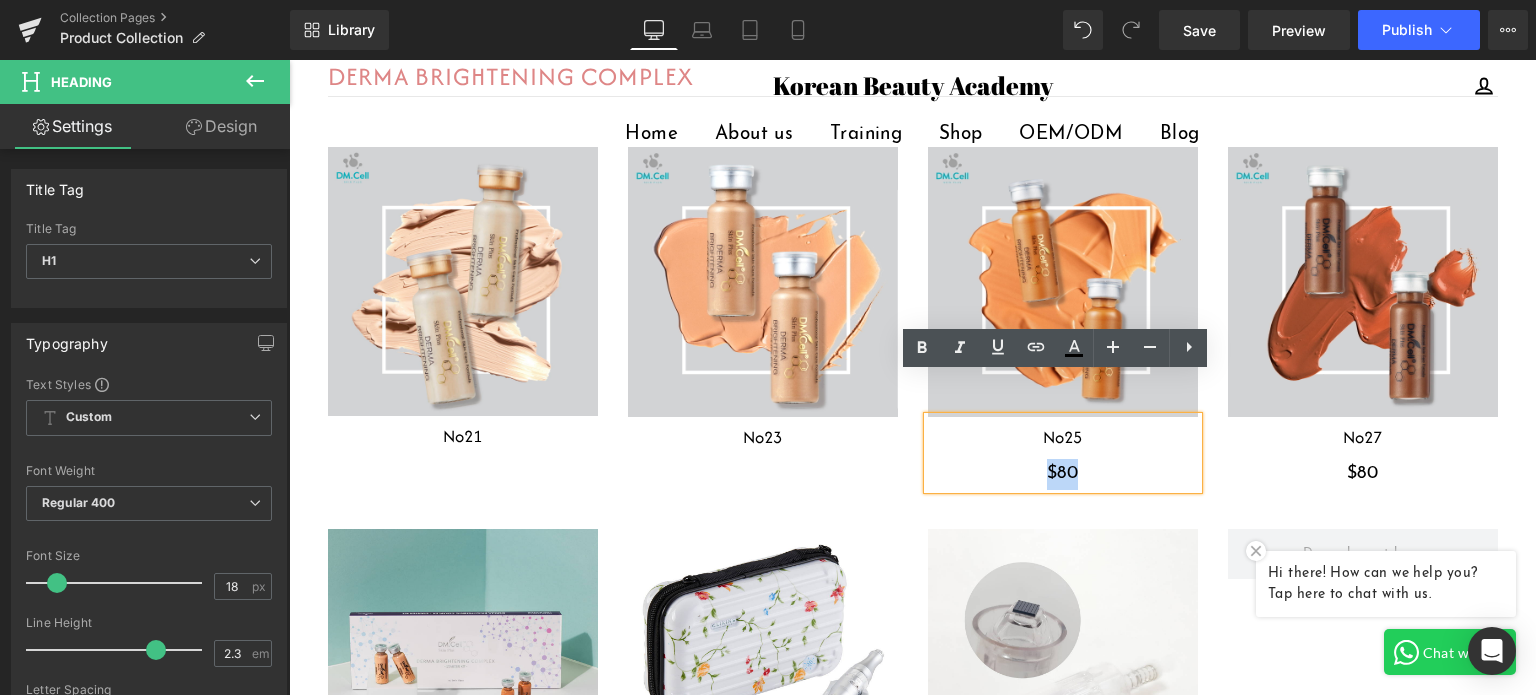 type 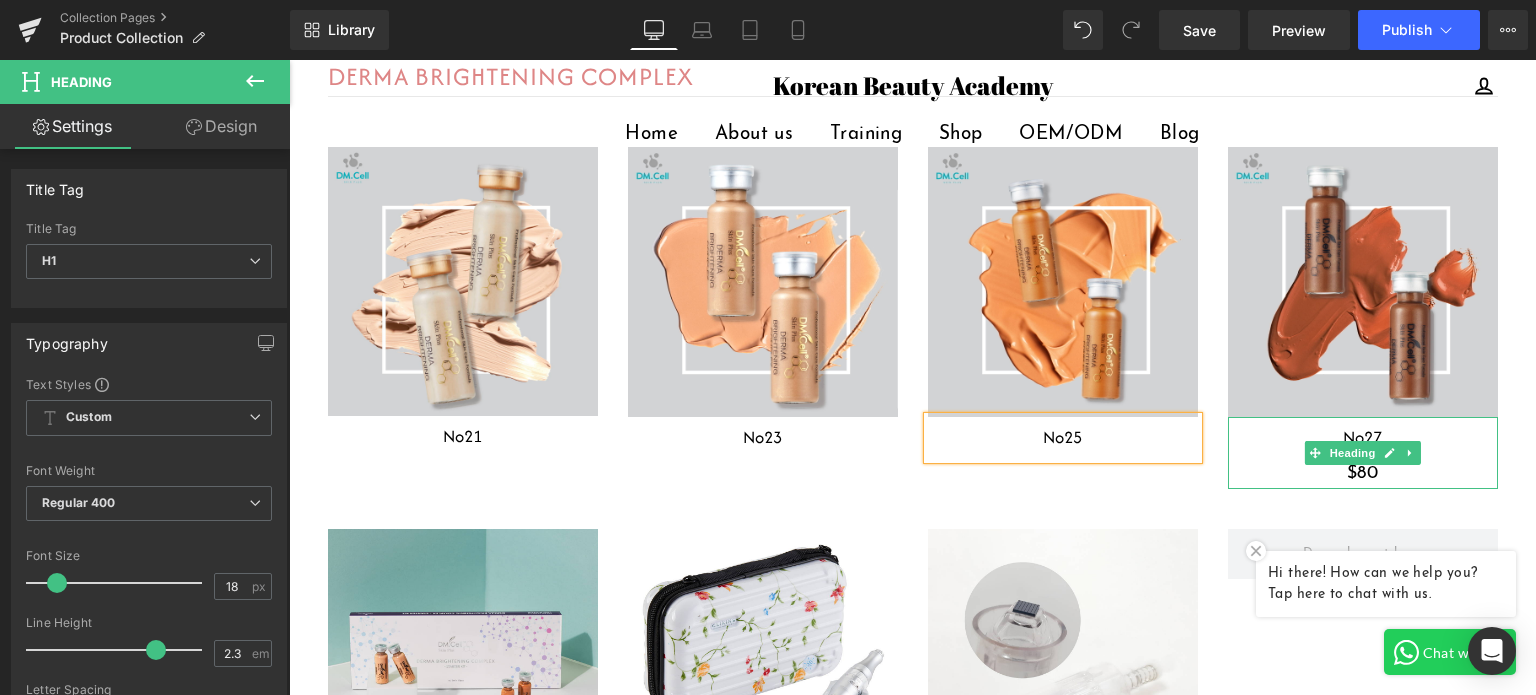 click on "$80" at bounding box center [1363, 474] 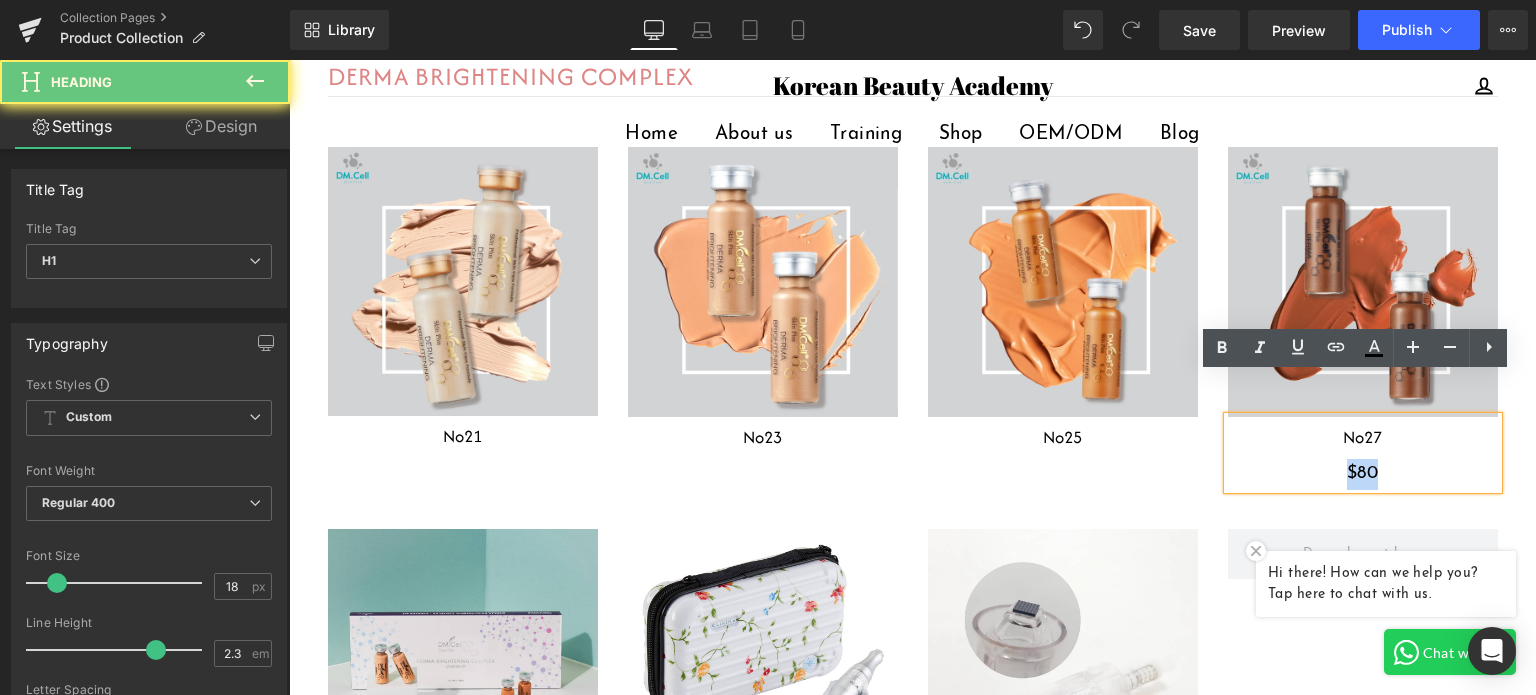 drag, startPoint x: 1372, startPoint y: 427, endPoint x: 1284, endPoint y: 427, distance: 88 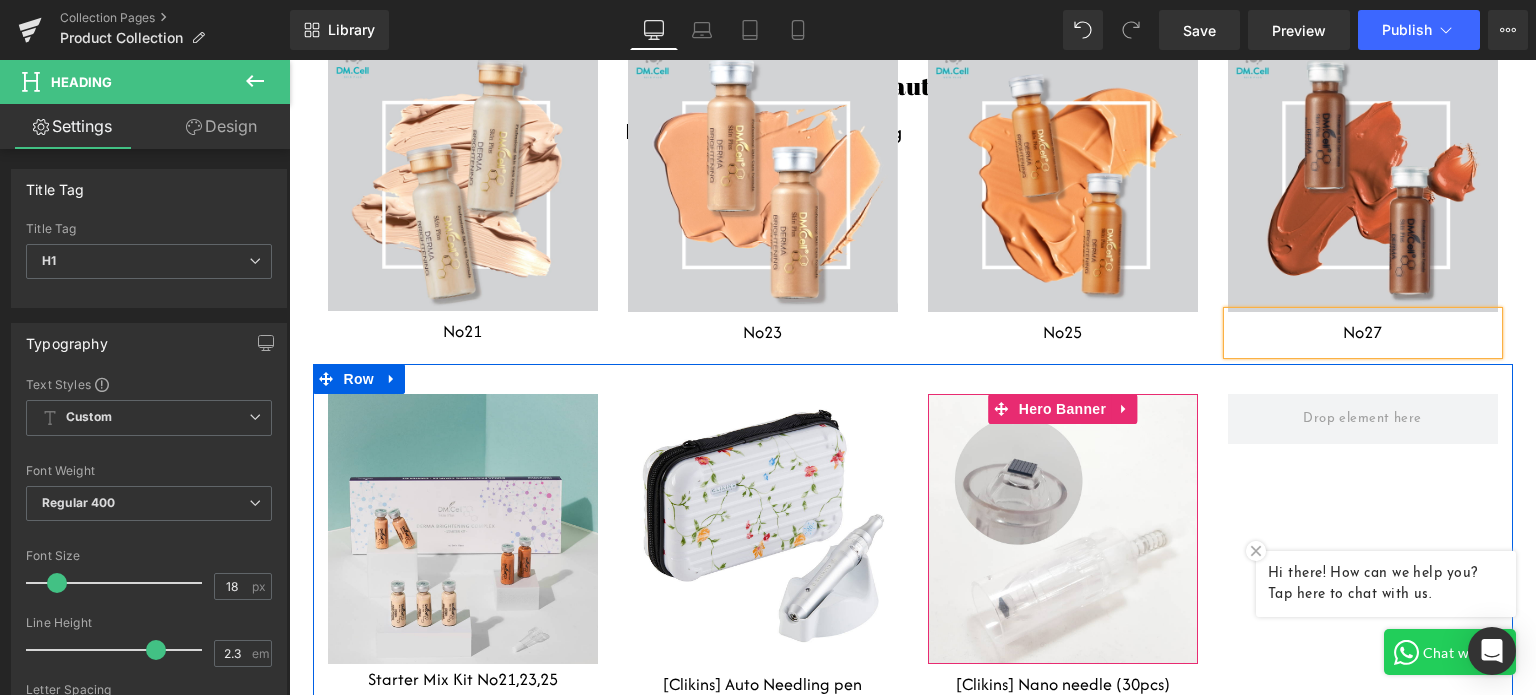 scroll, scrollTop: 3300, scrollLeft: 0, axis: vertical 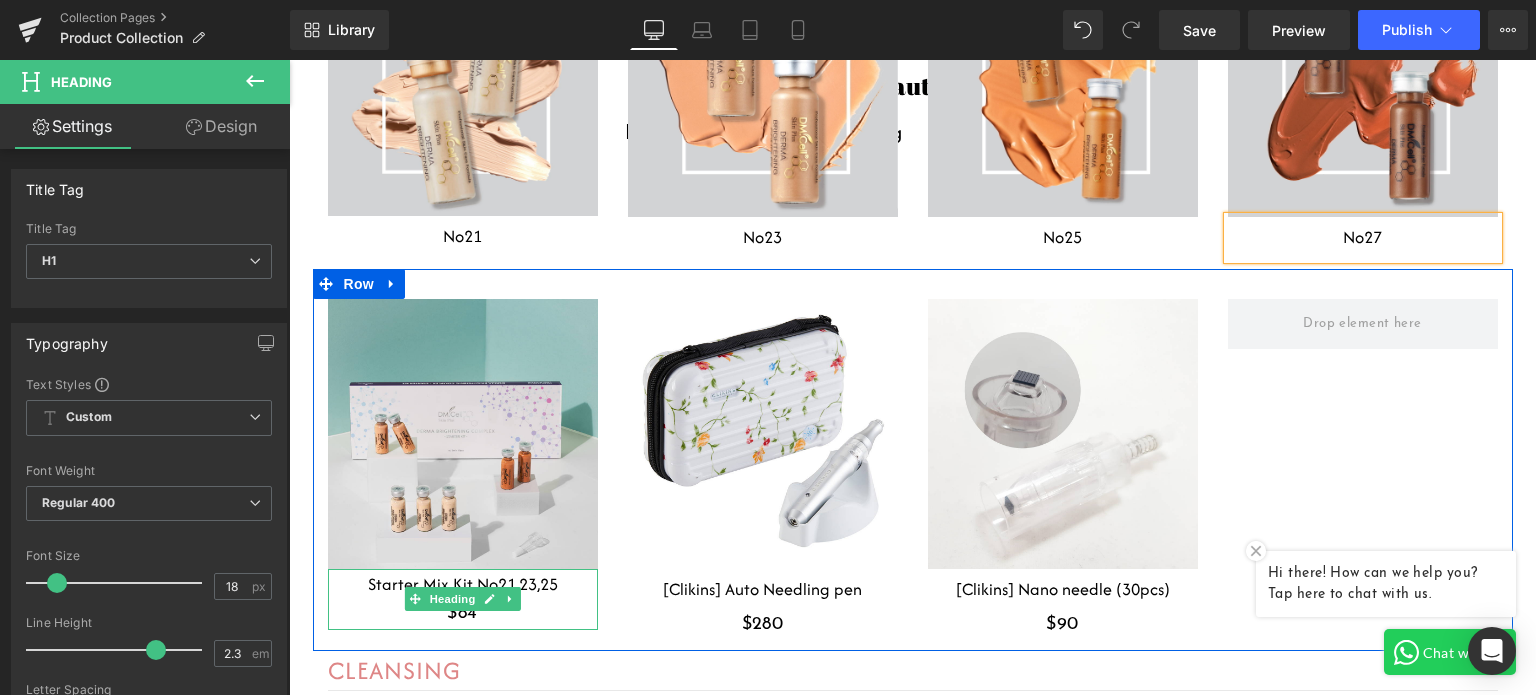 click on "$84" at bounding box center (463, 614) 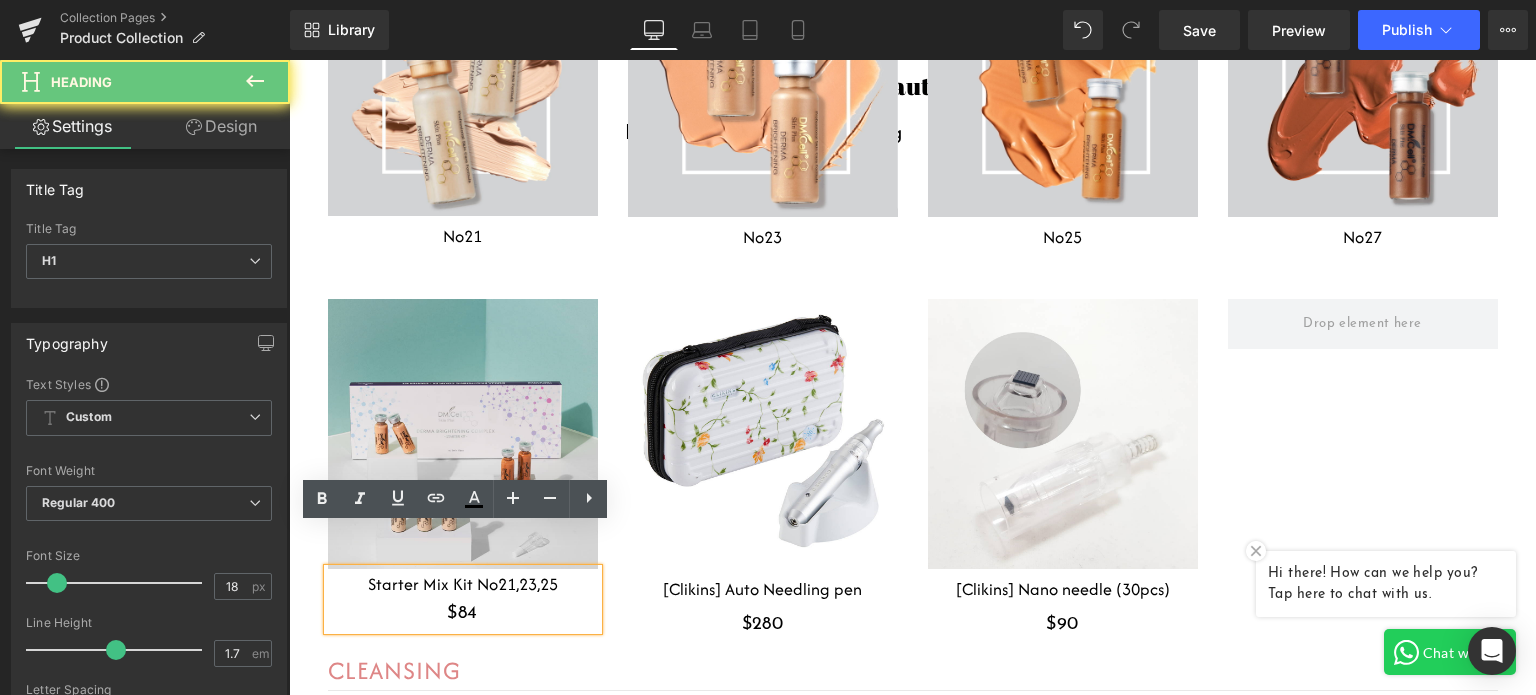click on "$84" at bounding box center [463, 614] 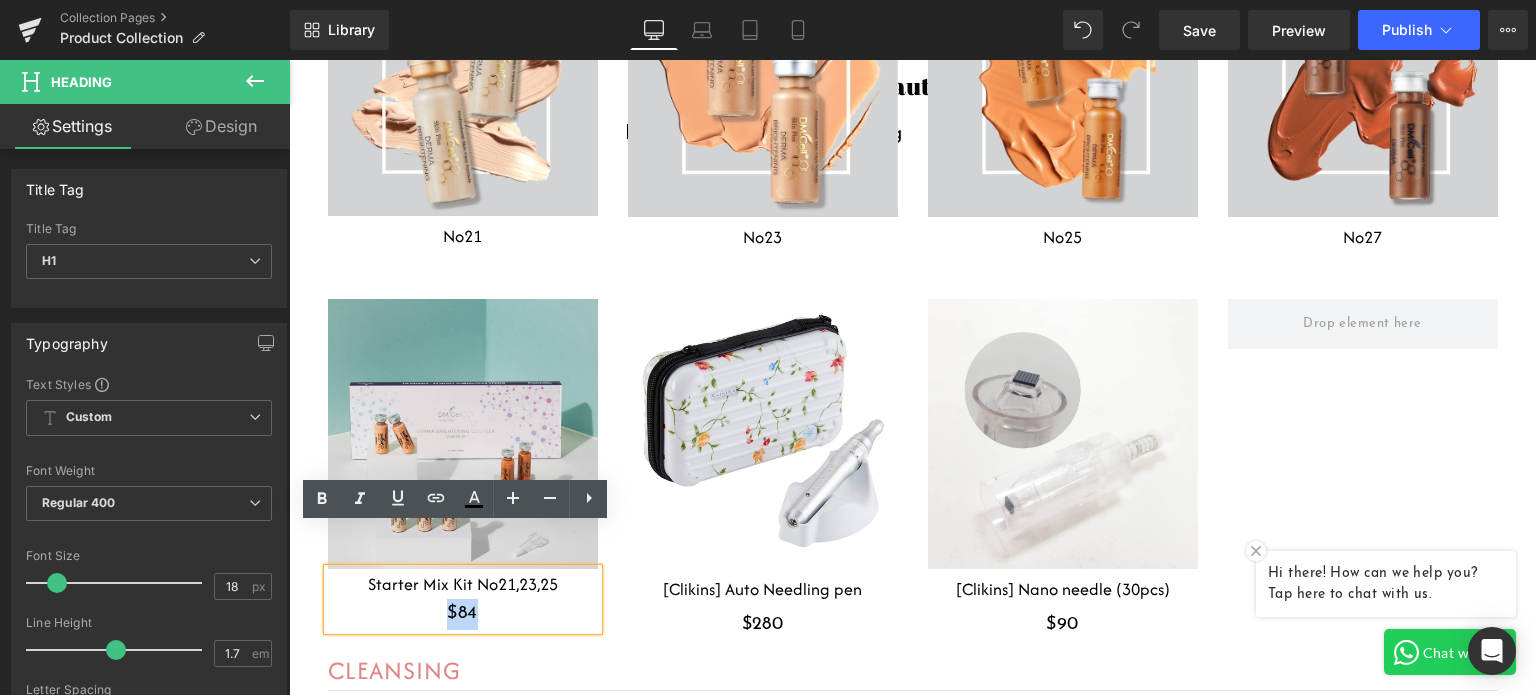 drag, startPoint x: 452, startPoint y: 567, endPoint x: 388, endPoint y: 567, distance: 64 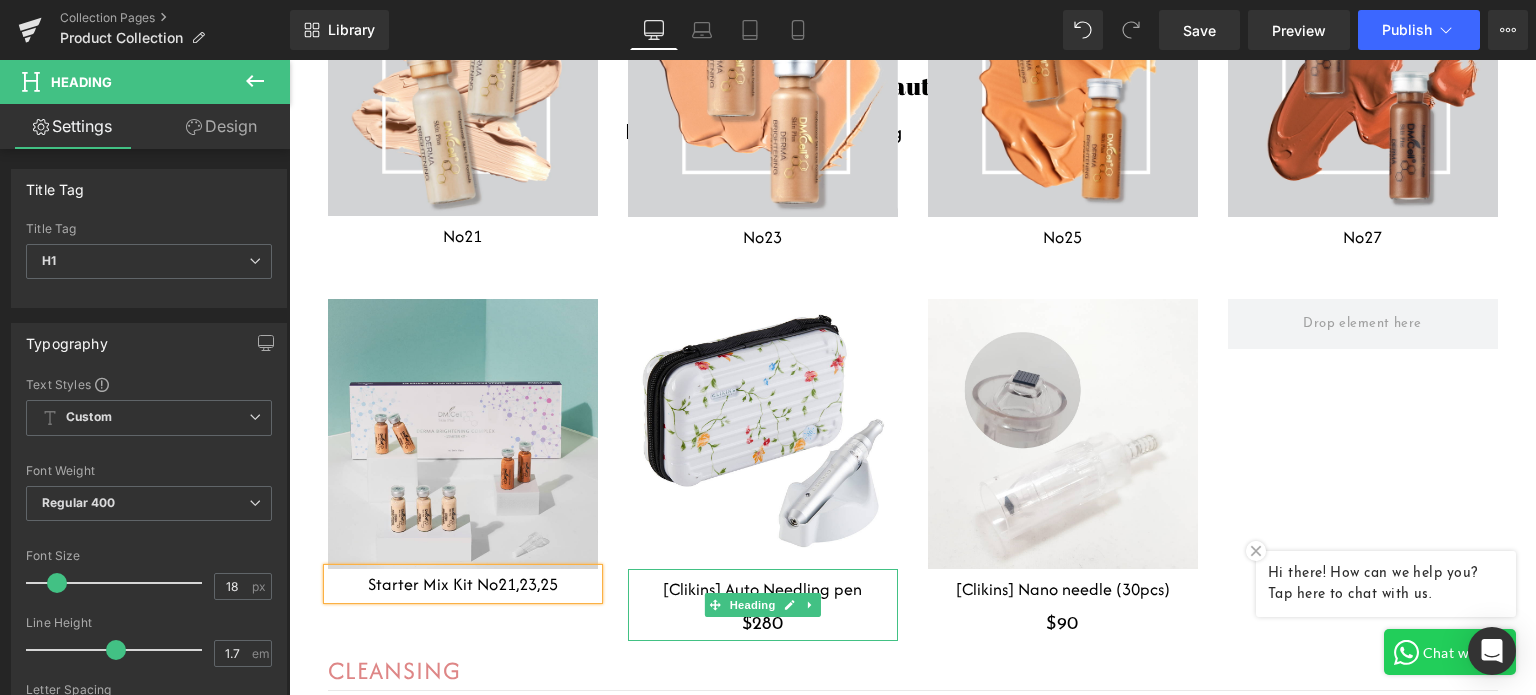 click on "$280" at bounding box center [763, 625] 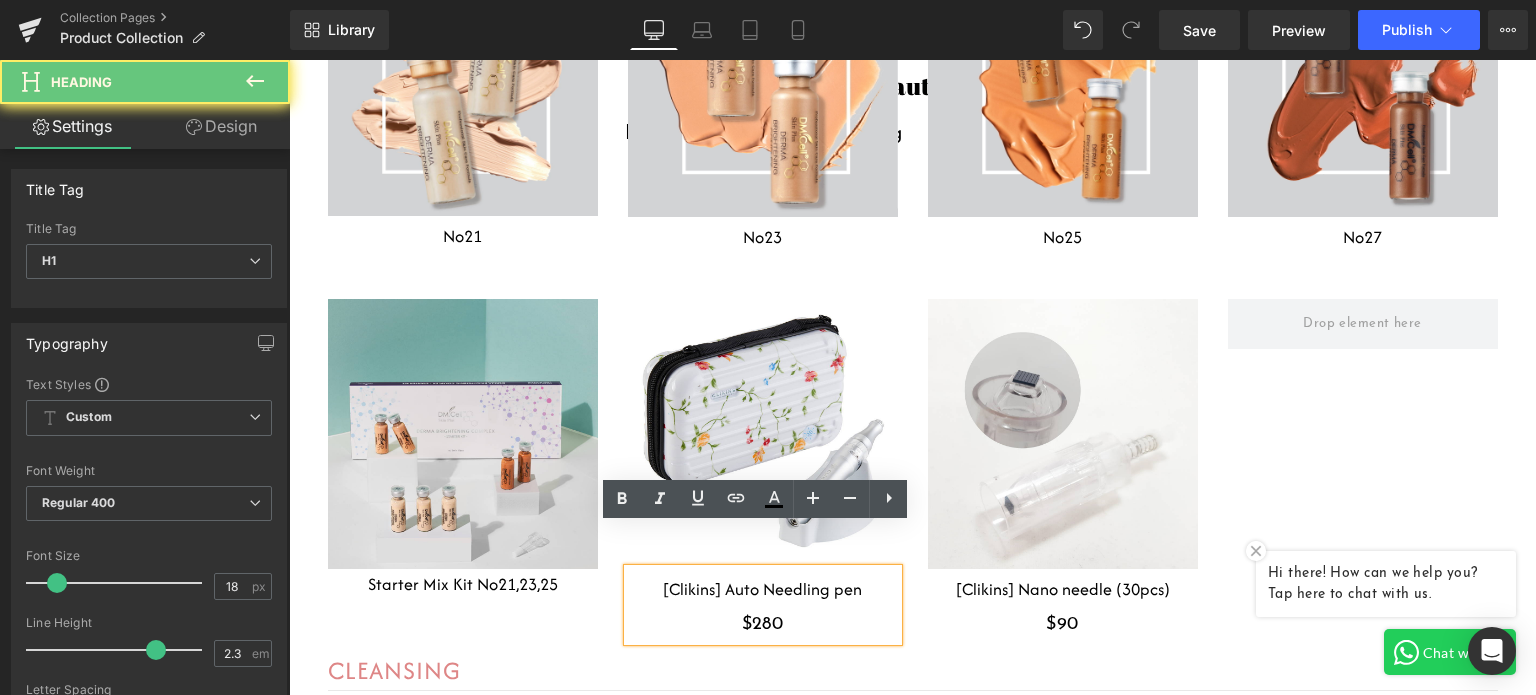 click on "$280" at bounding box center (763, 625) 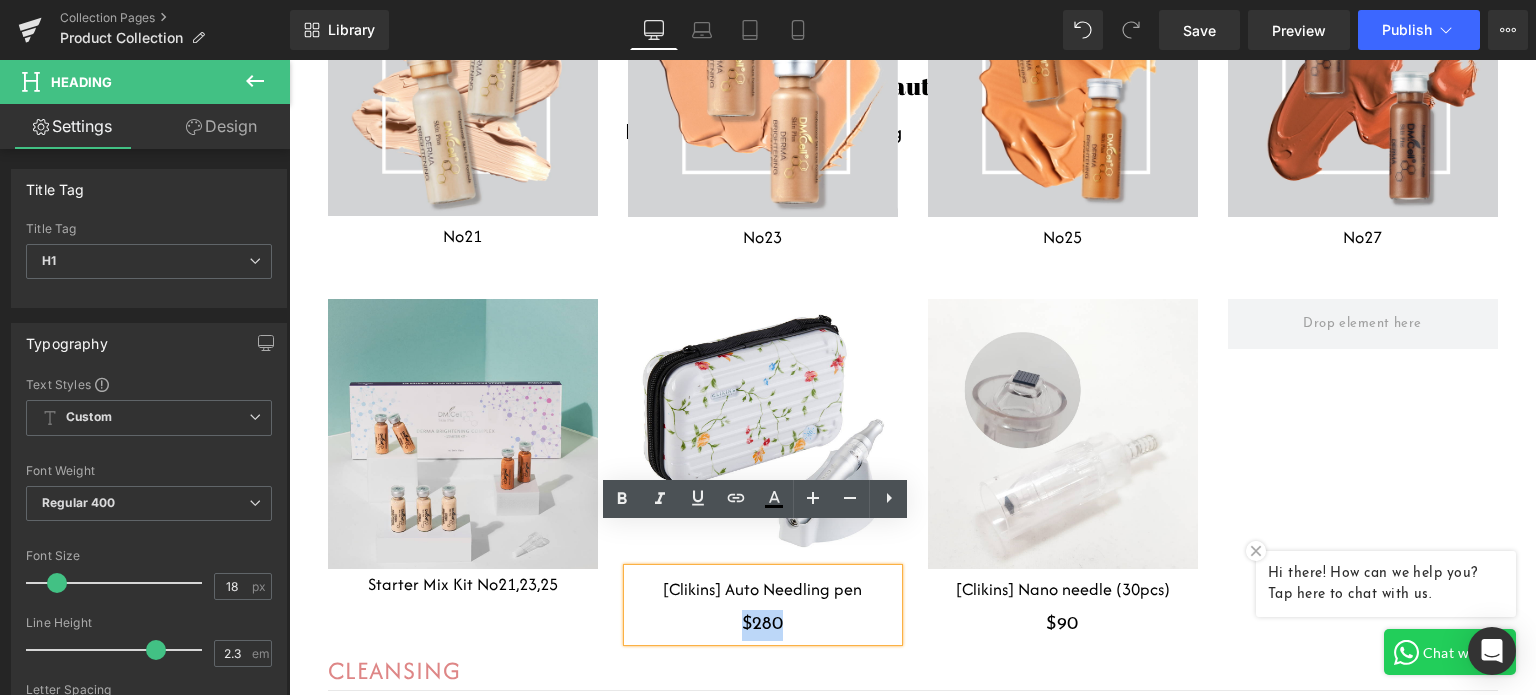 drag, startPoint x: 760, startPoint y: 579, endPoint x: 699, endPoint y: 579, distance: 61 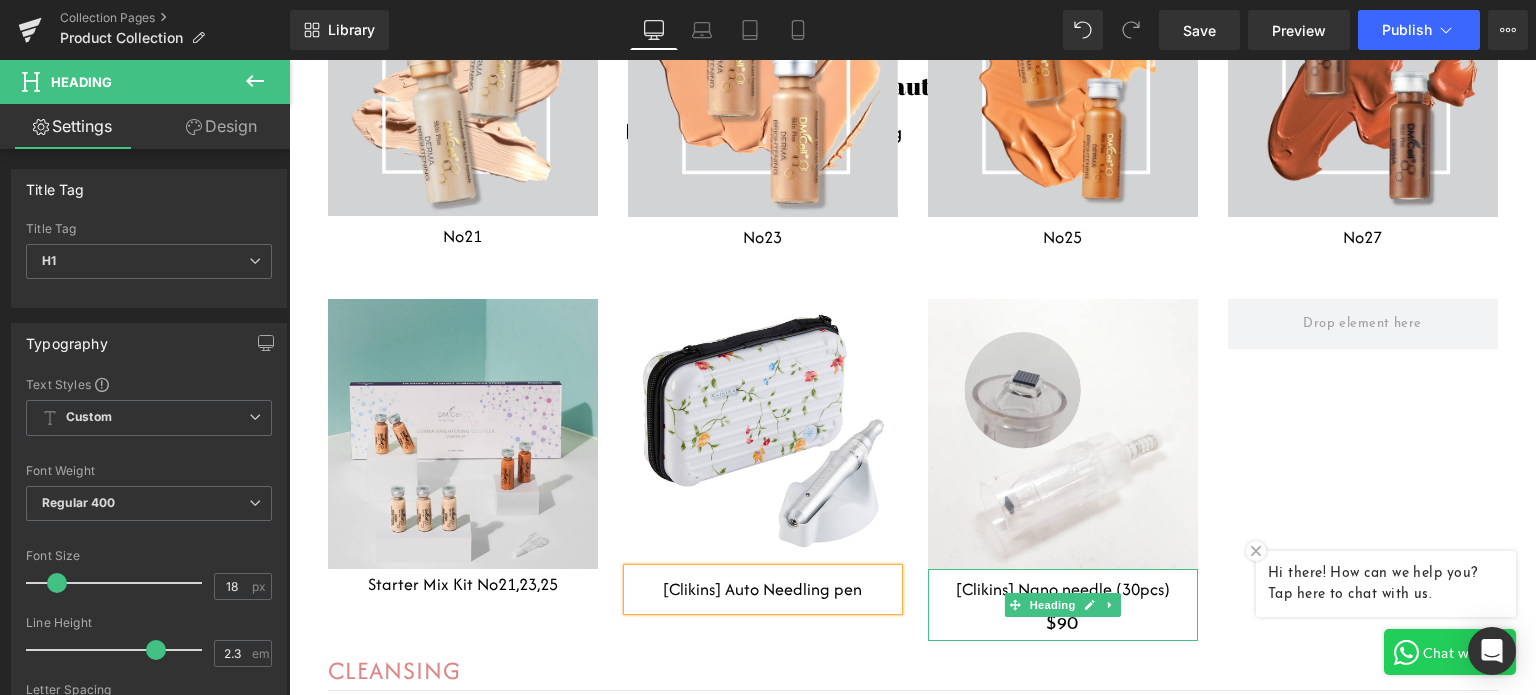 click on "$90" at bounding box center (1063, 625) 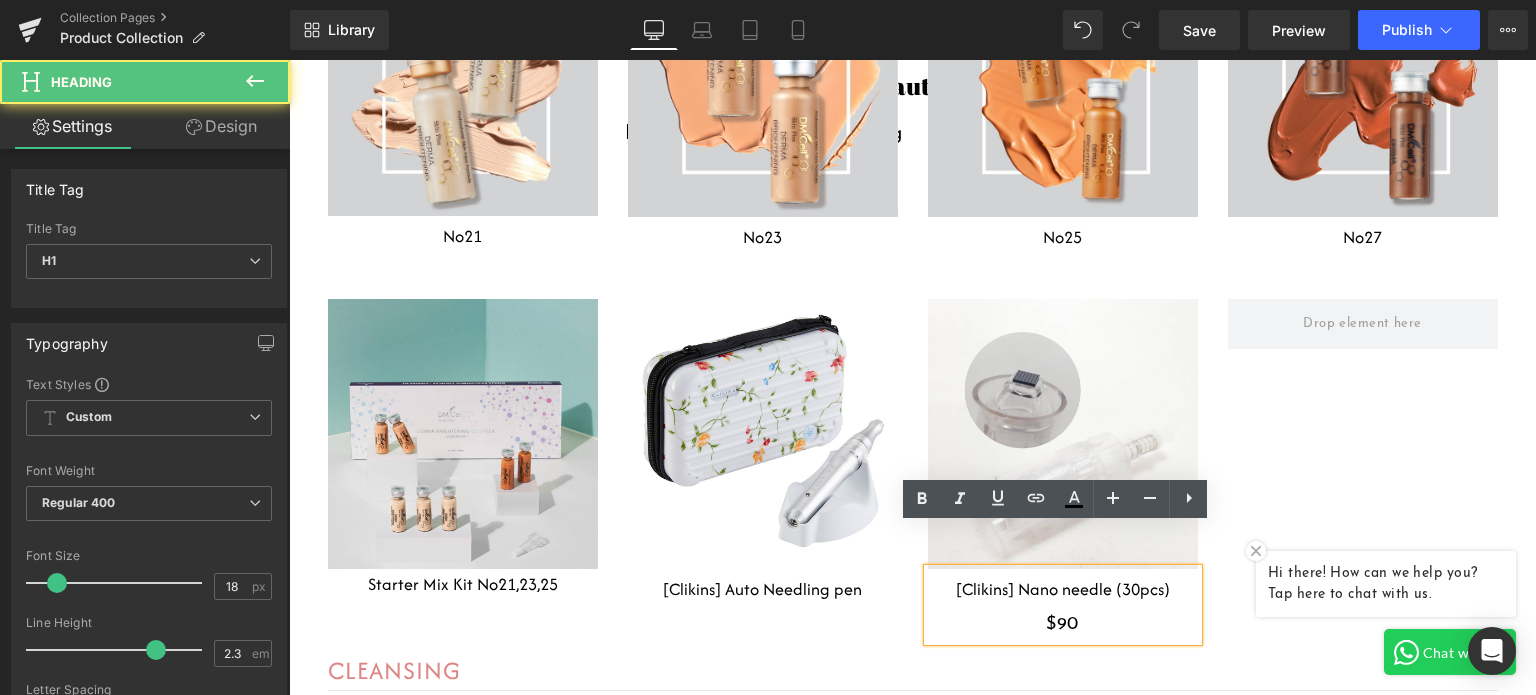 click on "$90" at bounding box center (1063, 625) 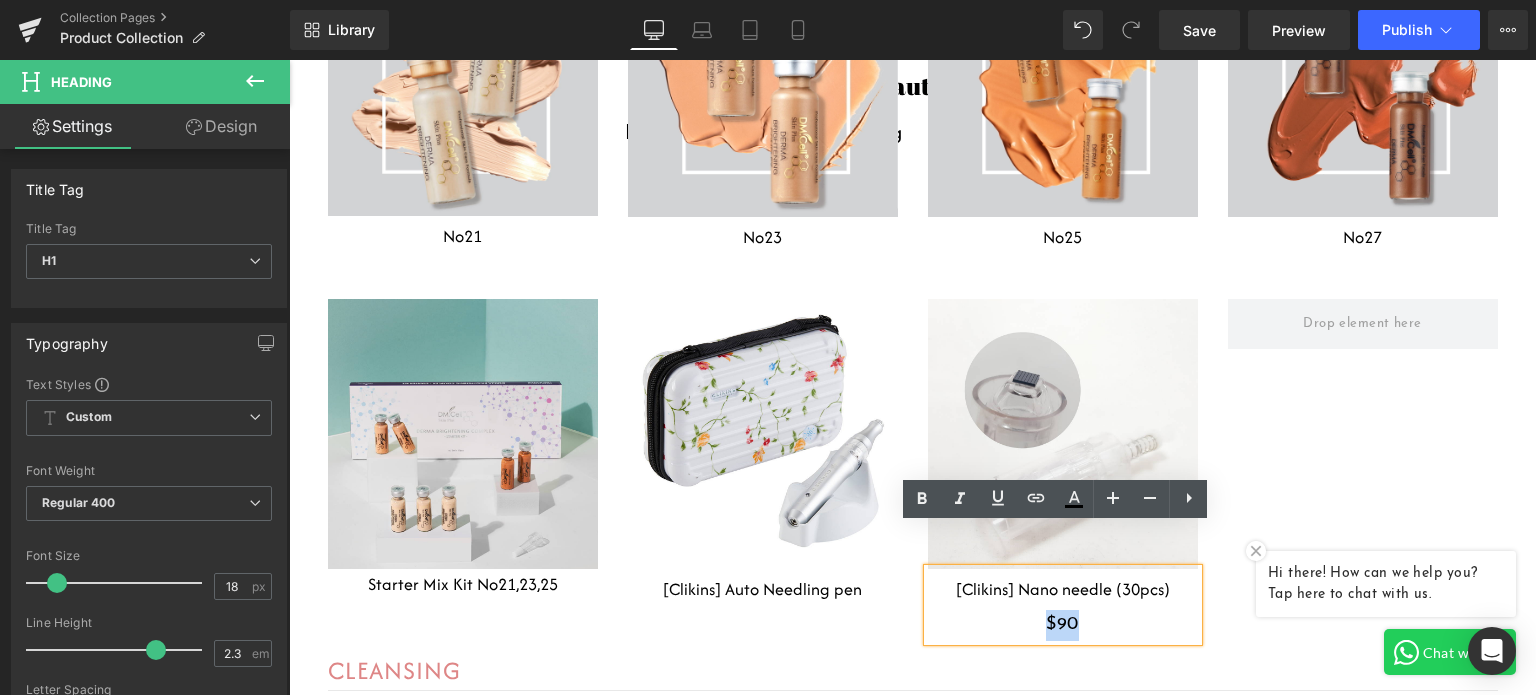 drag, startPoint x: 1094, startPoint y: 576, endPoint x: 996, endPoint y: 576, distance: 98 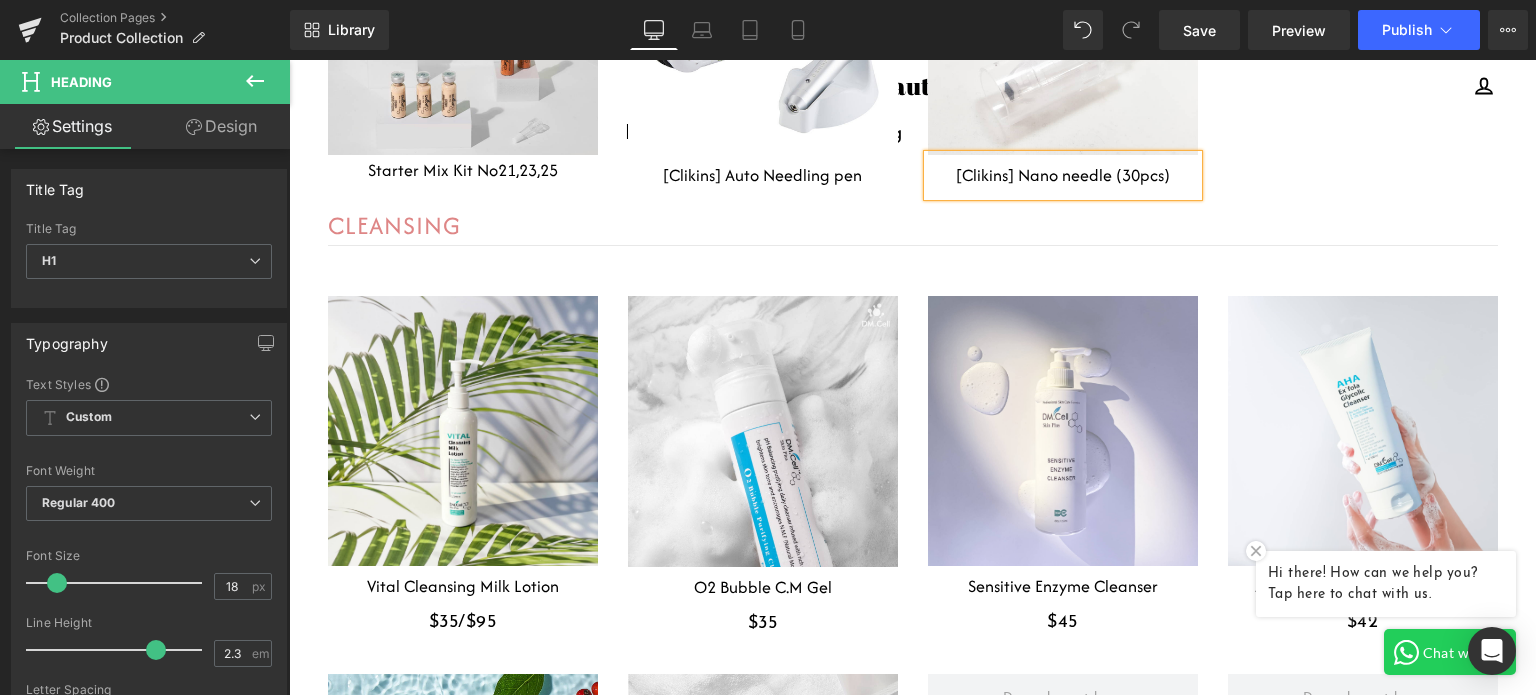 scroll, scrollTop: 3800, scrollLeft: 0, axis: vertical 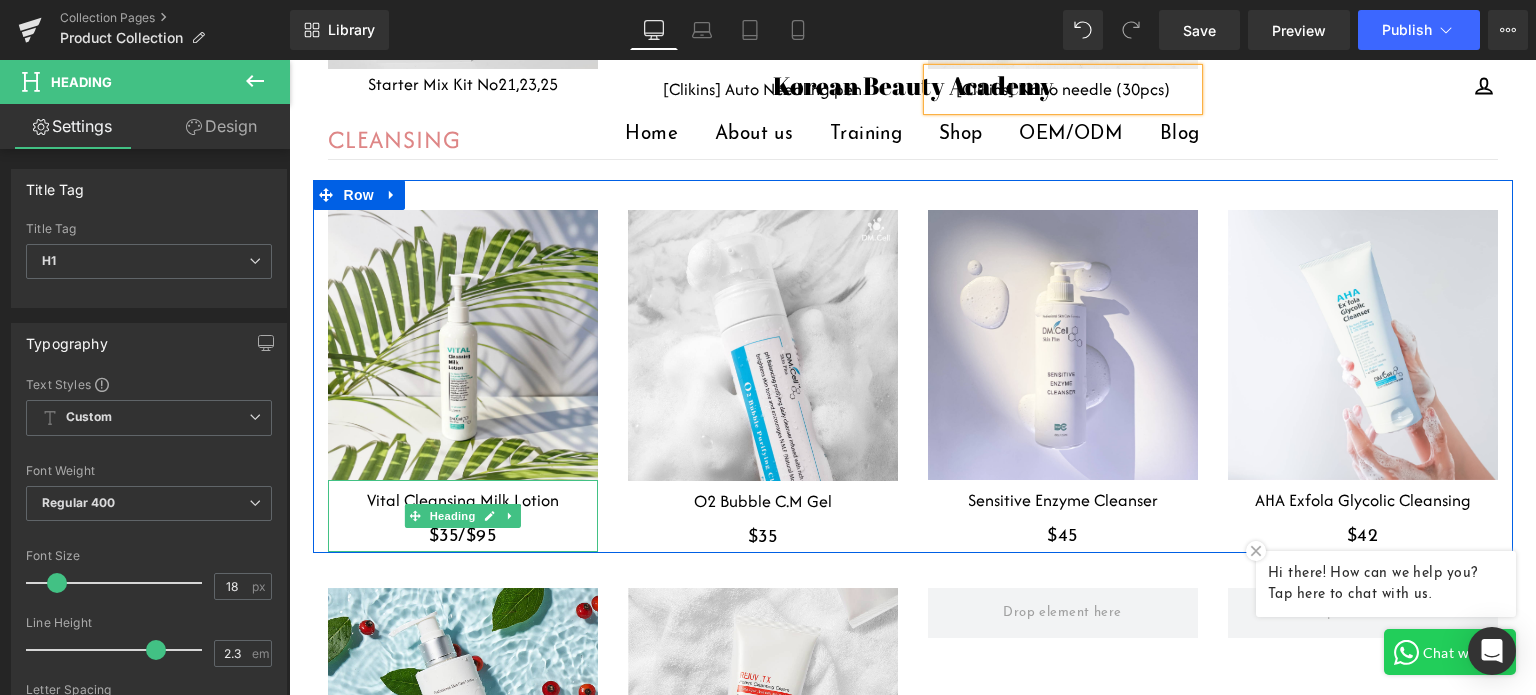 drag, startPoint x: 472, startPoint y: 499, endPoint x: 496, endPoint y: 499, distance: 24 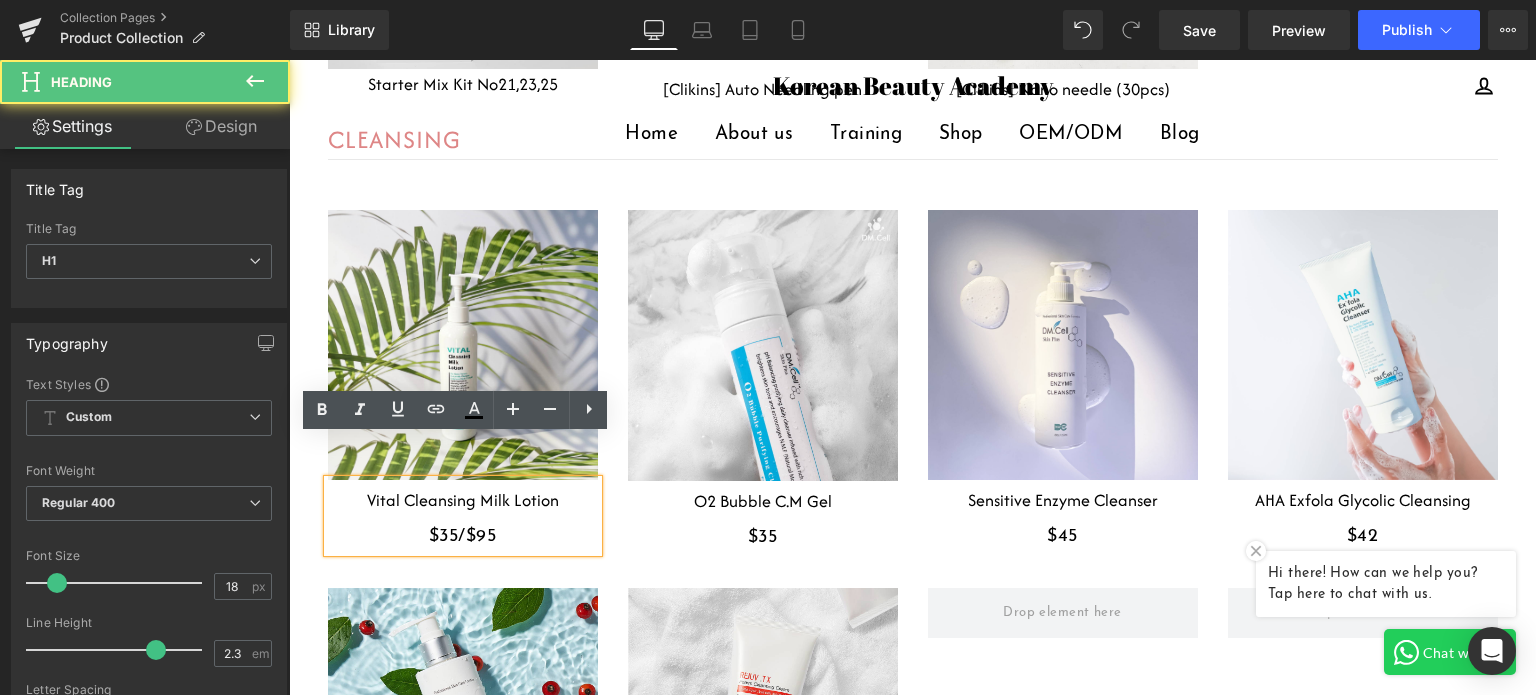 click on "$35/$95" at bounding box center (463, 537) 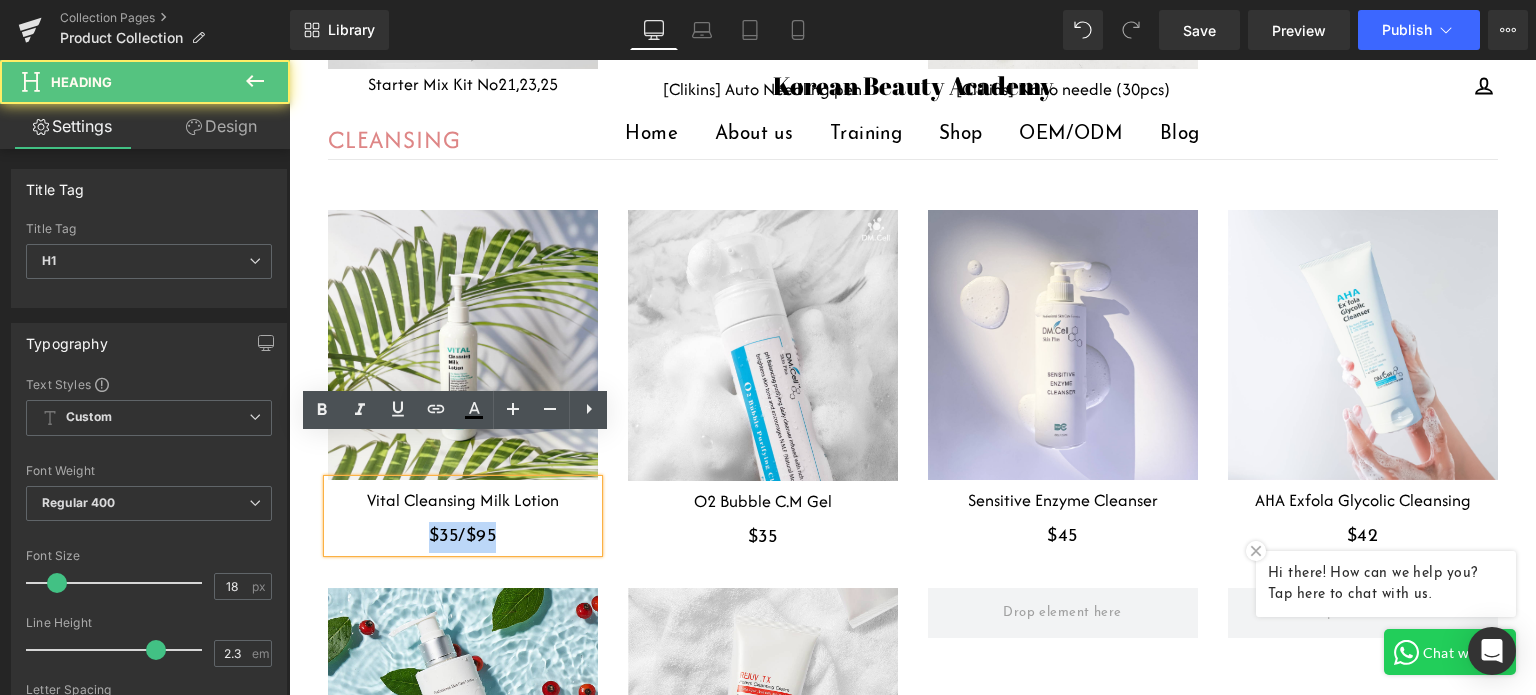 drag, startPoint x: 470, startPoint y: 496, endPoint x: 326, endPoint y: 496, distance: 144 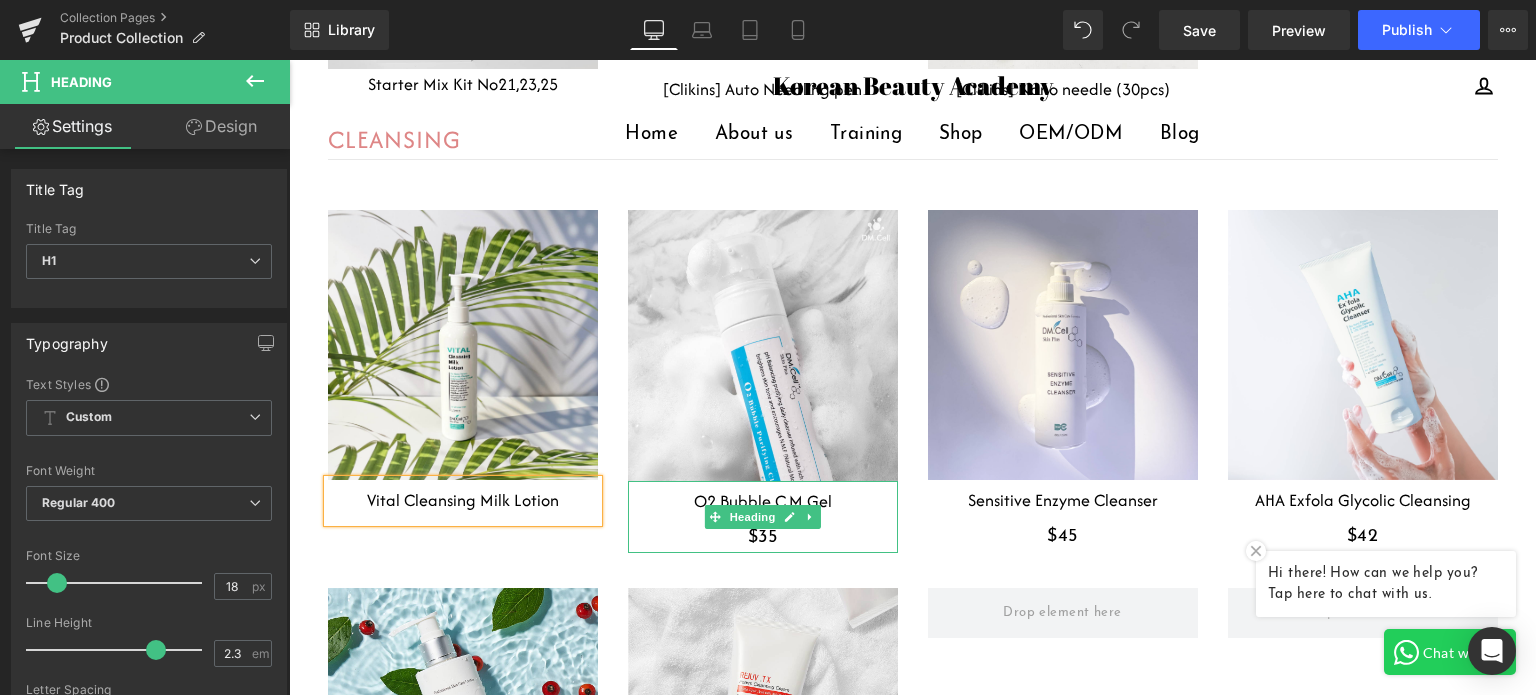 click on "$35" at bounding box center [763, 538] 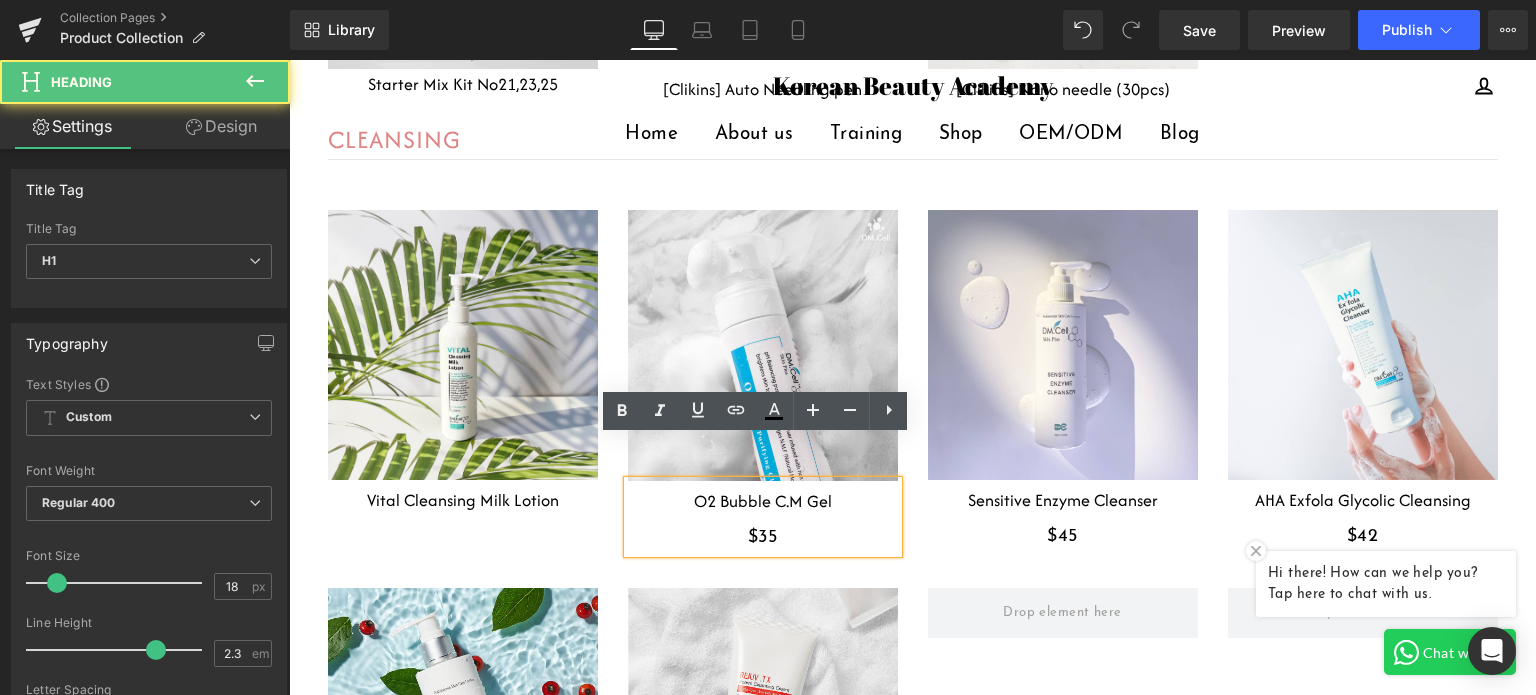 click on "$35" at bounding box center (763, 538) 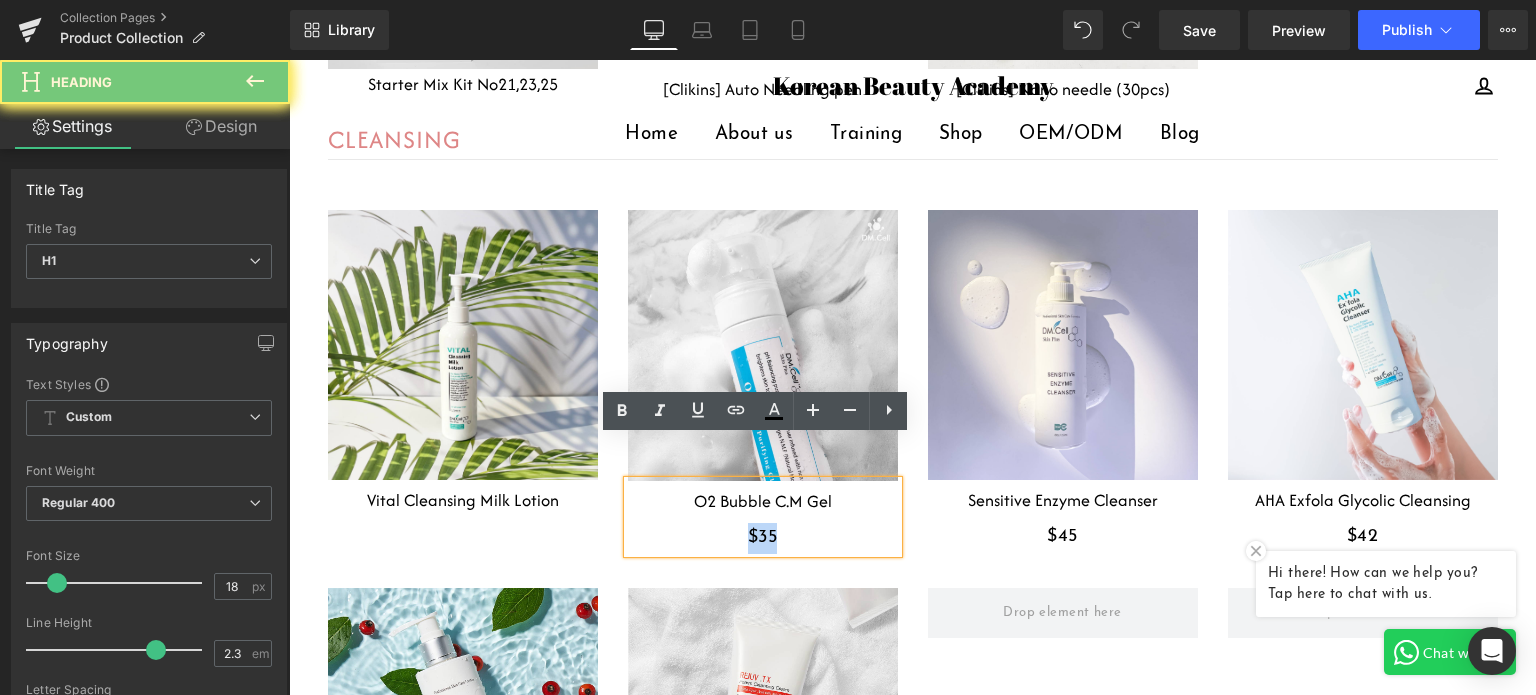 click on "$35" at bounding box center (763, 538) 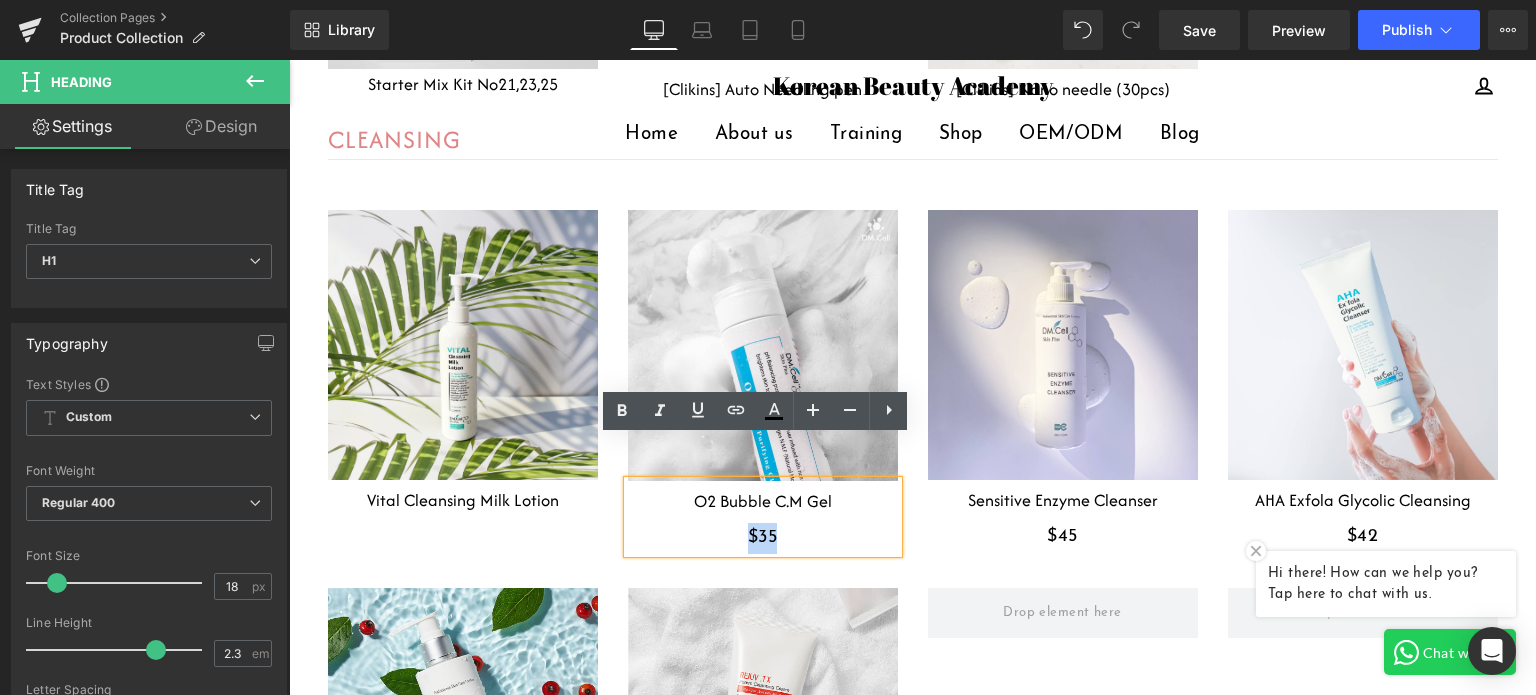 type 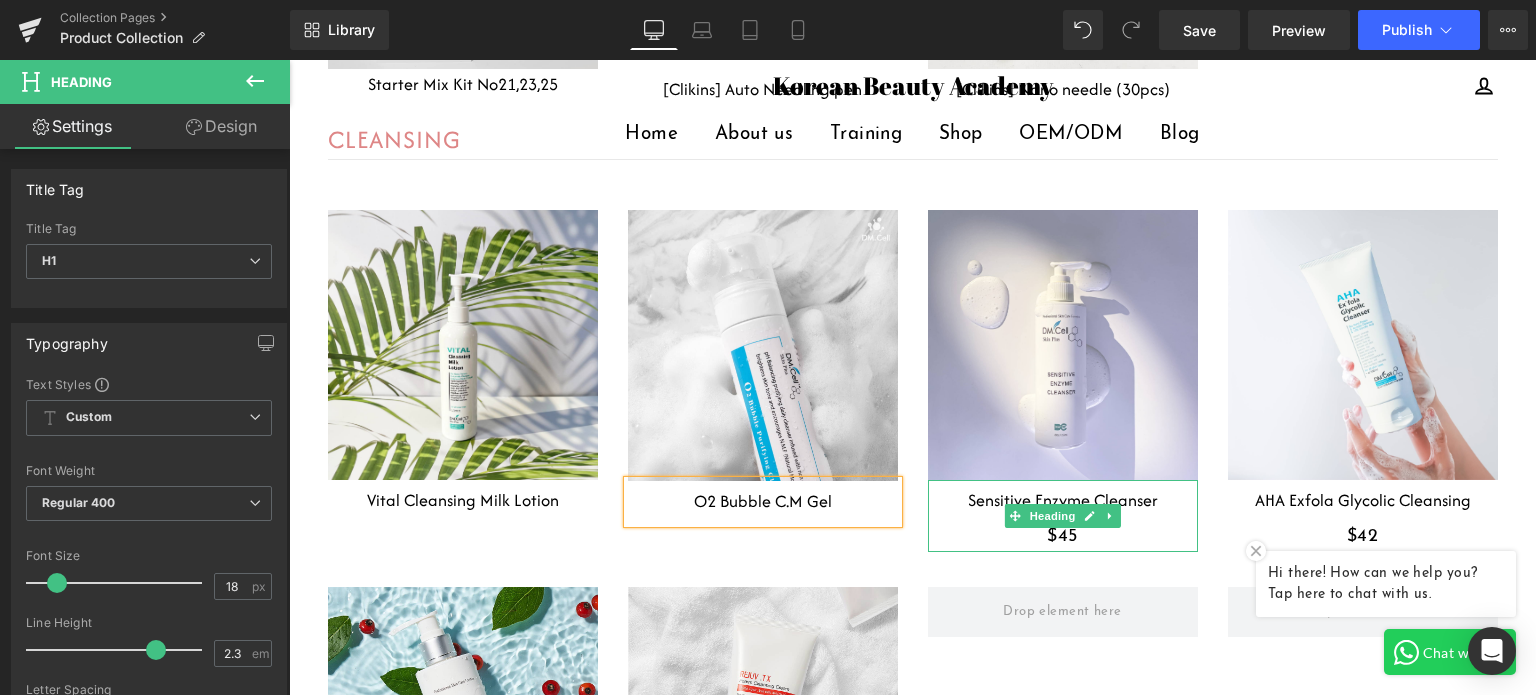 click on "$45" at bounding box center [1063, 537] 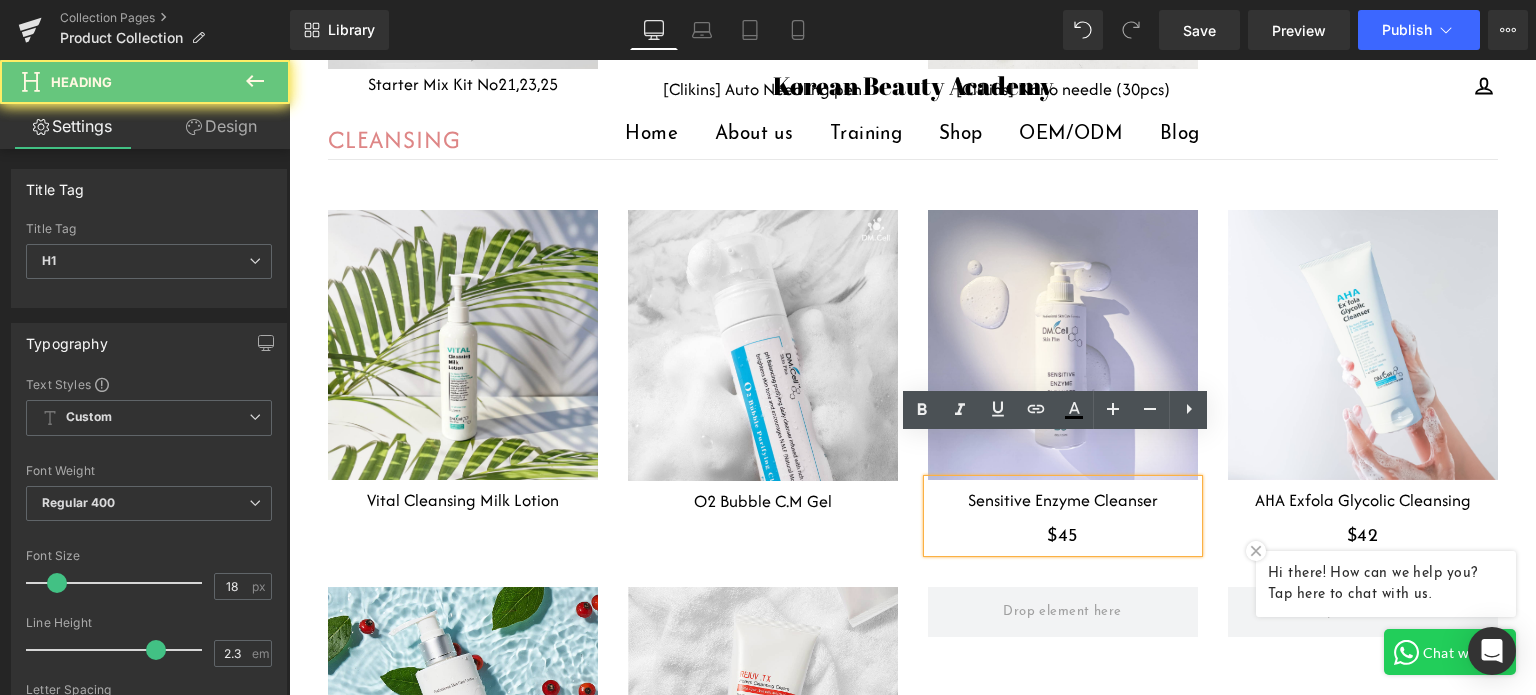 click on "$45" at bounding box center (1063, 537) 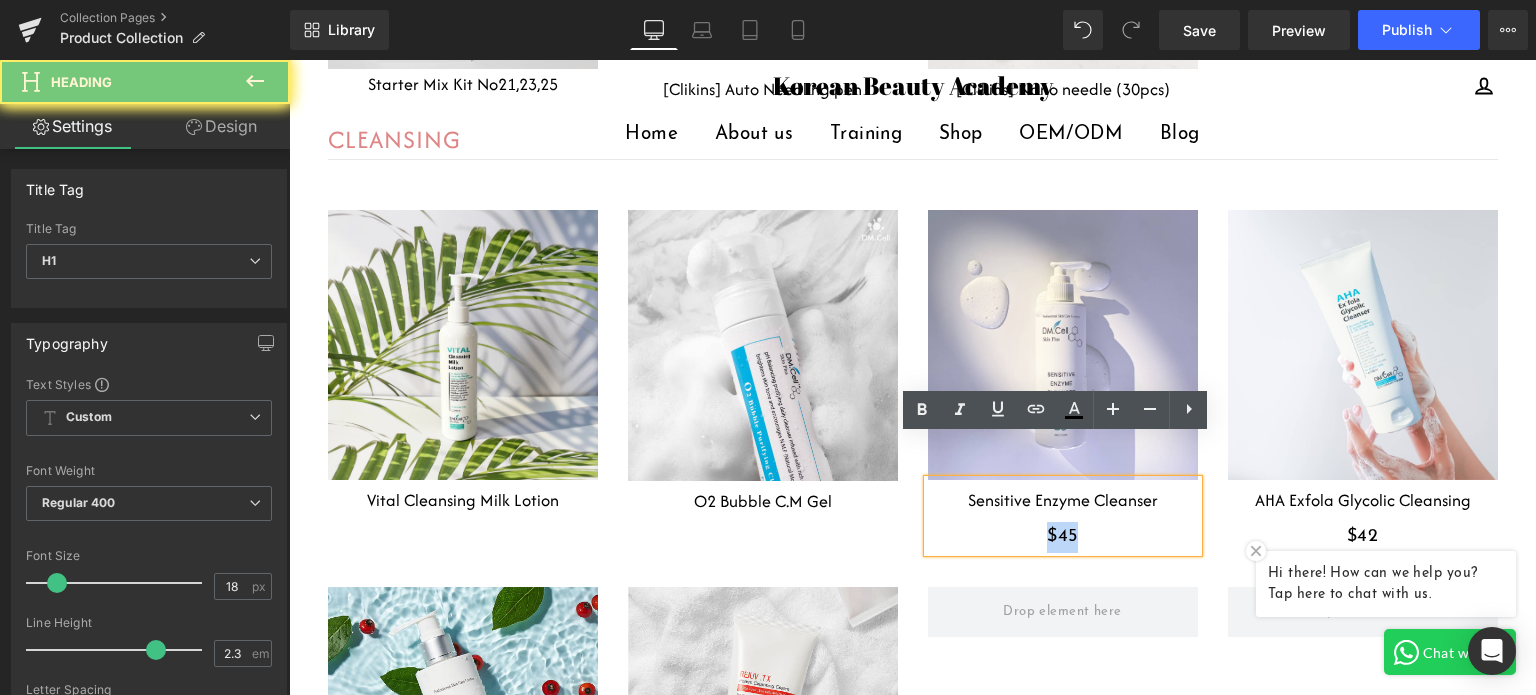 drag, startPoint x: 1016, startPoint y: 489, endPoint x: 982, endPoint y: 491, distance: 34.058773 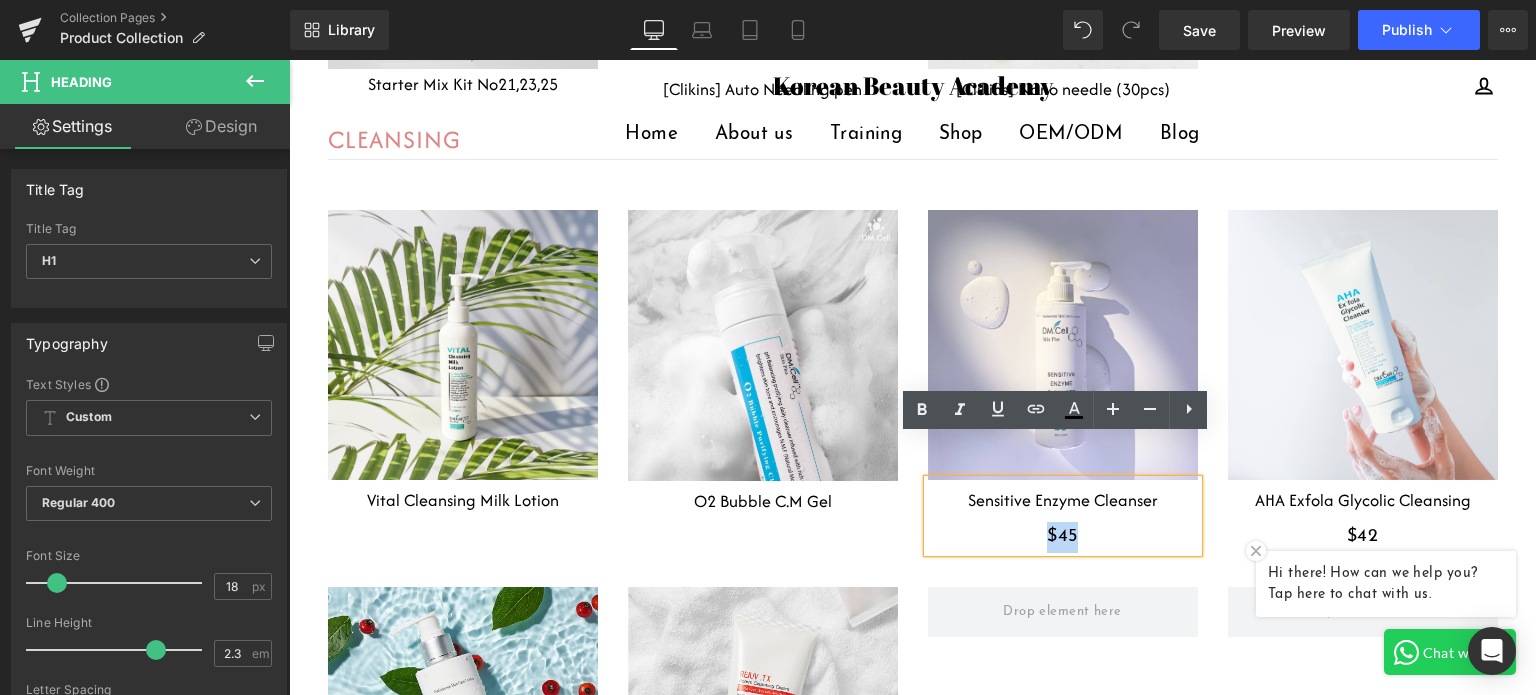 type 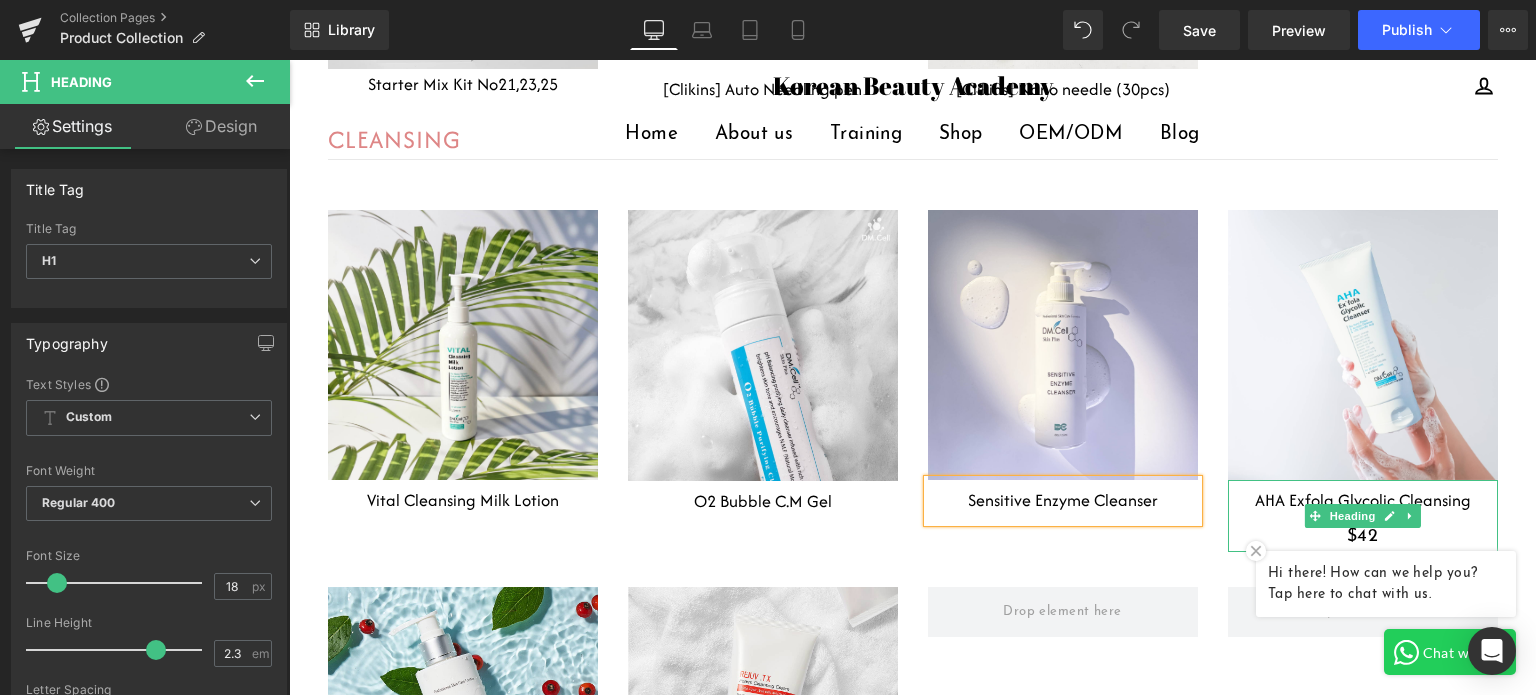 click on "$42" at bounding box center [1363, 537] 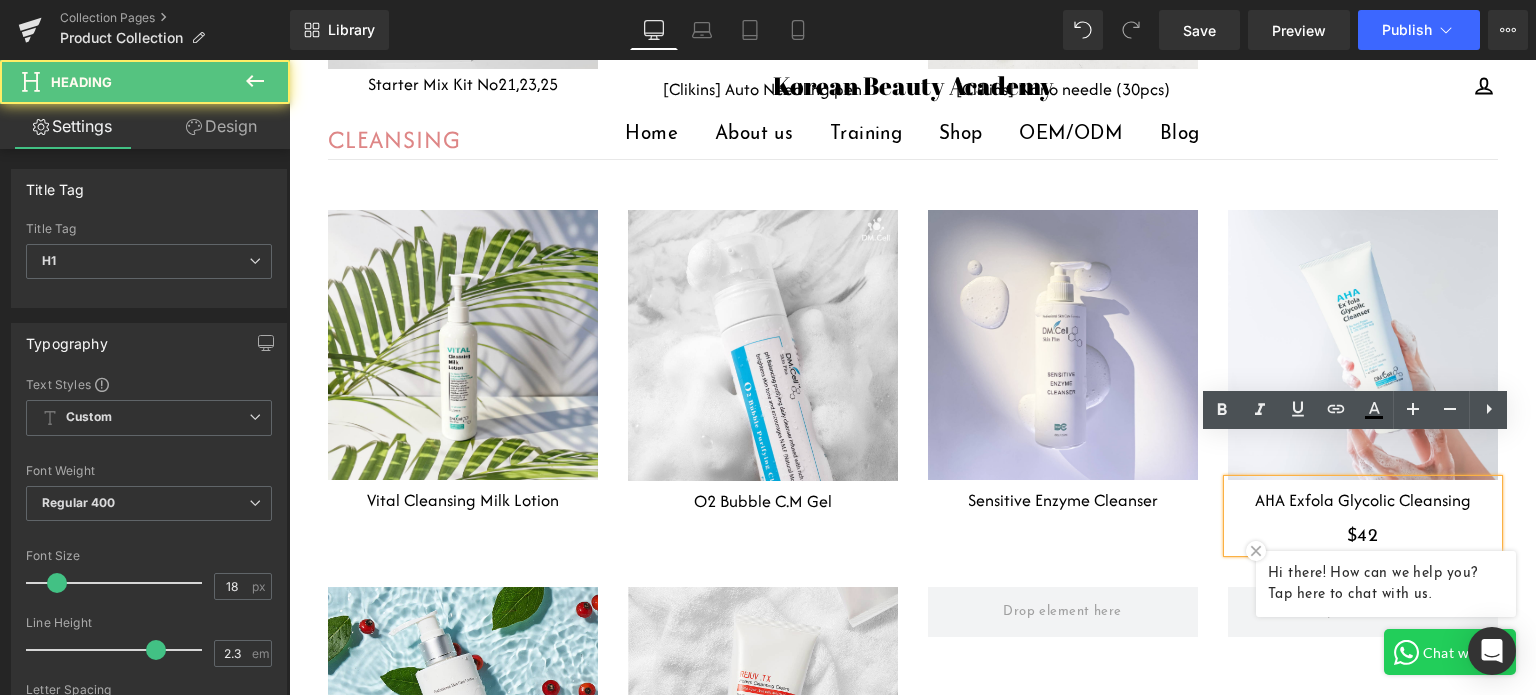 click on "$42" at bounding box center (1363, 537) 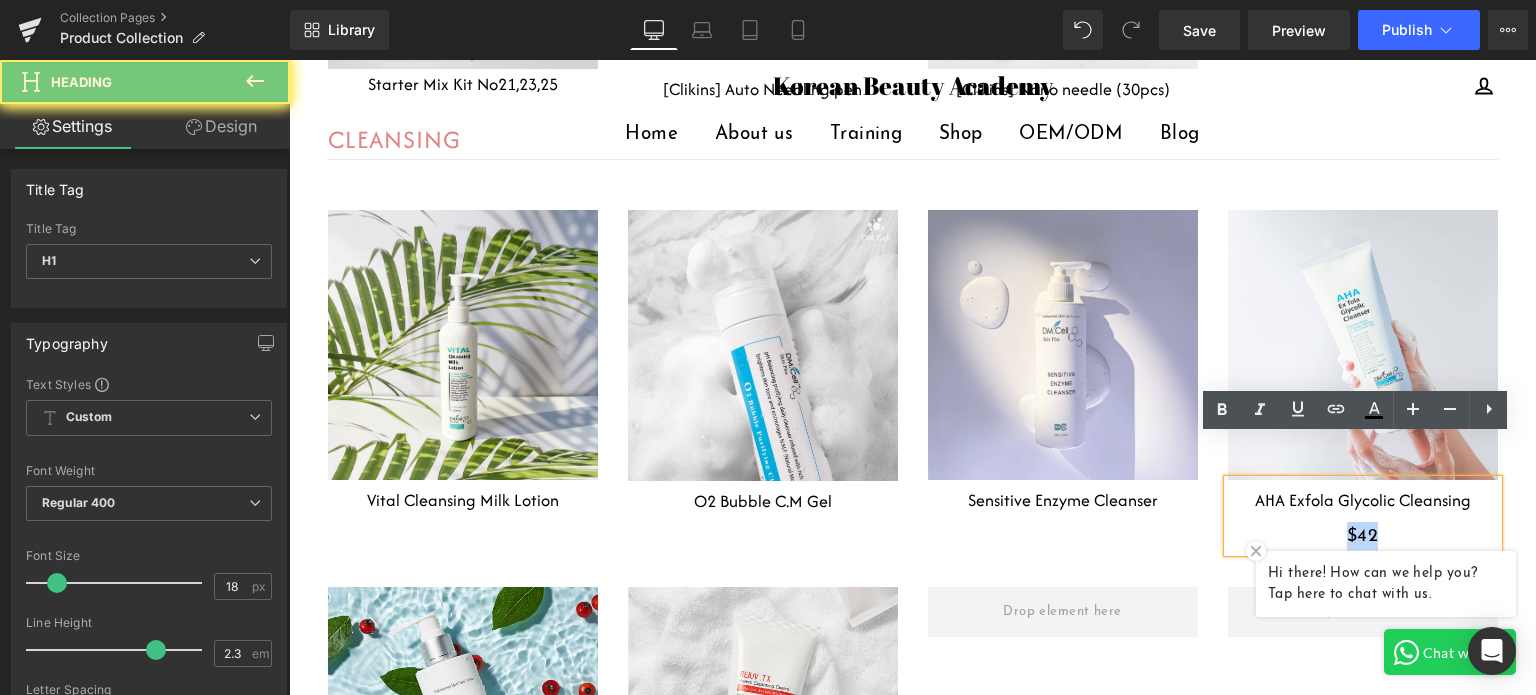 drag, startPoint x: 1402, startPoint y: 492, endPoint x: 1229, endPoint y: 491, distance: 173.00288 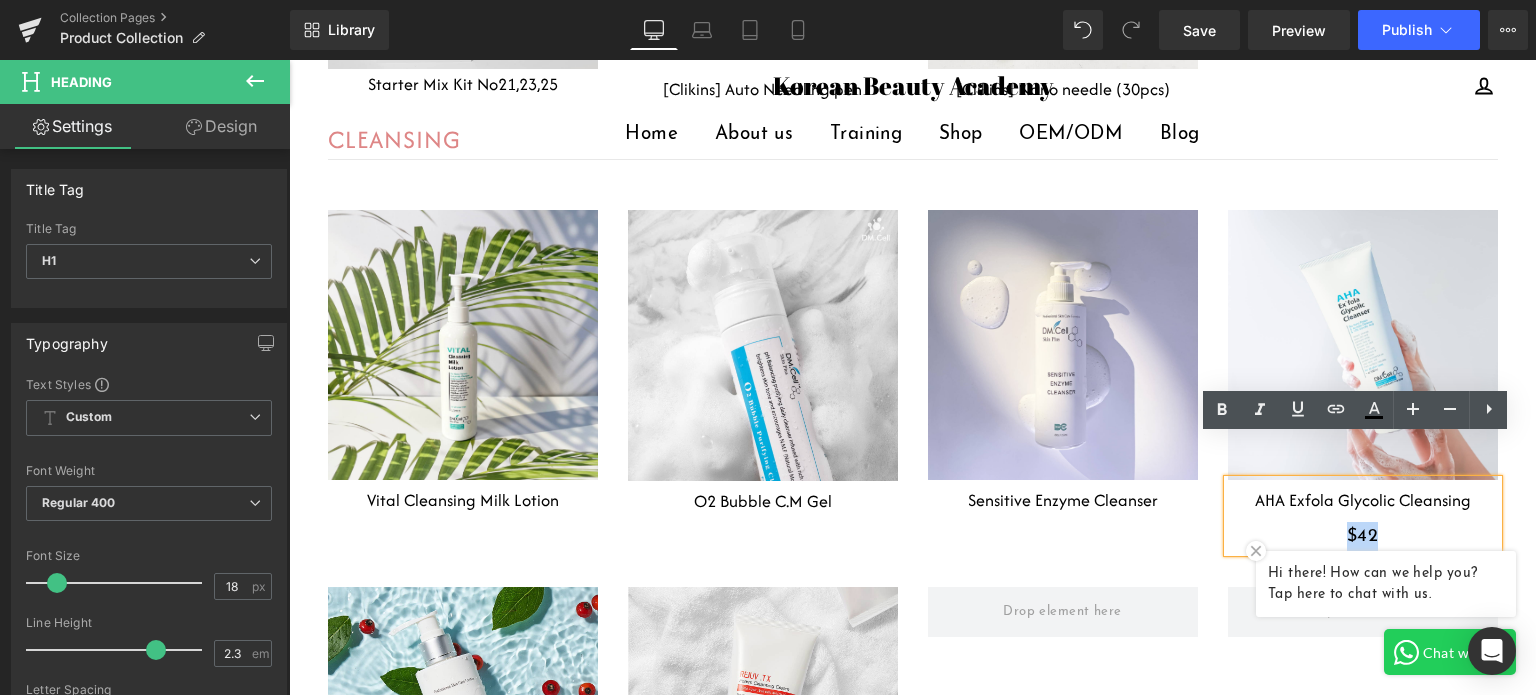 type 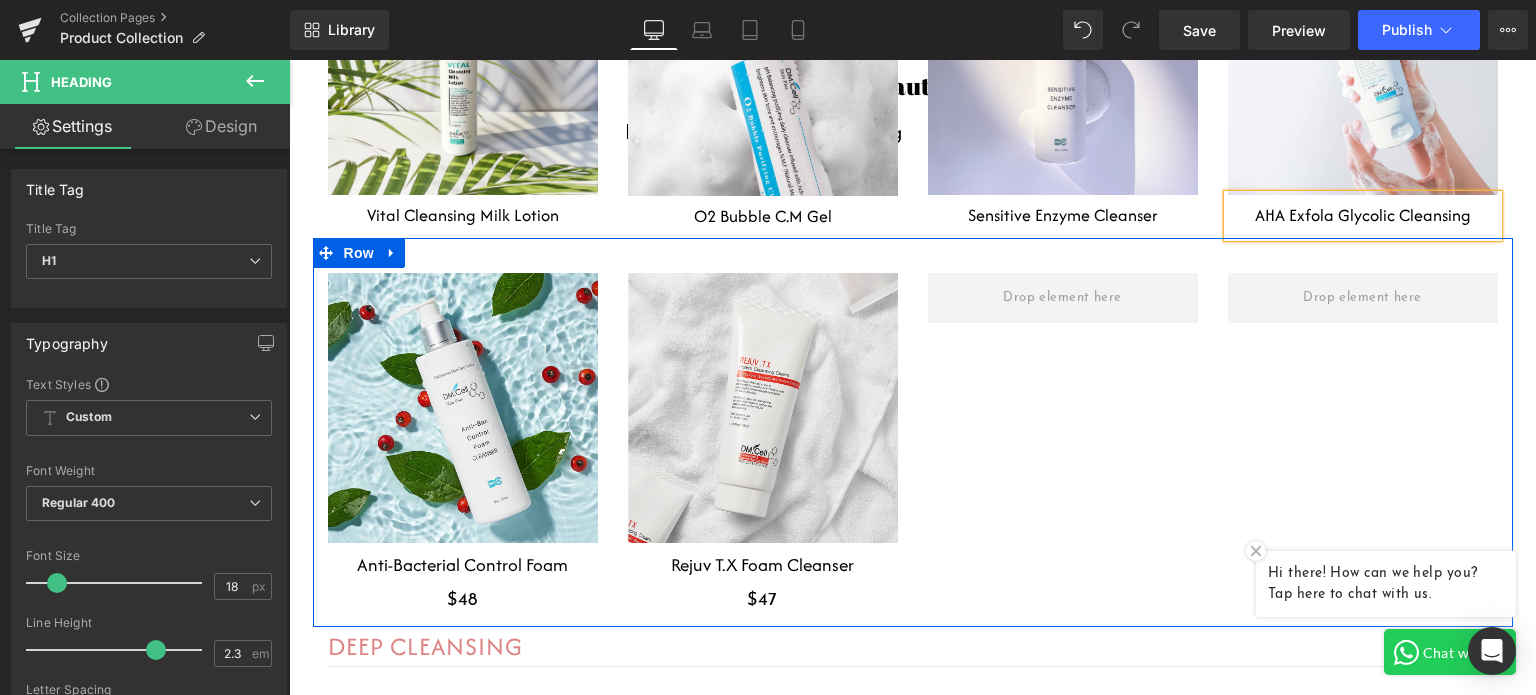 scroll, scrollTop: 4100, scrollLeft: 0, axis: vertical 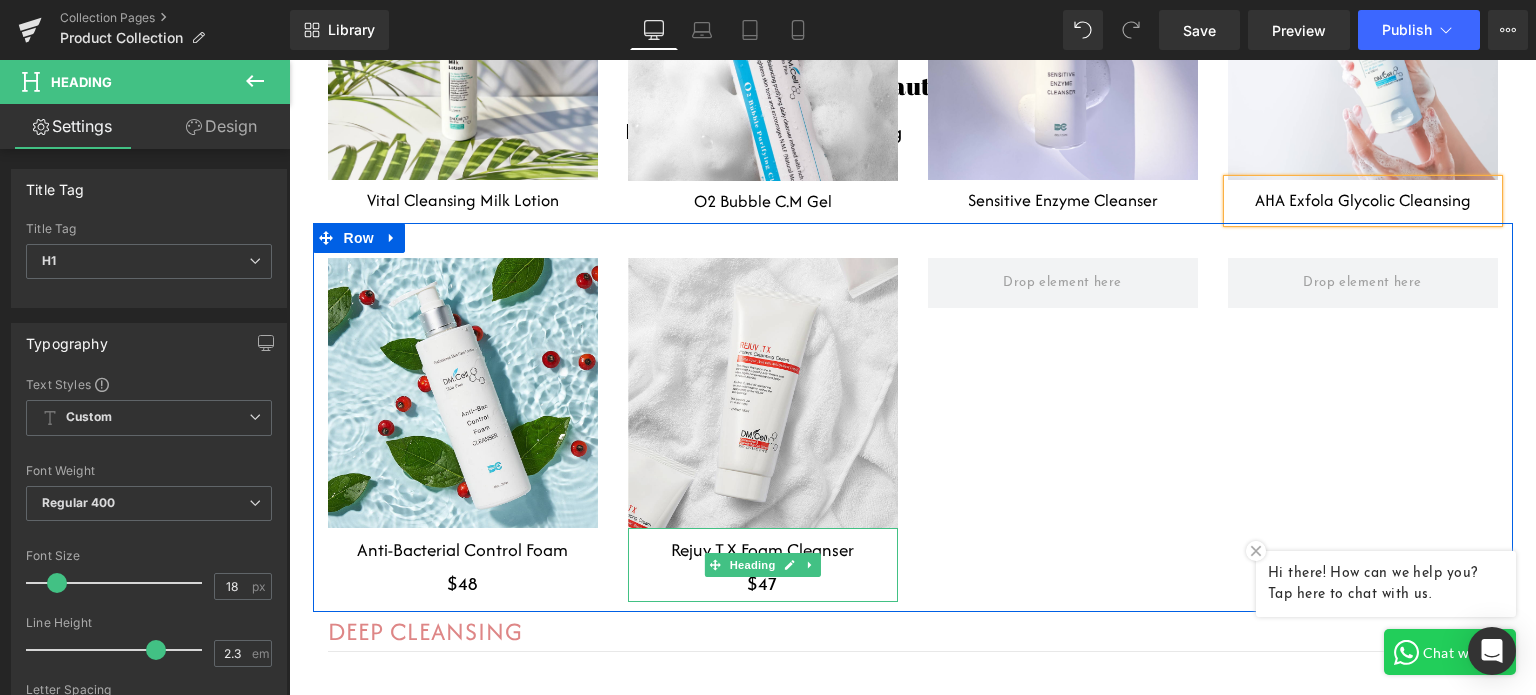 drag, startPoint x: 772, startPoint y: 542, endPoint x: 789, endPoint y: 543, distance: 17.029387 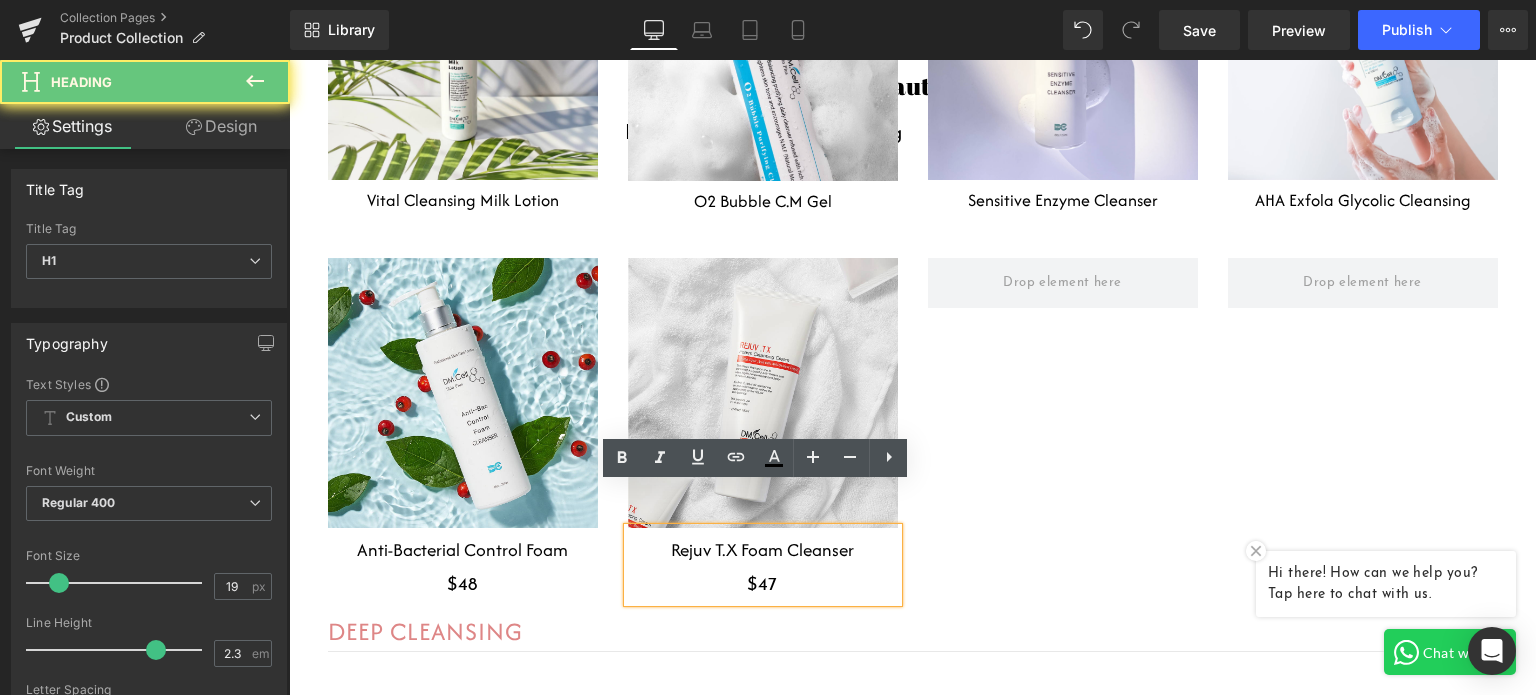 click on "$47" at bounding box center (763, 586) 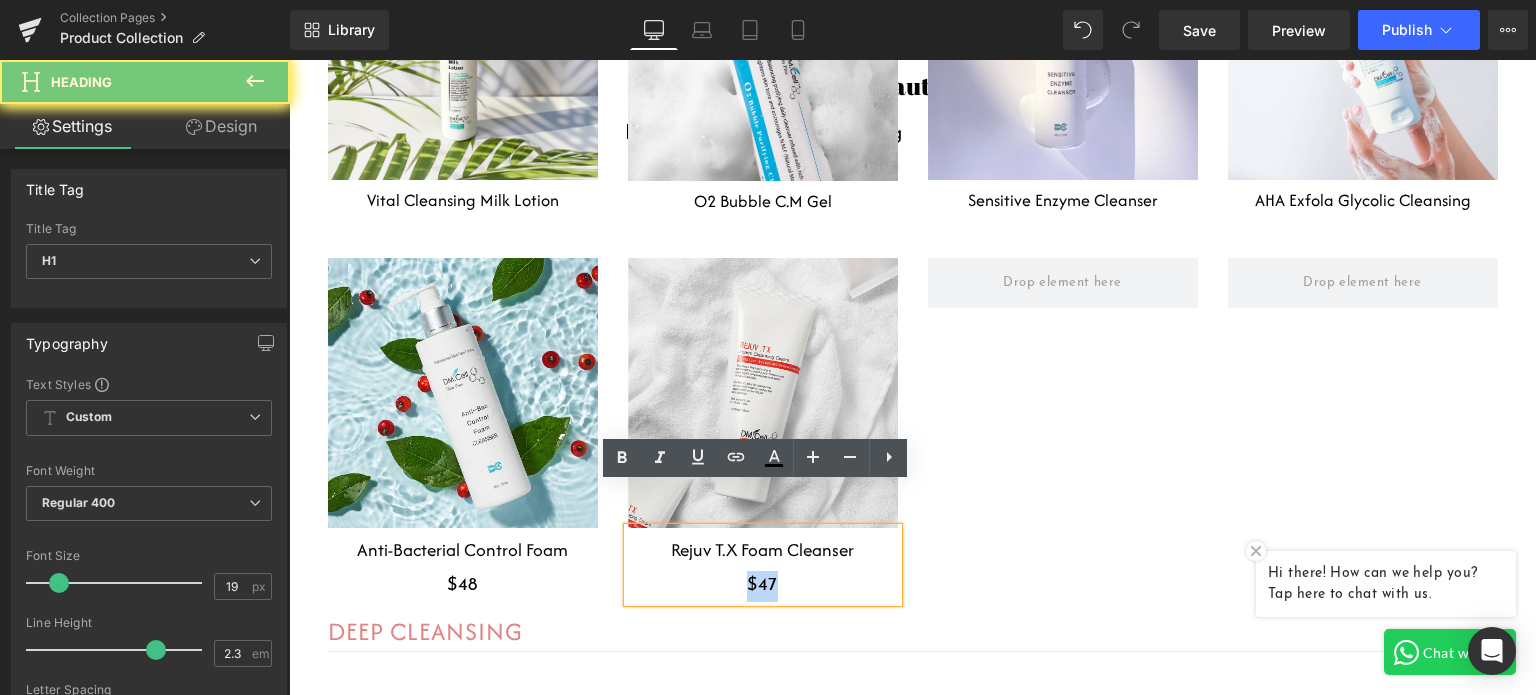 drag, startPoint x: 694, startPoint y: 536, endPoint x: 680, endPoint y: 536, distance: 14 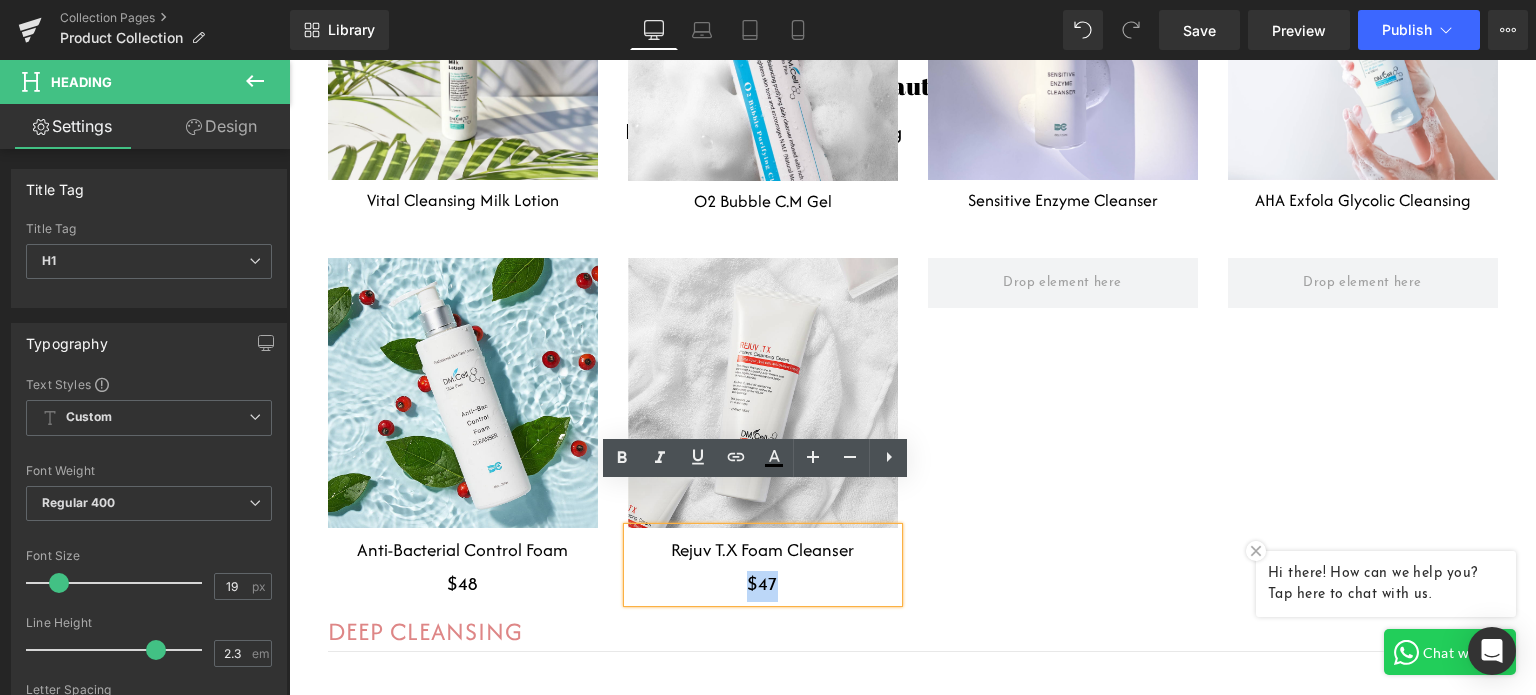 type 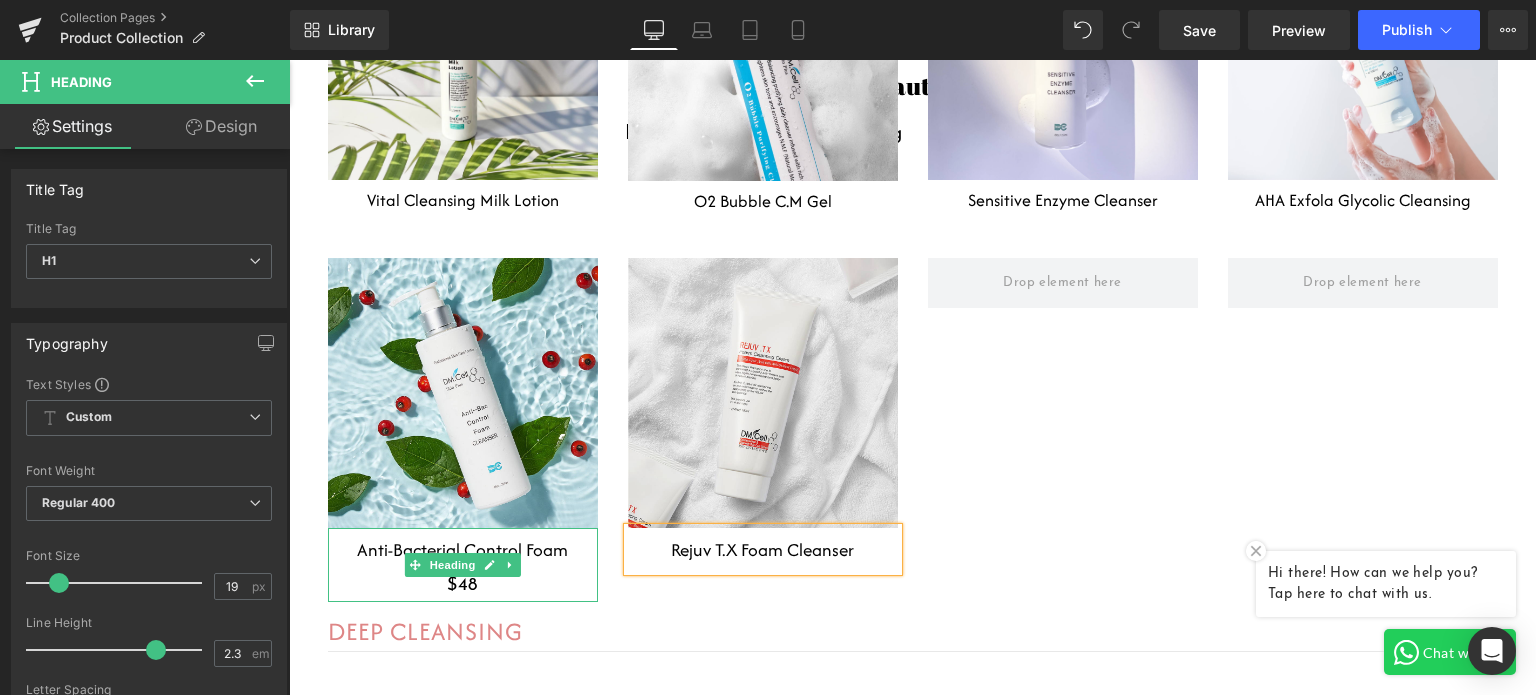 click on "$48" at bounding box center [463, 586] 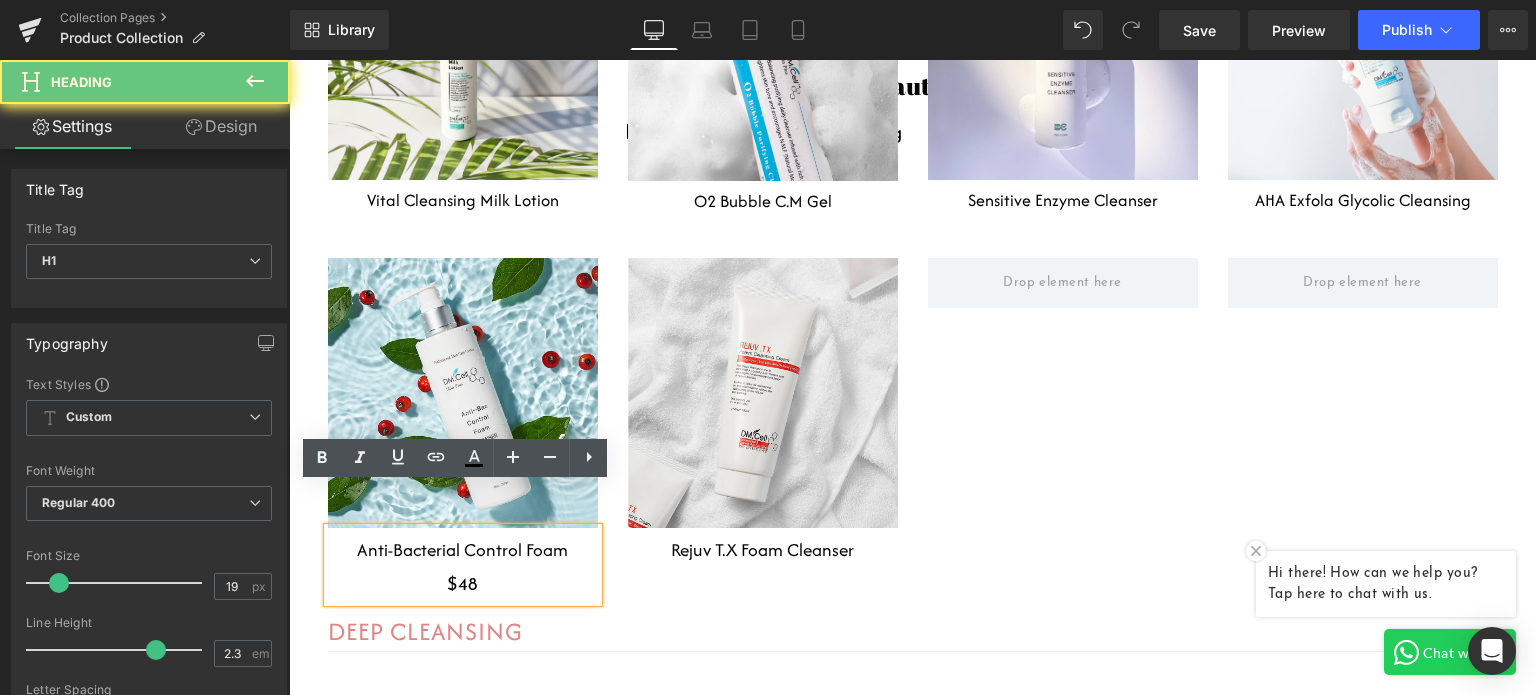 click on "$48" at bounding box center (463, 586) 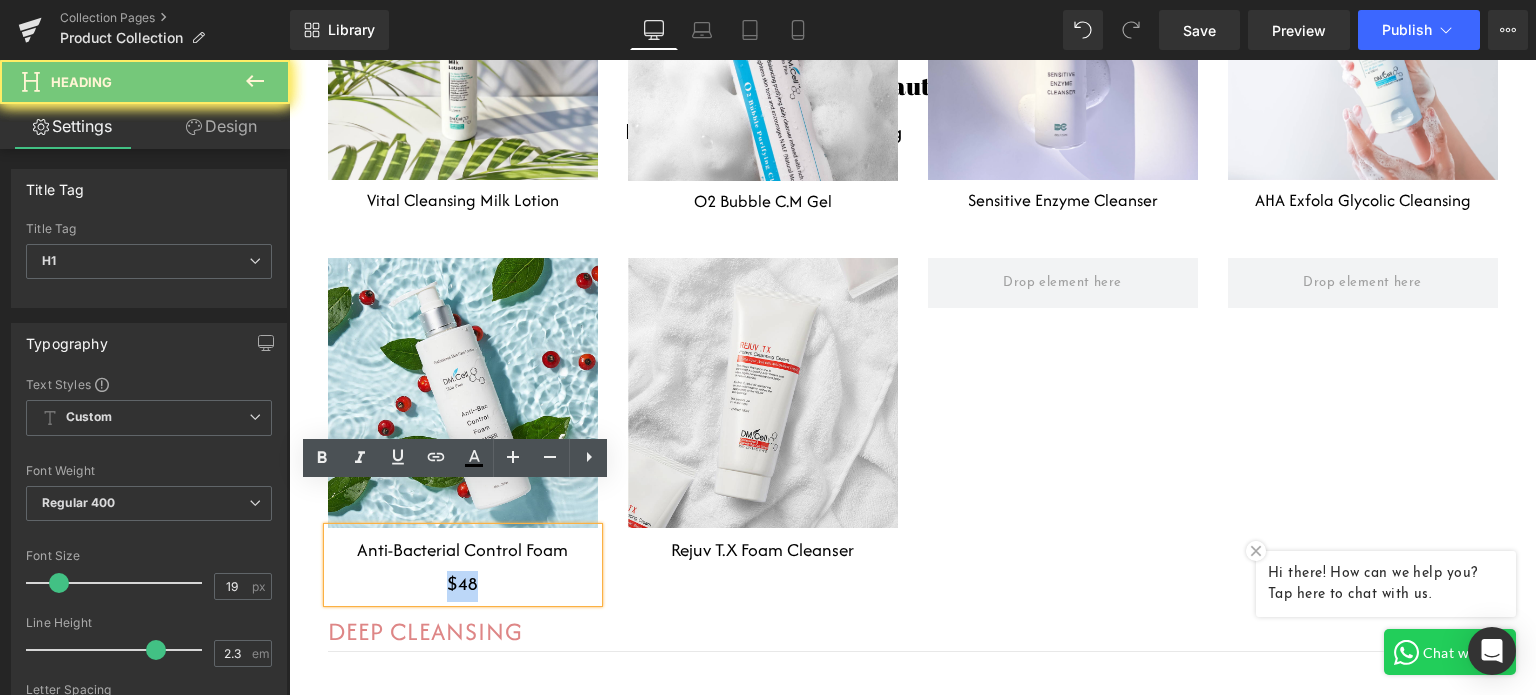 drag, startPoint x: 430, startPoint y: 539, endPoint x: 339, endPoint y: 539, distance: 91 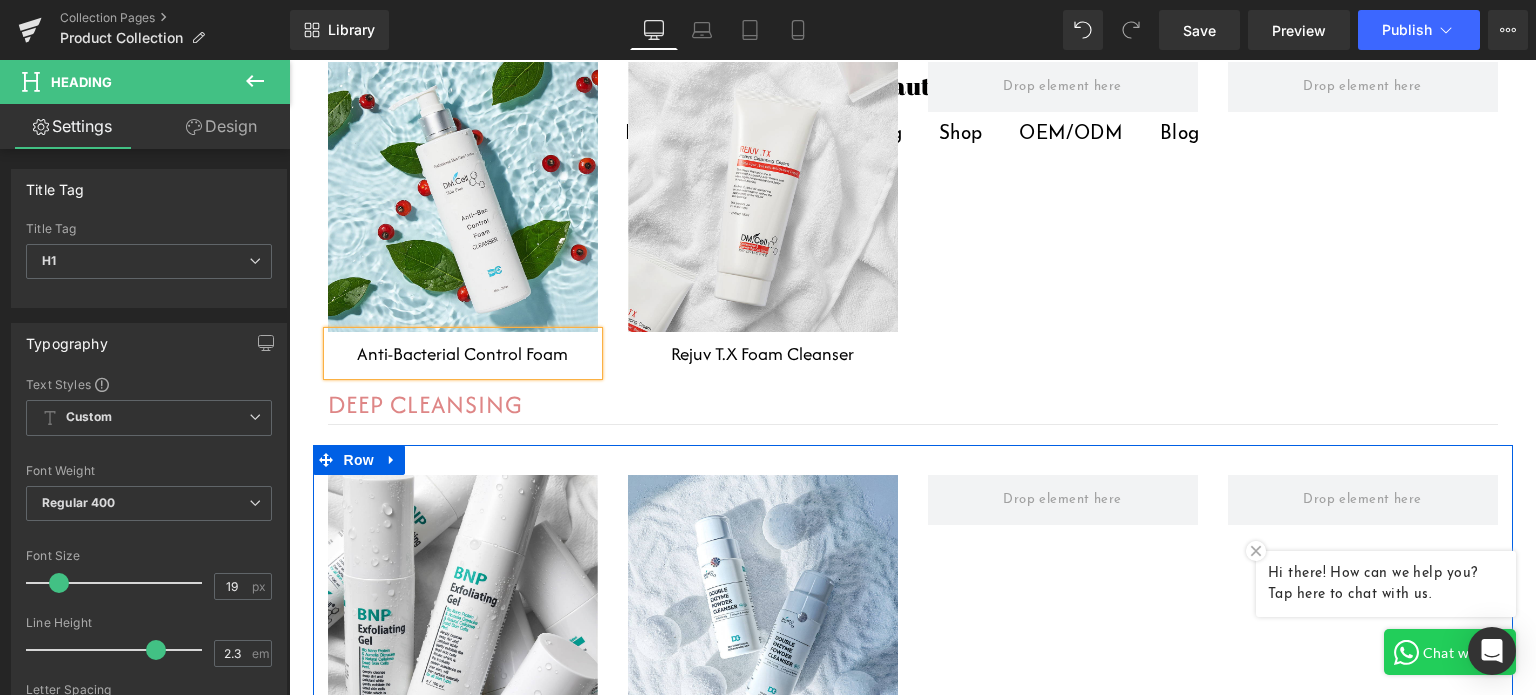 scroll, scrollTop: 4500, scrollLeft: 0, axis: vertical 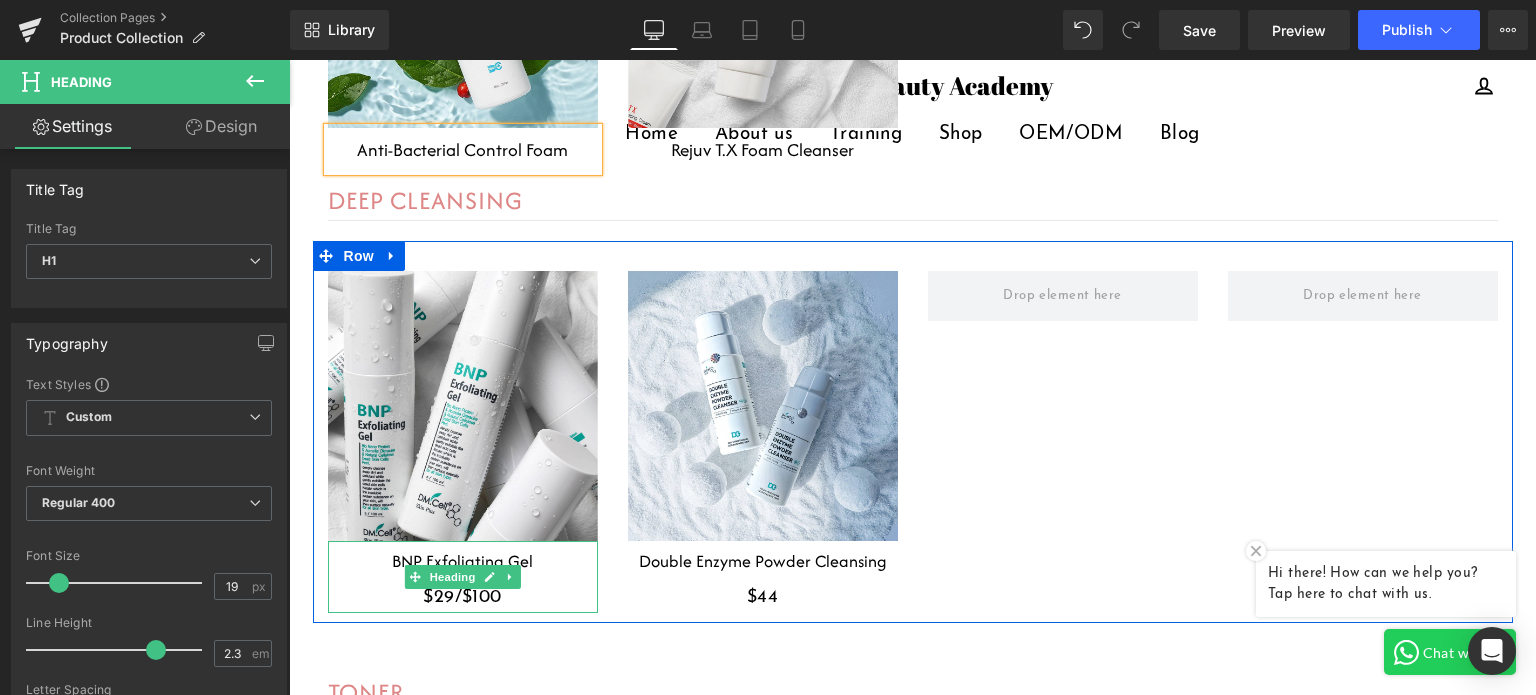 click on "$29/$100" at bounding box center [463, 598] 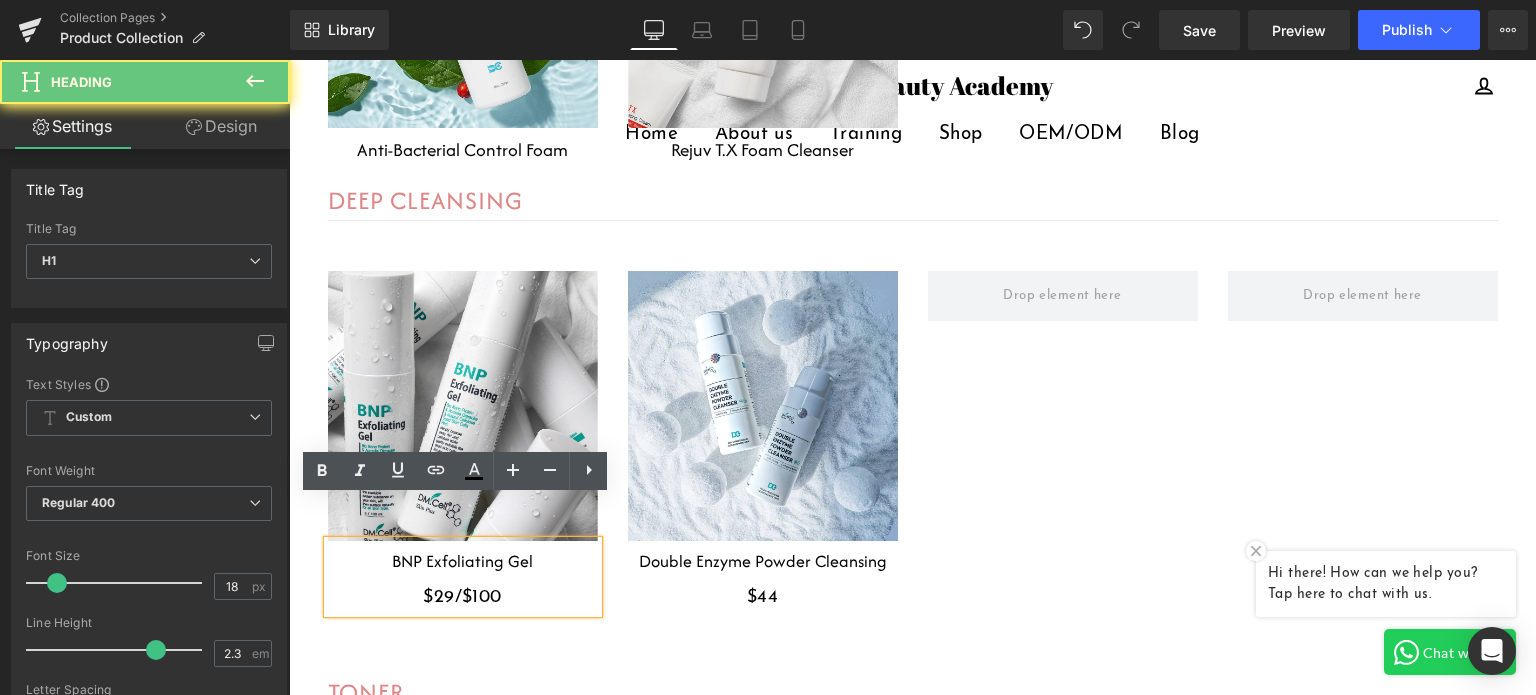 click on "$29/$100" at bounding box center [463, 598] 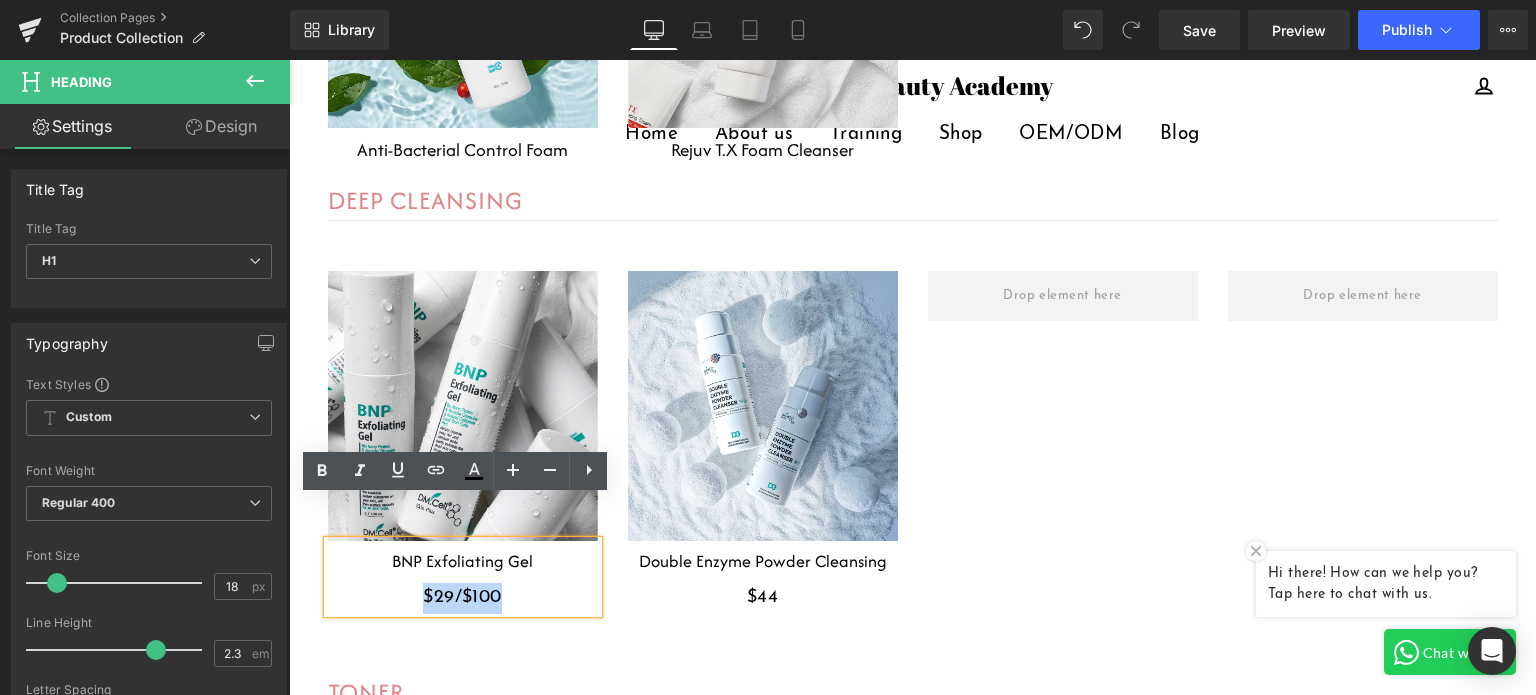 drag, startPoint x: 512, startPoint y: 555, endPoint x: 329, endPoint y: 555, distance: 183 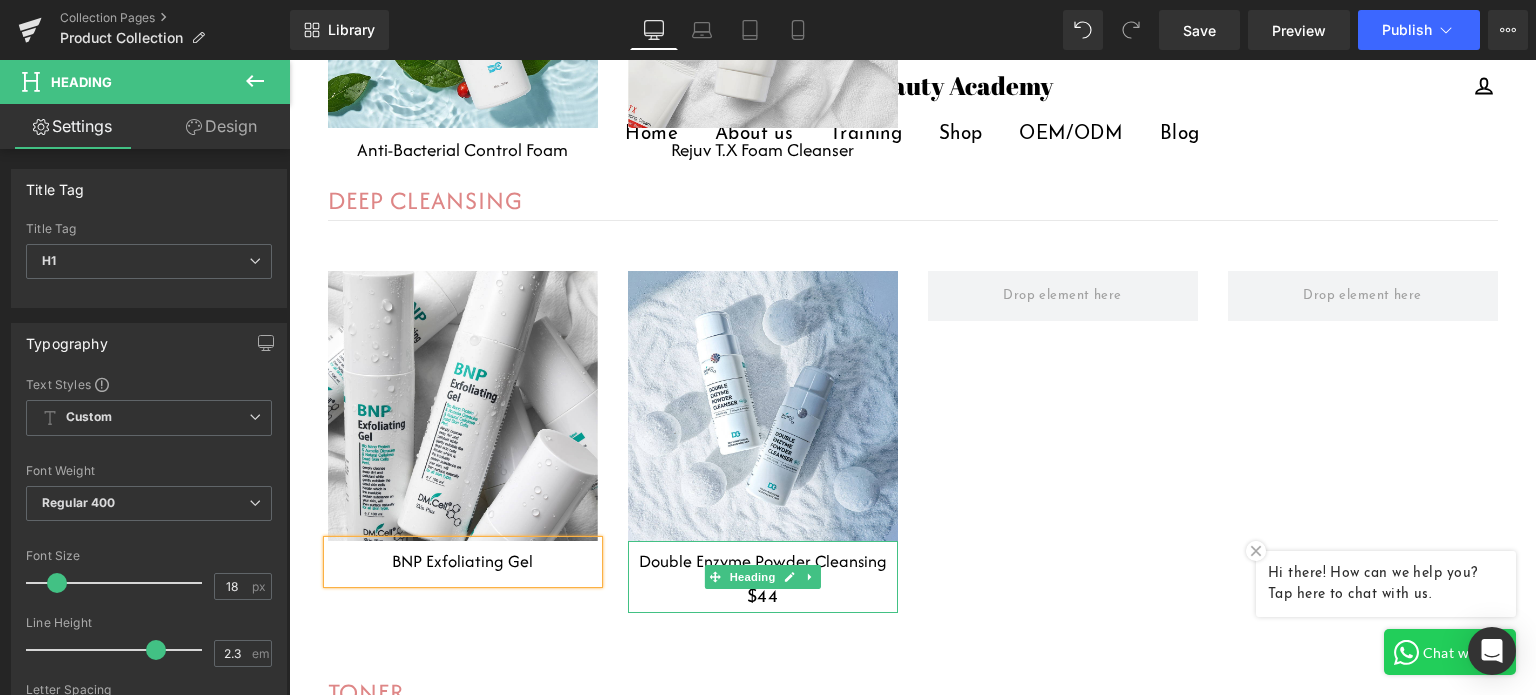 click on "$44" at bounding box center [763, 598] 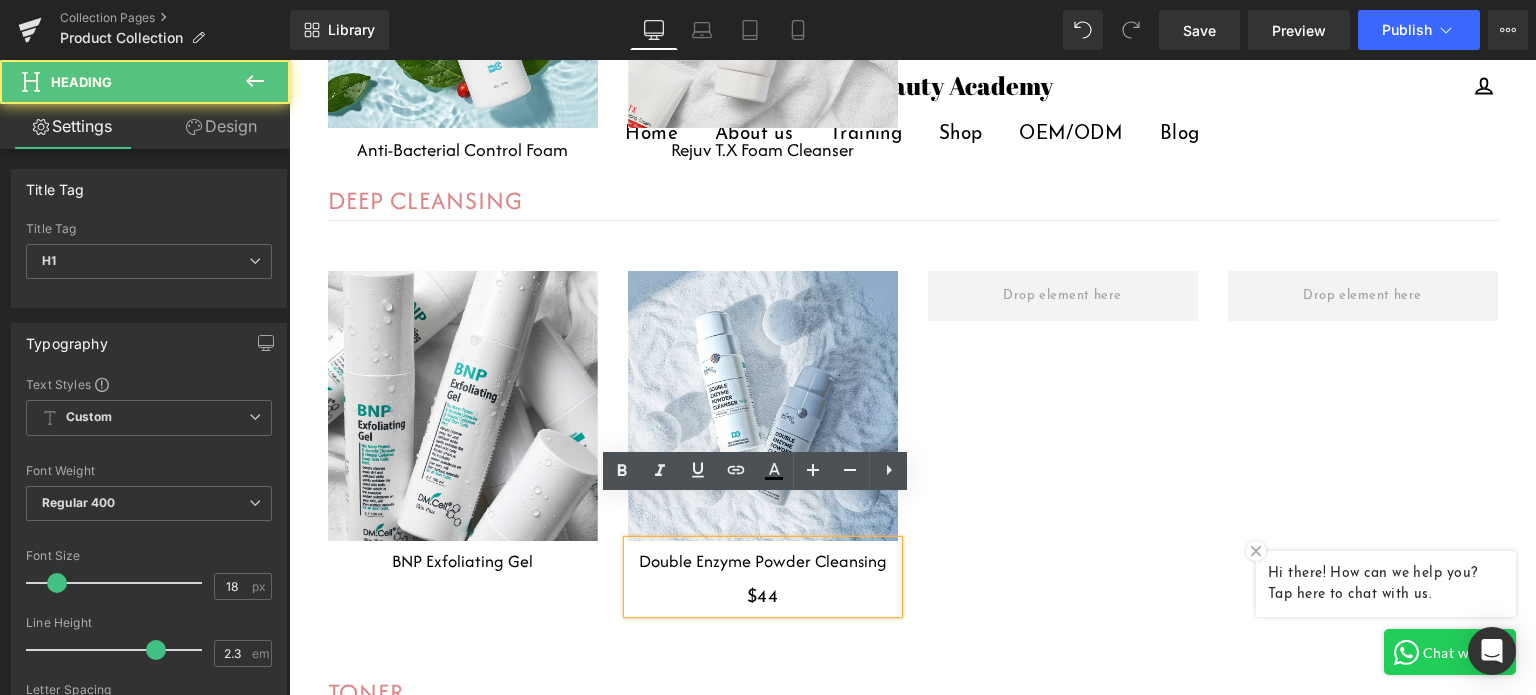 click on "$44" at bounding box center [763, 598] 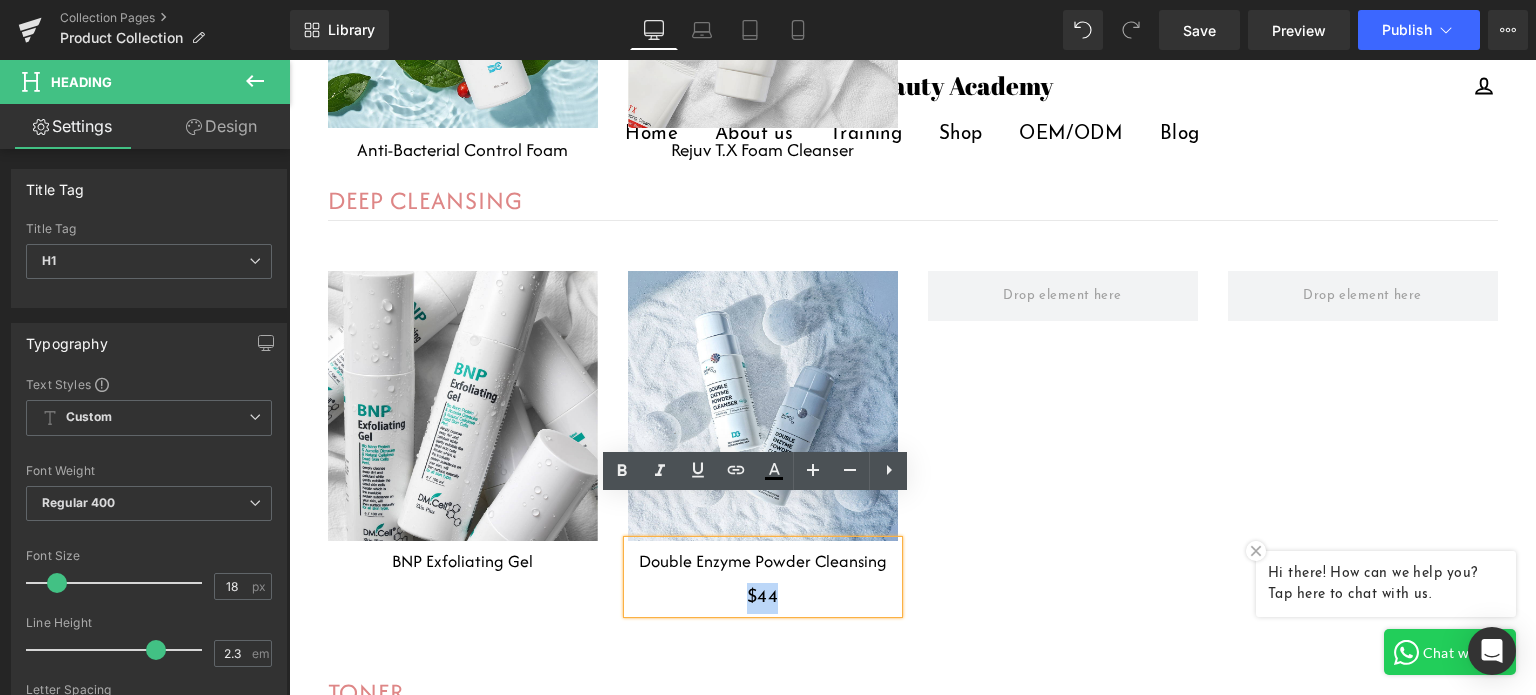 drag, startPoint x: 811, startPoint y: 554, endPoint x: 645, endPoint y: 554, distance: 166 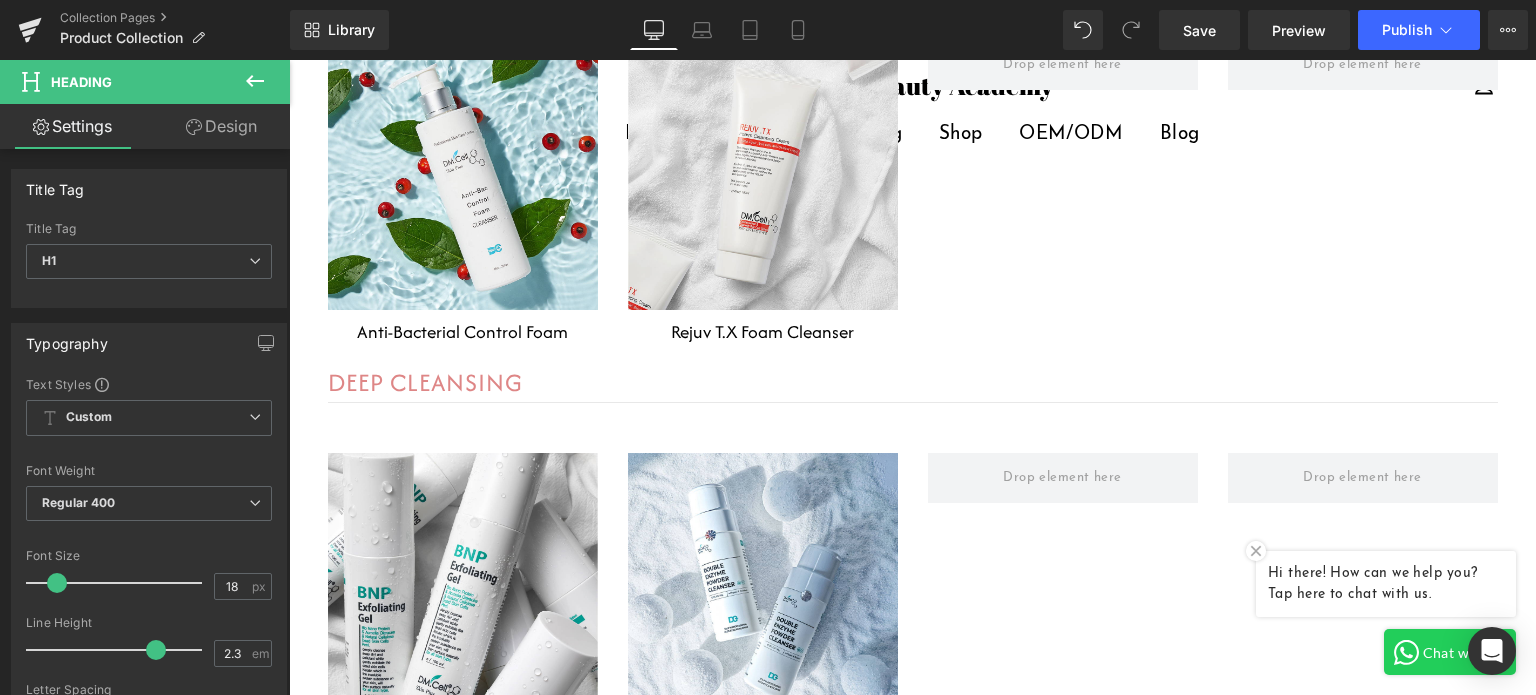 scroll, scrollTop: 4200, scrollLeft: 0, axis: vertical 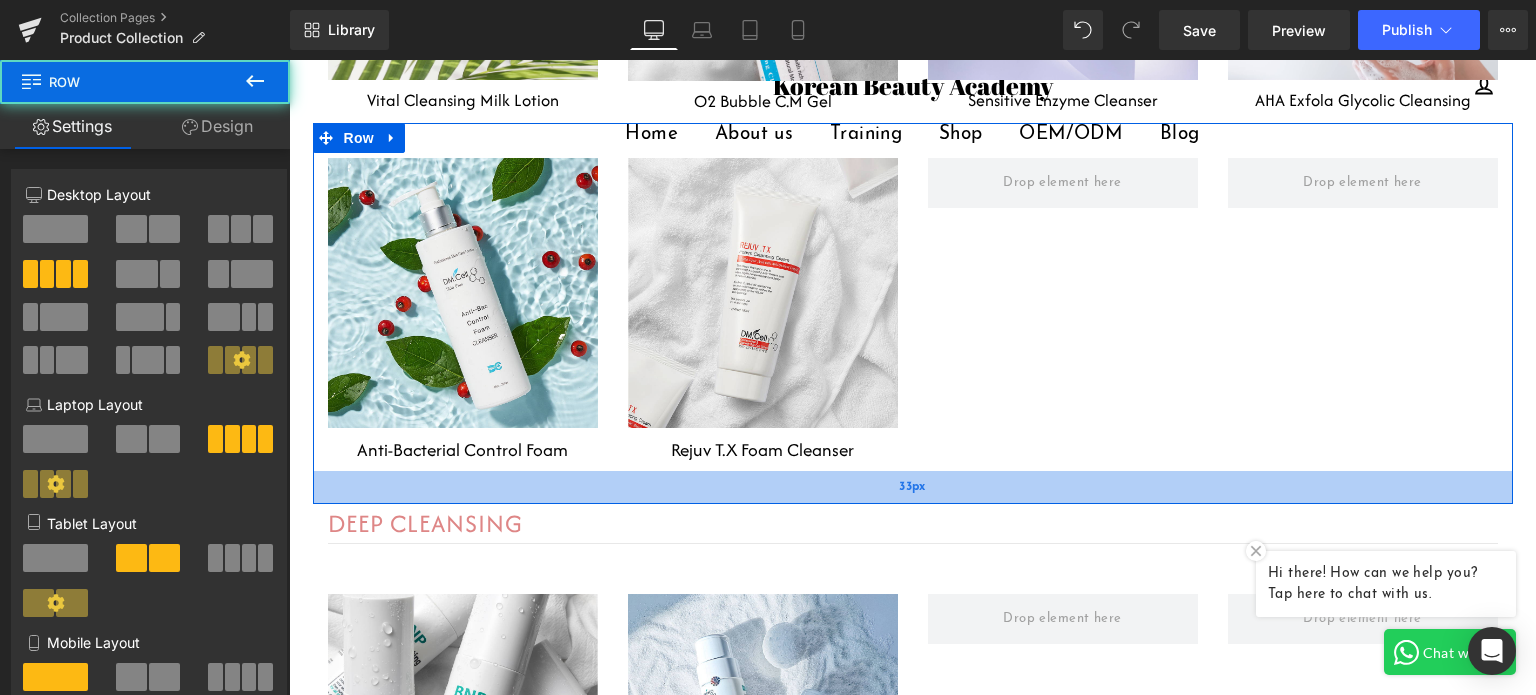 drag, startPoint x: 496, startPoint y: 429, endPoint x: 497, endPoint y: 452, distance: 23.021729 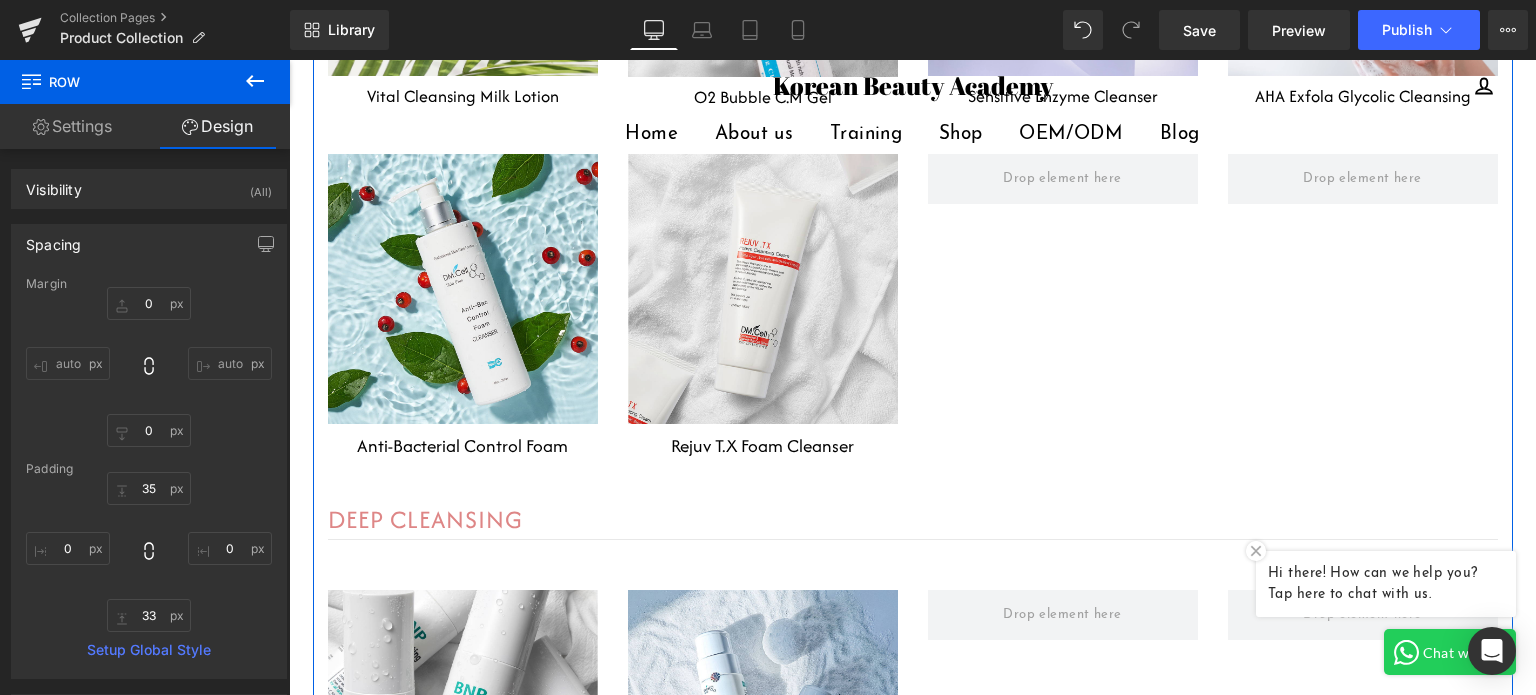 scroll, scrollTop: 4200, scrollLeft: 0, axis: vertical 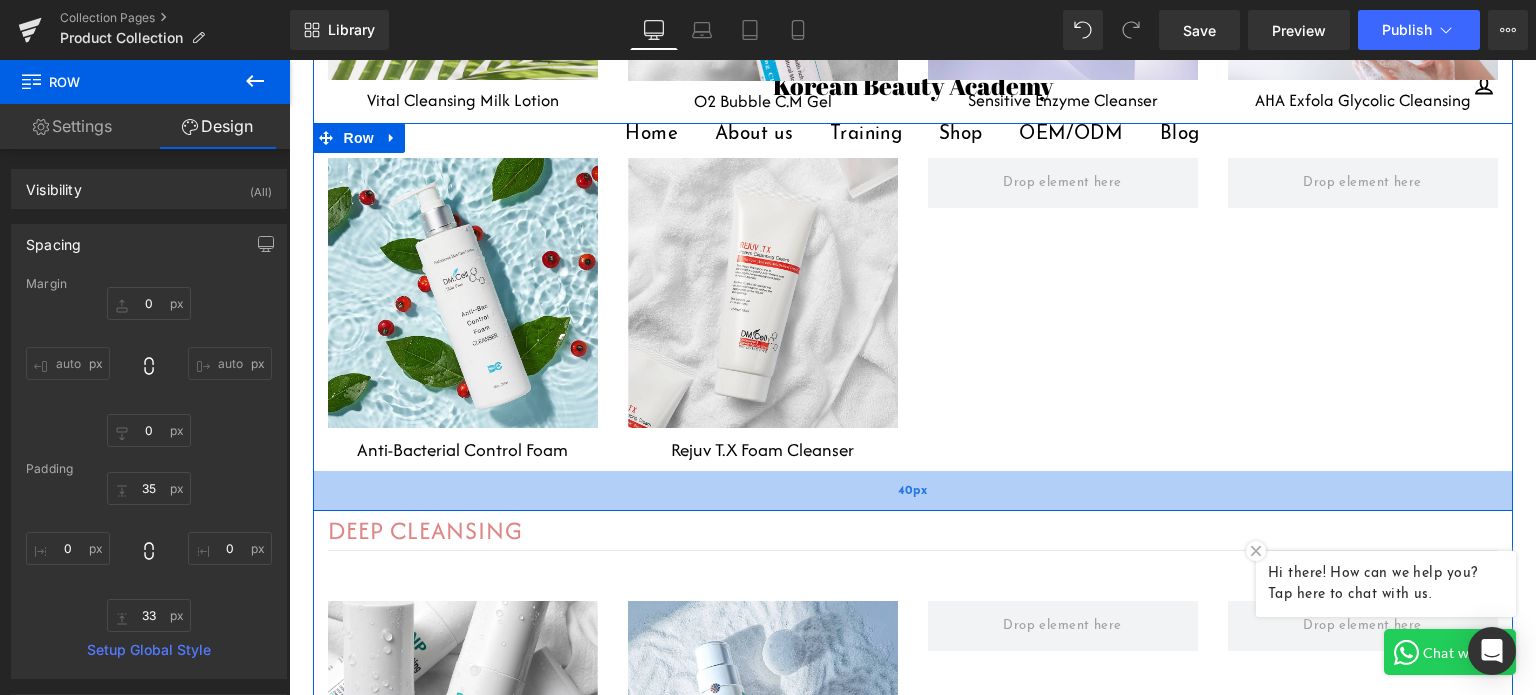 click on "40px" at bounding box center (913, 491) 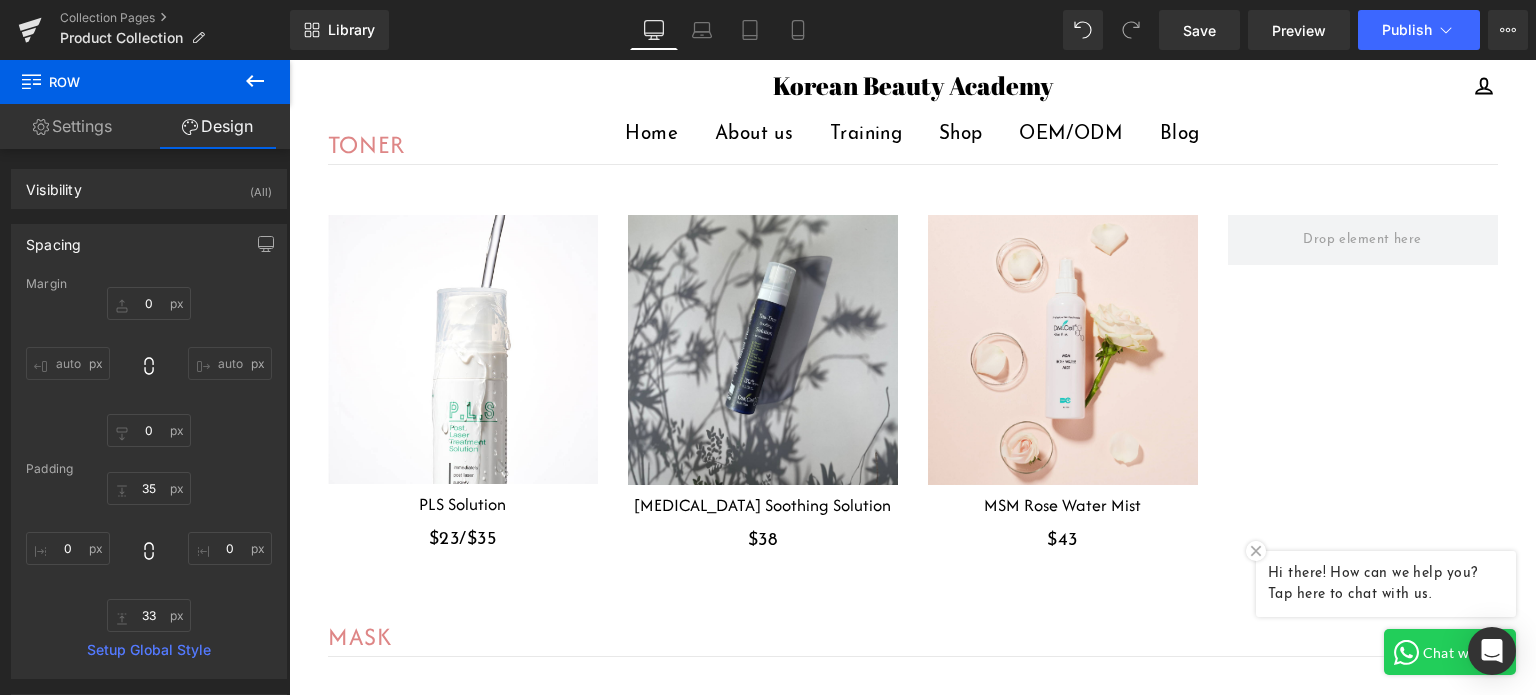 scroll, scrollTop: 5200, scrollLeft: 0, axis: vertical 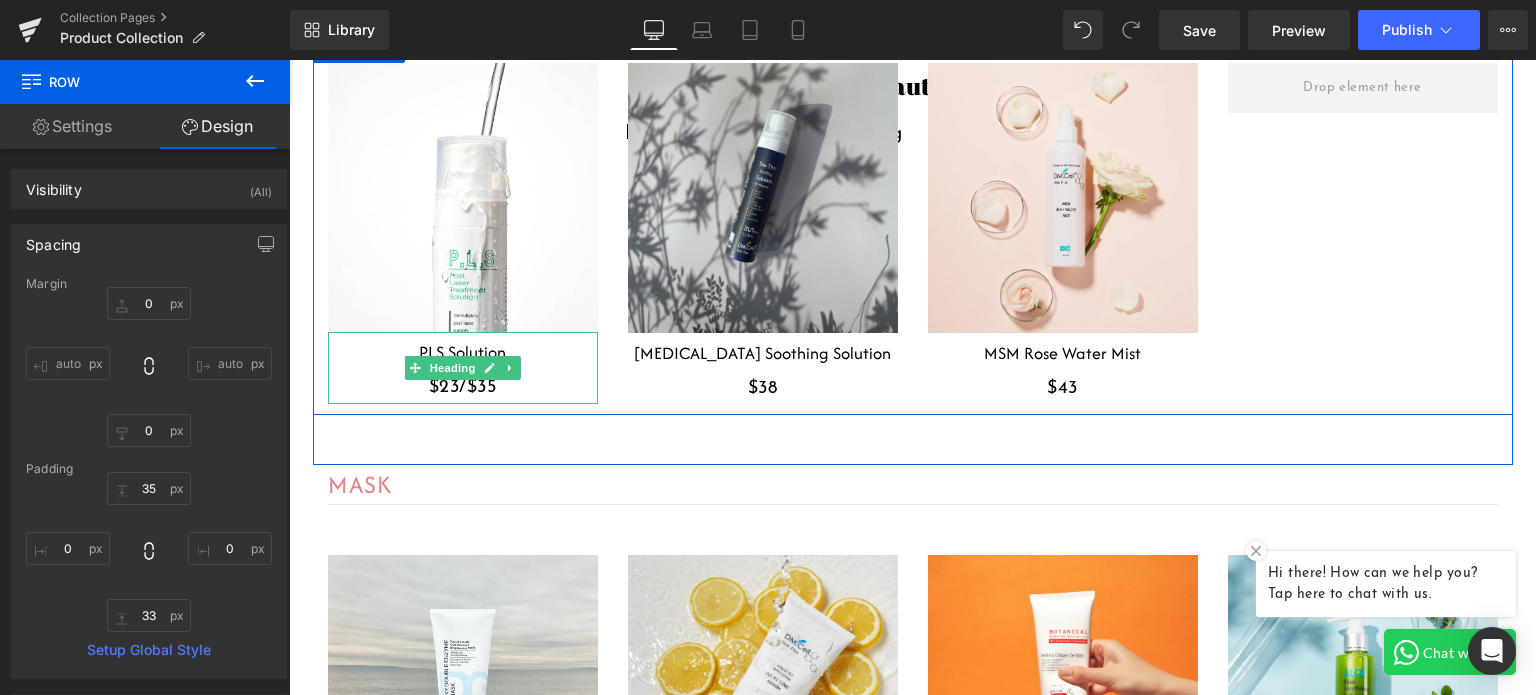 click on "$23/$35" at bounding box center [463, 388] 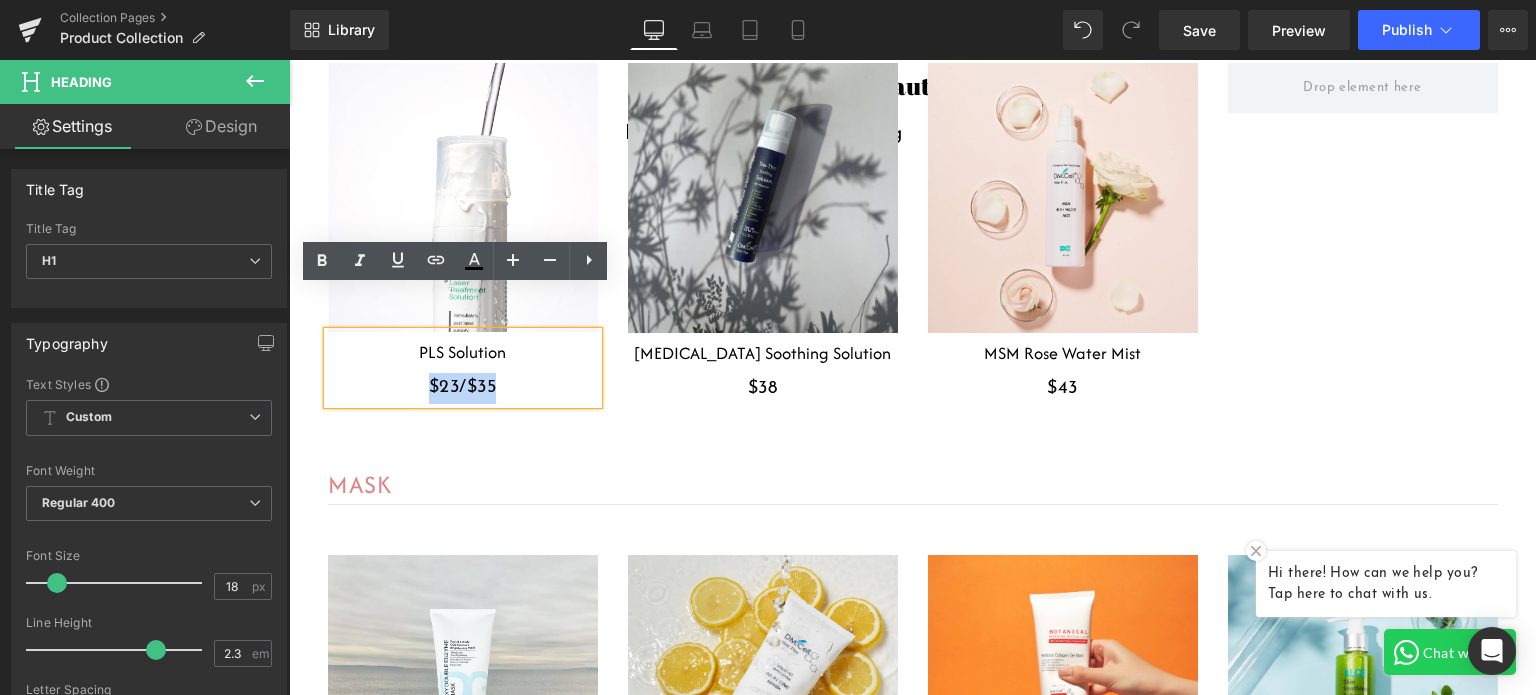 drag, startPoint x: 533, startPoint y: 345, endPoint x: 292, endPoint y: 343, distance: 241.0083 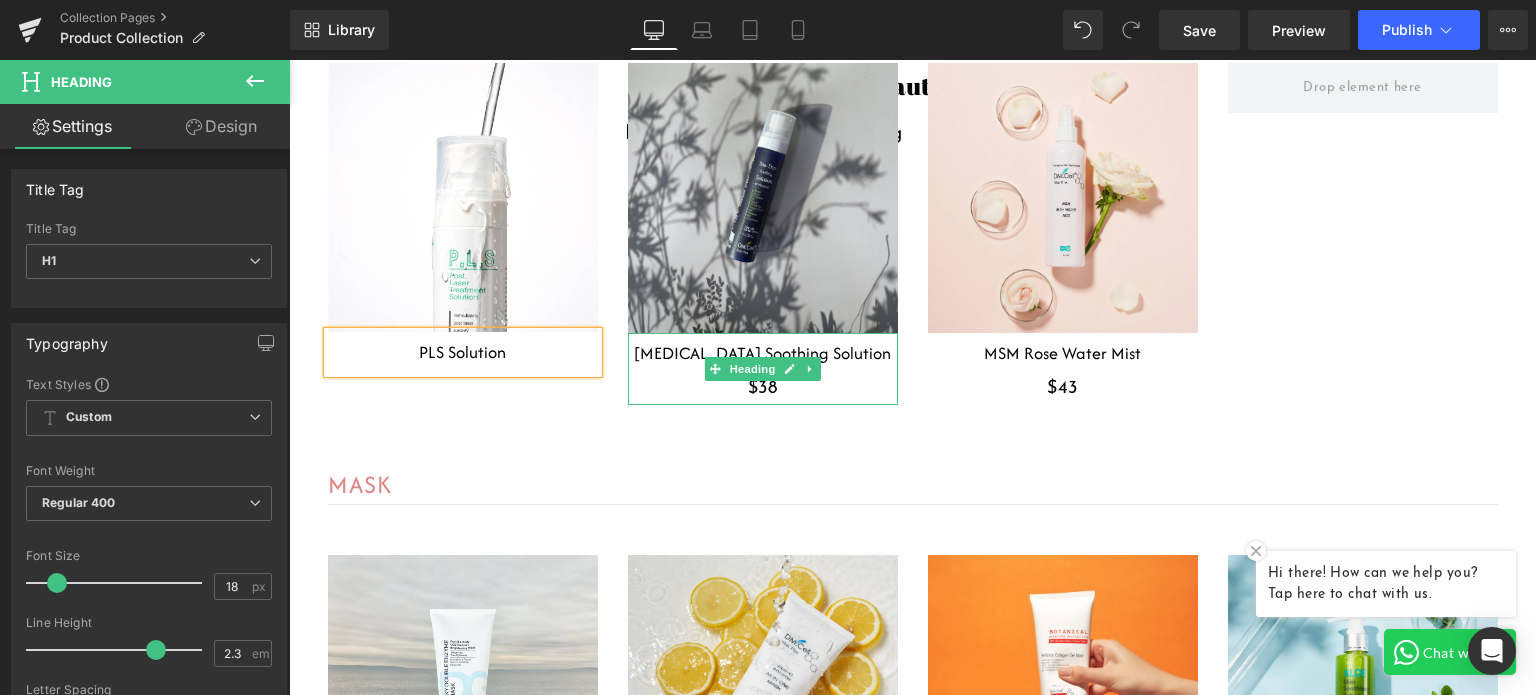click on "$38" at bounding box center (763, 389) 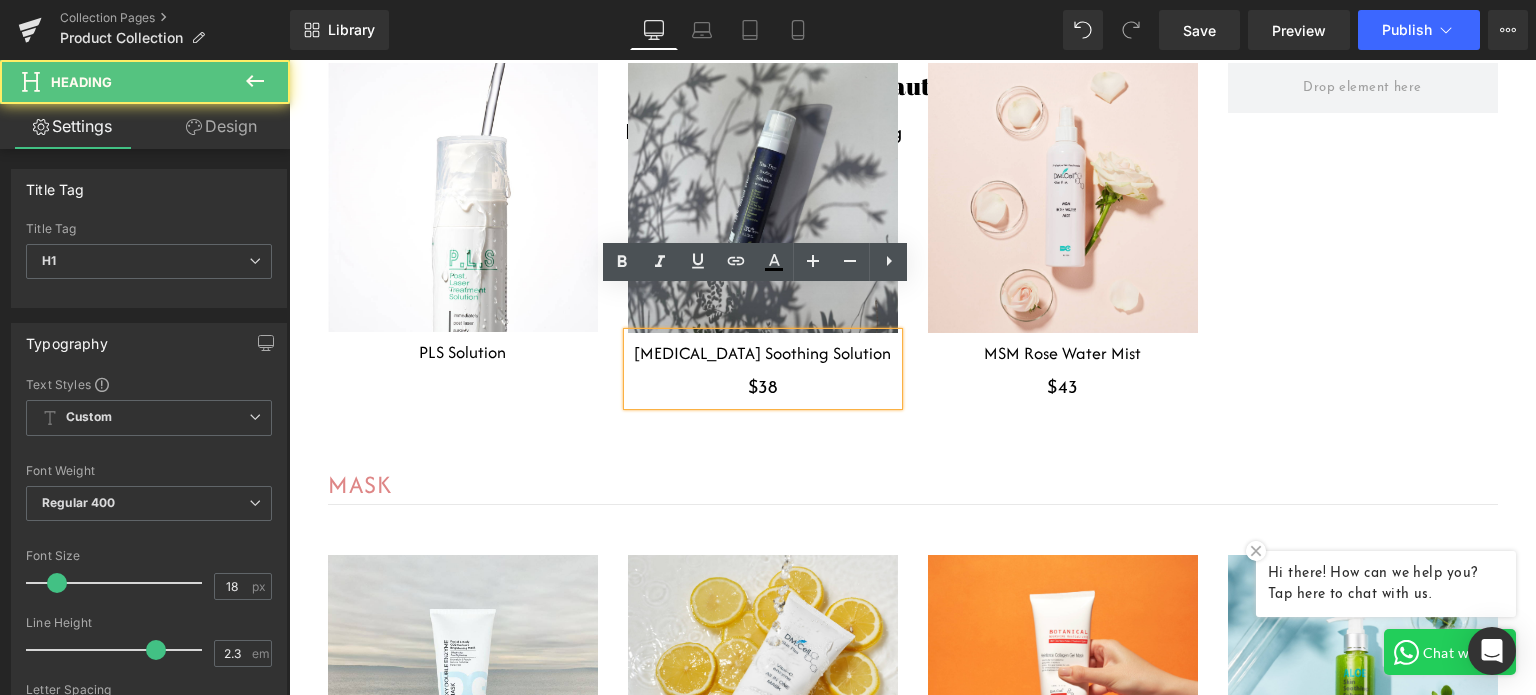 click on "$38" at bounding box center (763, 389) 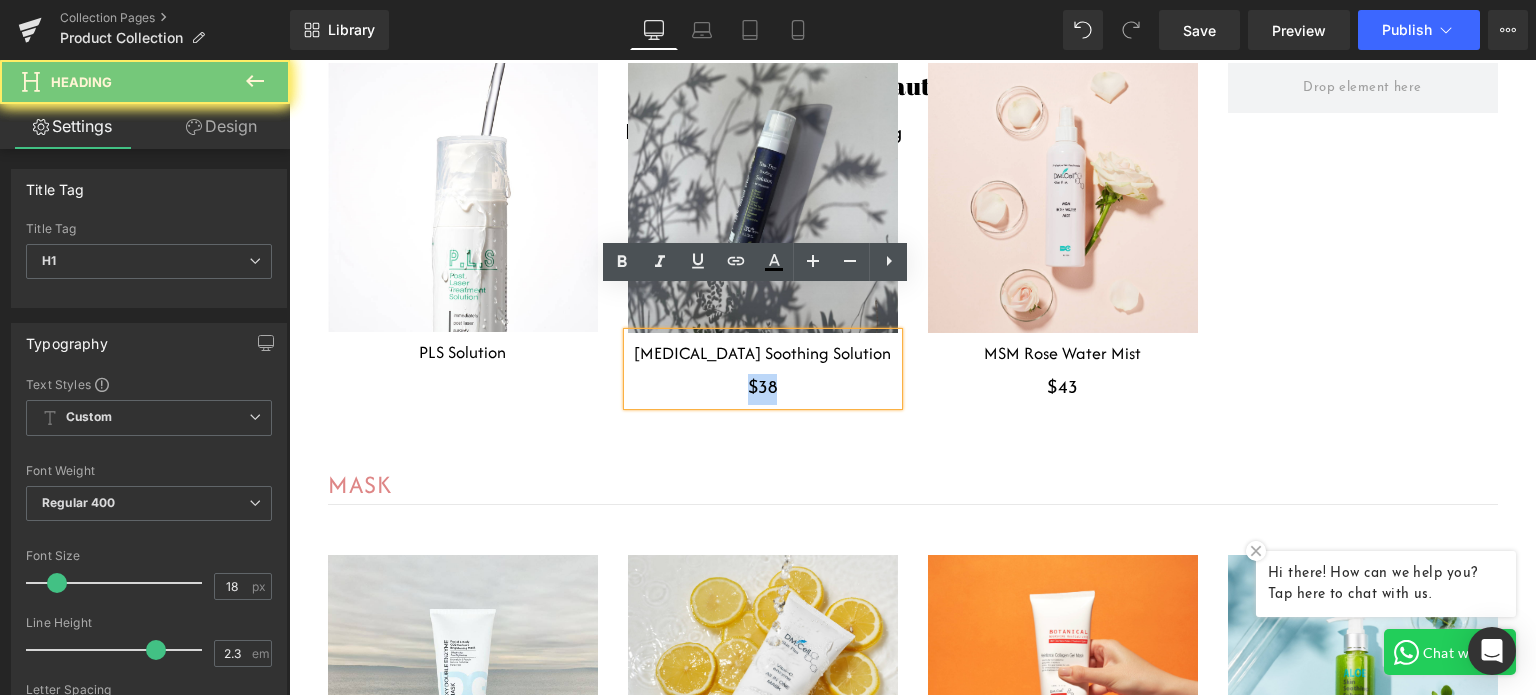 drag, startPoint x: 706, startPoint y: 340, endPoint x: 601, endPoint y: 340, distance: 105 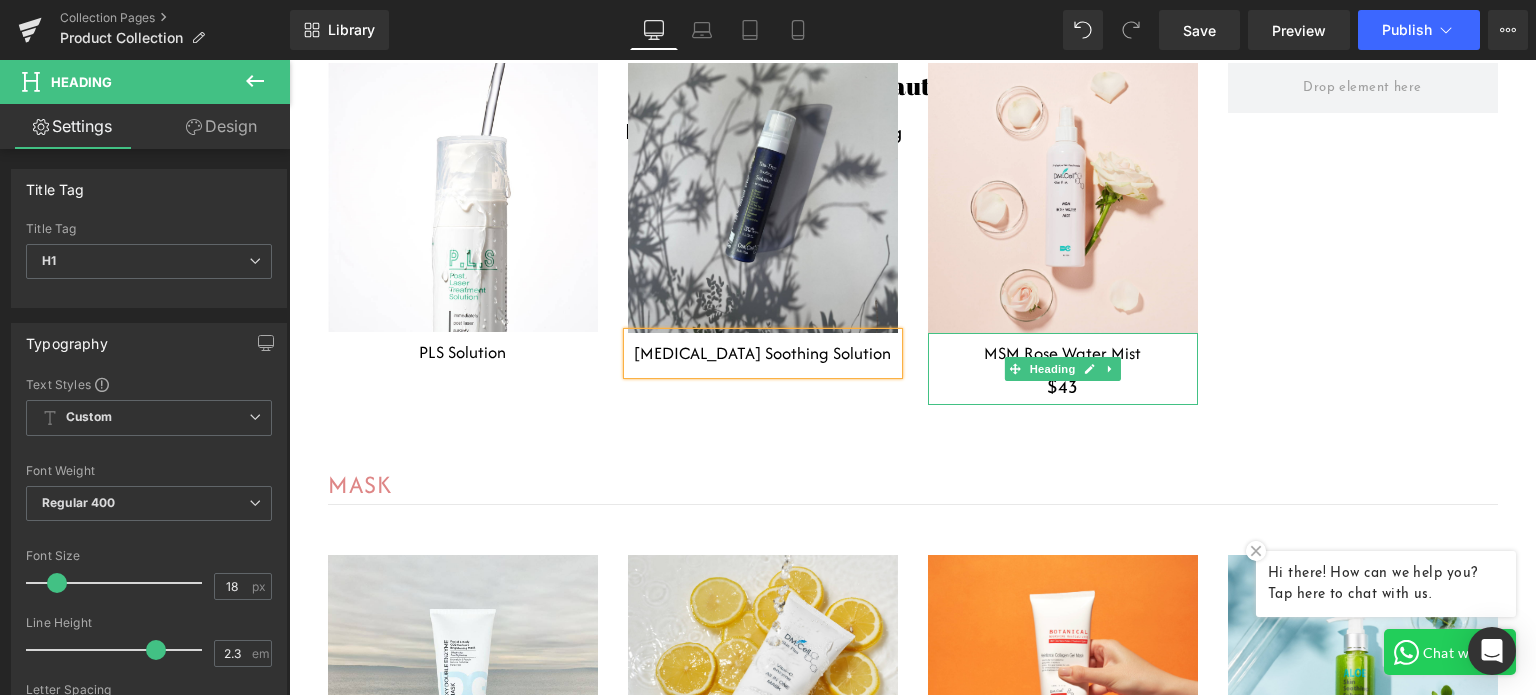 click on "$43" at bounding box center [1063, 389] 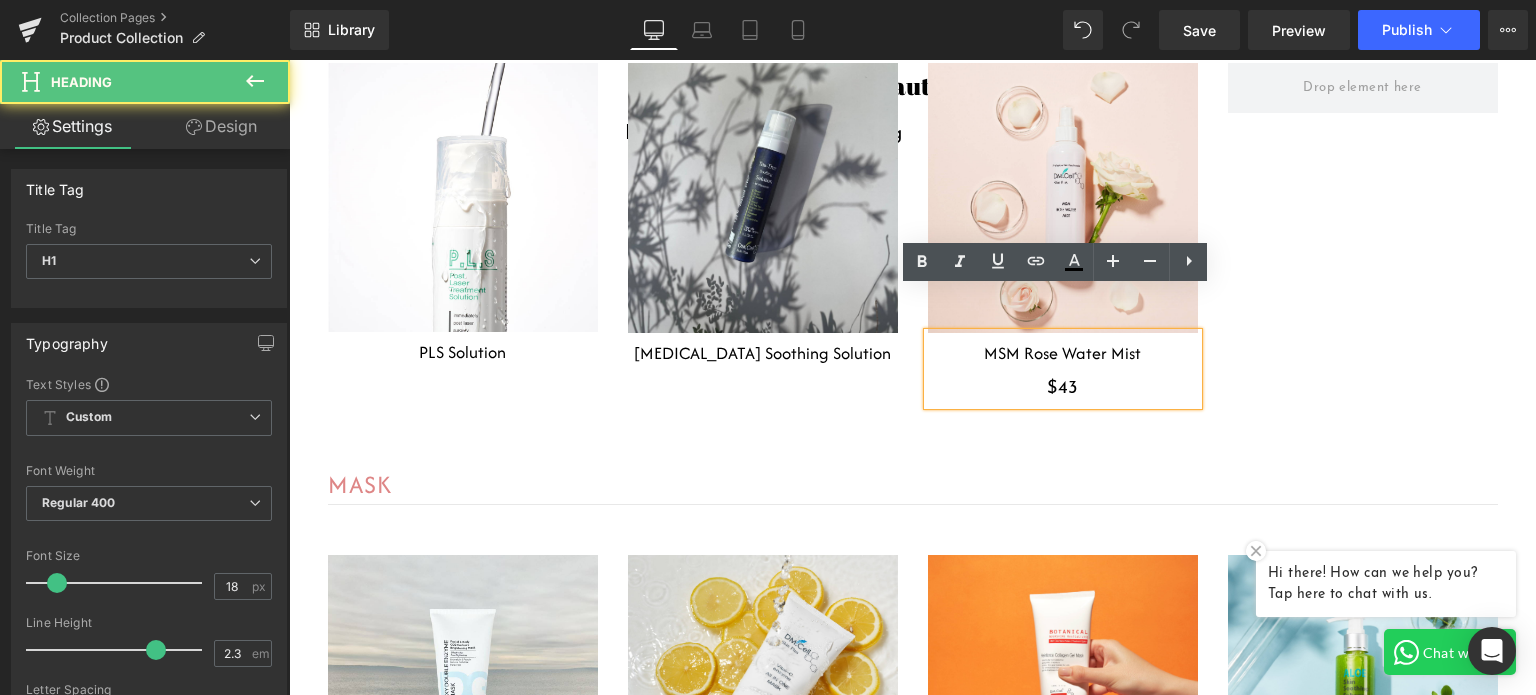 click on "$43" at bounding box center [1063, 389] 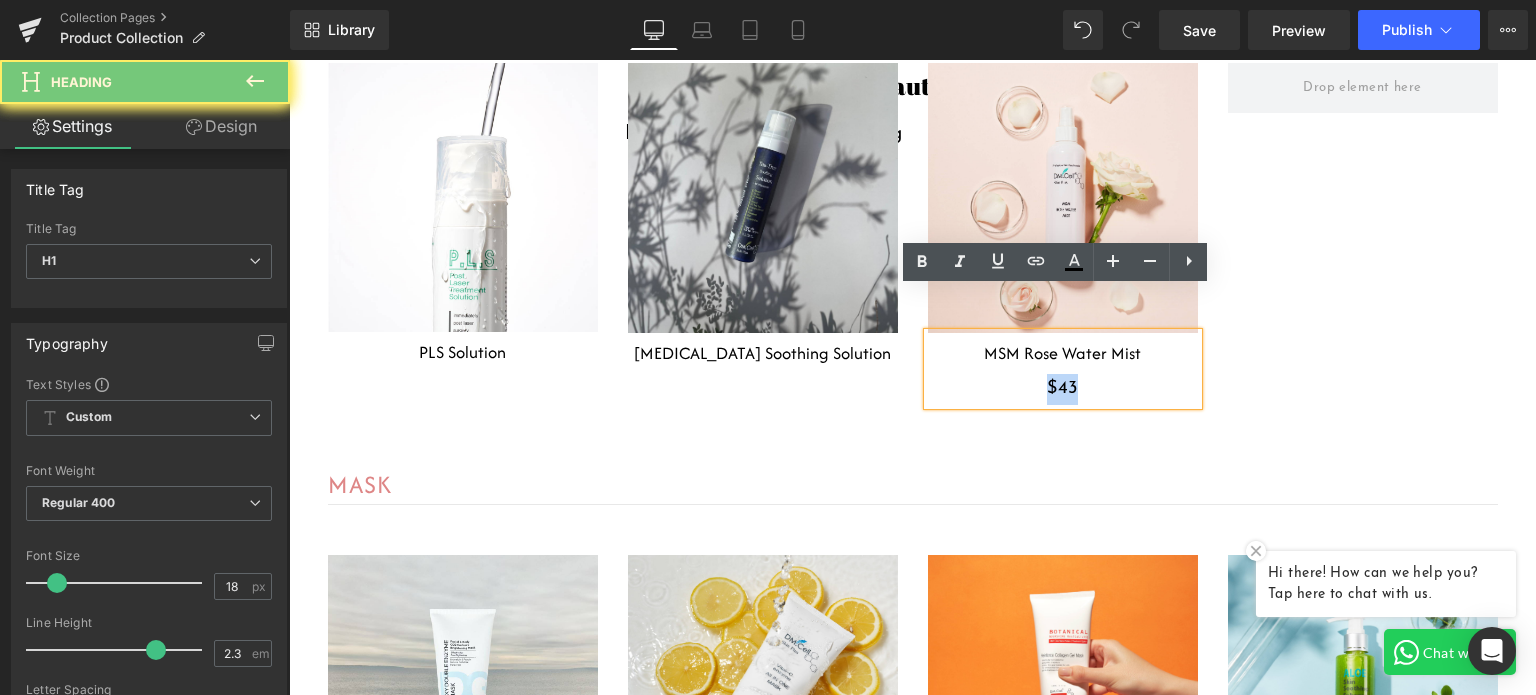 drag, startPoint x: 1040, startPoint y: 340, endPoint x: 948, endPoint y: 346, distance: 92.19544 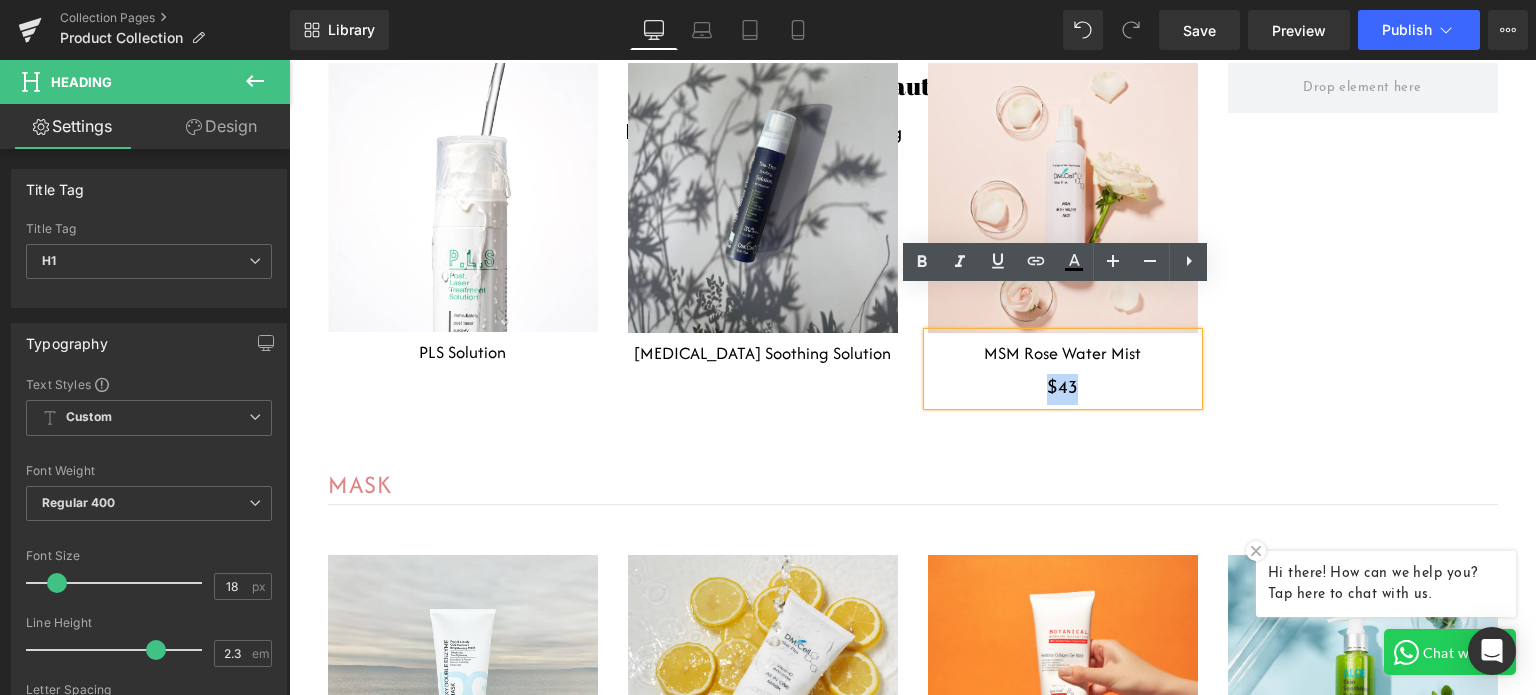 type 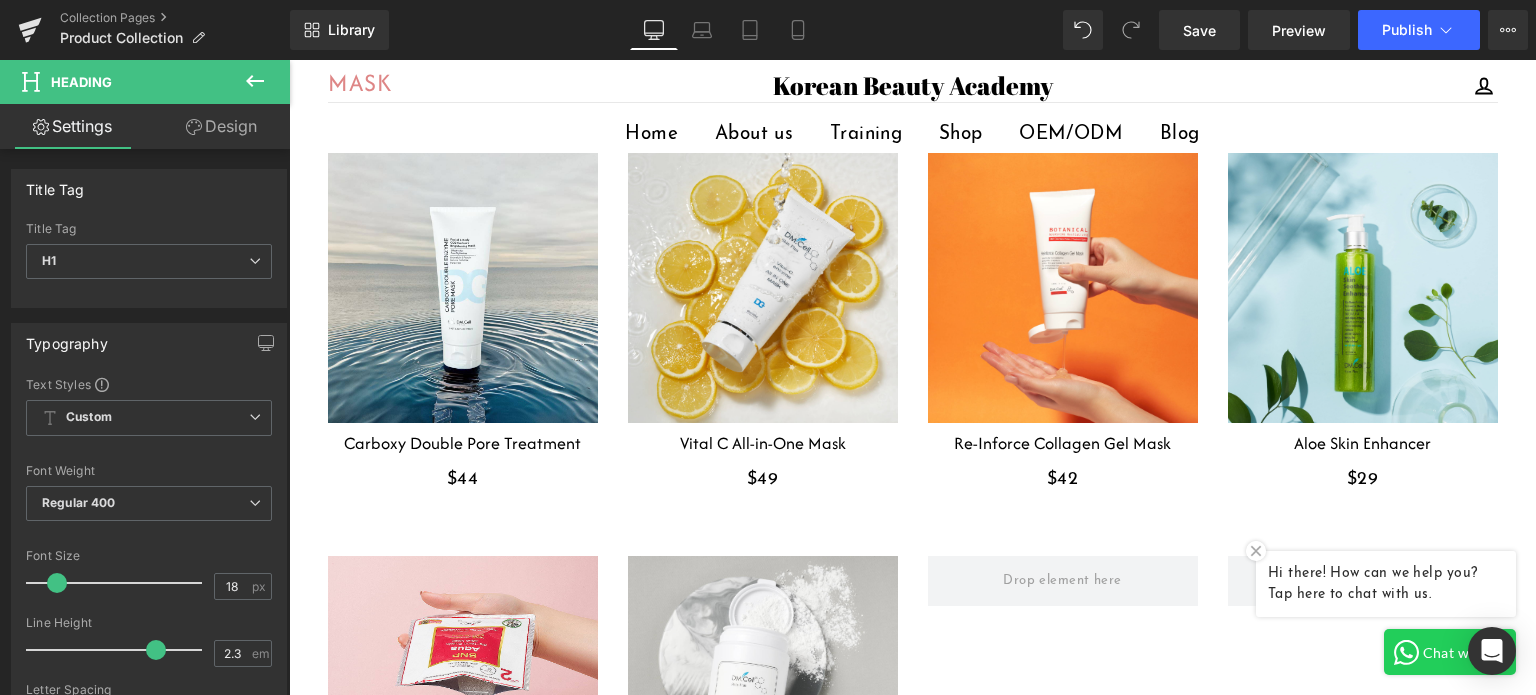 scroll, scrollTop: 5600, scrollLeft: 0, axis: vertical 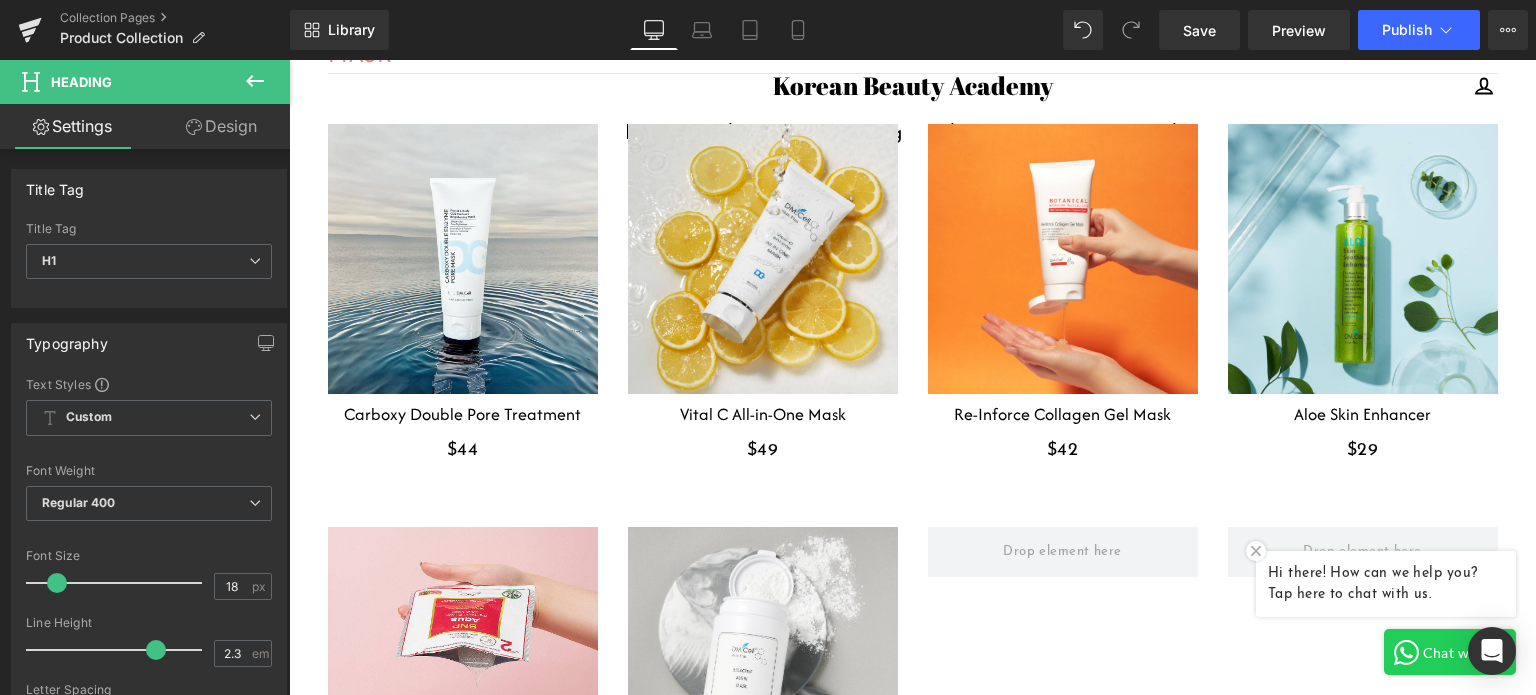 click on "$44" at bounding box center [463, 451] 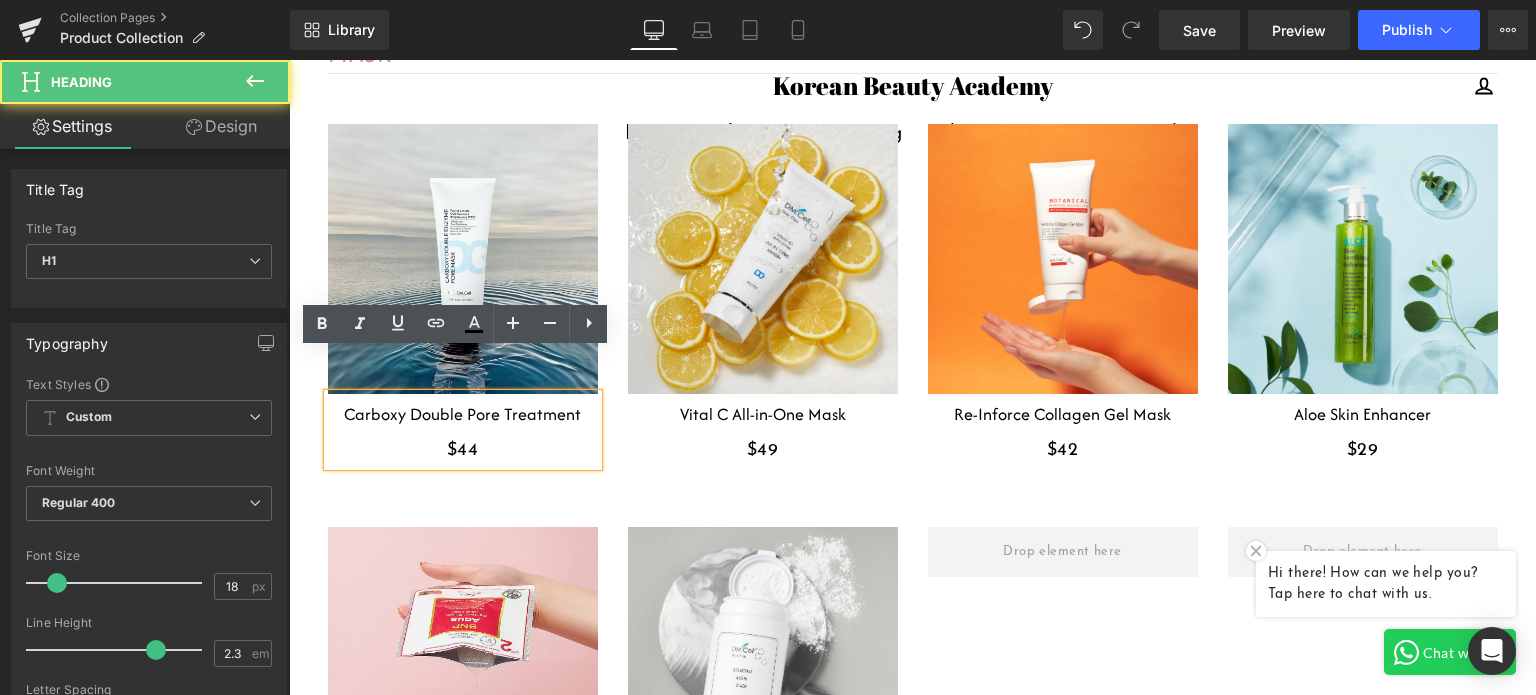click on "$44" at bounding box center (463, 451) 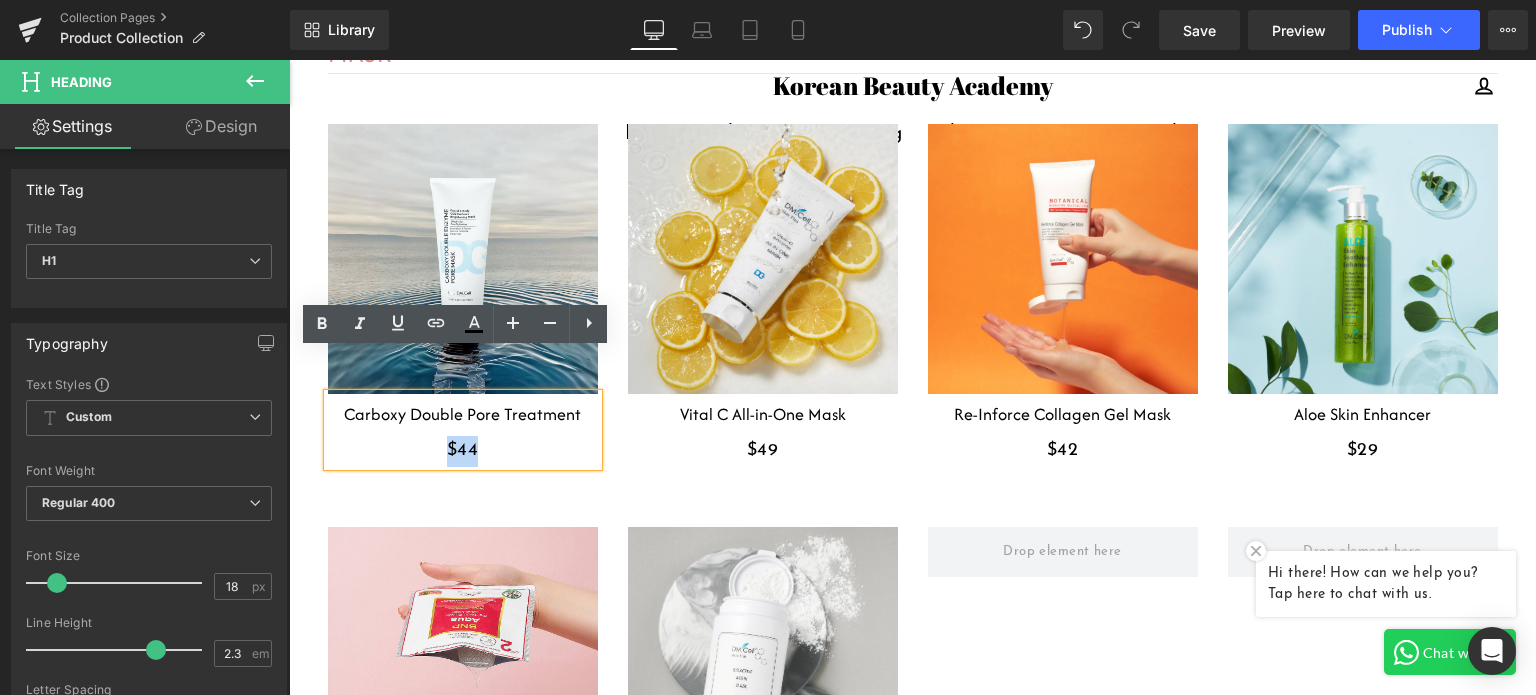 drag, startPoint x: 513, startPoint y: 408, endPoint x: 574, endPoint y: 468, distance: 85.56284 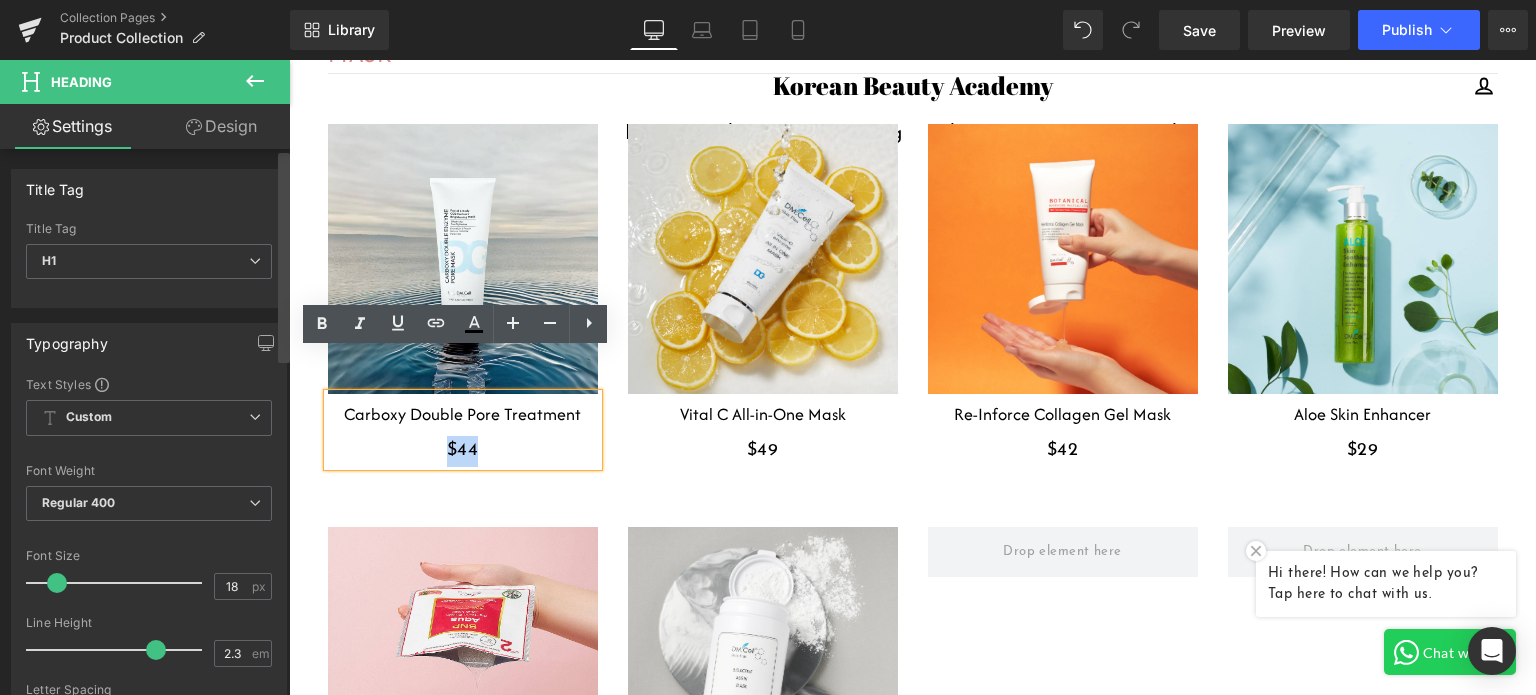 type 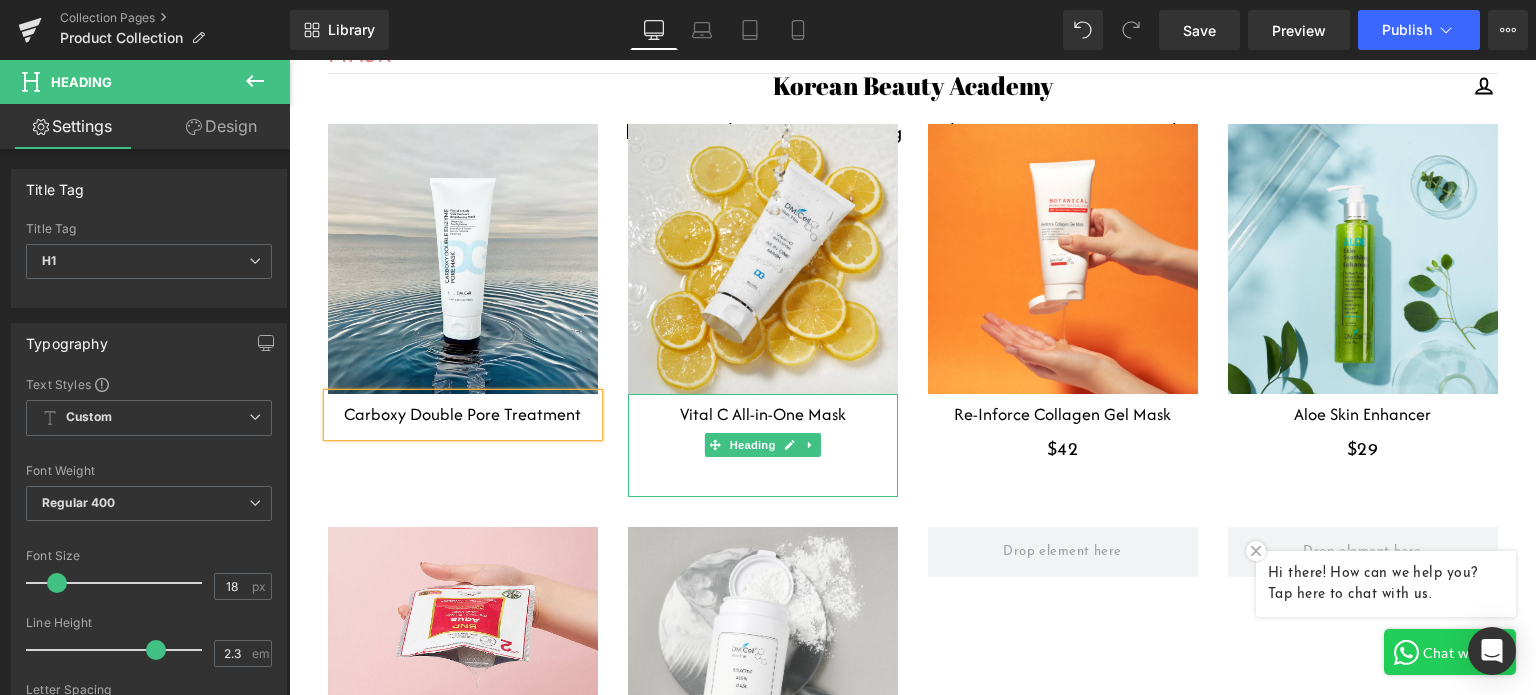 click on "$49" at bounding box center (763, 451) 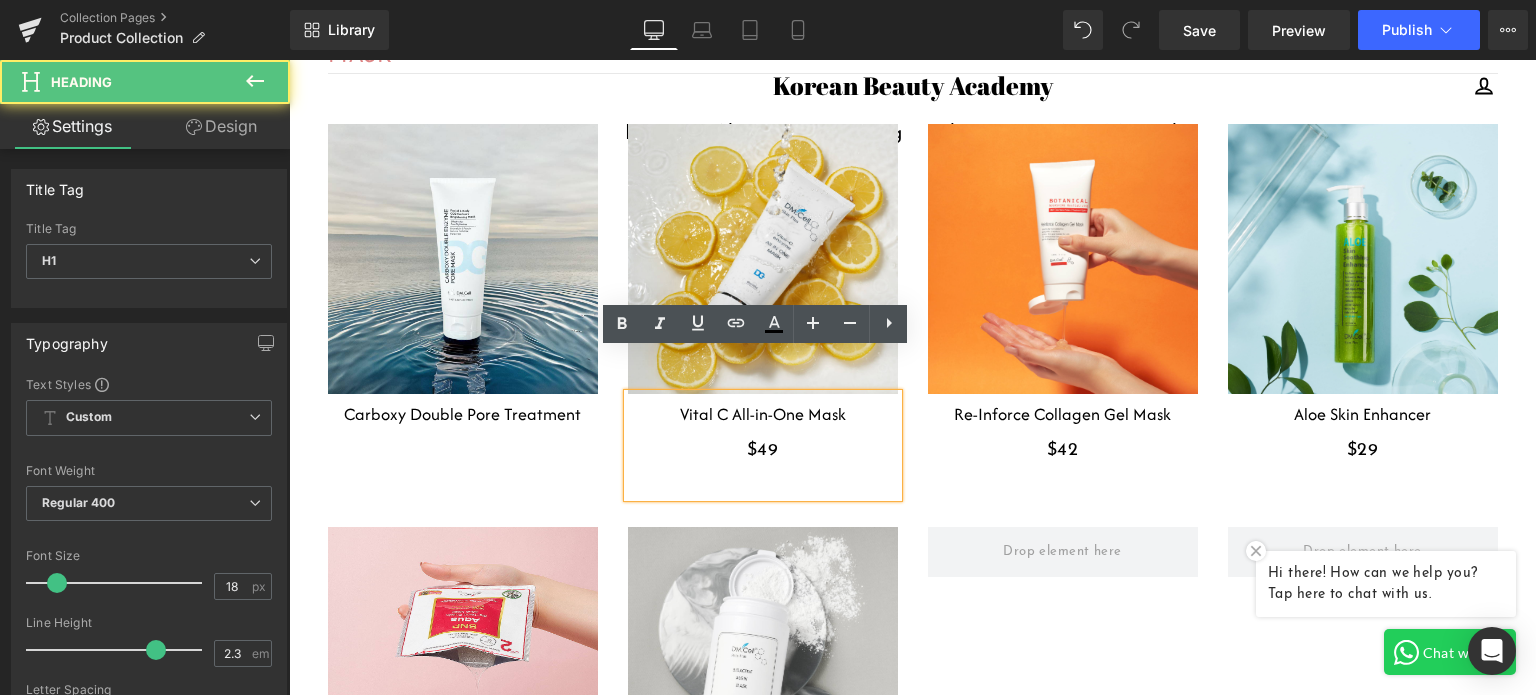 click on "$49" at bounding box center (763, 451) 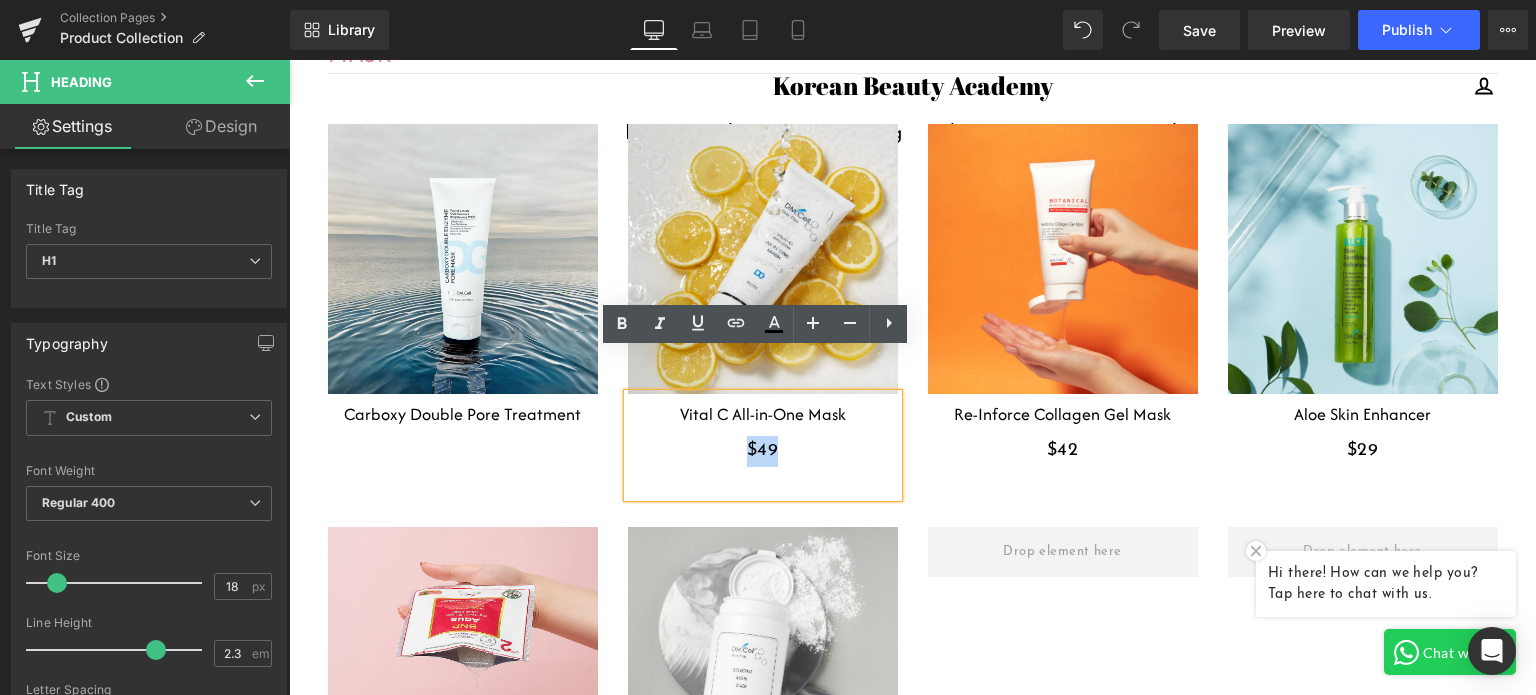 drag, startPoint x: 775, startPoint y: 403, endPoint x: 539, endPoint y: 403, distance: 236 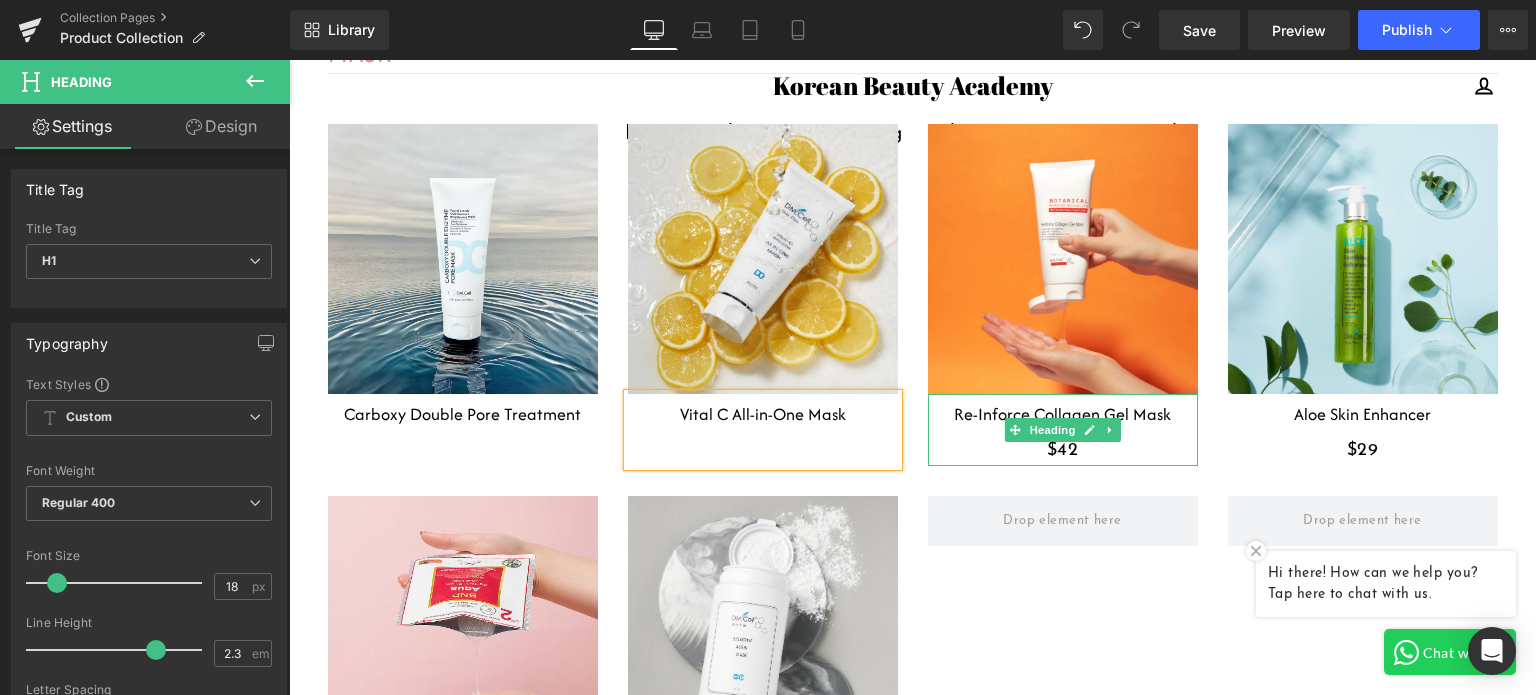 click on "$42" at bounding box center [1063, 451] 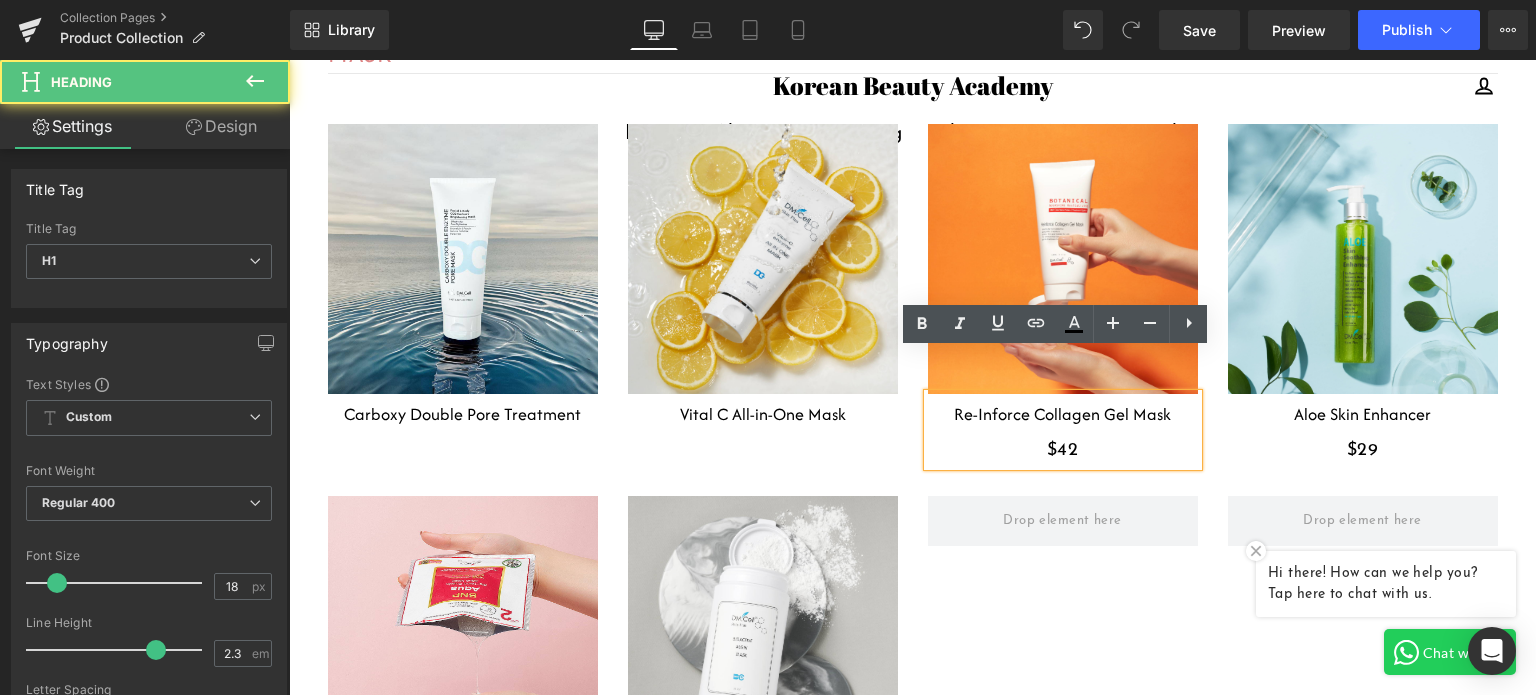 click on "$42" at bounding box center (1063, 451) 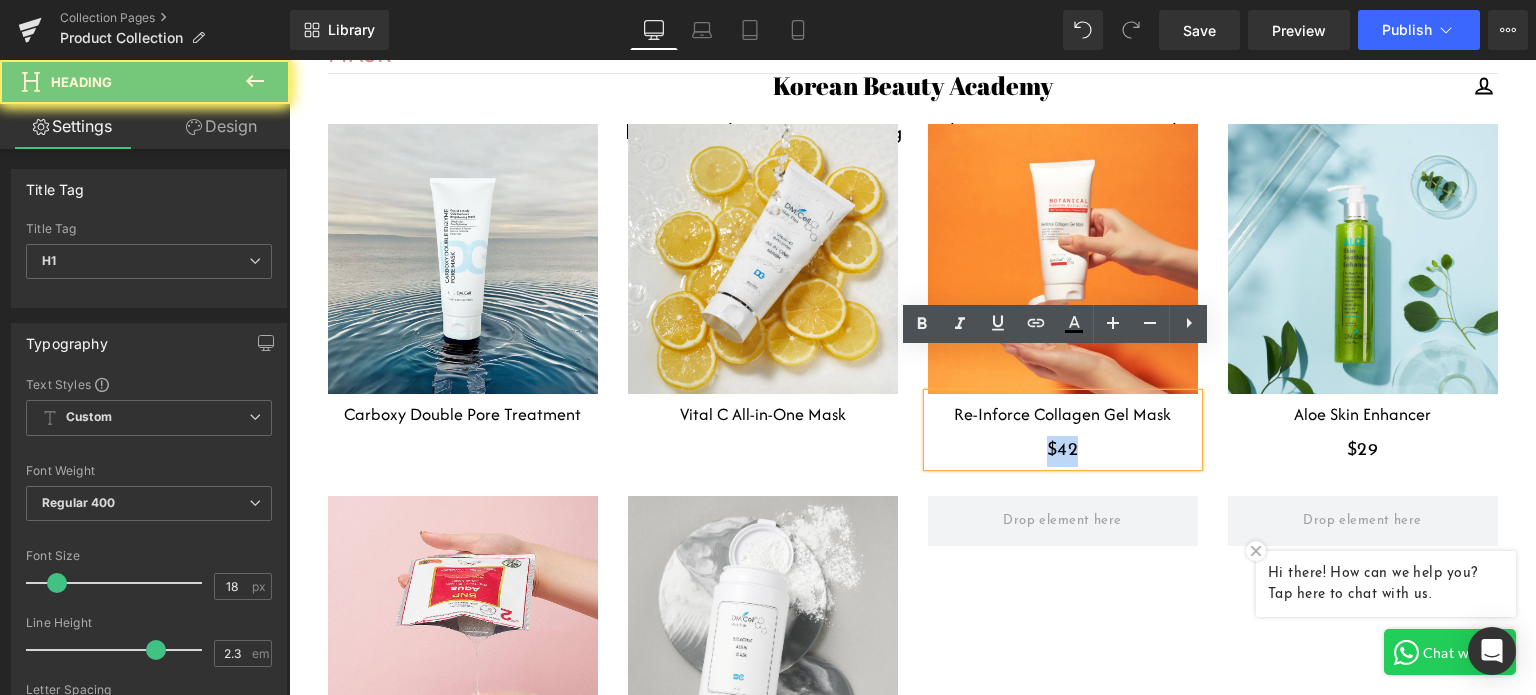 drag, startPoint x: 1106, startPoint y: 406, endPoint x: 937, endPoint y: 406, distance: 169 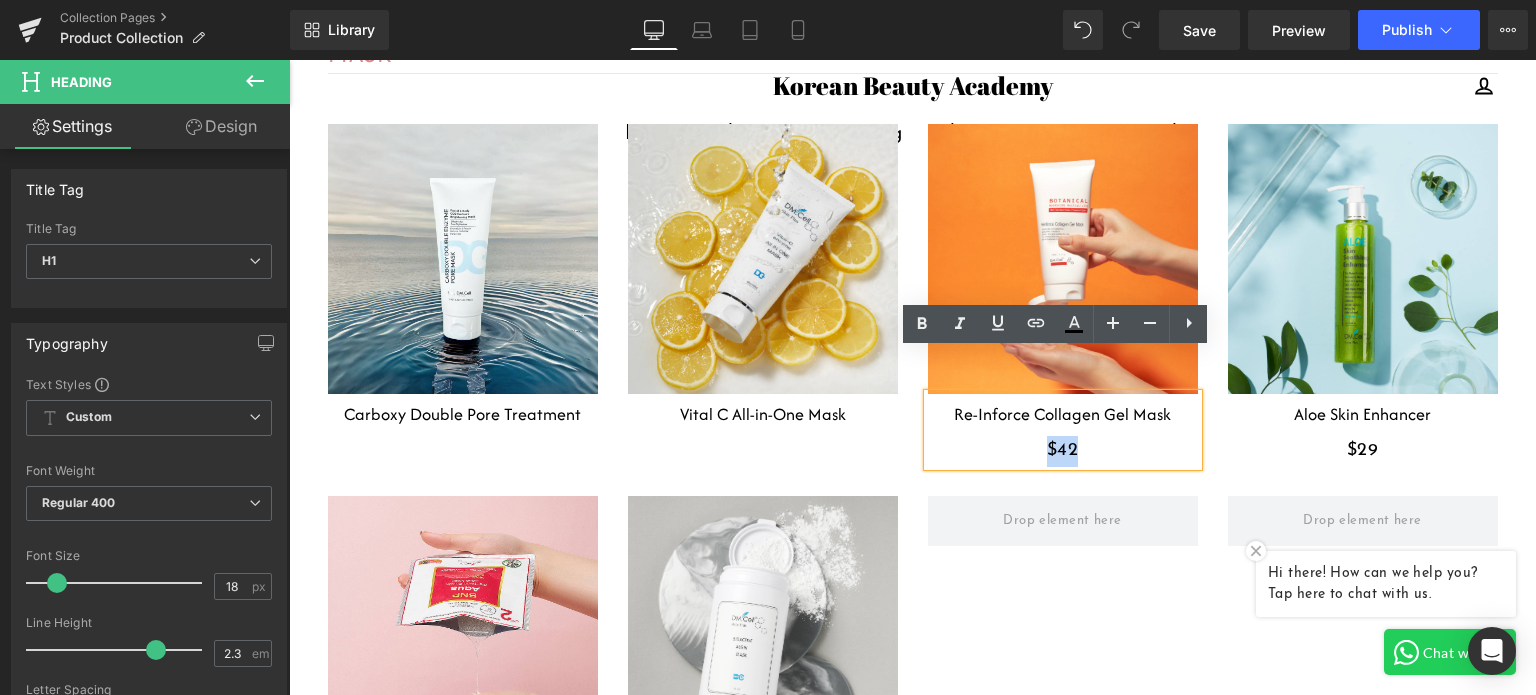 type 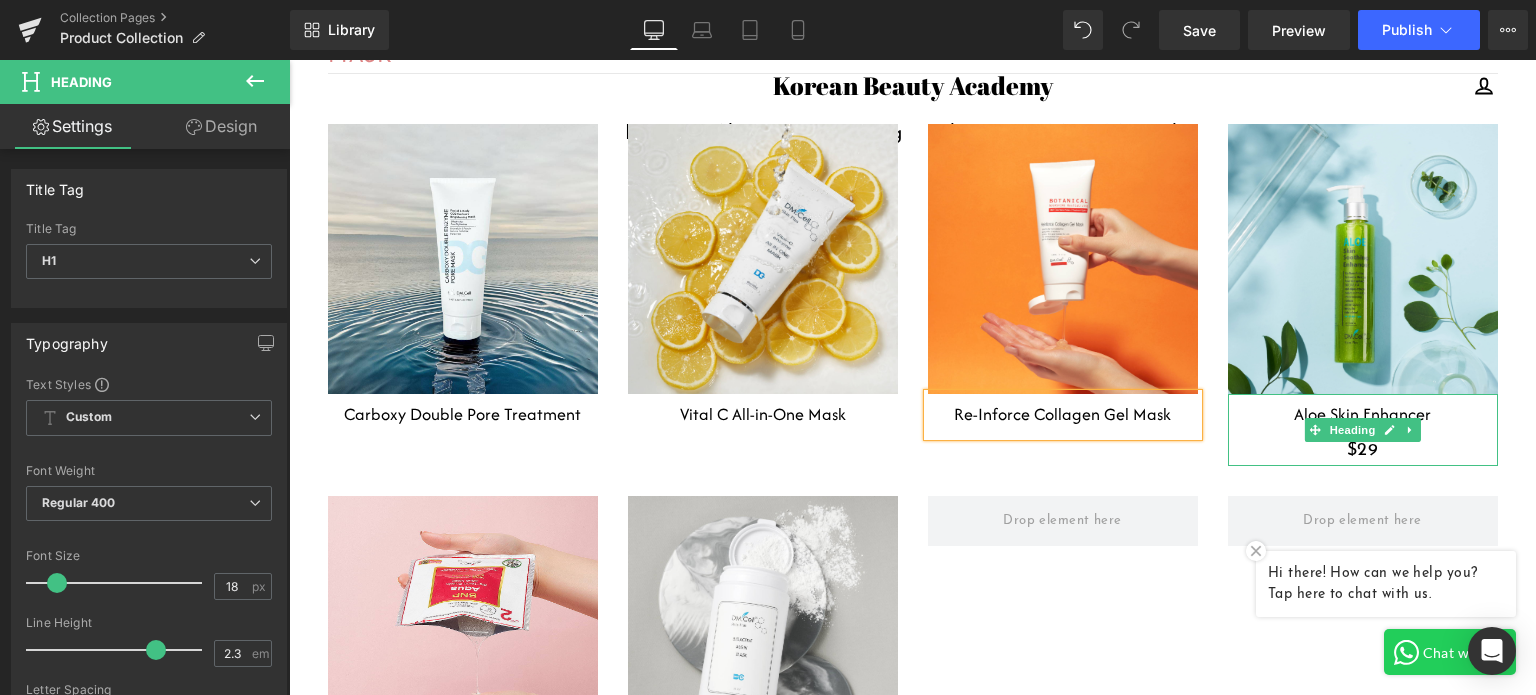 click on "$29" at bounding box center [1363, 451] 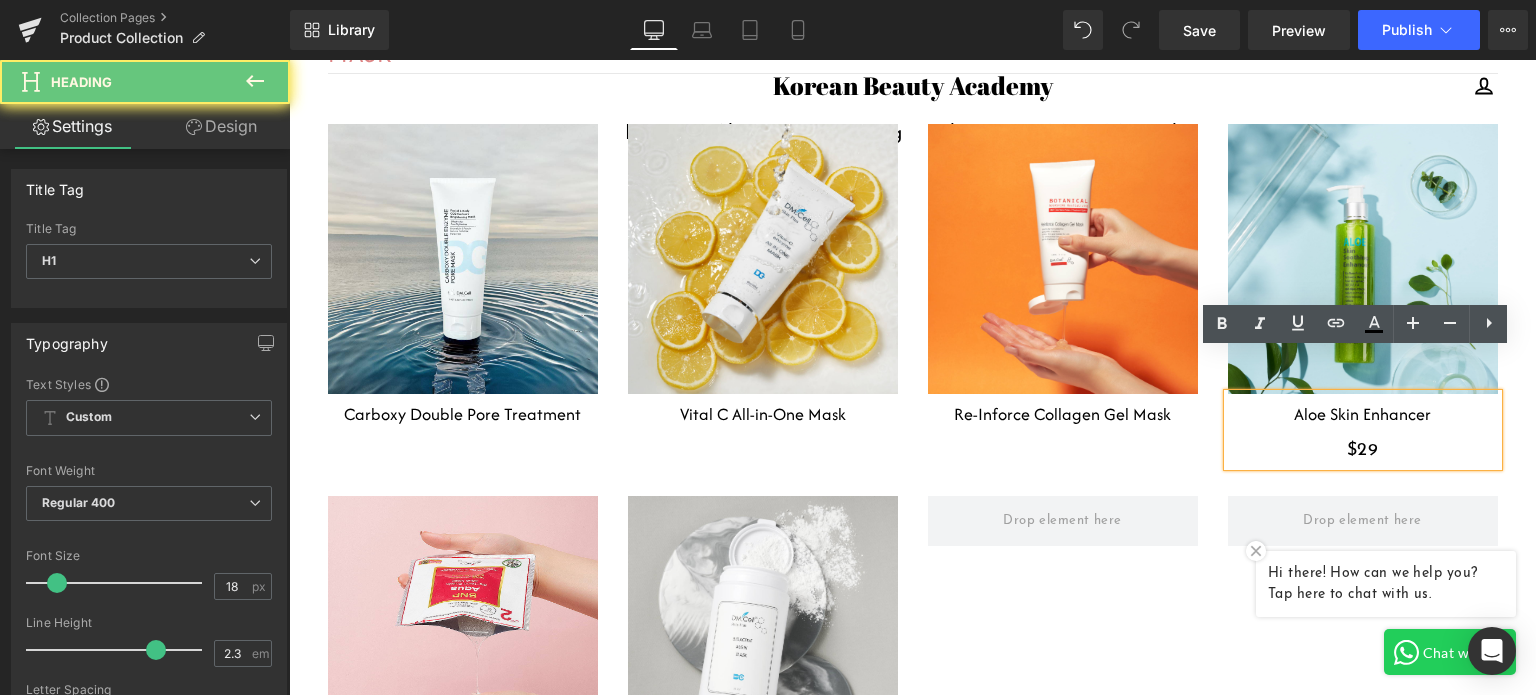 click on "$29" at bounding box center (1363, 451) 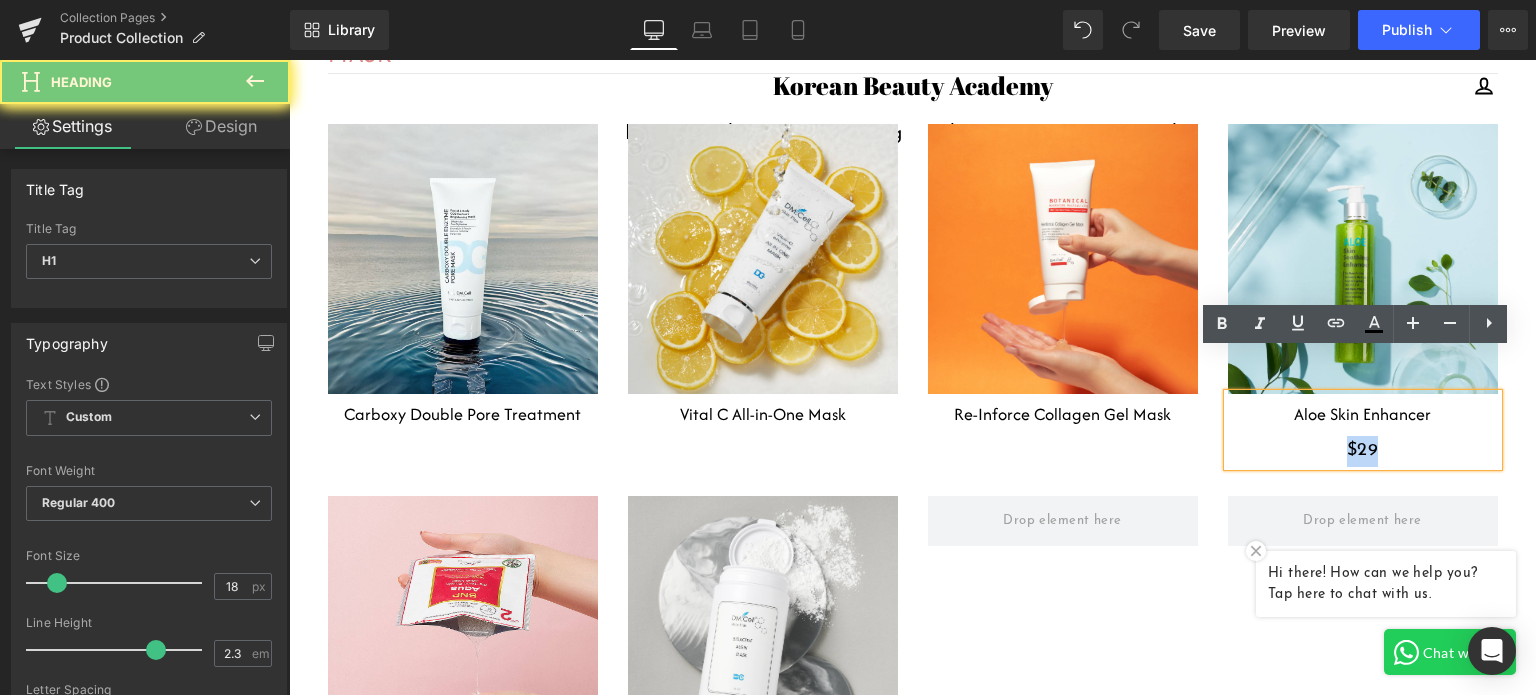 drag, startPoint x: 1356, startPoint y: 407, endPoint x: 1255, endPoint y: 412, distance: 101.12369 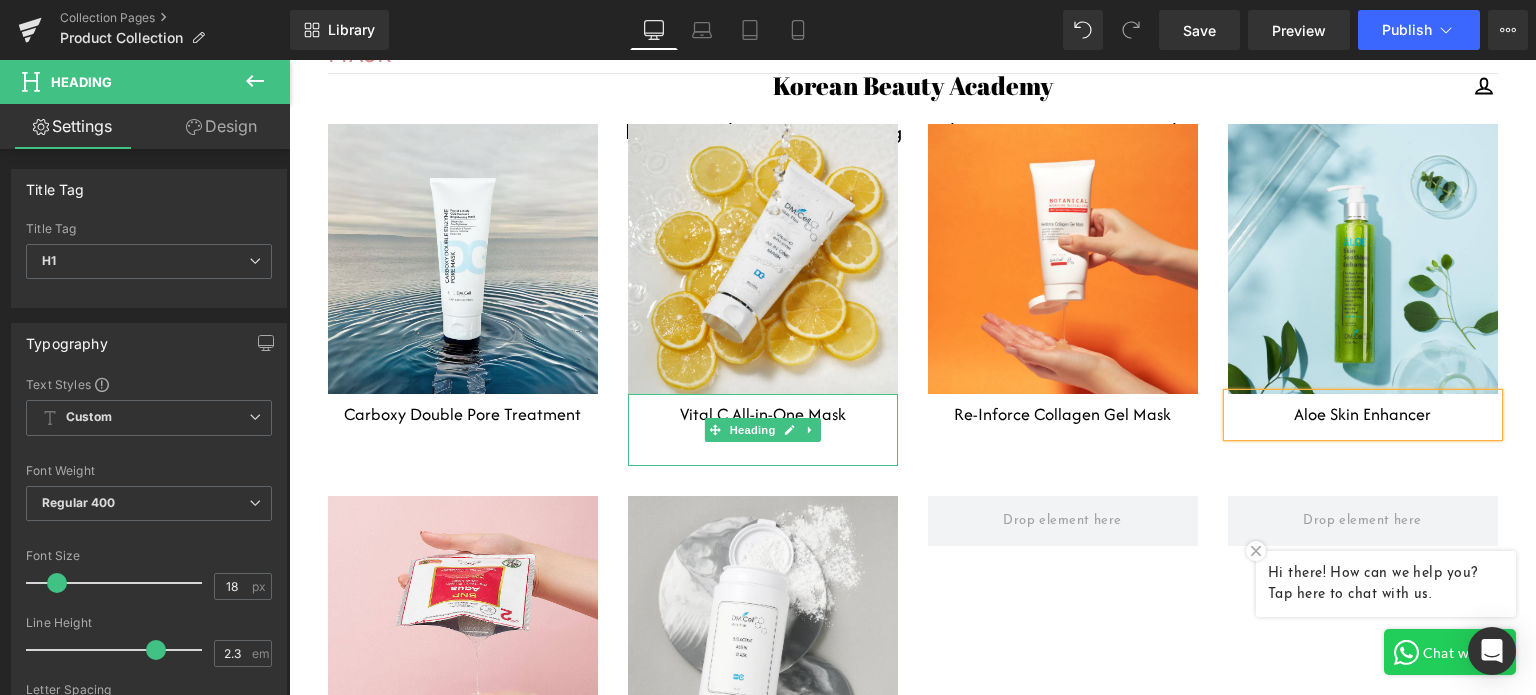 click at bounding box center (763, 451) 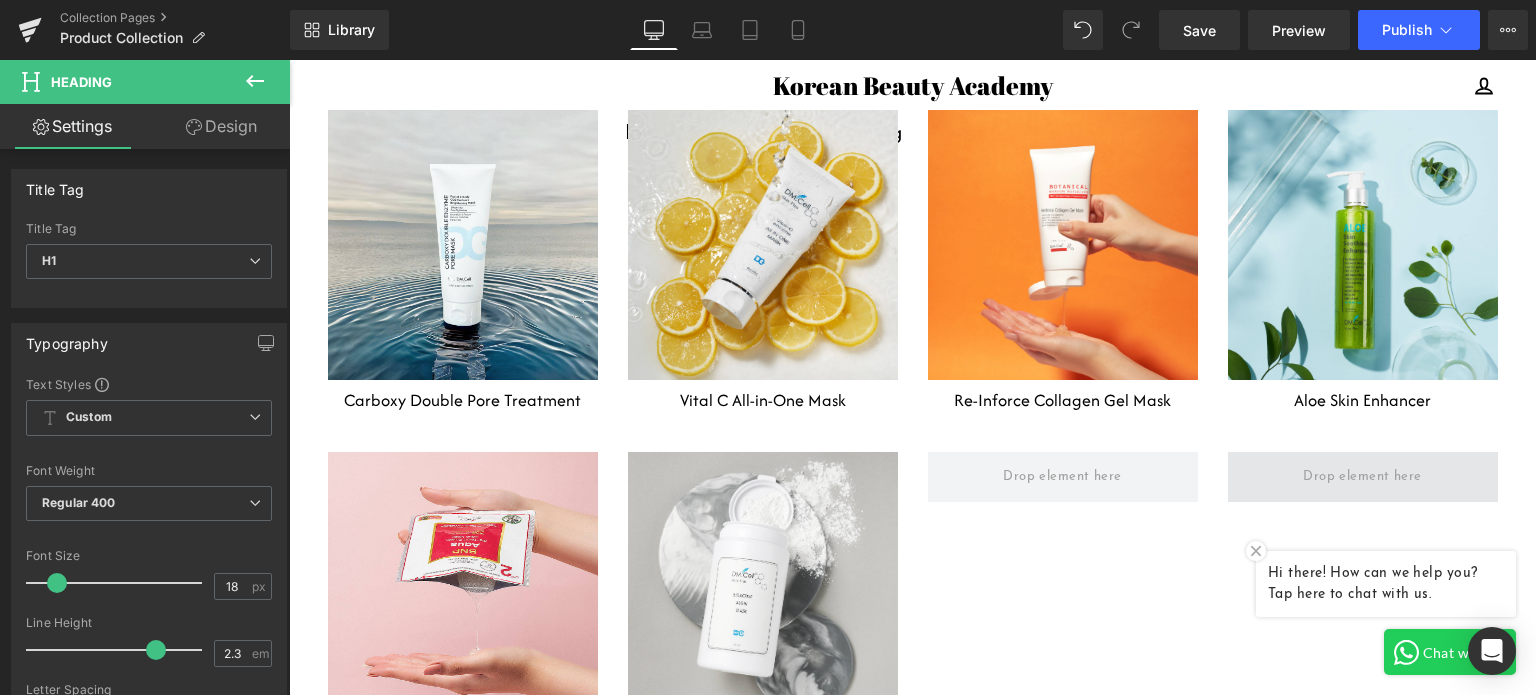 scroll, scrollTop: 5600, scrollLeft: 0, axis: vertical 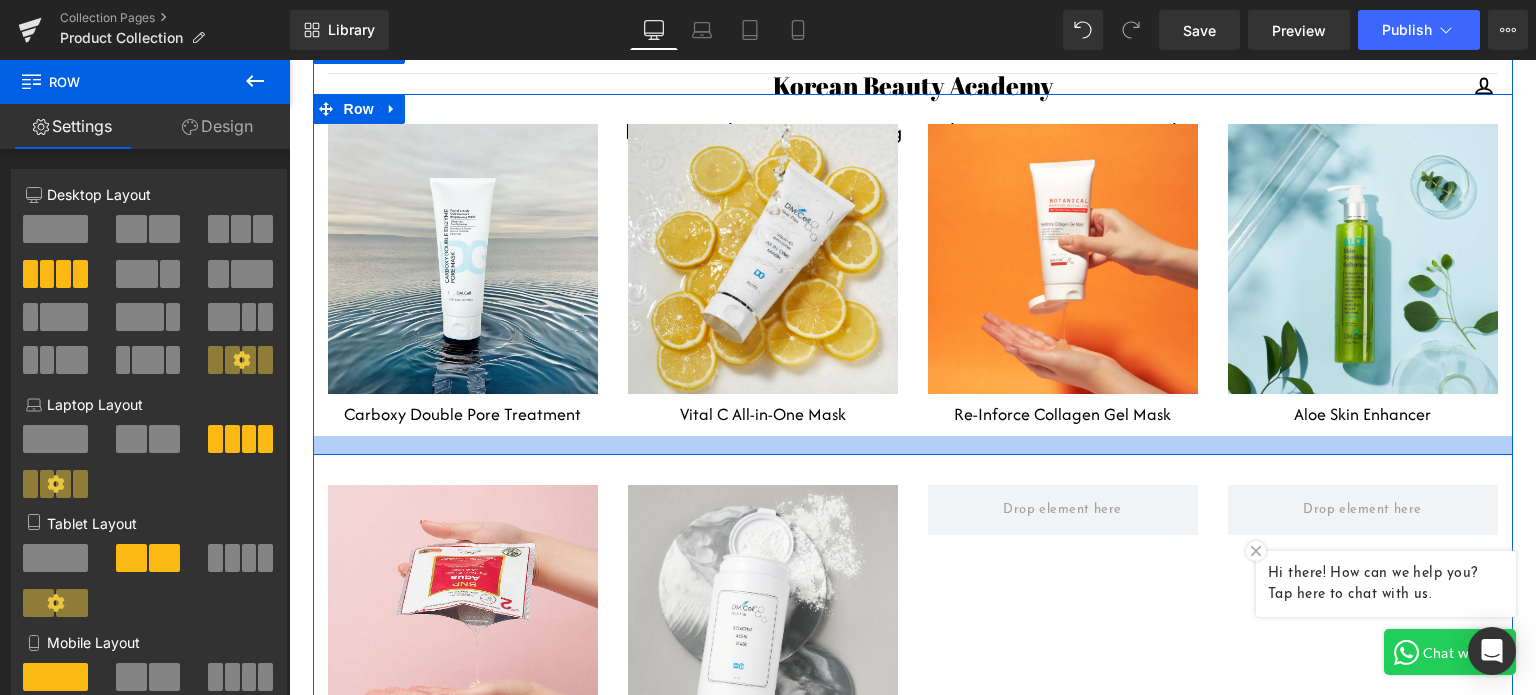 drag, startPoint x: 867, startPoint y: 391, endPoint x: 867, endPoint y: 409, distance: 18 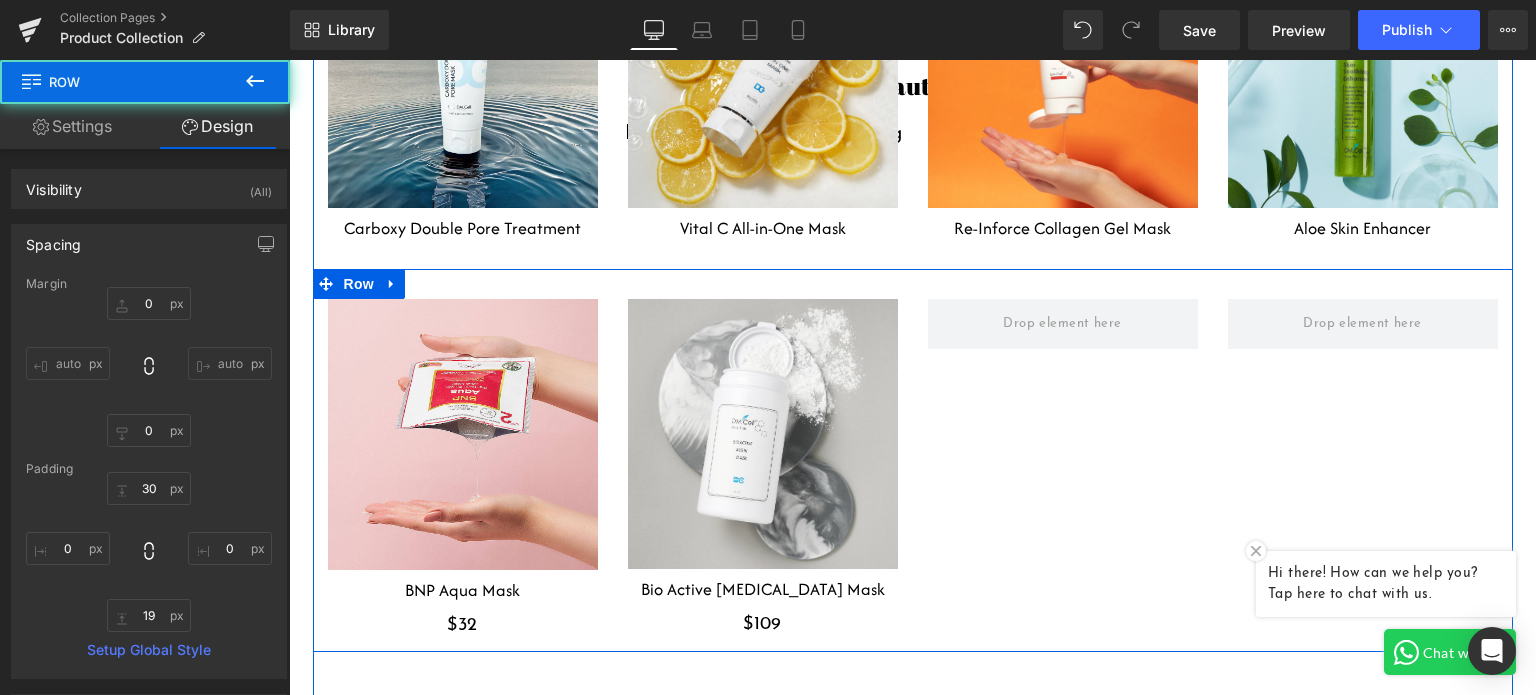 scroll, scrollTop: 5900, scrollLeft: 0, axis: vertical 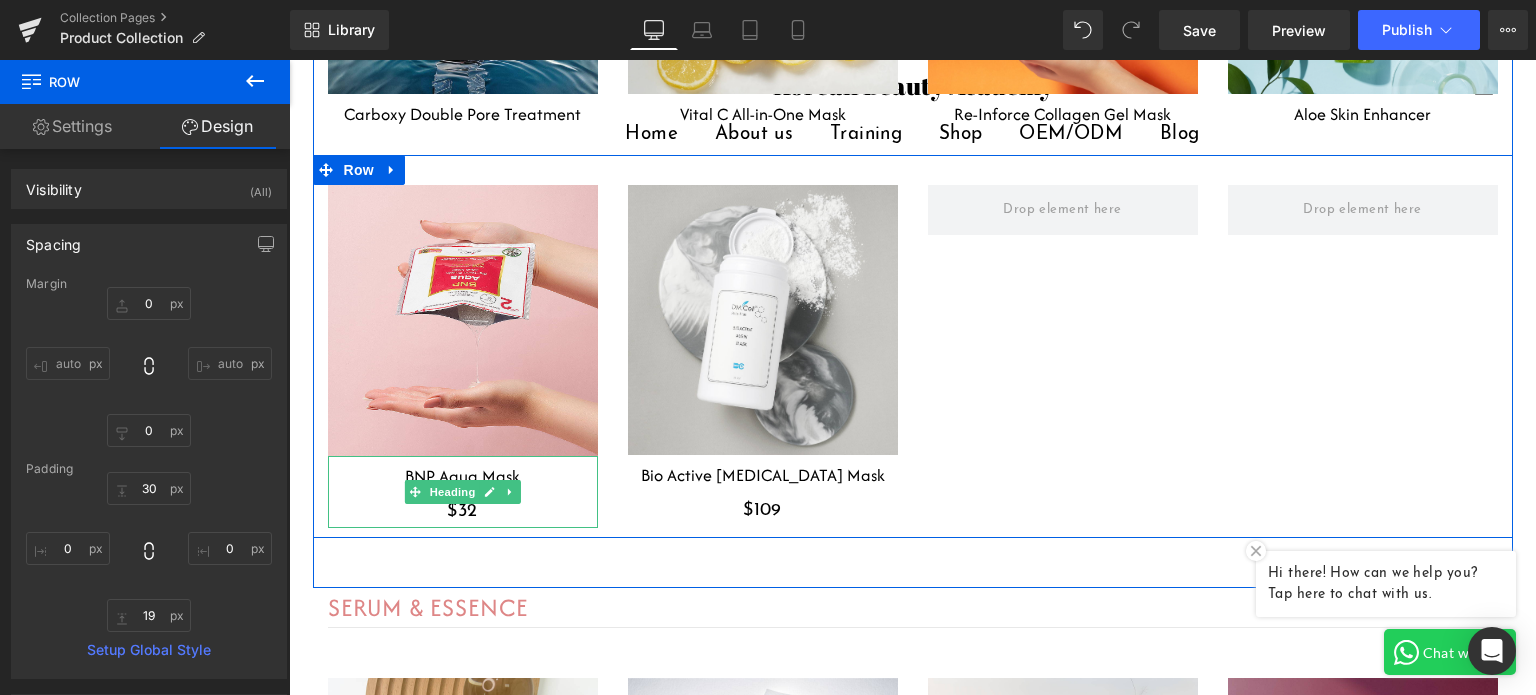 click on "$32" at bounding box center (463, 512) 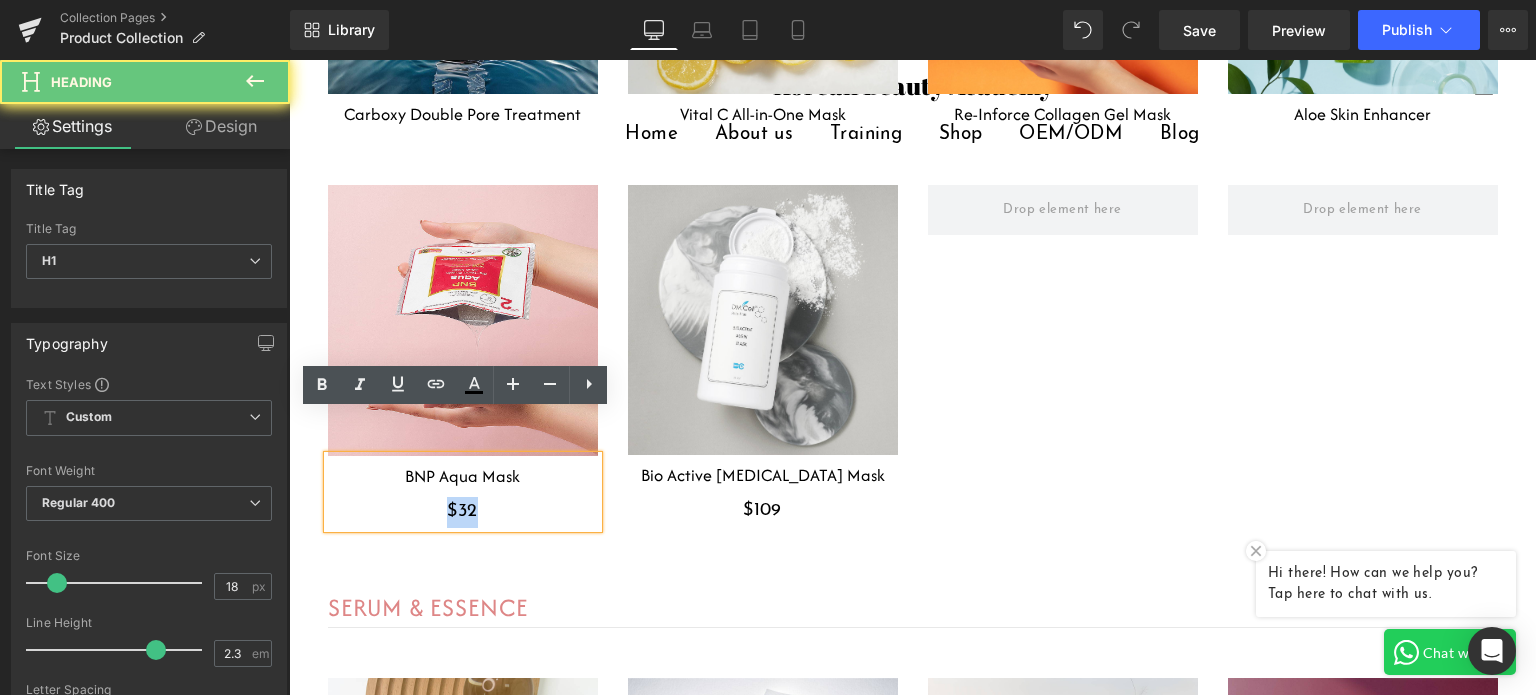 drag, startPoint x: 492, startPoint y: 467, endPoint x: 343, endPoint y: 465, distance: 149.01343 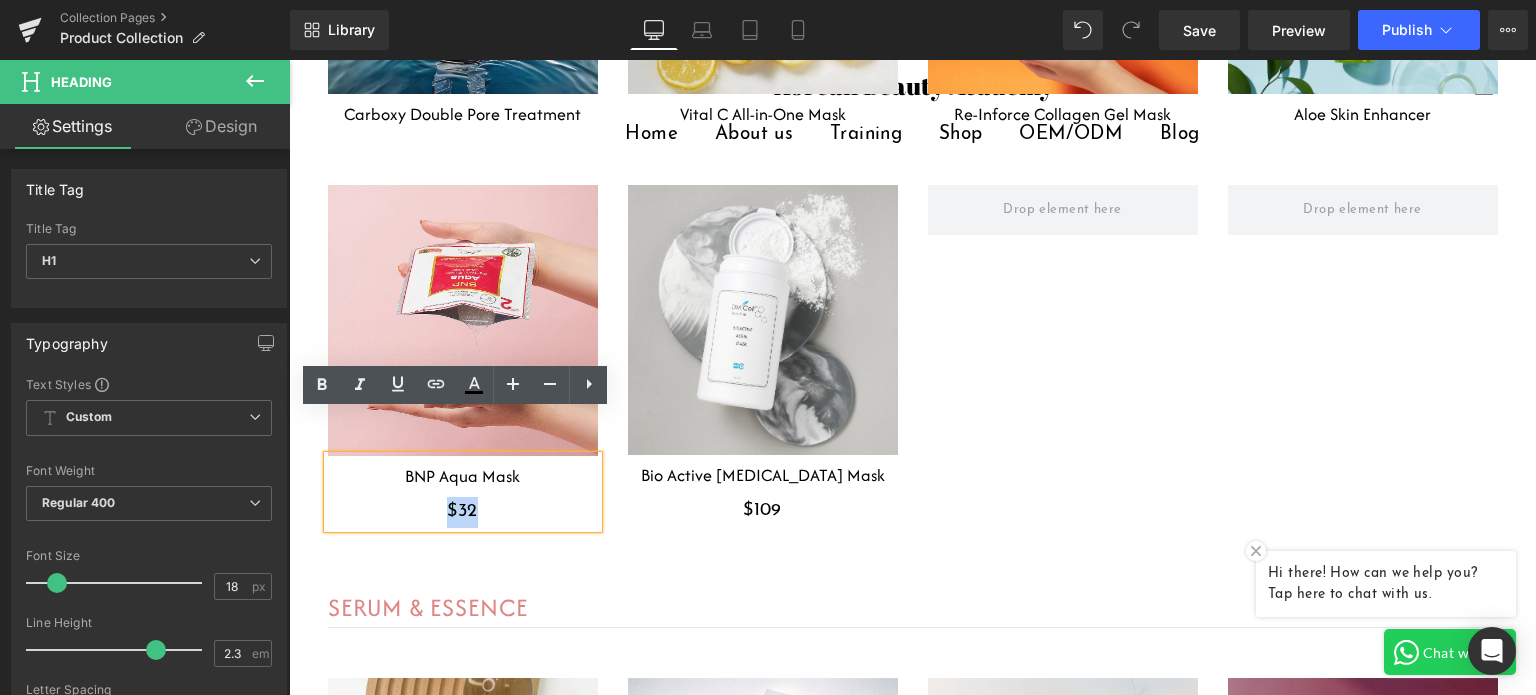 type 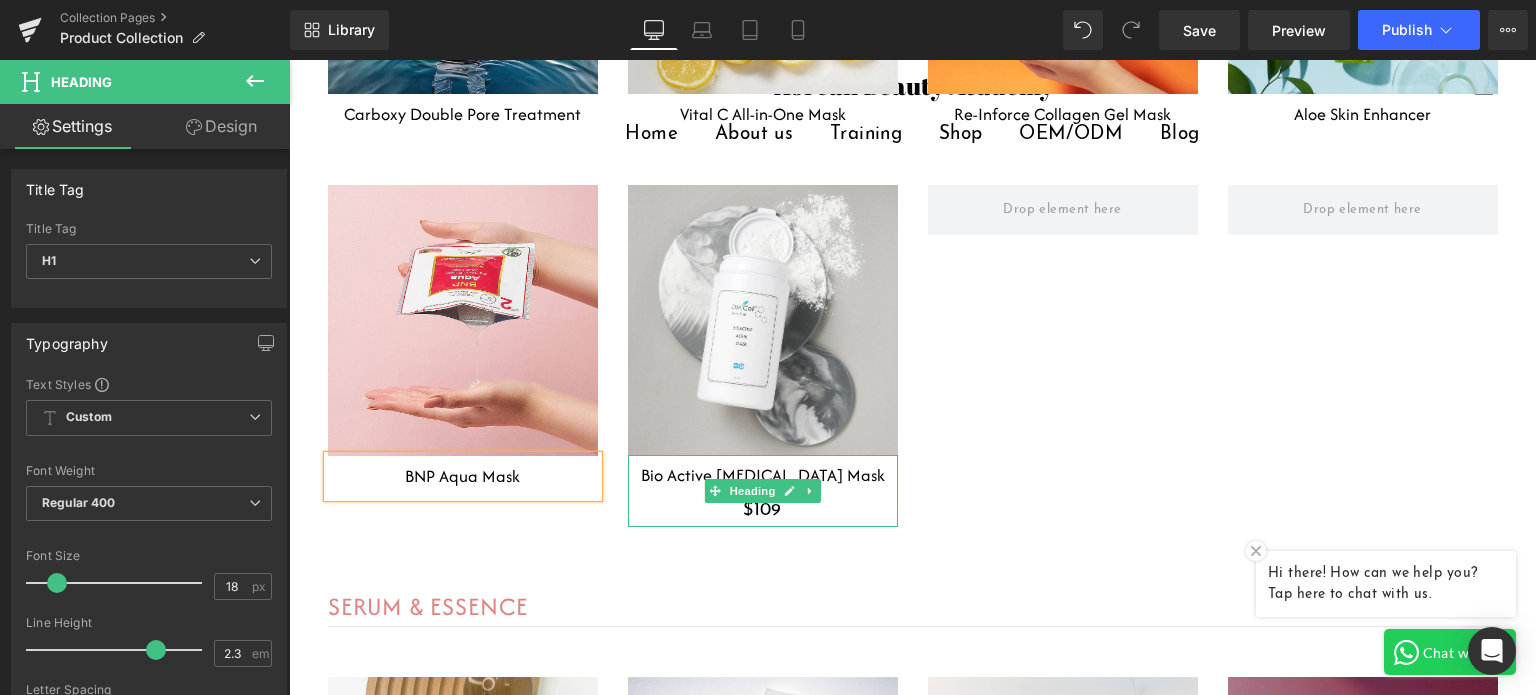 click on "$109" at bounding box center (763, 511) 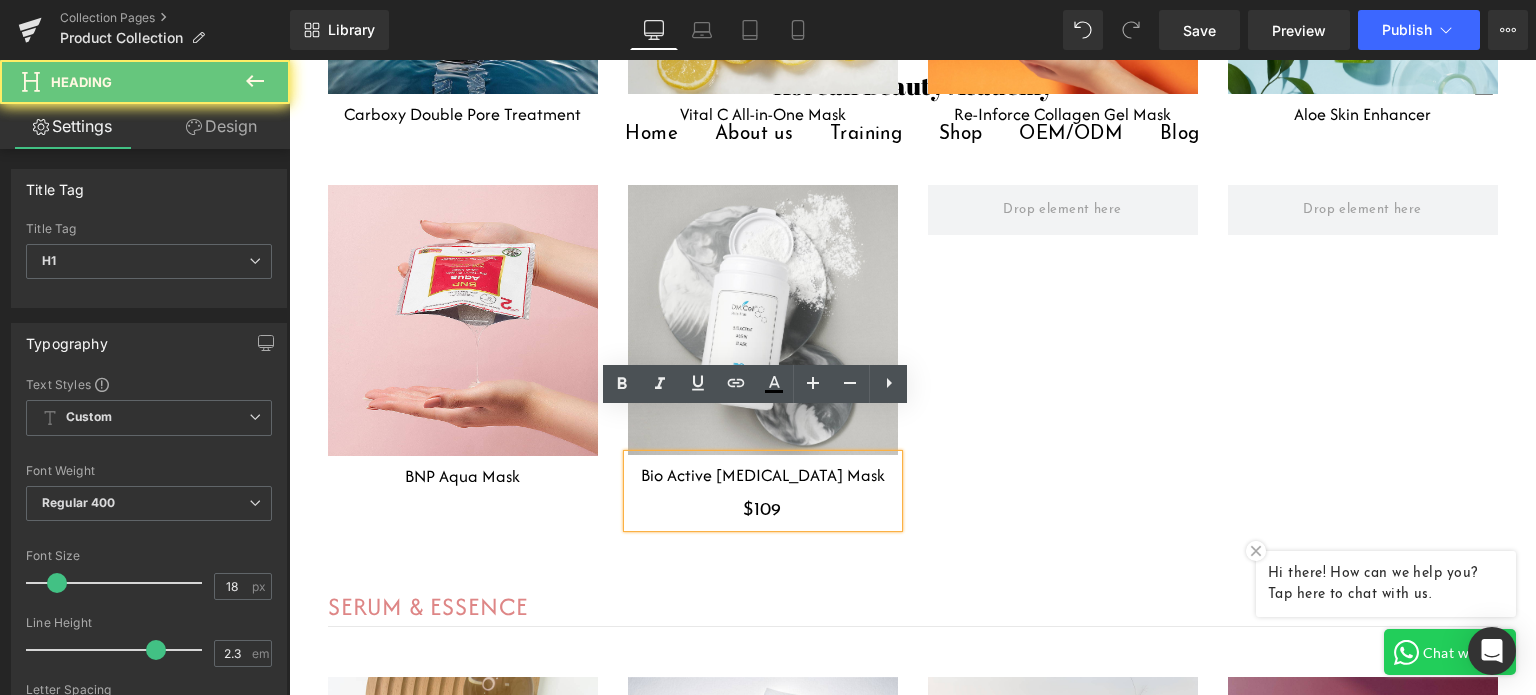 click on "$109" at bounding box center [763, 511] 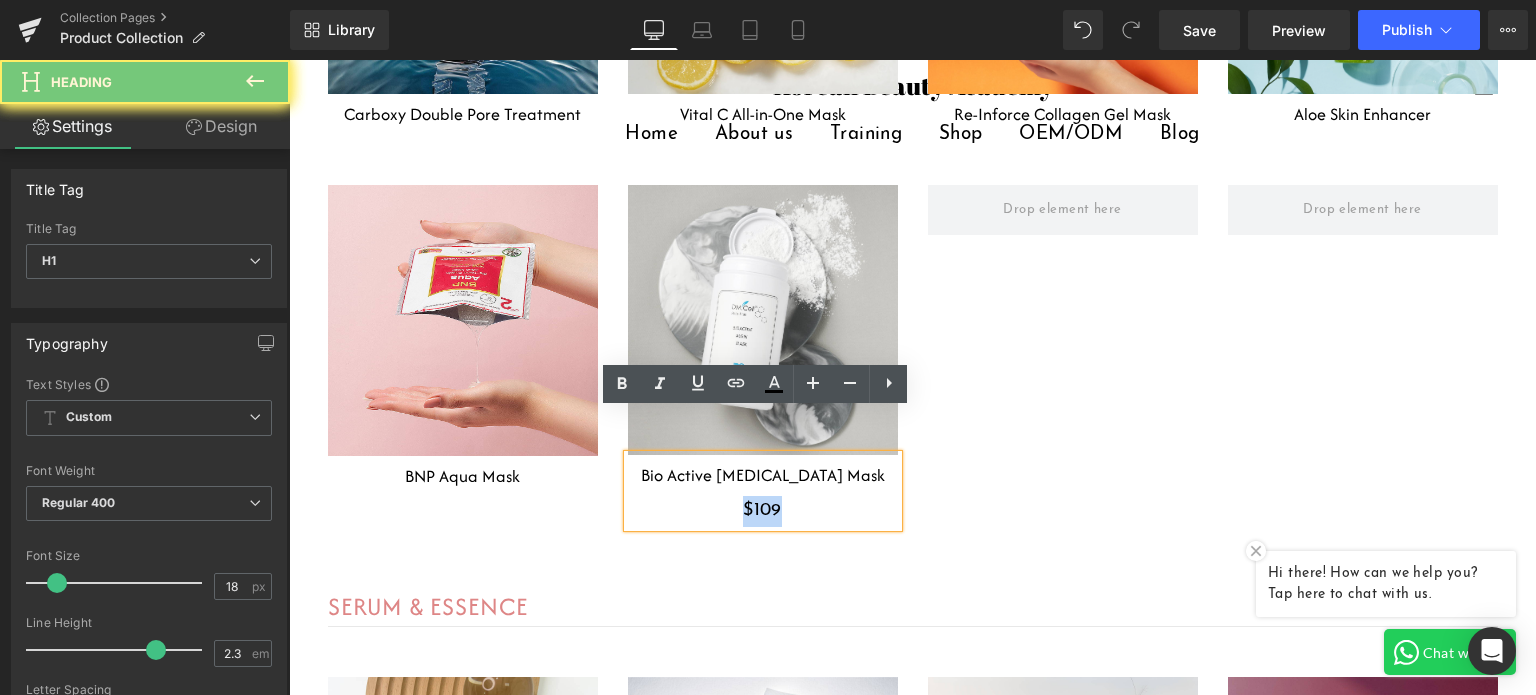 click on "$109" at bounding box center (763, 511) 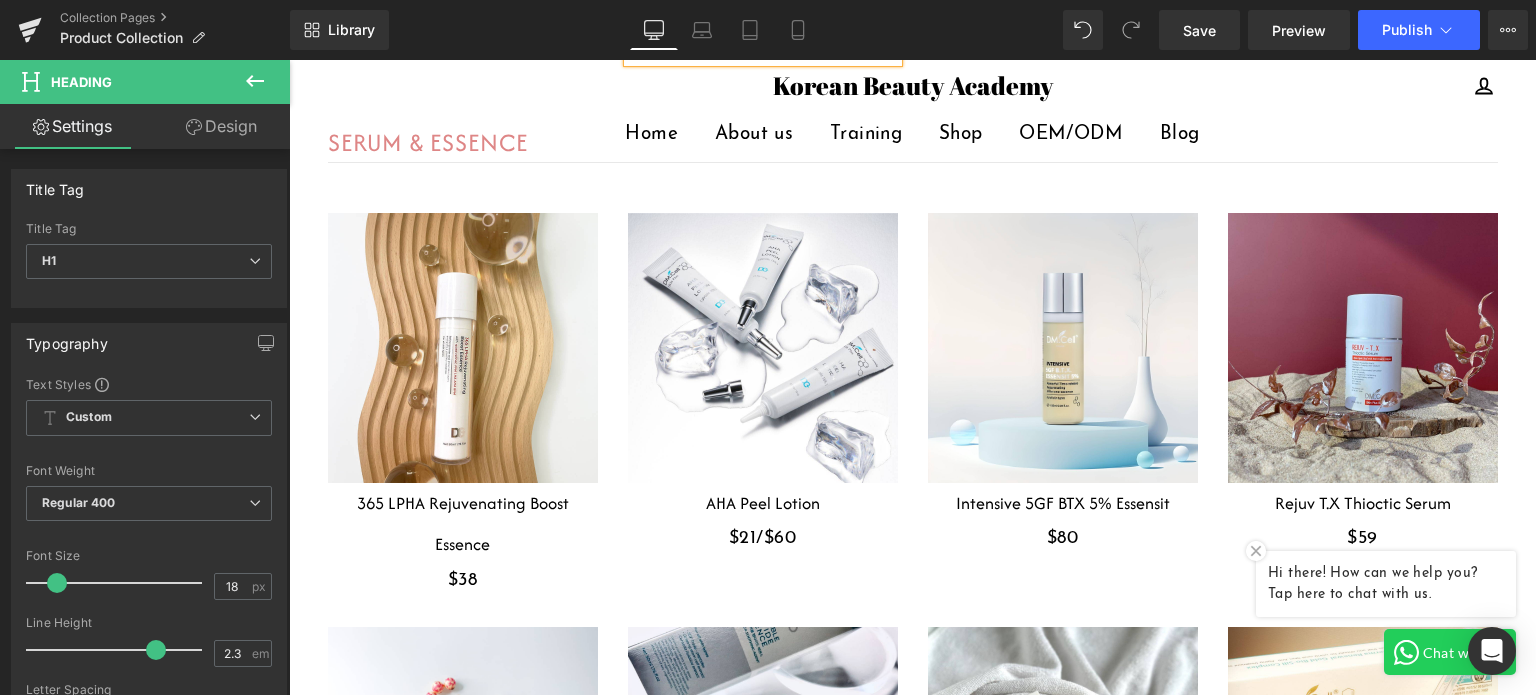scroll, scrollTop: 6500, scrollLeft: 0, axis: vertical 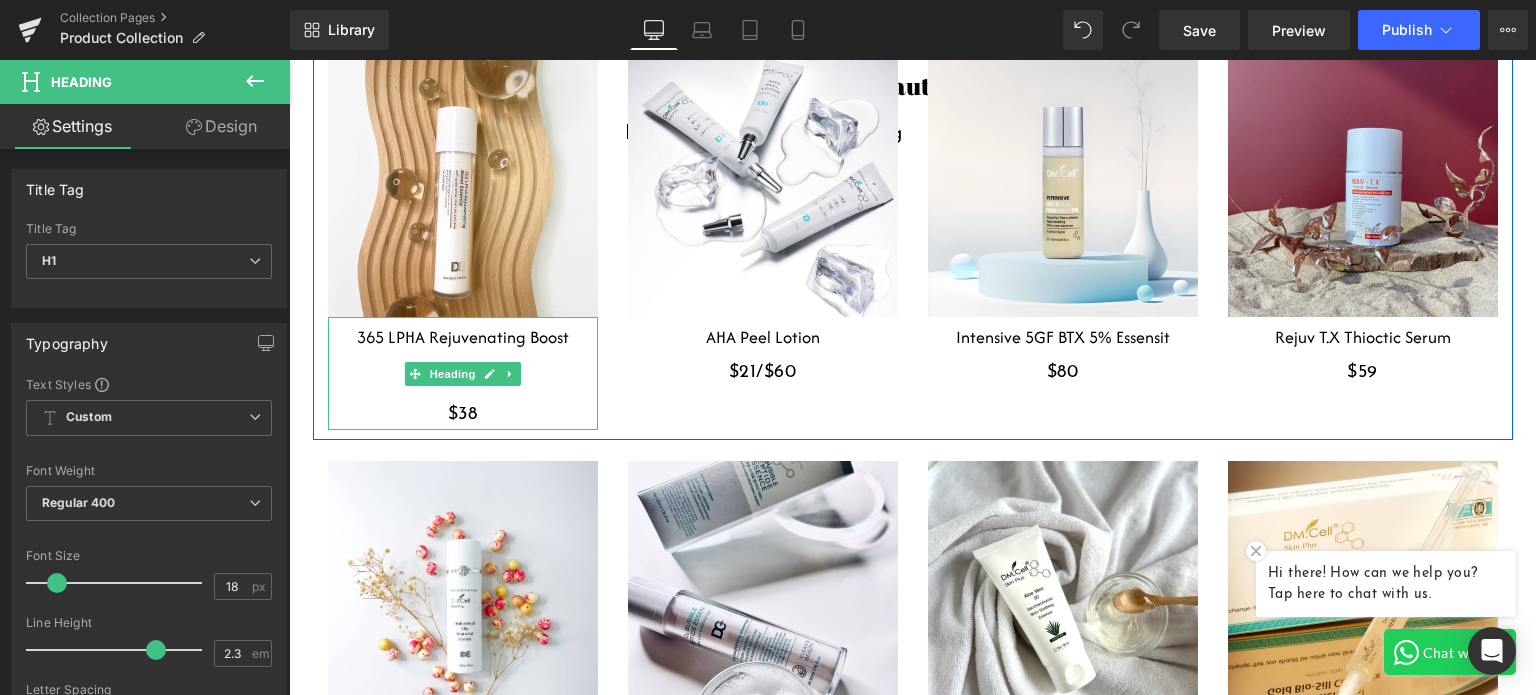 click on "$38" at bounding box center (463, 415) 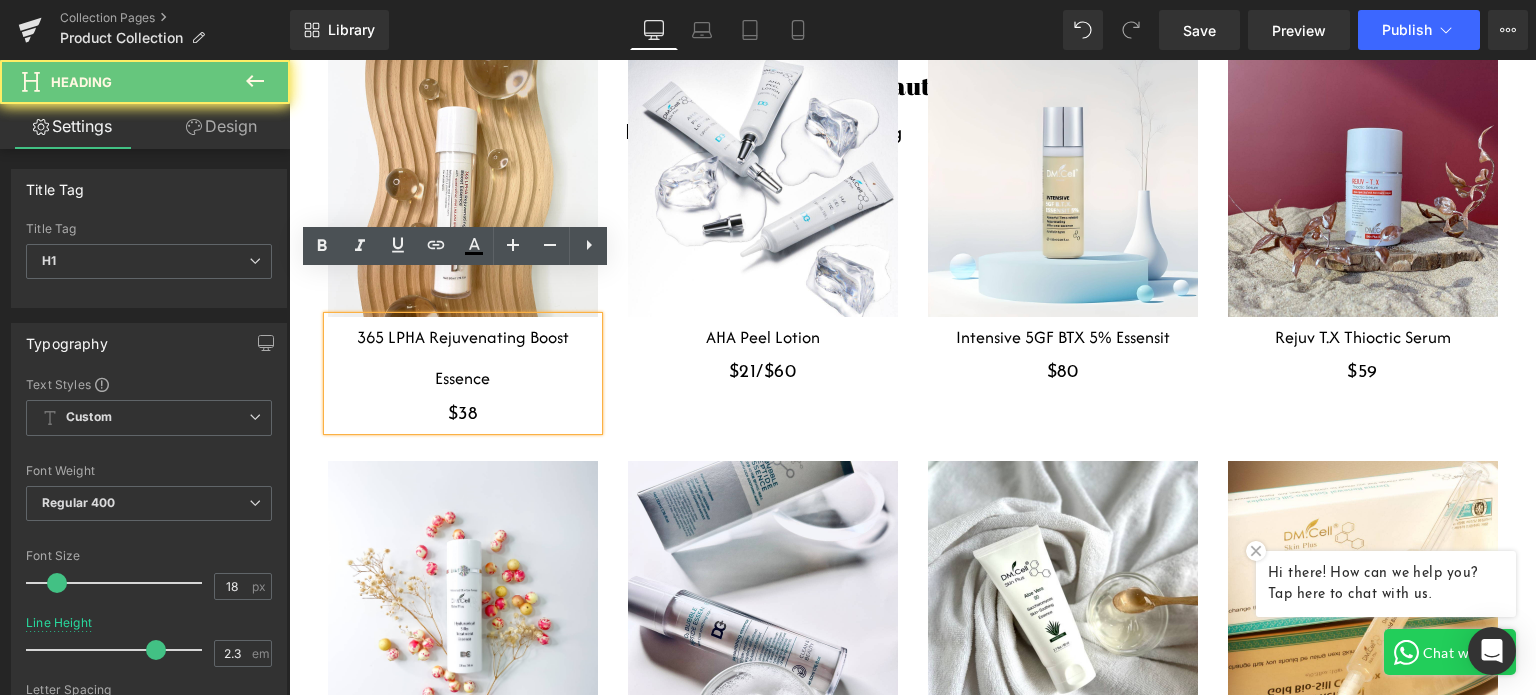 click on "$38" at bounding box center [463, 415] 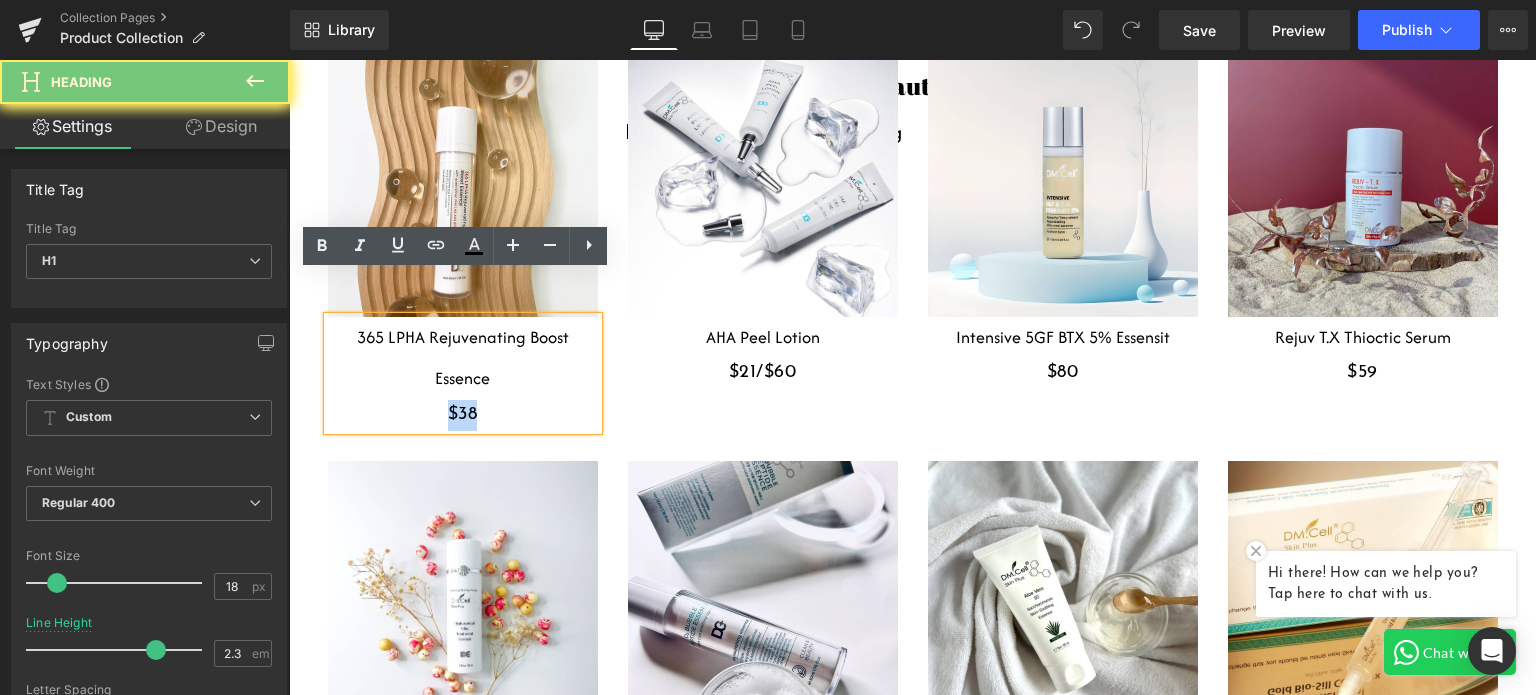 drag, startPoint x: 434, startPoint y: 320, endPoint x: 337, endPoint y: 320, distance: 97 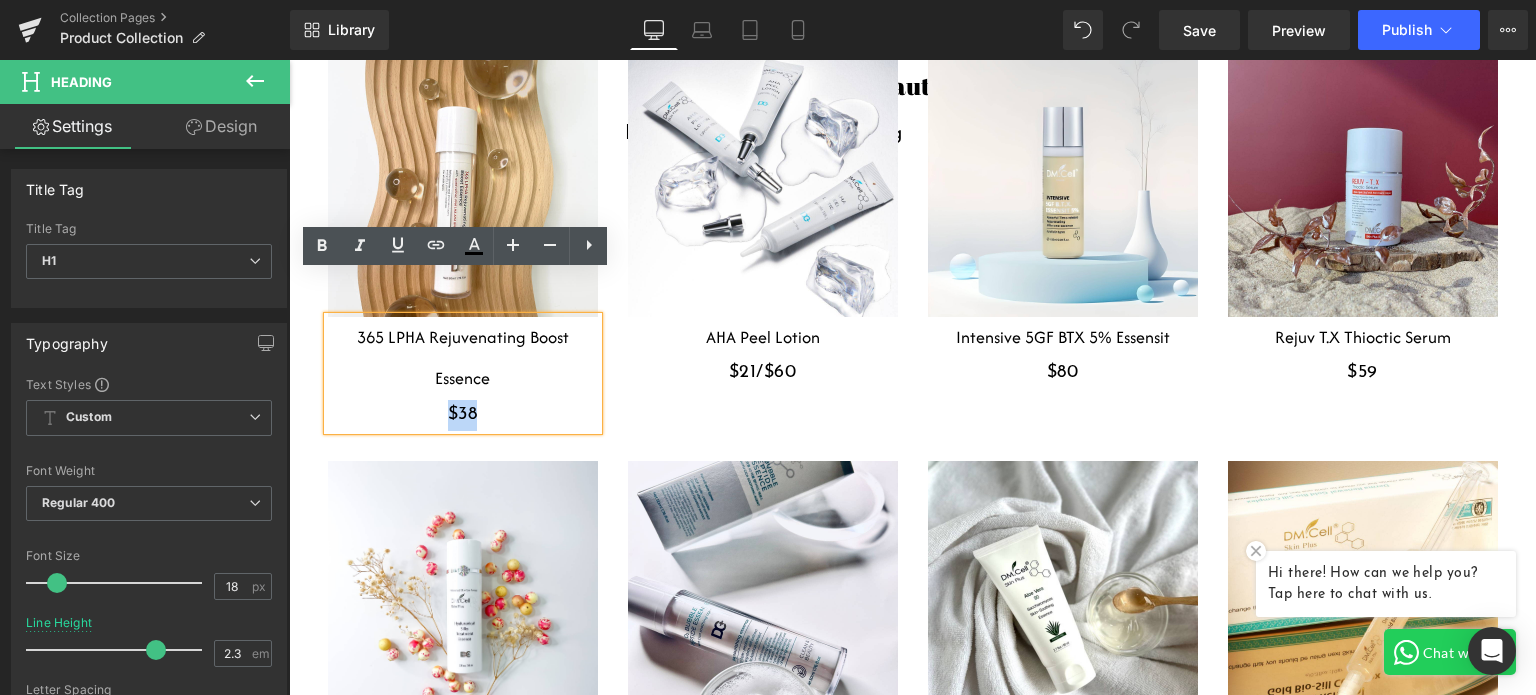 type 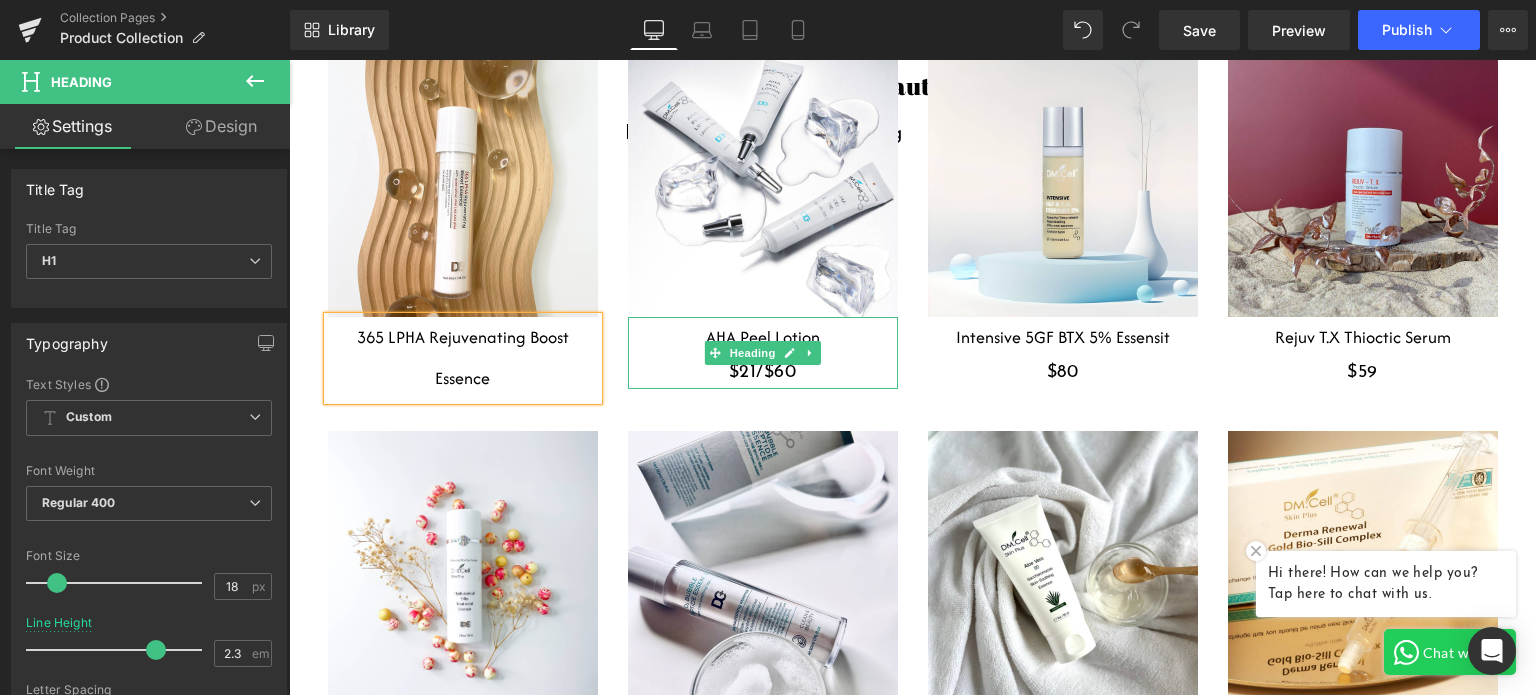 click on "$21/$60" at bounding box center (763, 373) 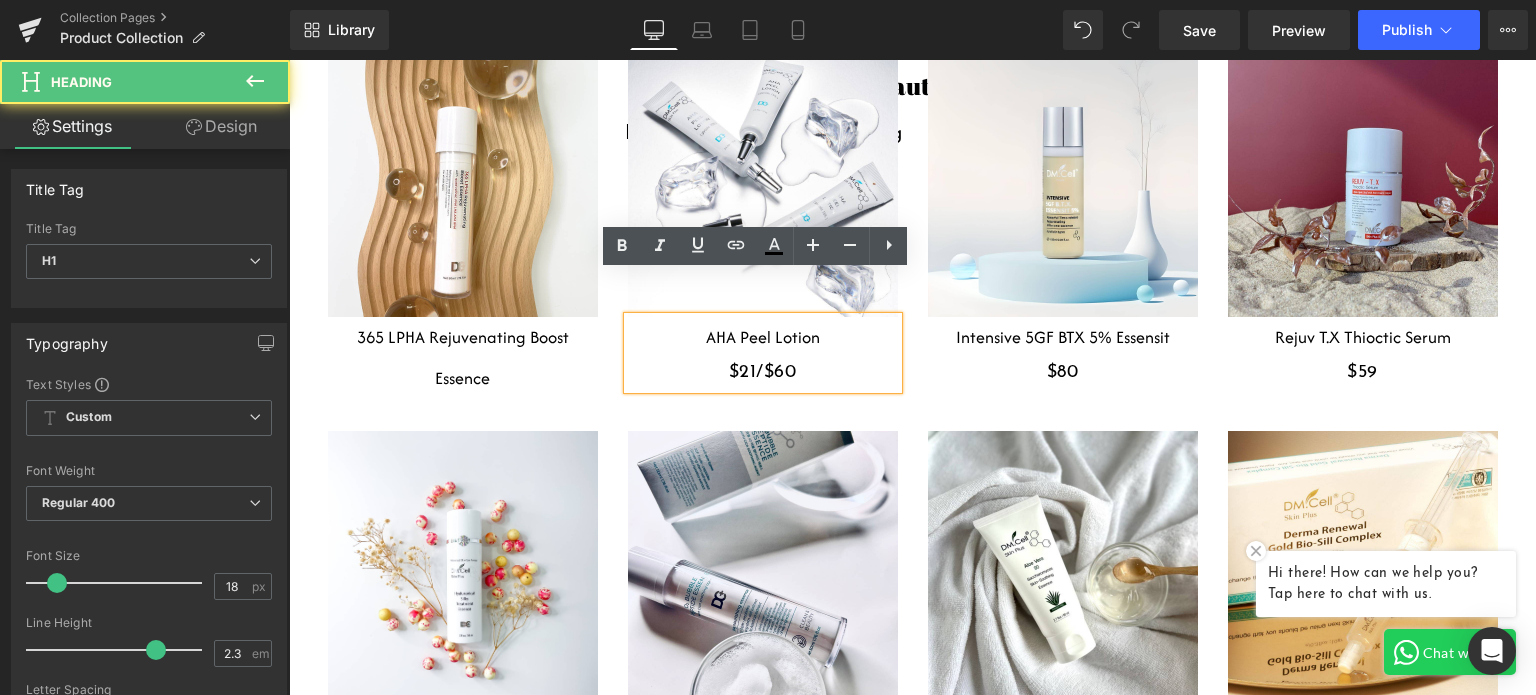 click on "$21/$60" at bounding box center [763, 373] 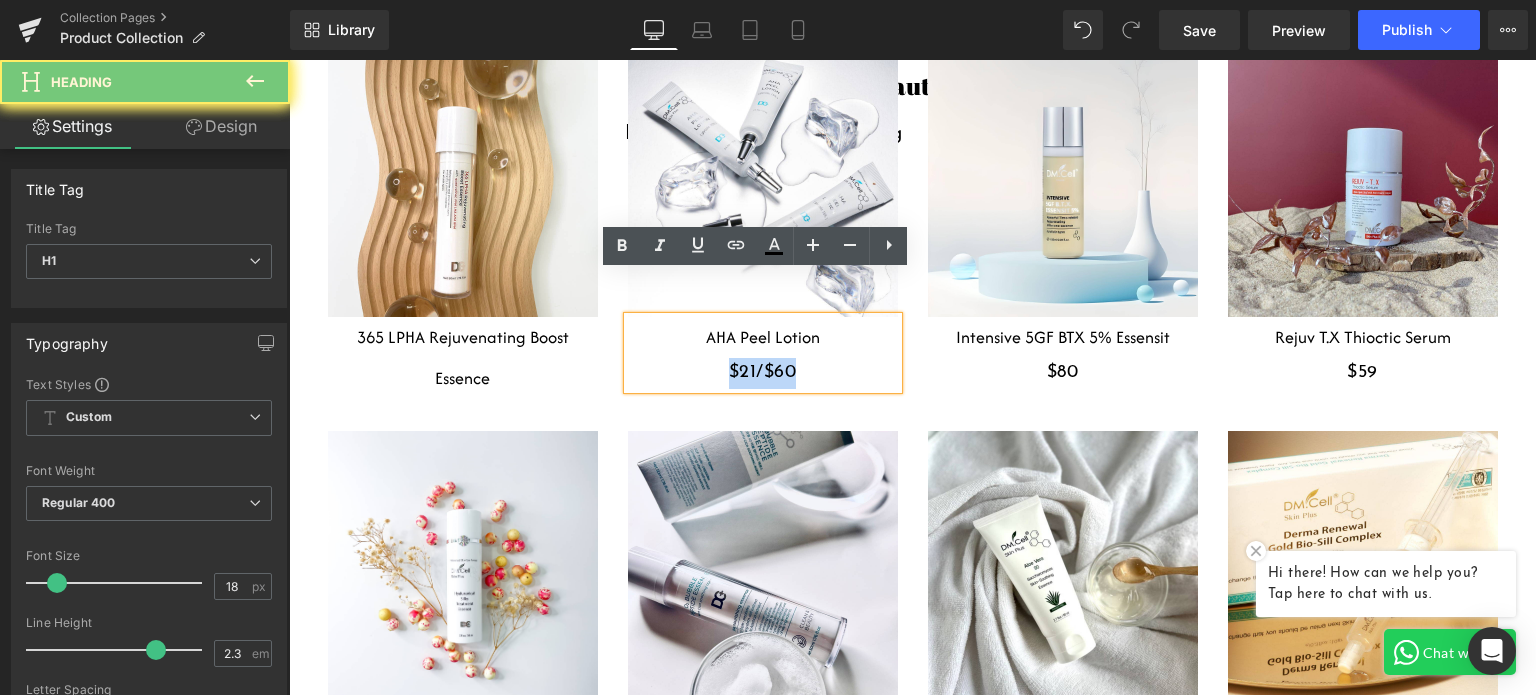 drag, startPoint x: 819, startPoint y: 327, endPoint x: 579, endPoint y: 326, distance: 240.00209 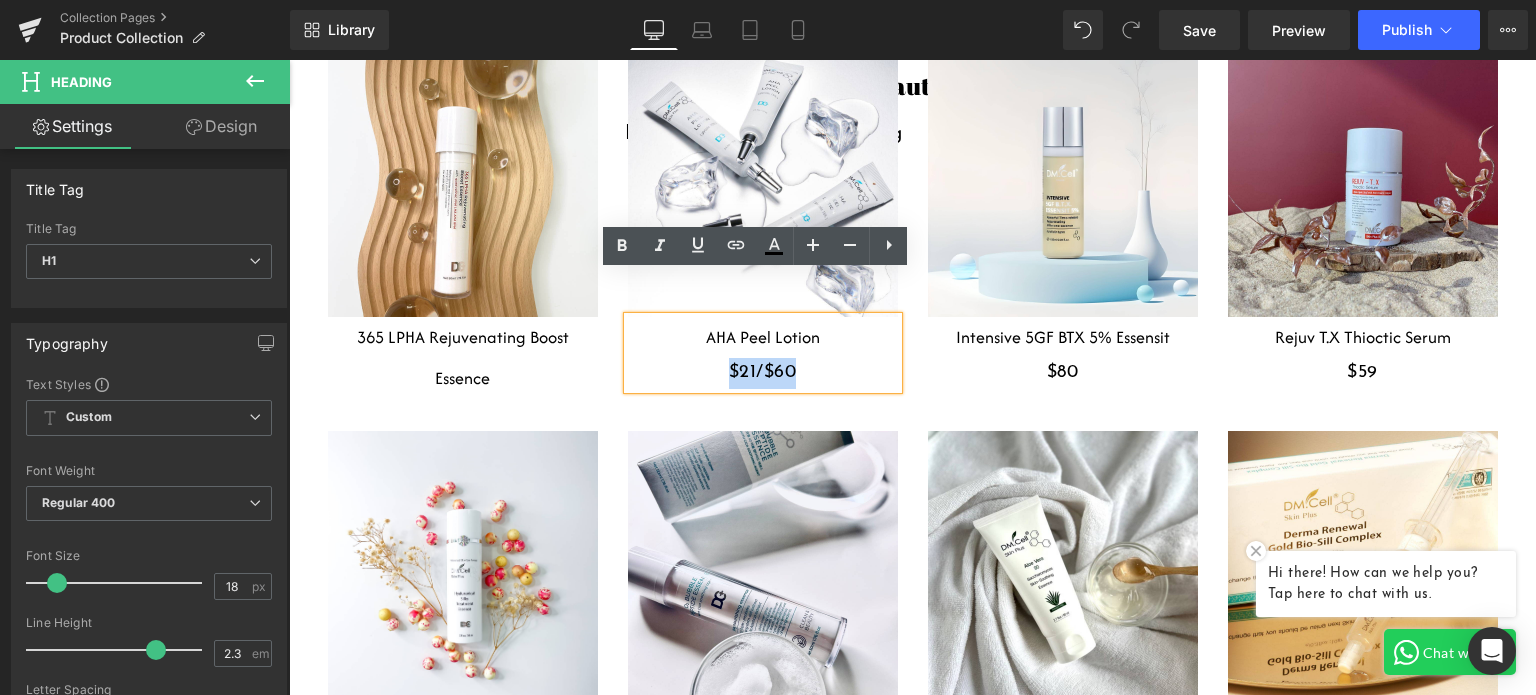 type 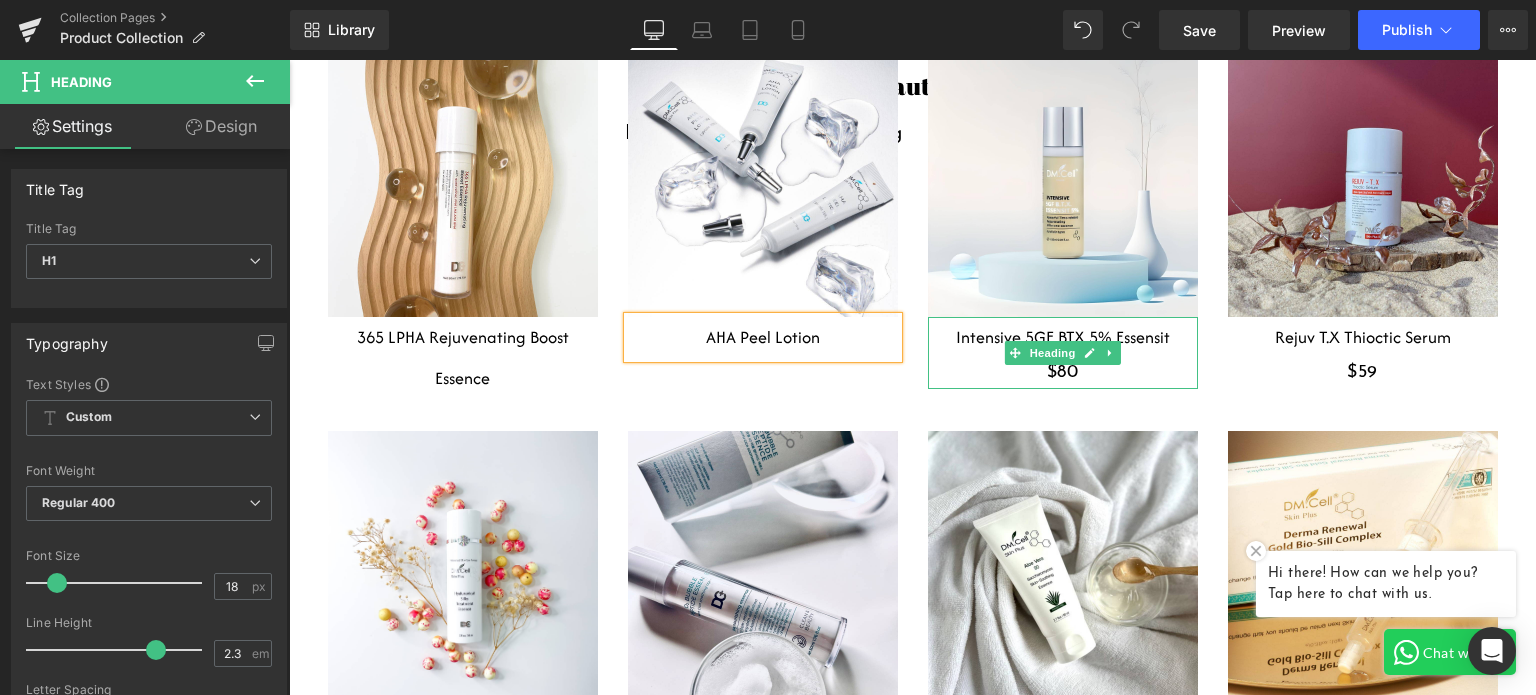 click on "$80" at bounding box center (1063, 373) 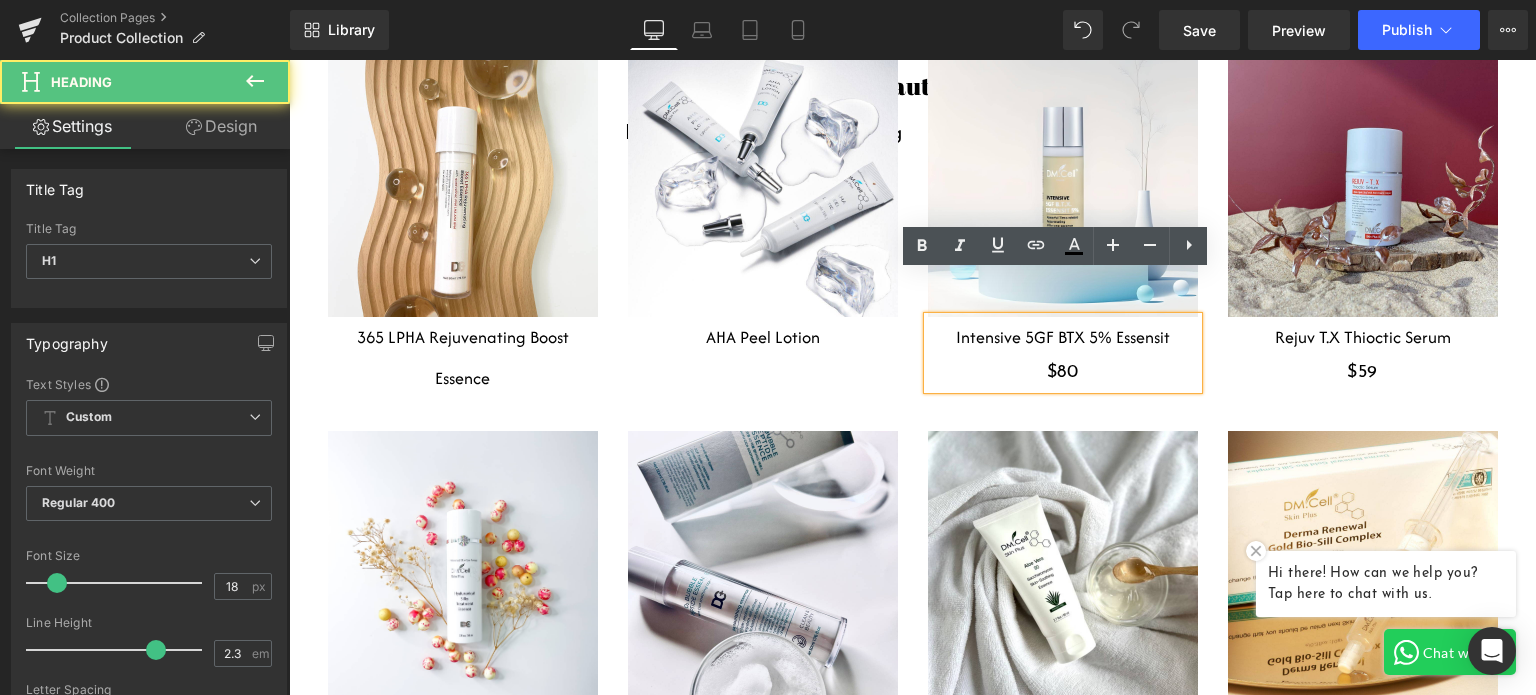 click on "$80" at bounding box center [1063, 373] 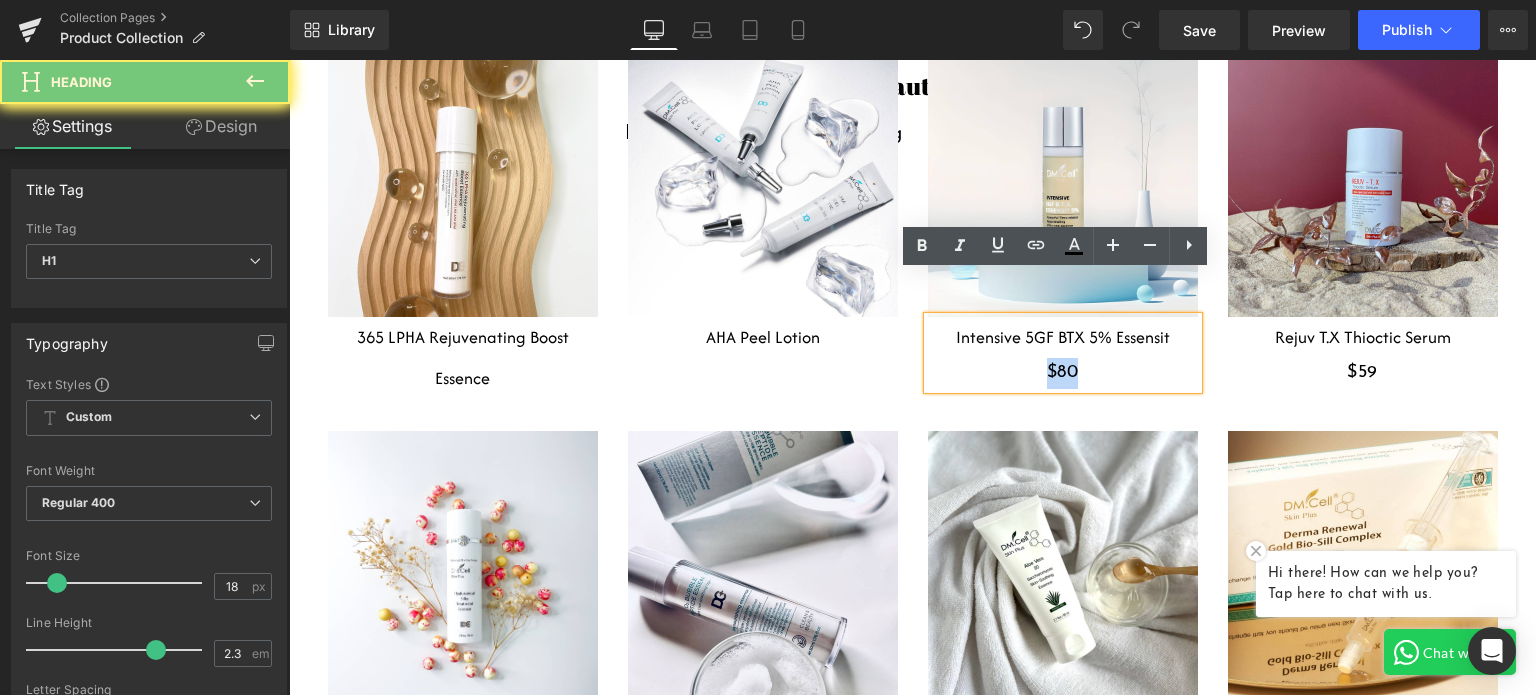 drag, startPoint x: 1089, startPoint y: 323, endPoint x: 970, endPoint y: 325, distance: 119.01681 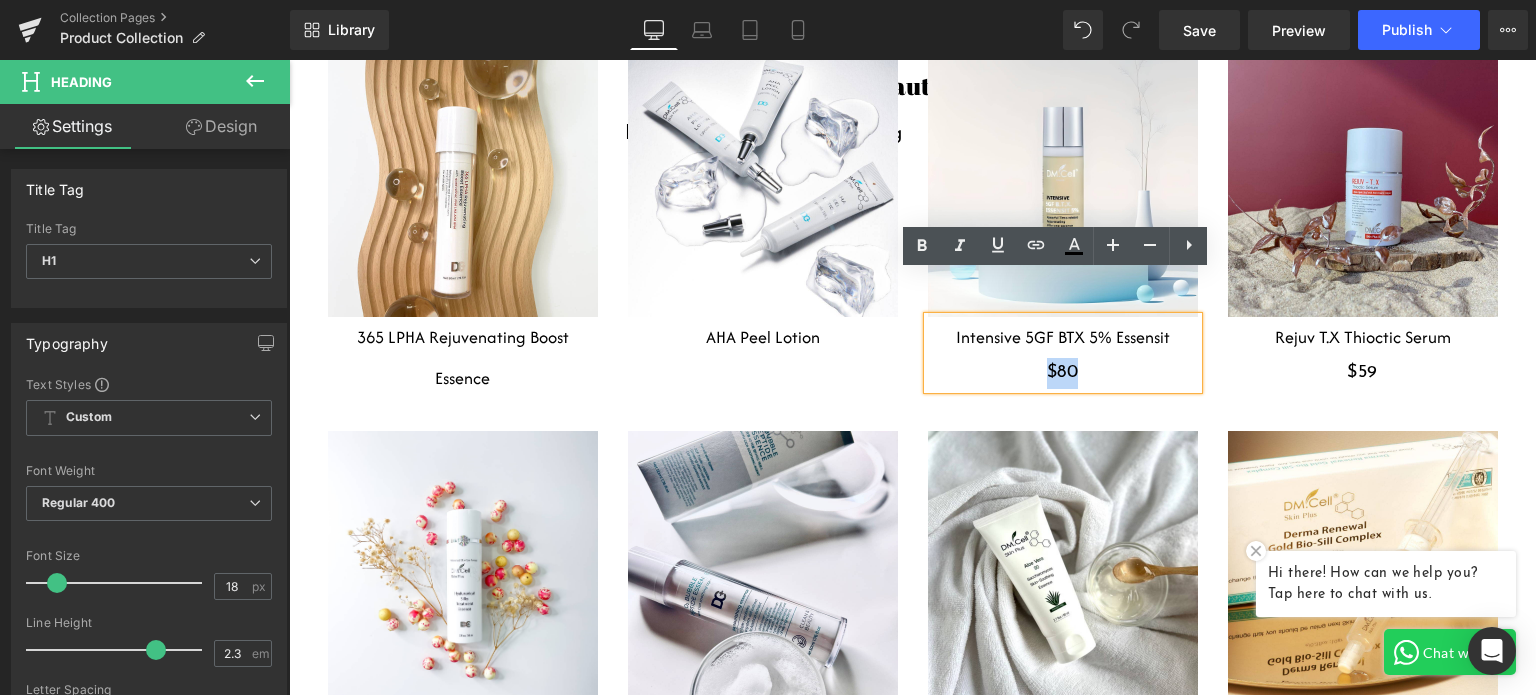 type 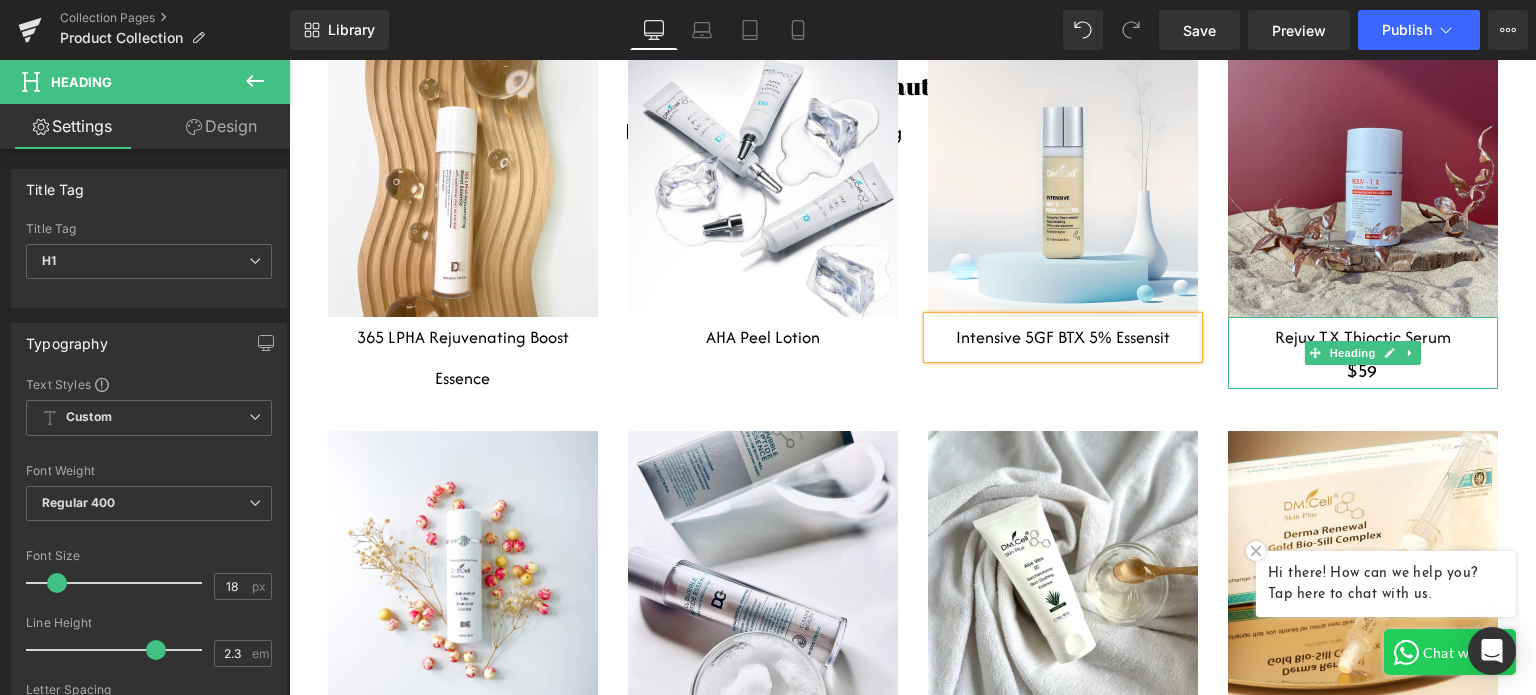 click on "$59" at bounding box center (1363, 373) 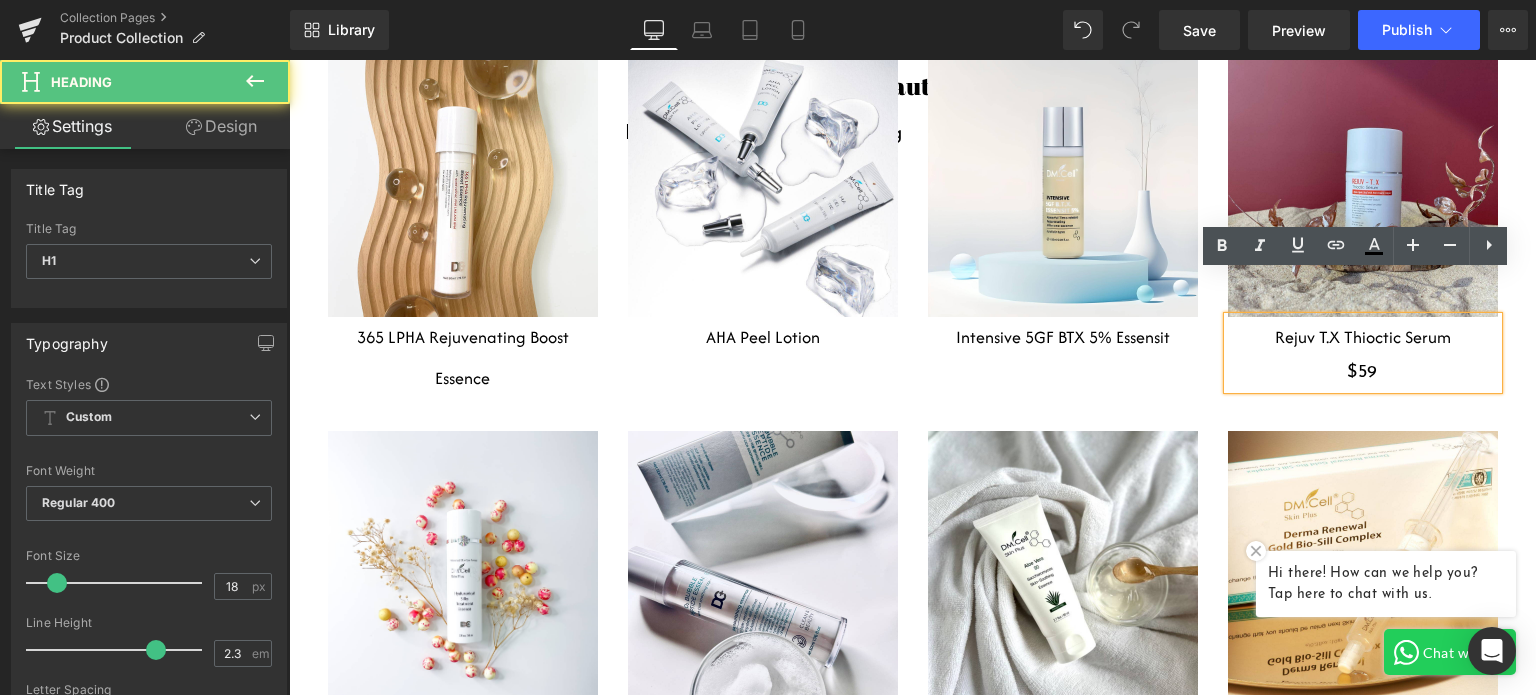 click on "$59" at bounding box center (1363, 373) 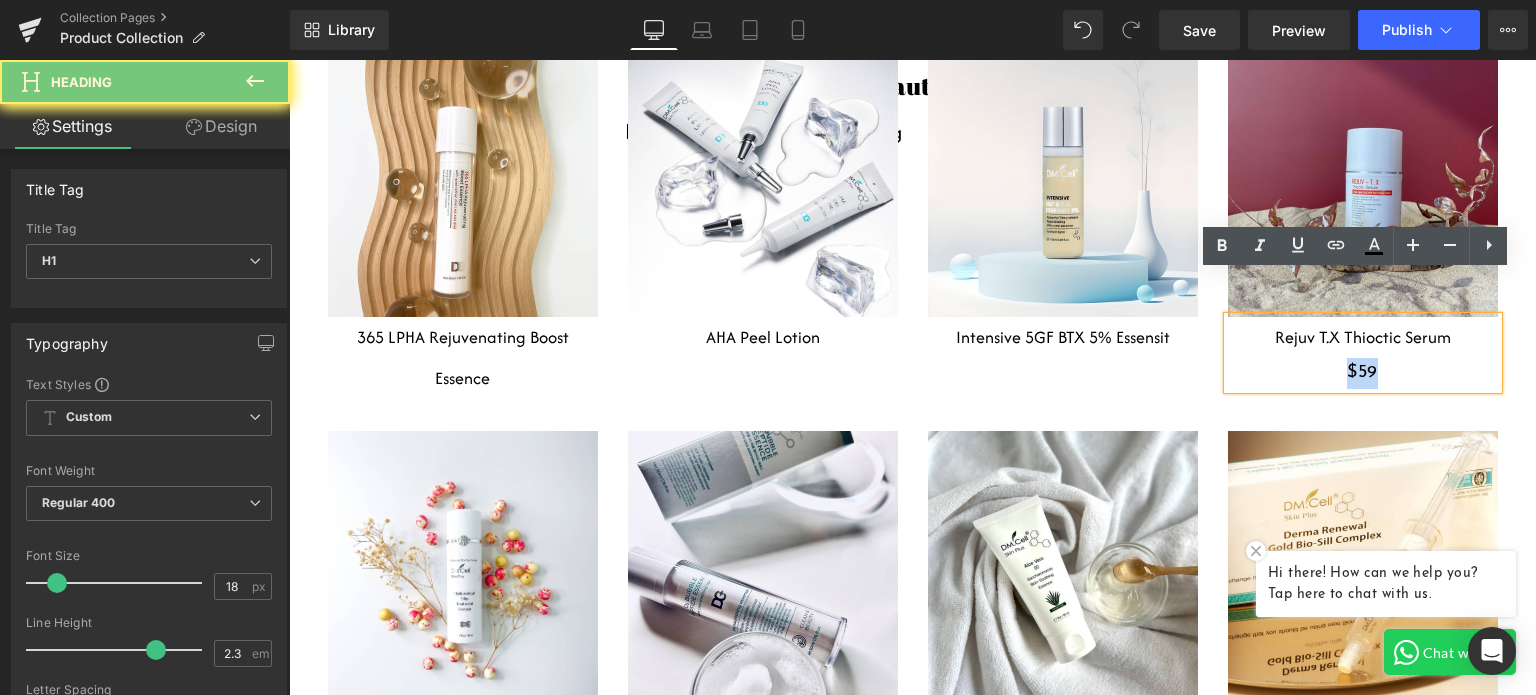 drag, startPoint x: 1356, startPoint y: 326, endPoint x: 1255, endPoint y: 329, distance: 101.04455 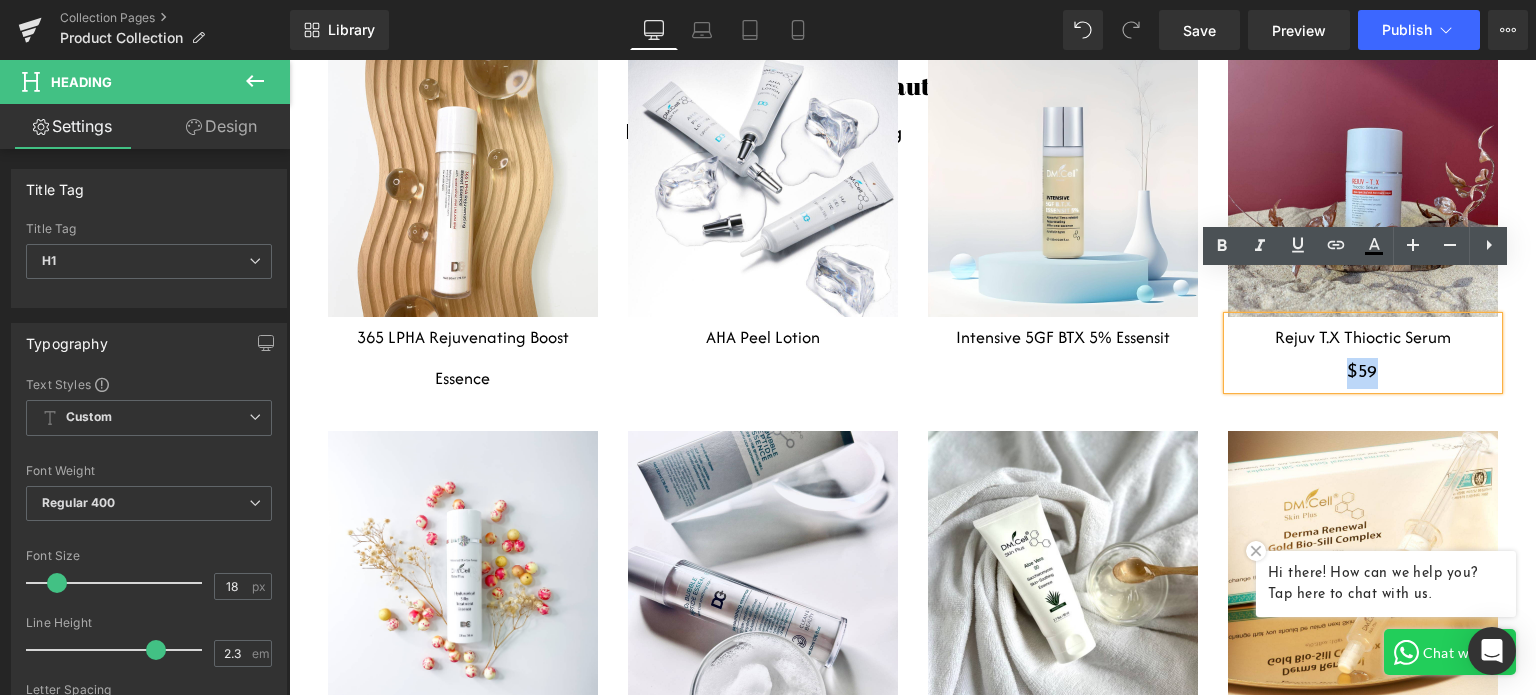 type 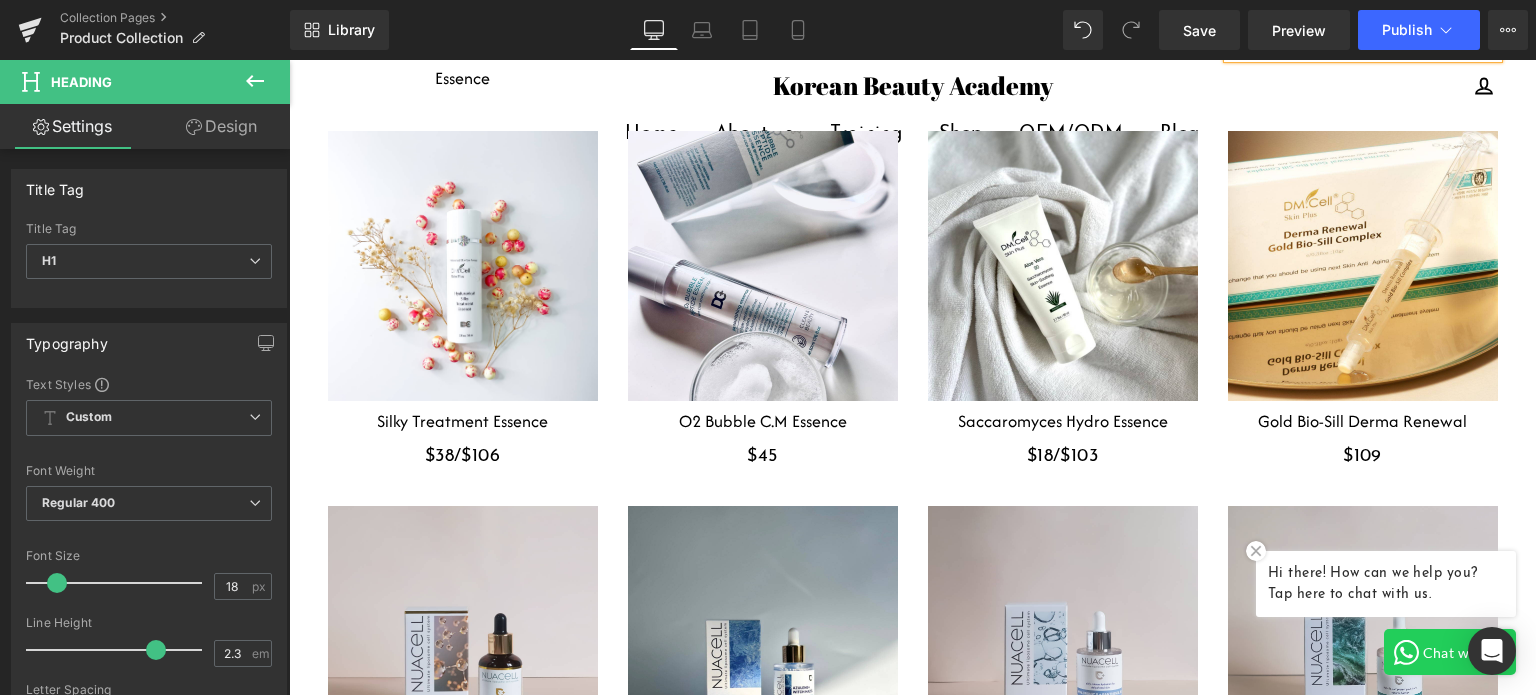 scroll, scrollTop: 6500, scrollLeft: 0, axis: vertical 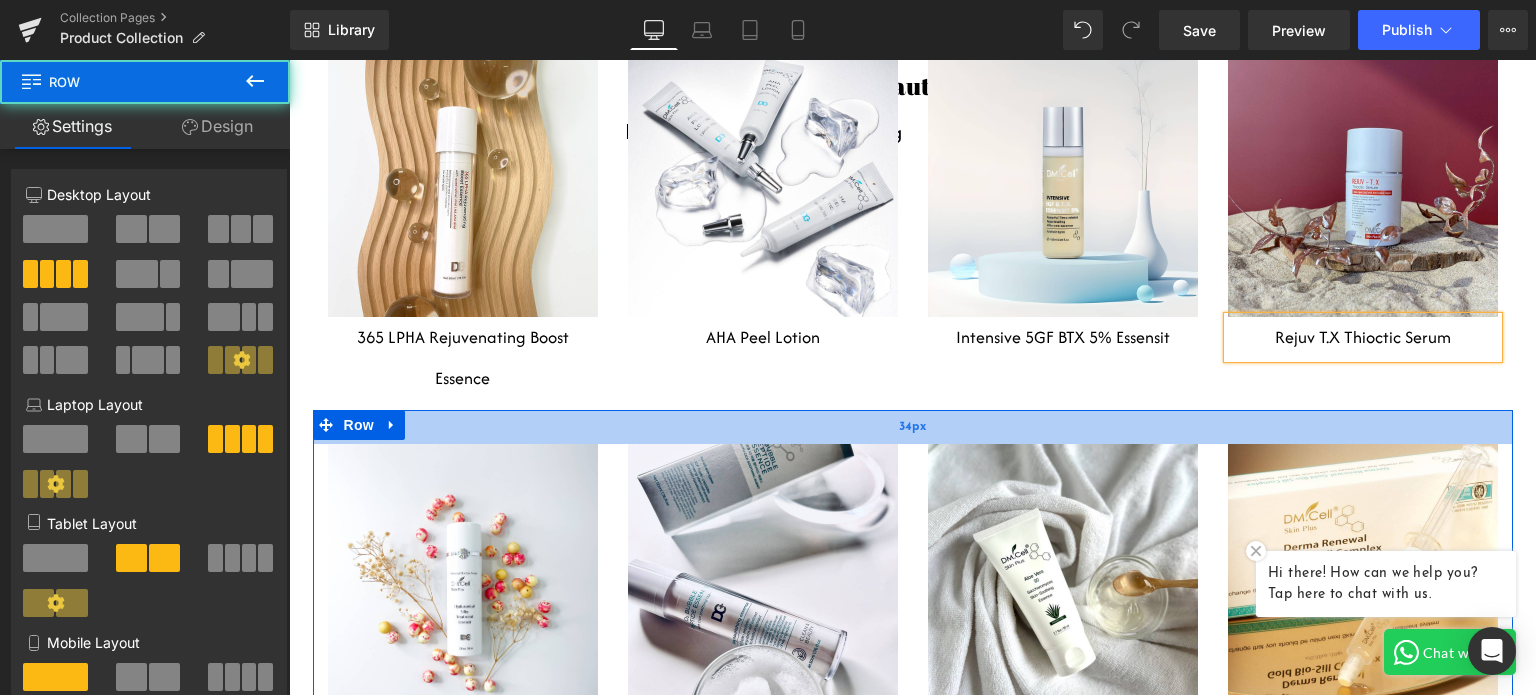 drag, startPoint x: 853, startPoint y: 324, endPoint x: 853, endPoint y: 338, distance: 14 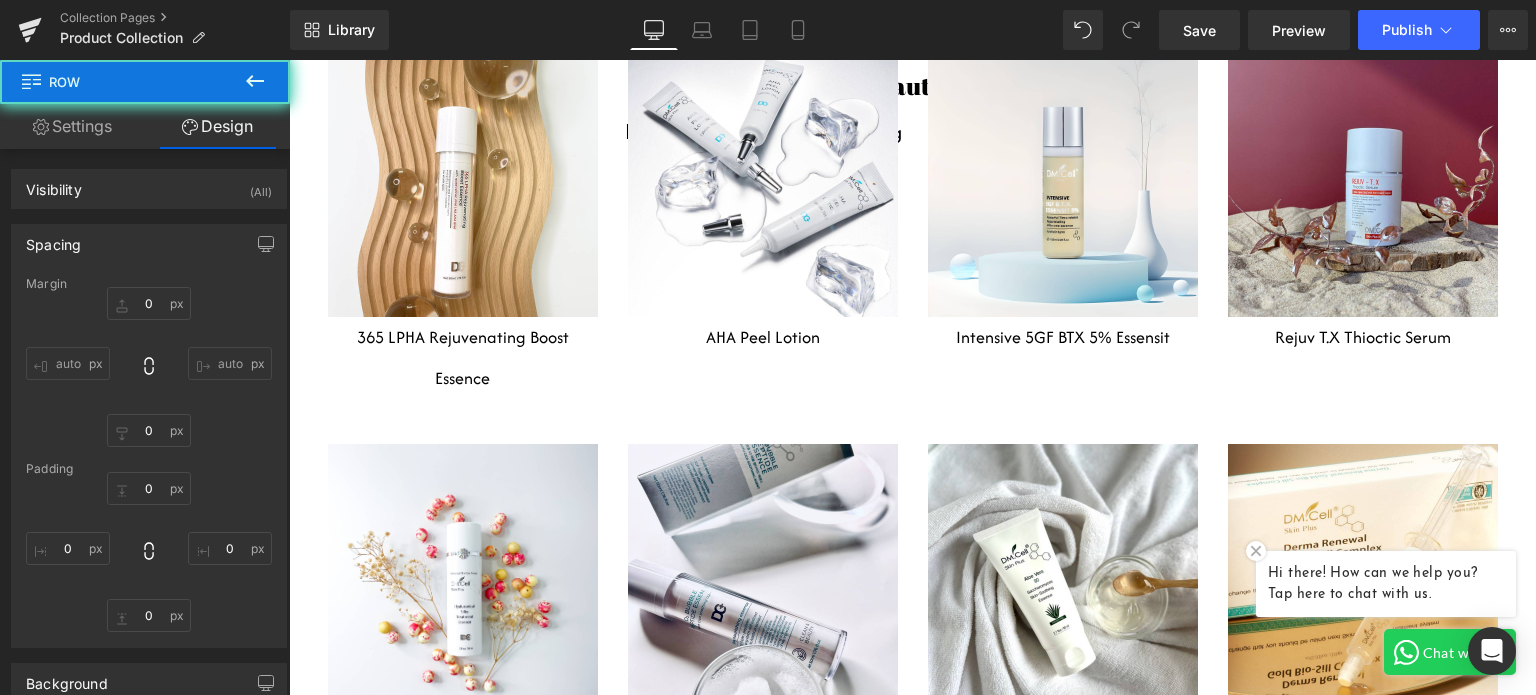 scroll, scrollTop: 6800, scrollLeft: 0, axis: vertical 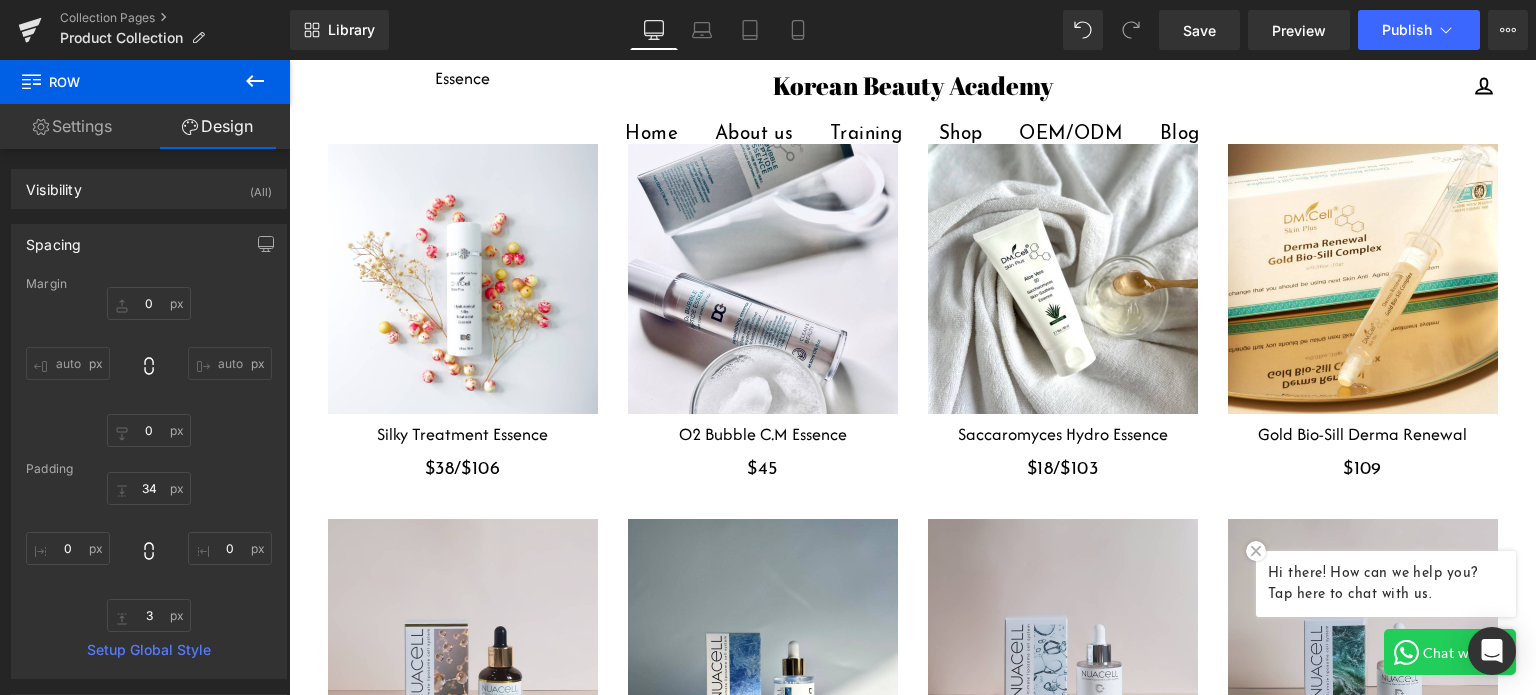 click on "$38/$106" at bounding box center [463, 470] 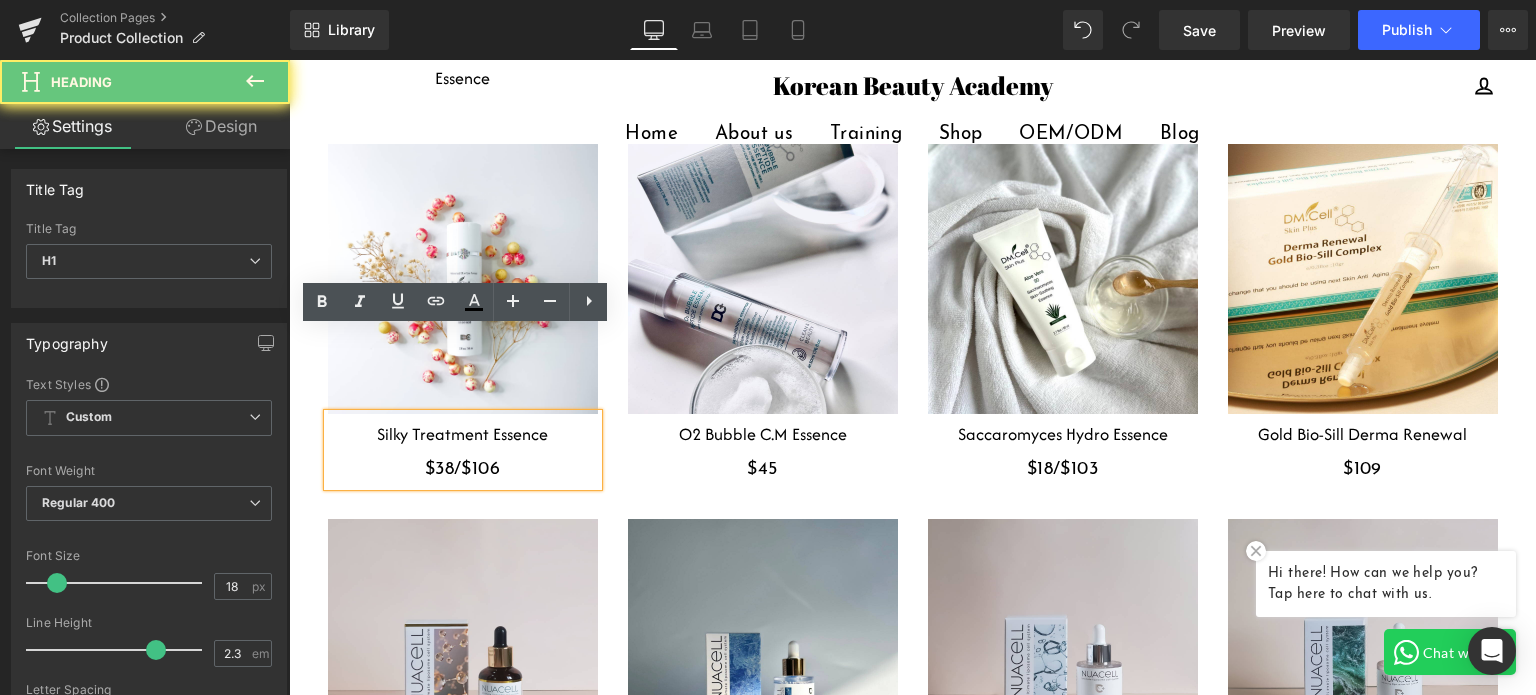 click on "$38/$106" at bounding box center [463, 470] 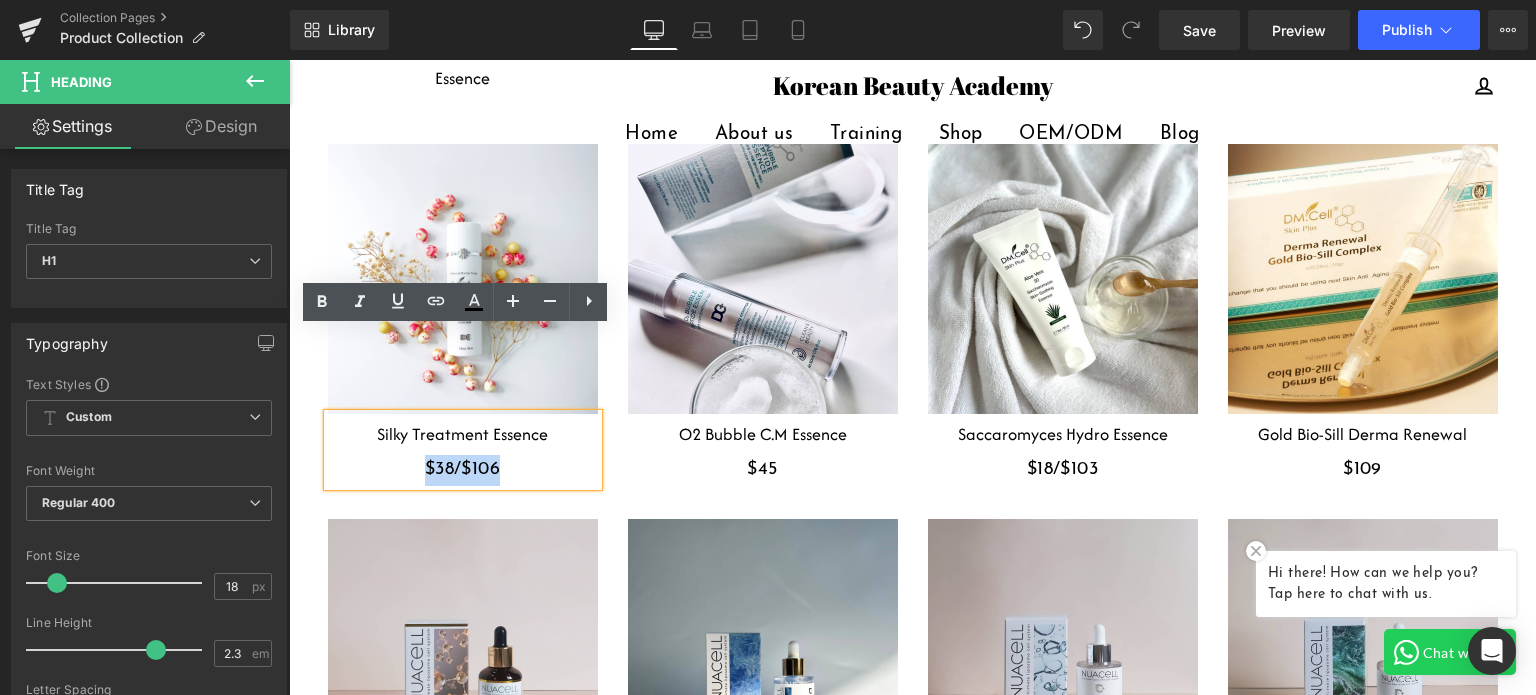 drag, startPoint x: 464, startPoint y: 379, endPoint x: 341, endPoint y: 379, distance: 123 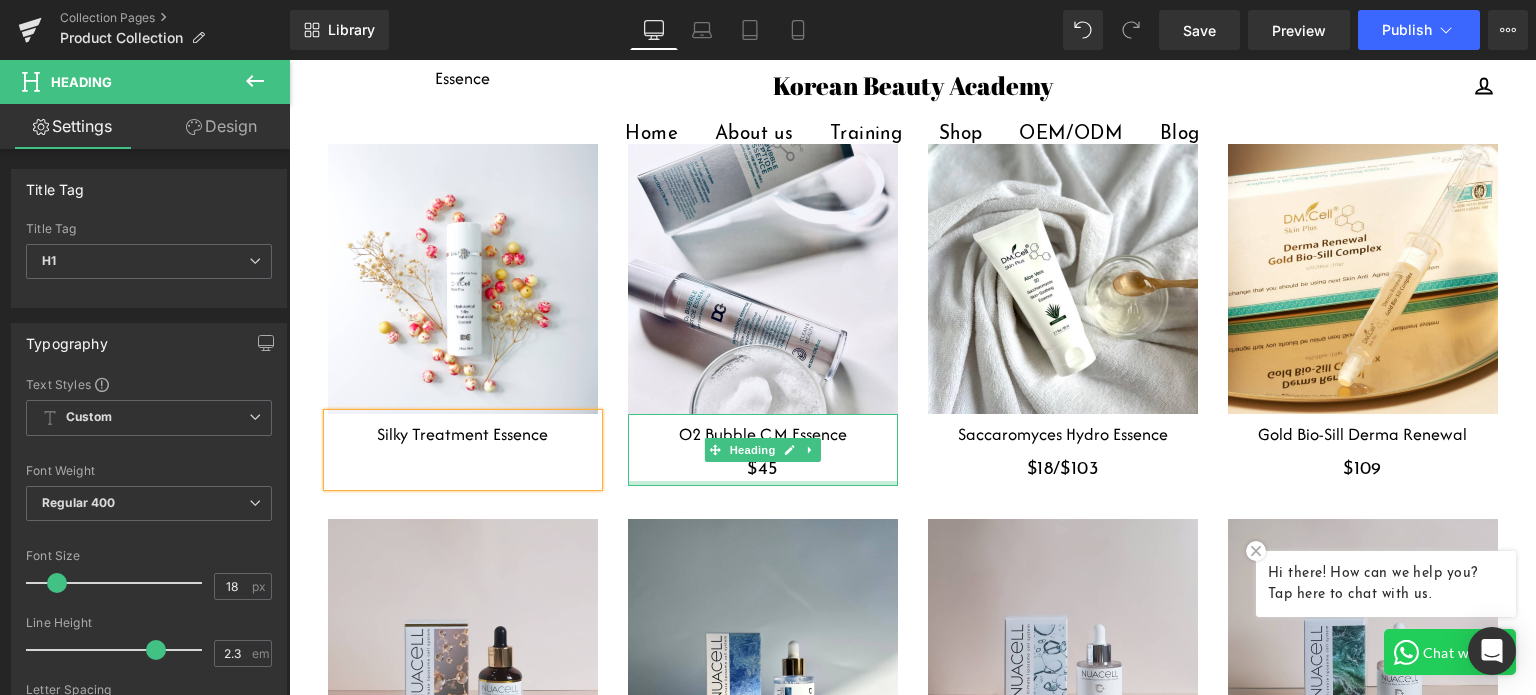 click at bounding box center [763, 483] 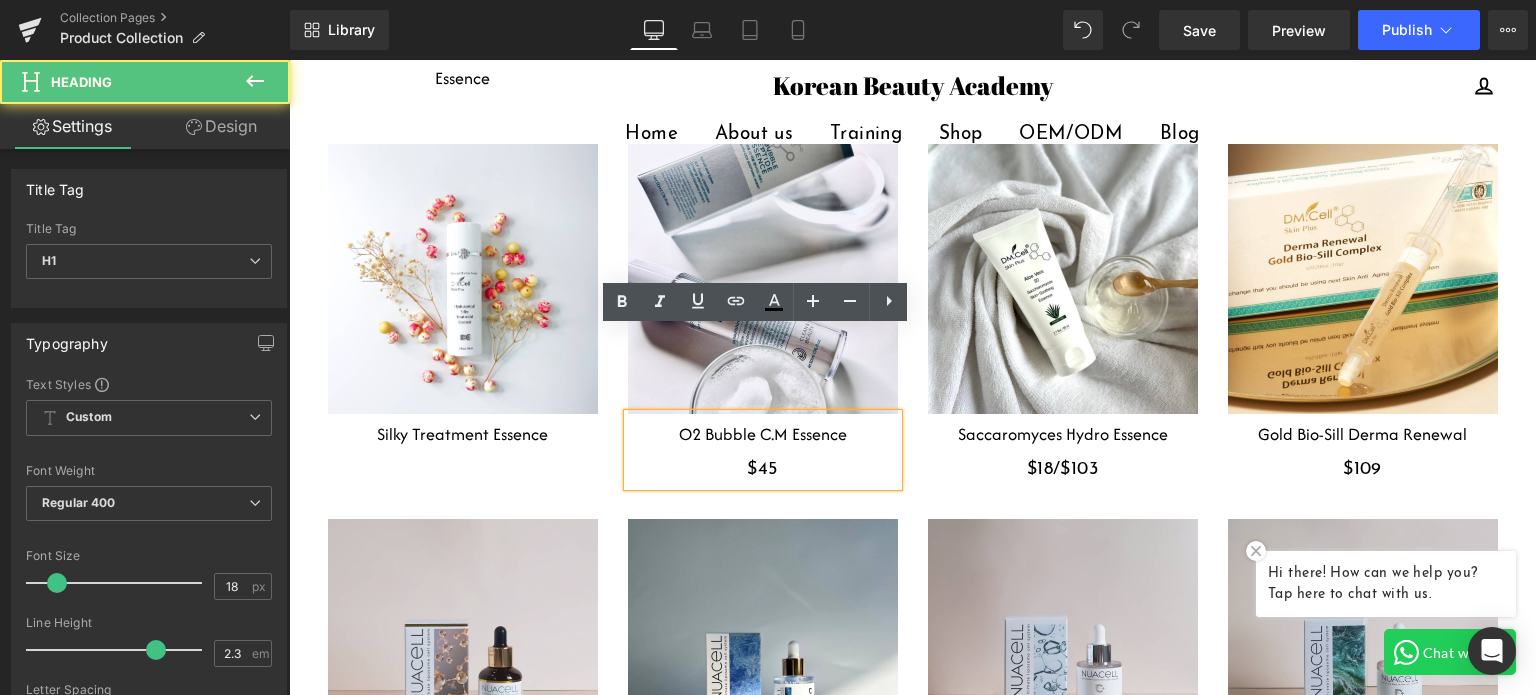 click on "$45" at bounding box center (763, 470) 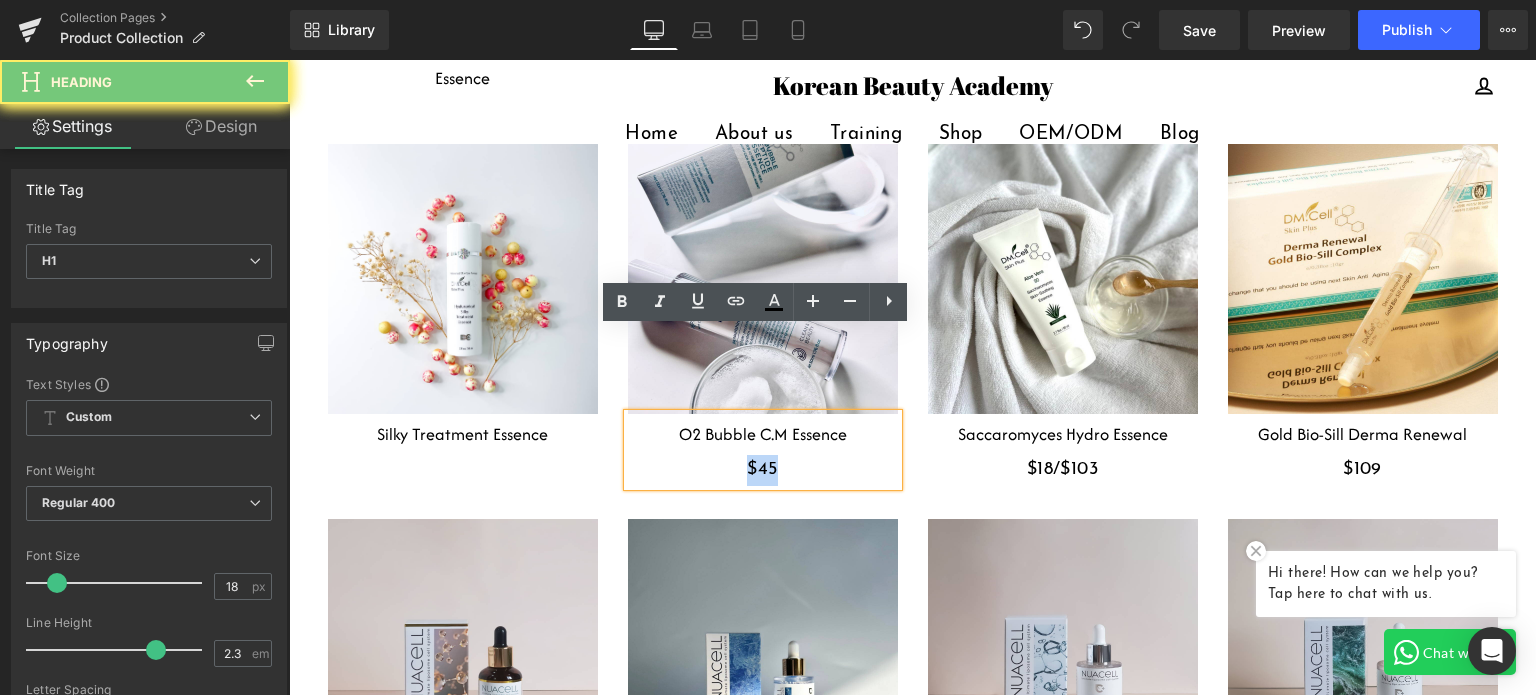 drag, startPoint x: 684, startPoint y: 379, endPoint x: 636, endPoint y: 379, distance: 48 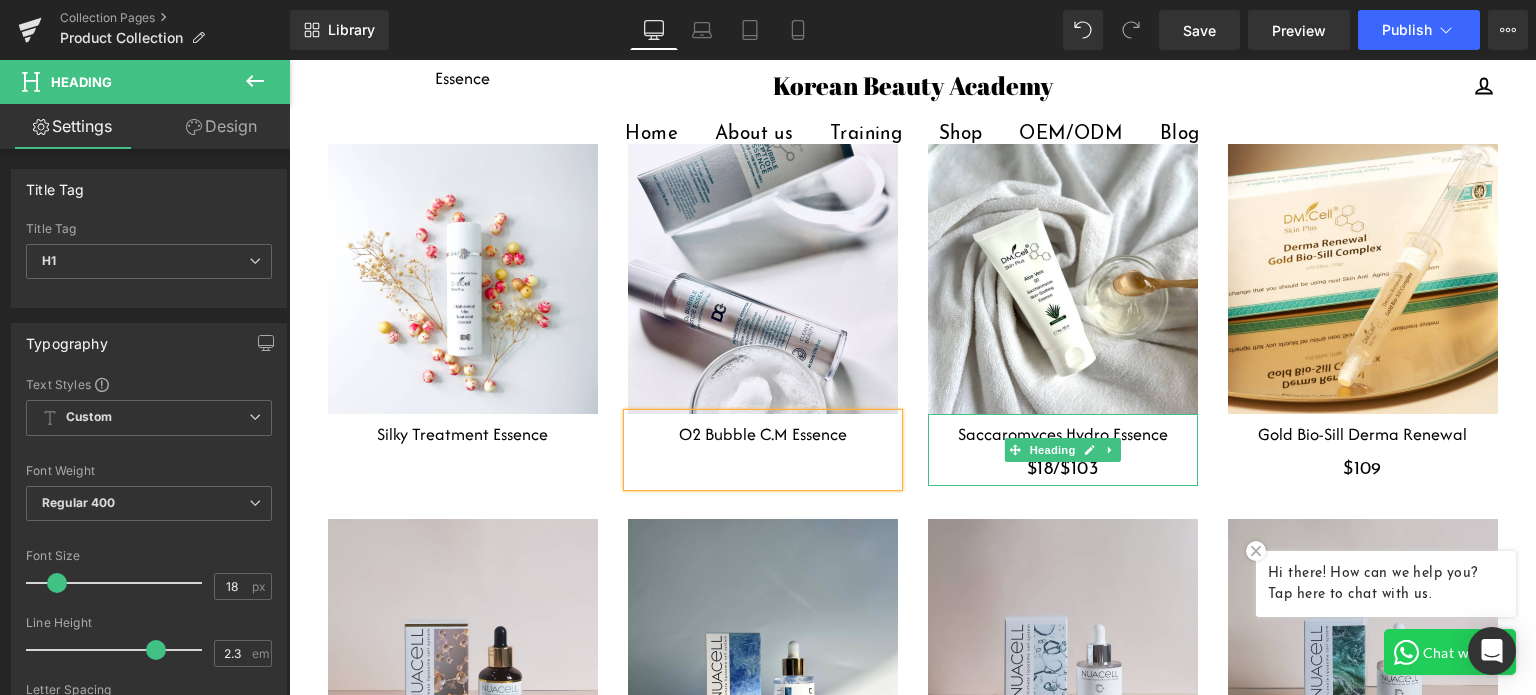 click on "$18/$103" at bounding box center (1063, 470) 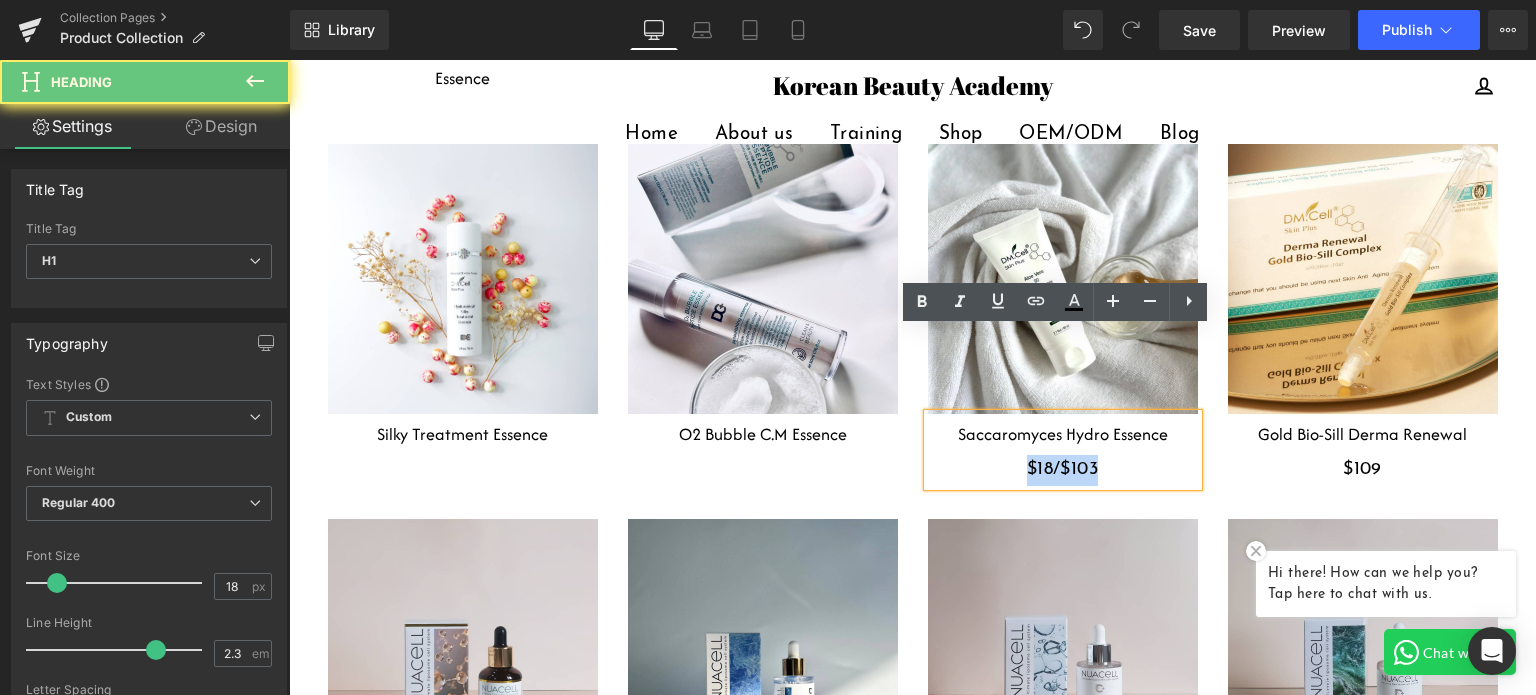 drag, startPoint x: 1109, startPoint y: 384, endPoint x: 892, endPoint y: 383, distance: 217.0023 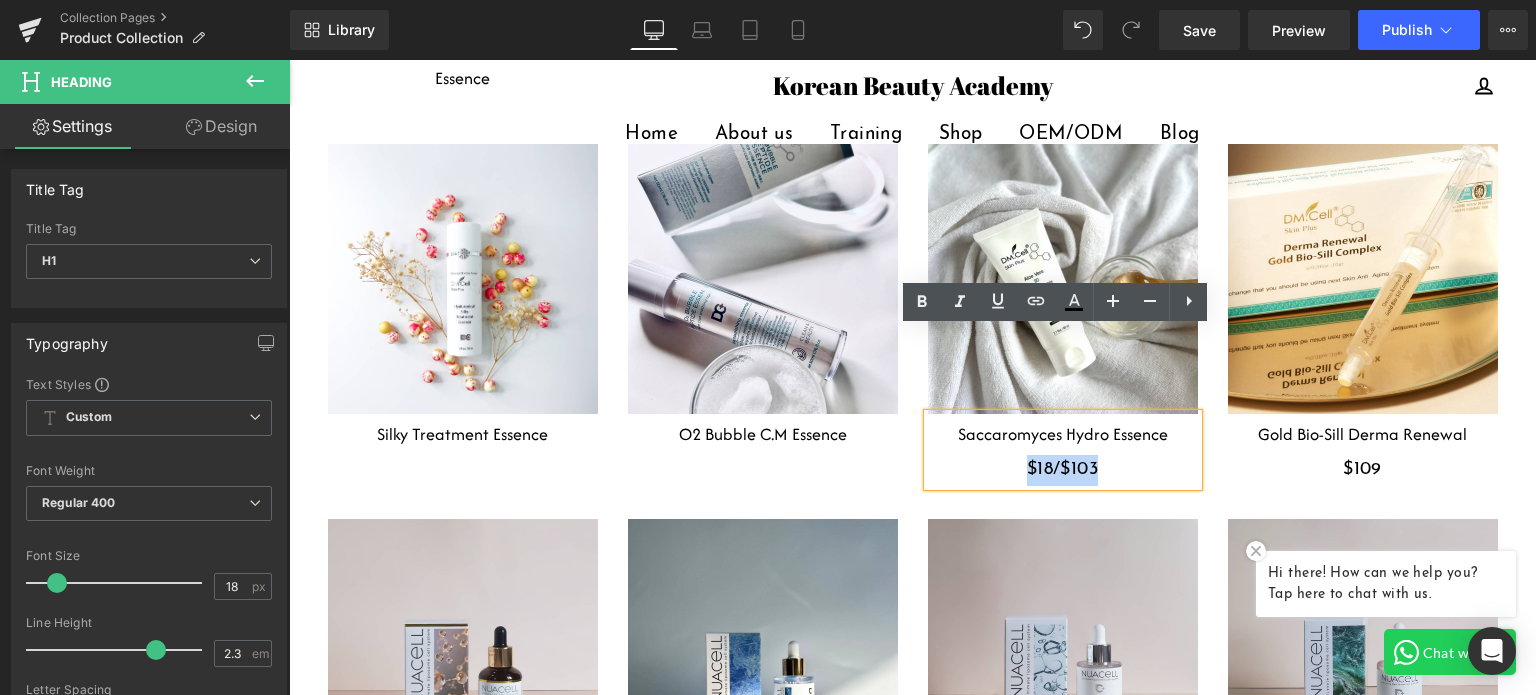 type 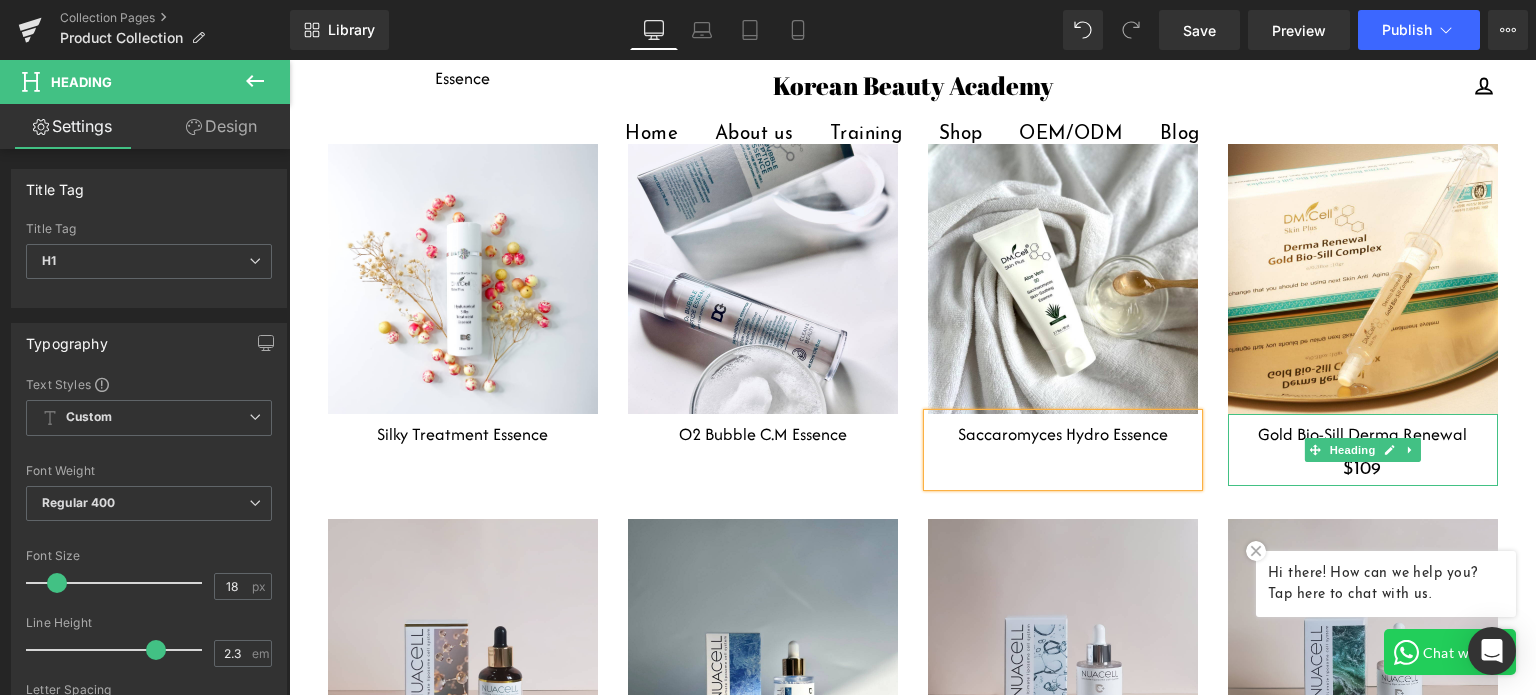 click on "$109" at bounding box center (1363, 470) 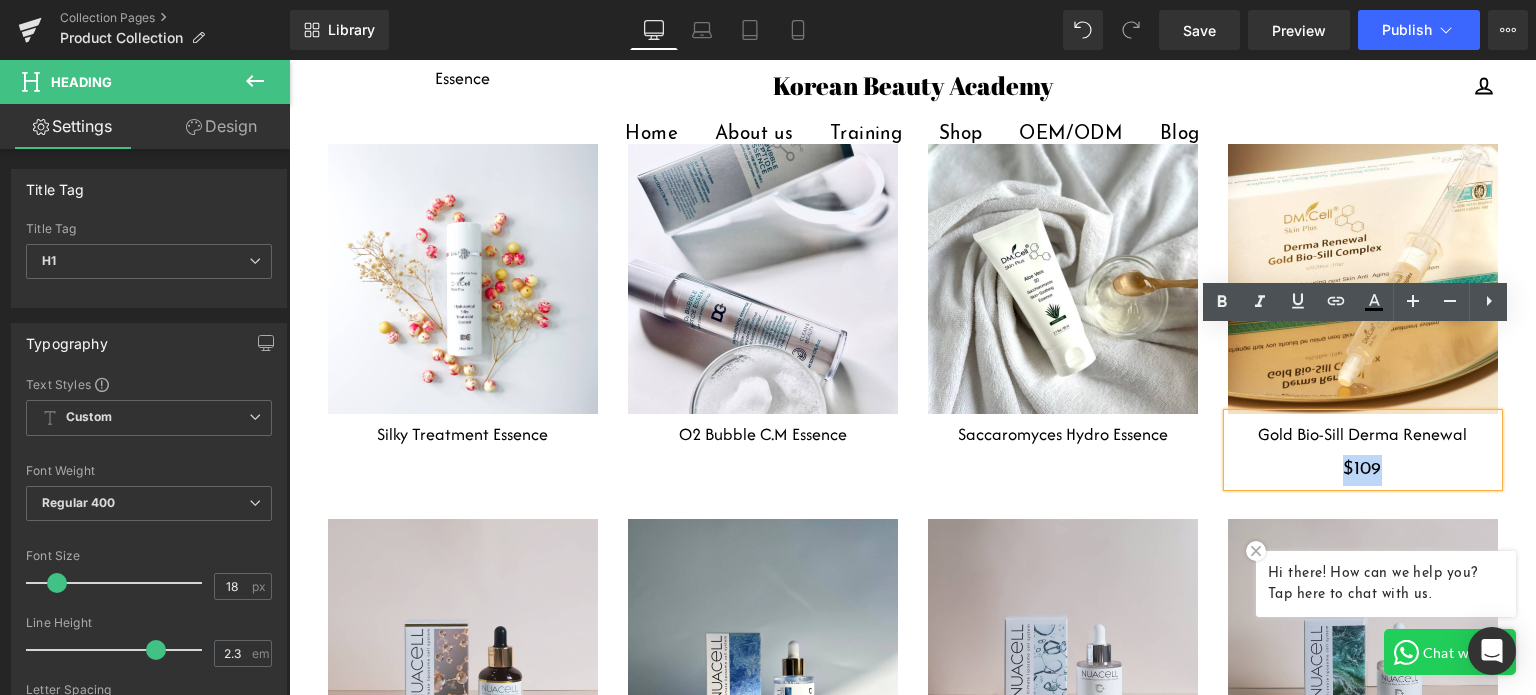 drag, startPoint x: 1400, startPoint y: 387, endPoint x: 1232, endPoint y: 387, distance: 168 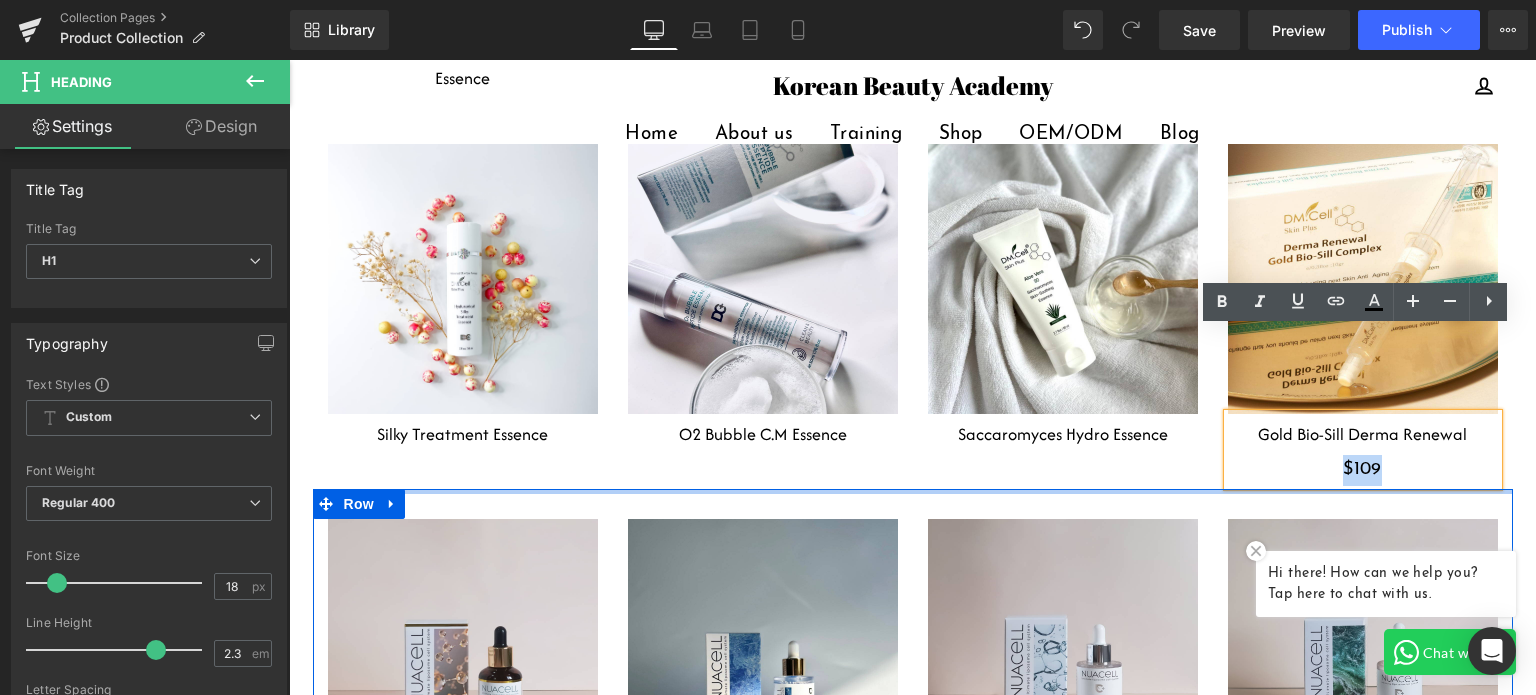 type 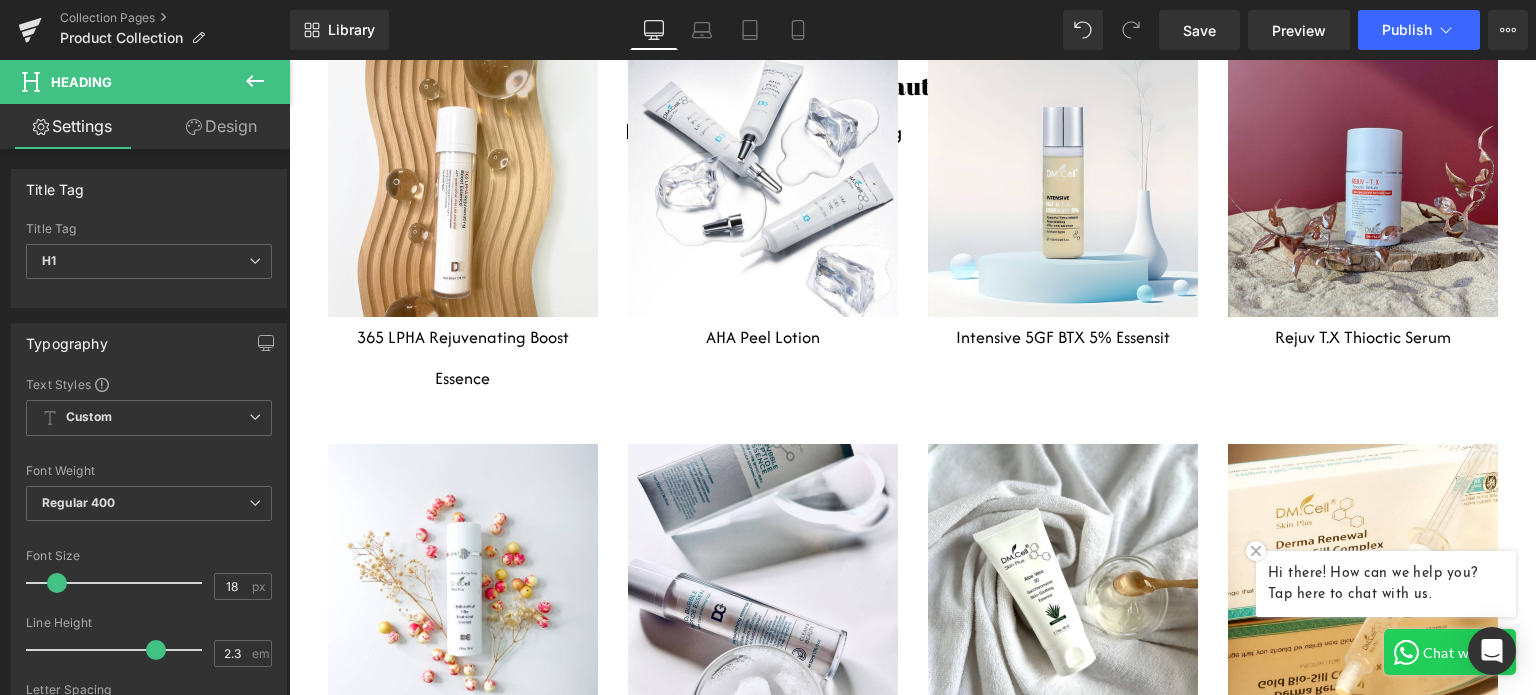 scroll, scrollTop: 6800, scrollLeft: 0, axis: vertical 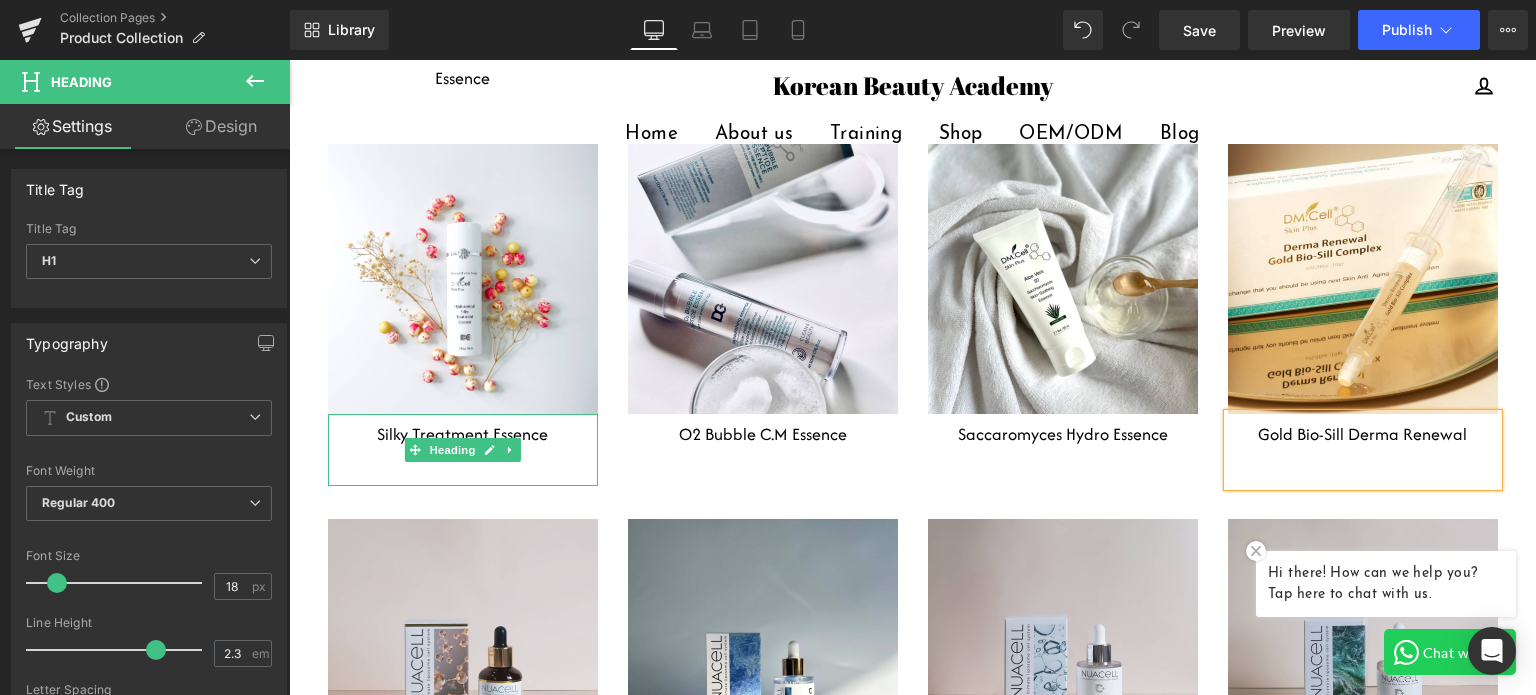 click at bounding box center (463, 470) 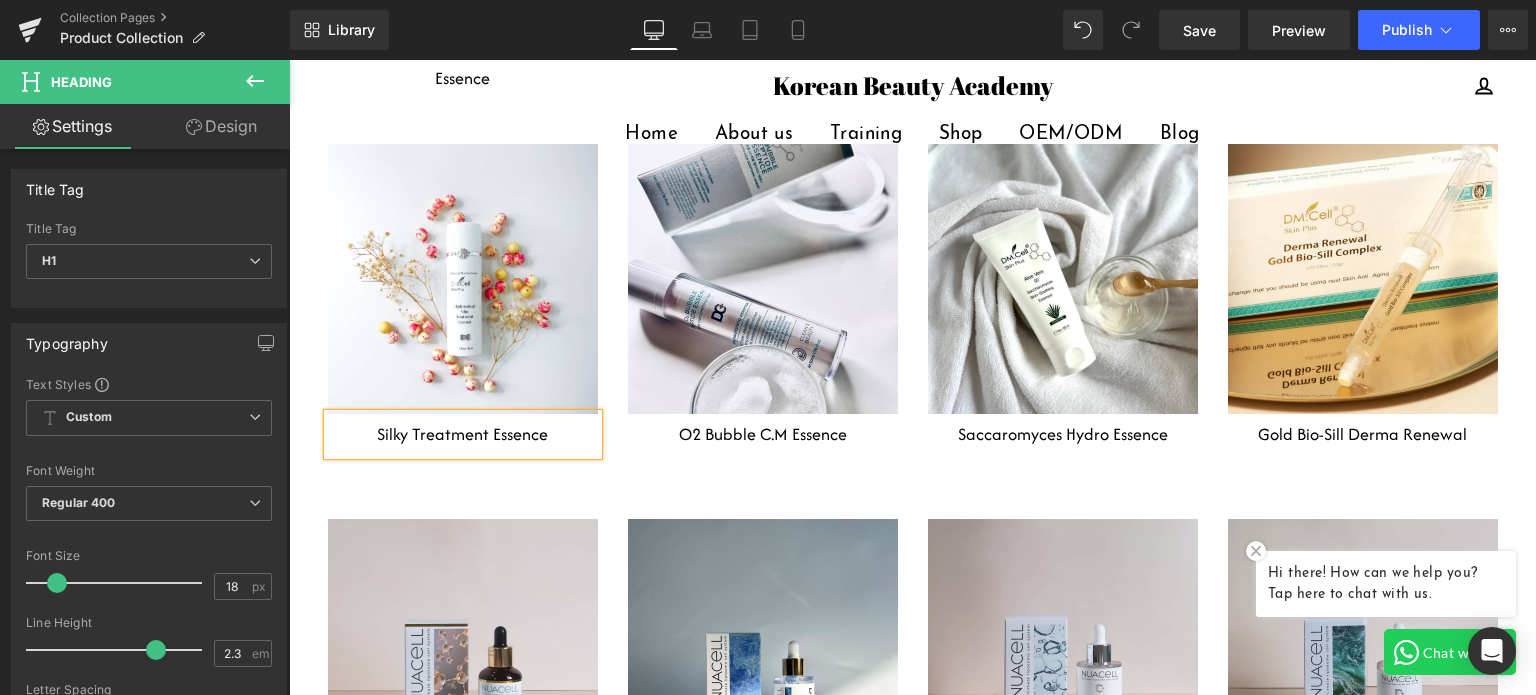 click on "O2 Bubble C.M Essence" at bounding box center [763, 434] 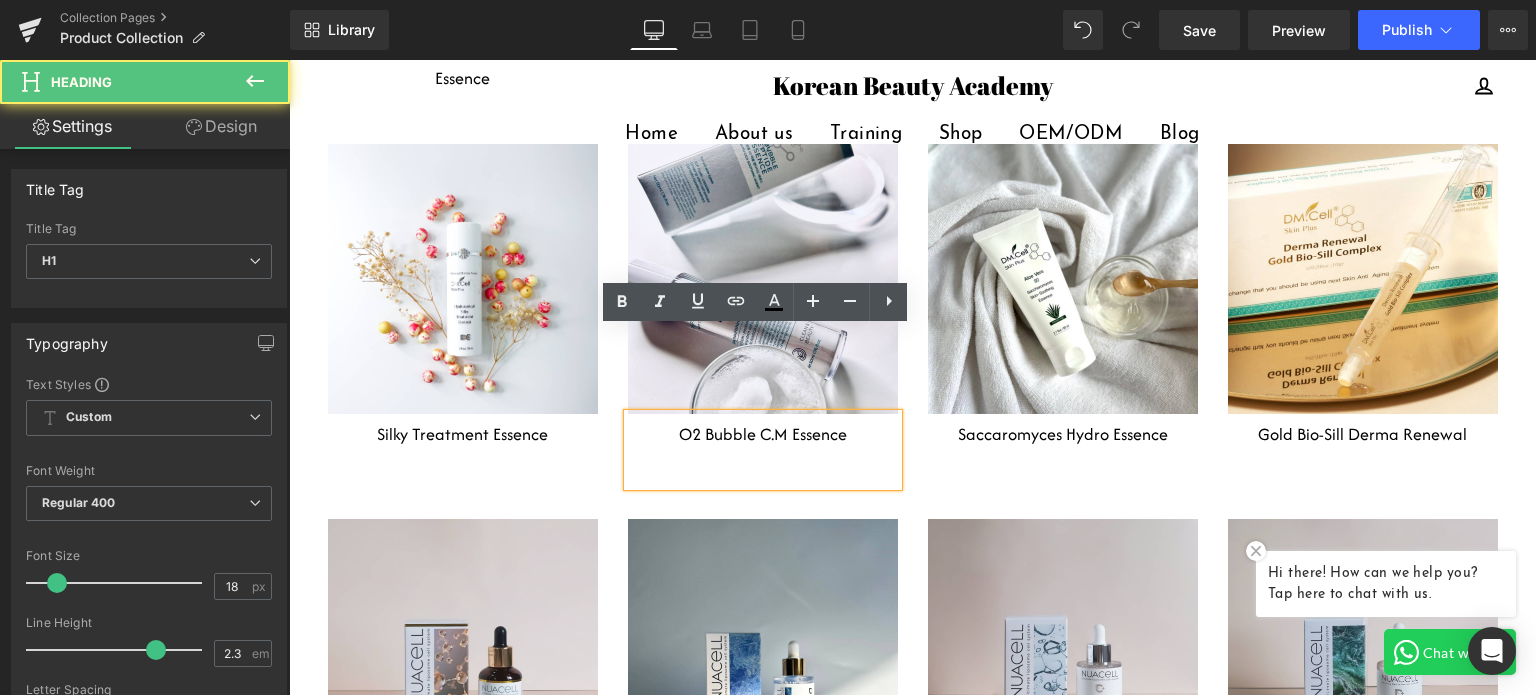 click at bounding box center (763, 470) 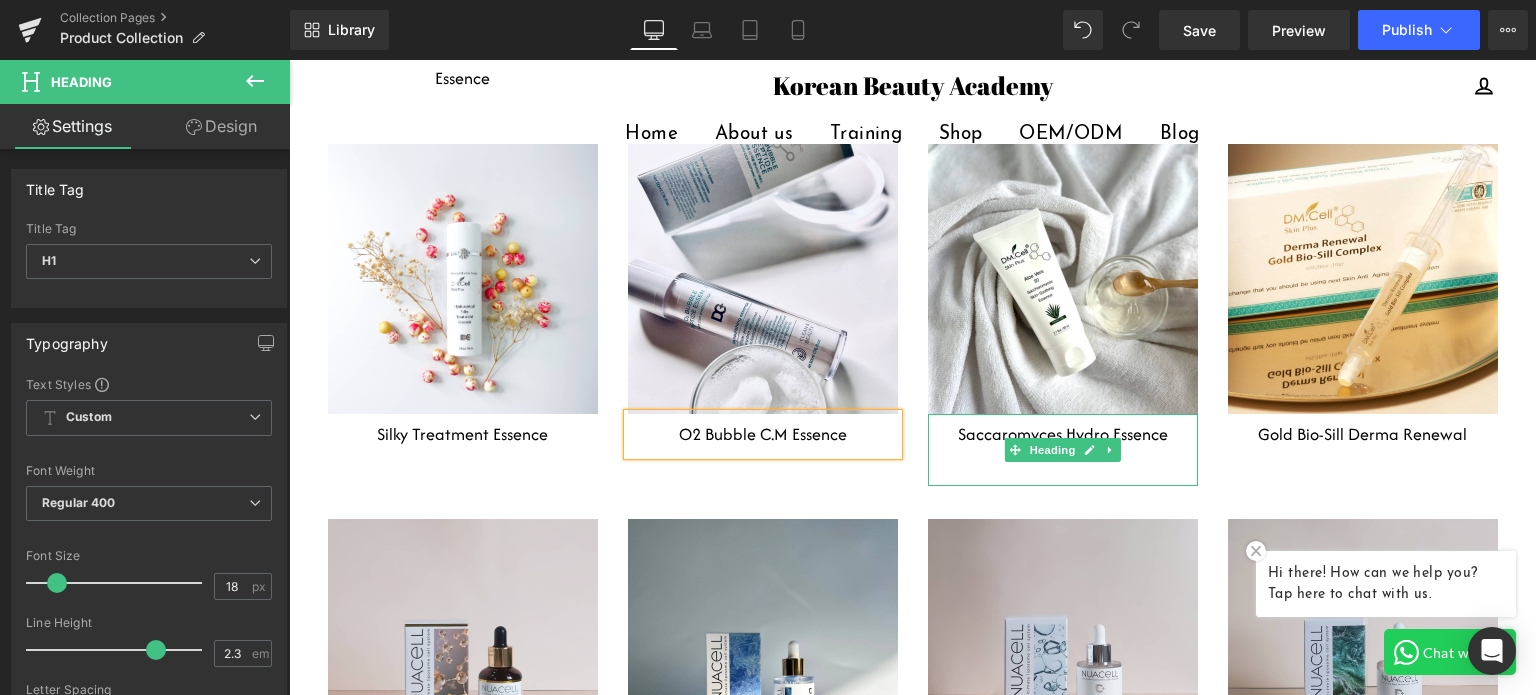 click at bounding box center [1063, 470] 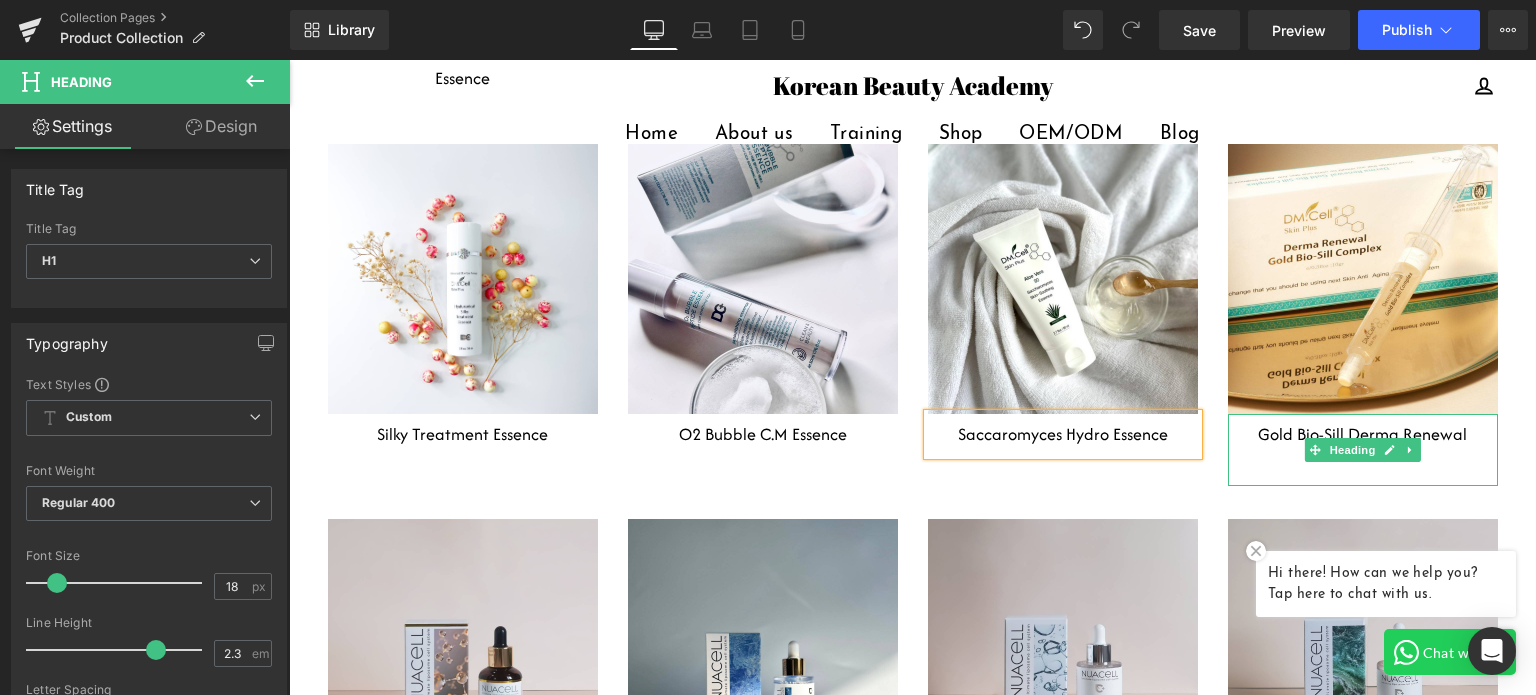 click at bounding box center [1363, 470] 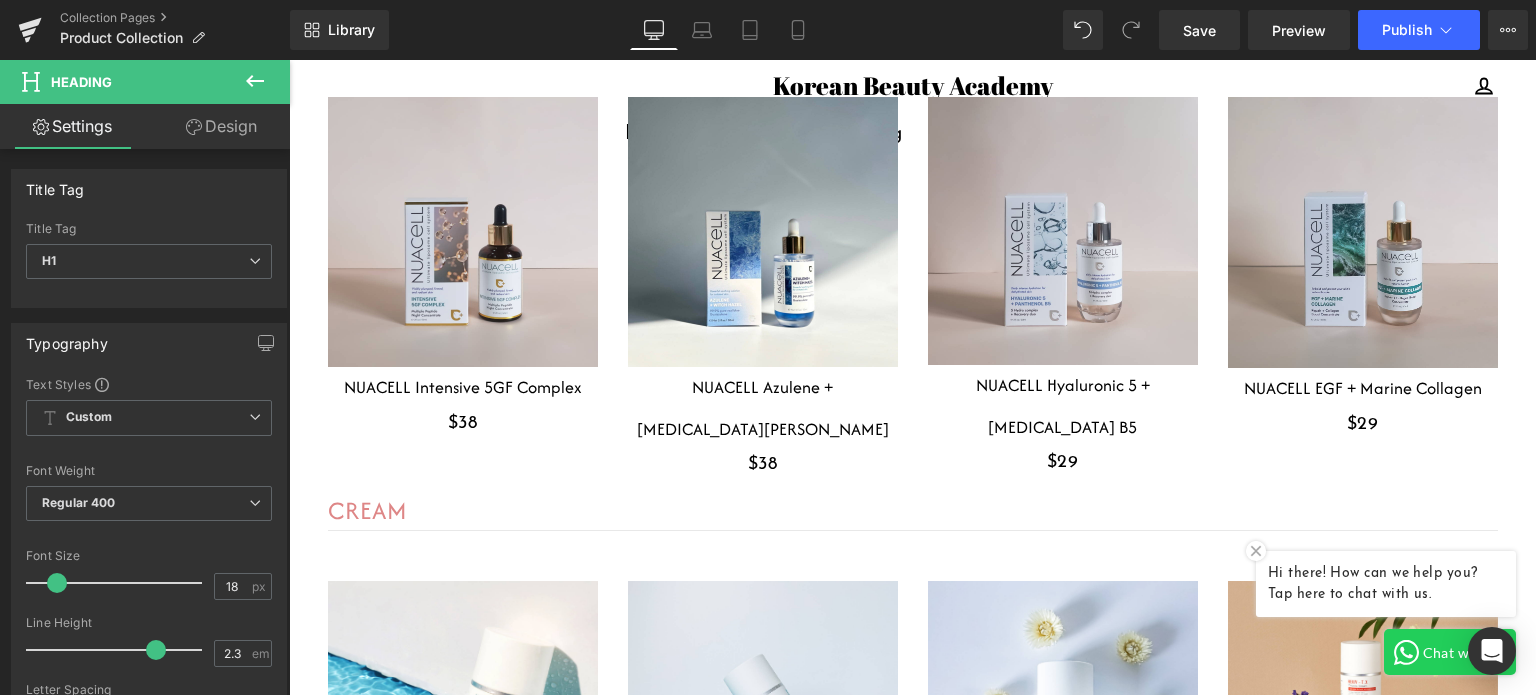 scroll, scrollTop: 7200, scrollLeft: 0, axis: vertical 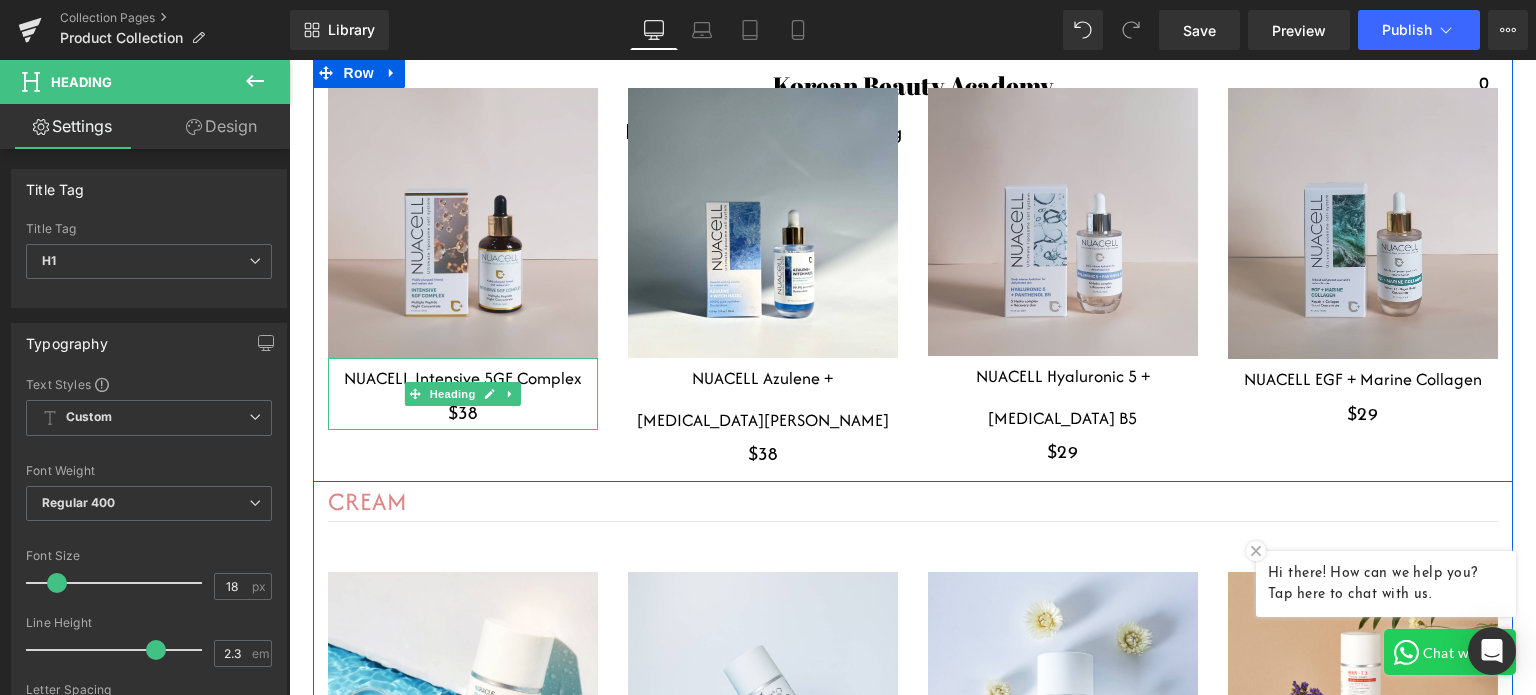 click on "$38" at bounding box center [463, 415] 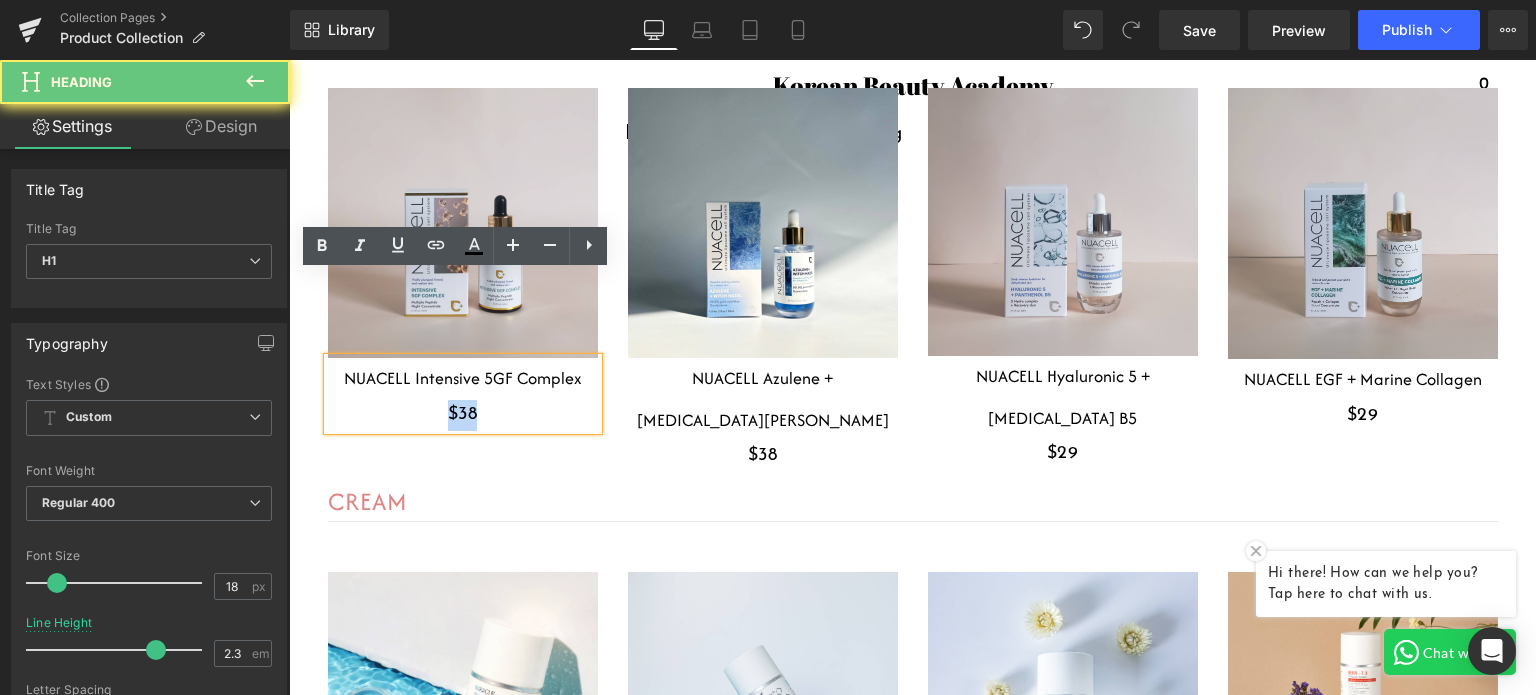 drag, startPoint x: 410, startPoint y: 328, endPoint x: 349, endPoint y: 328, distance: 61 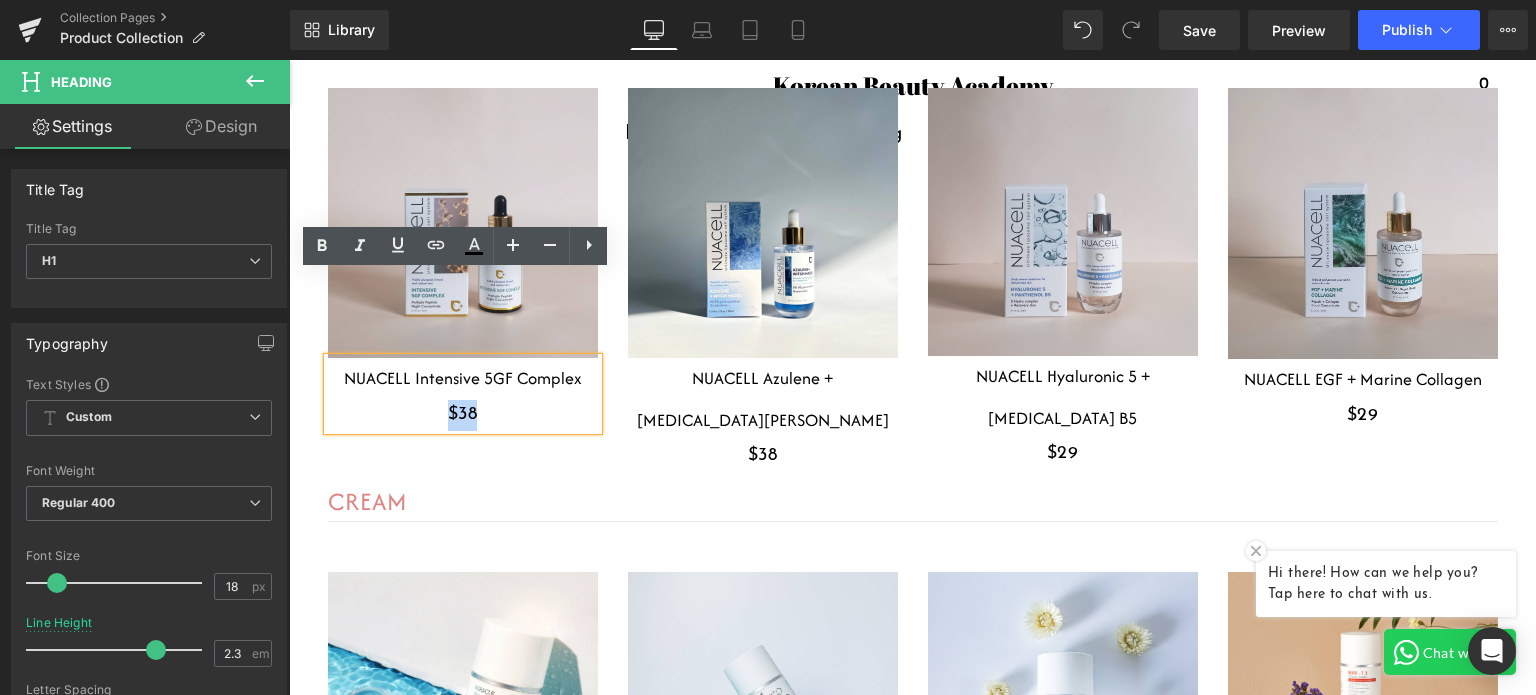 type 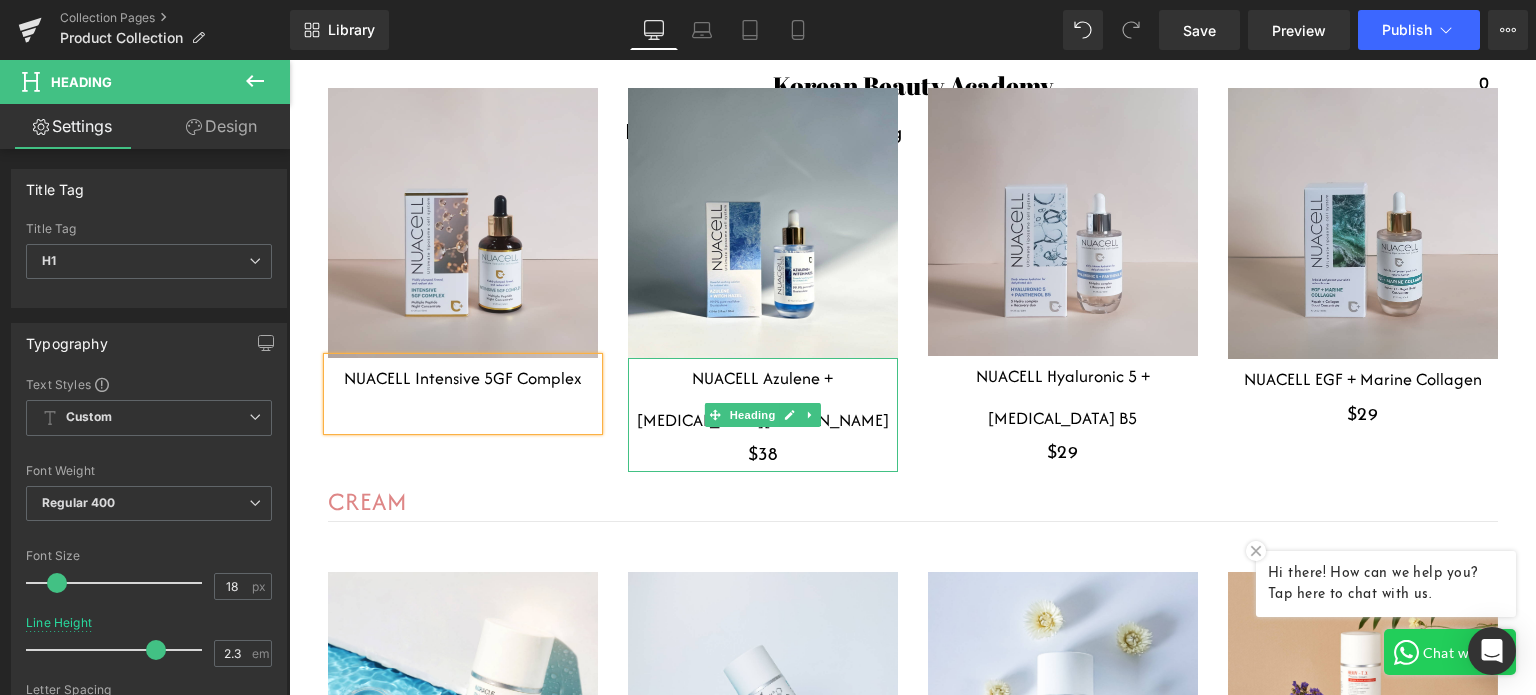 click on "$38" at bounding box center (763, 456) 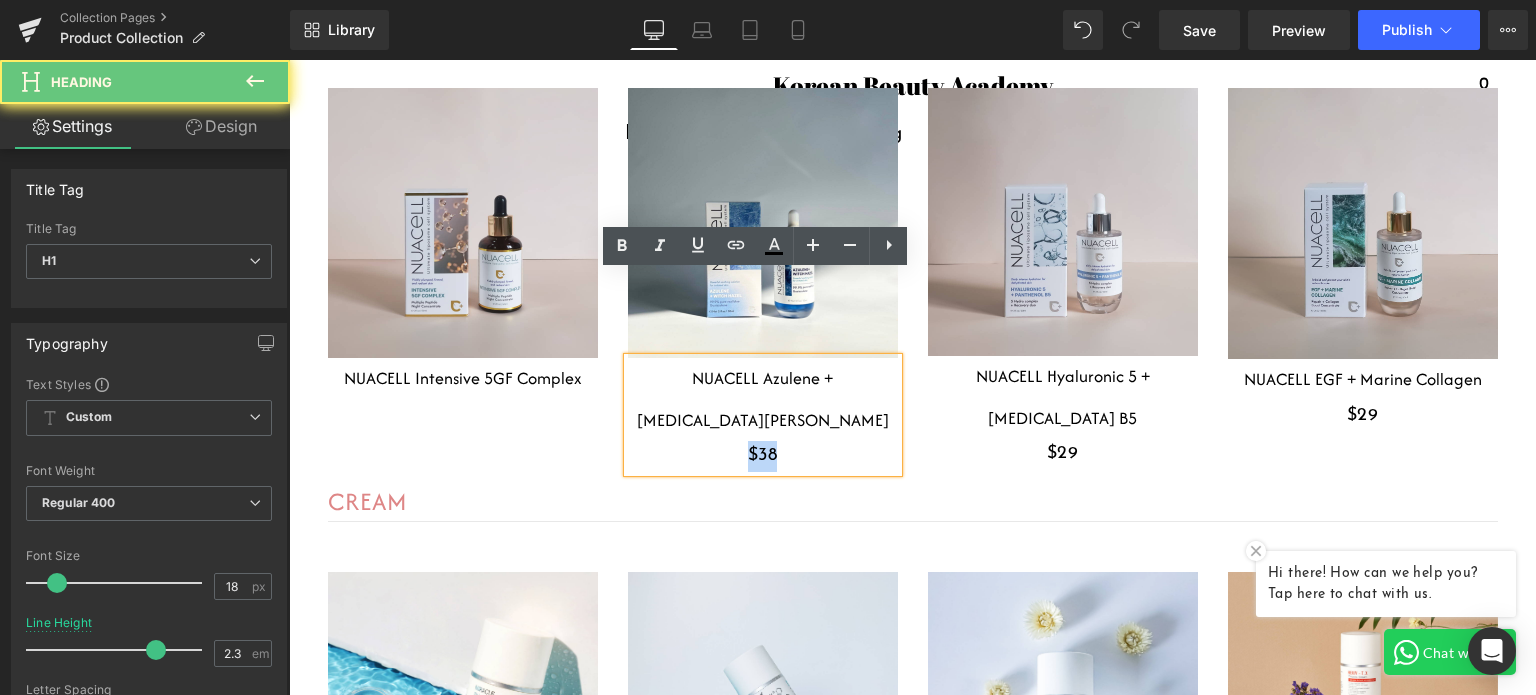 drag, startPoint x: 796, startPoint y: 326, endPoint x: 653, endPoint y: 327, distance: 143.0035 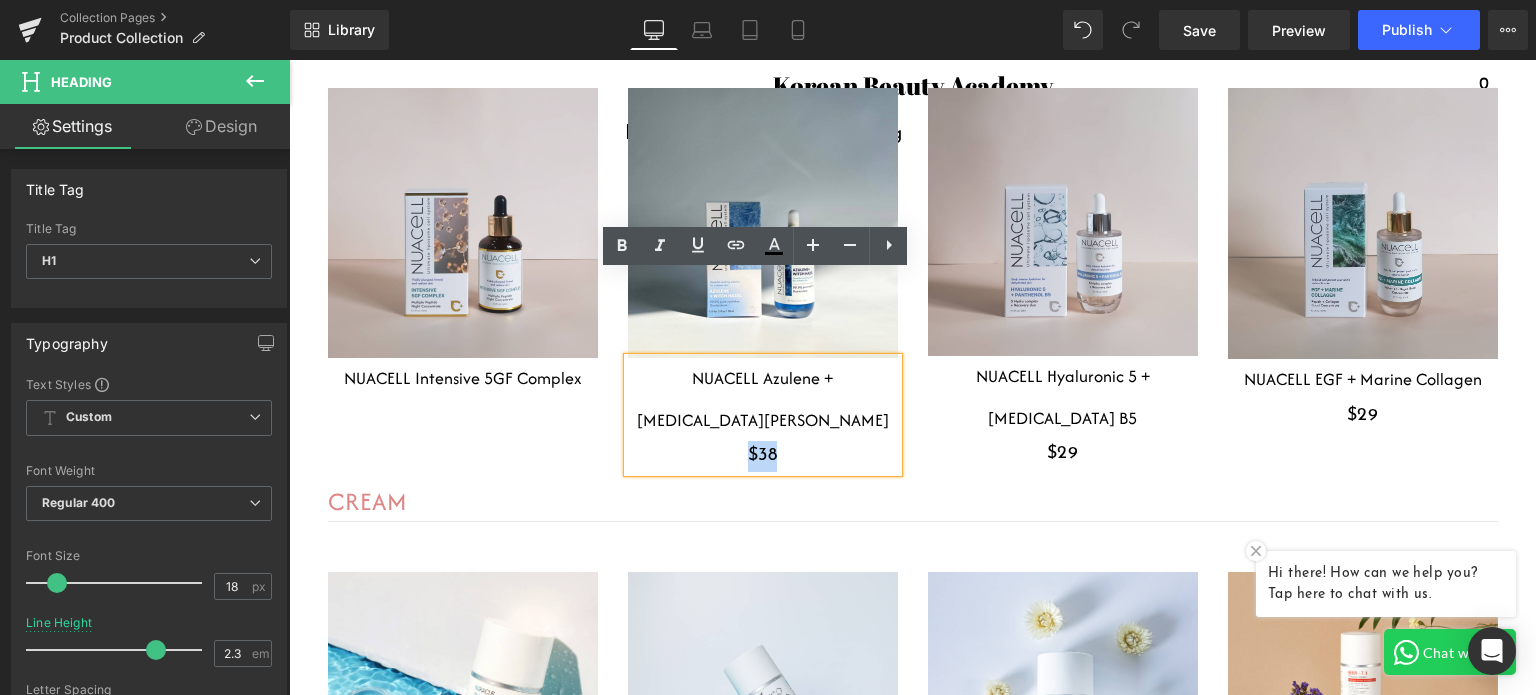 type 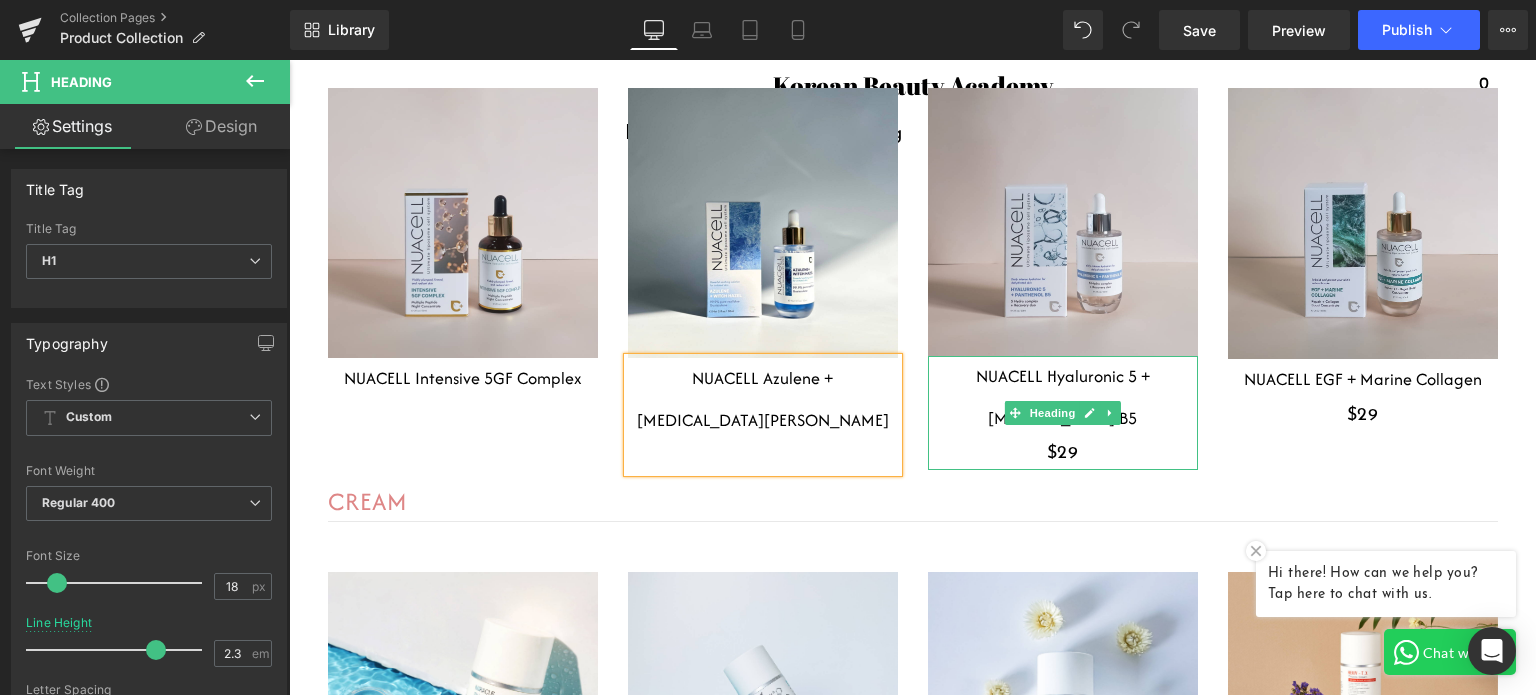 click on "$29" at bounding box center [1063, 454] 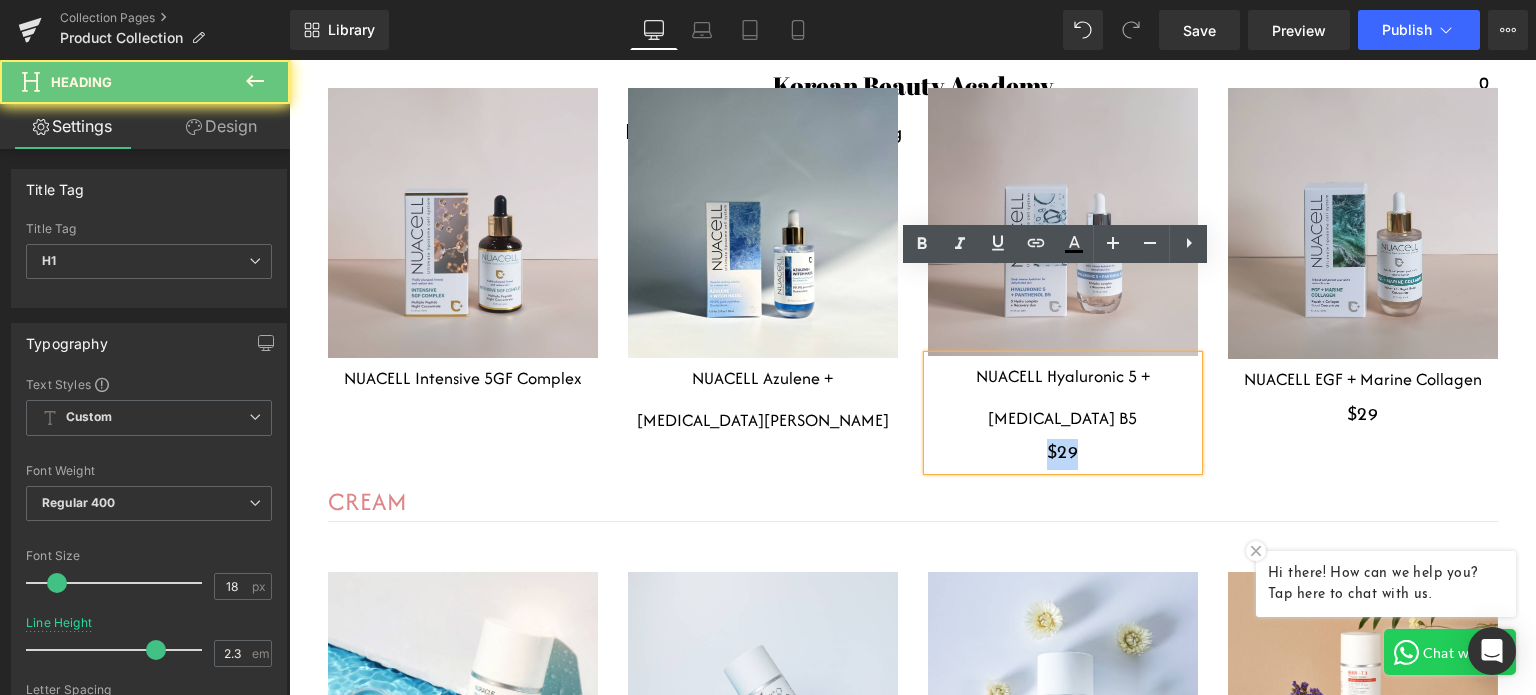drag, startPoint x: 1086, startPoint y: 327, endPoint x: 946, endPoint y: 329, distance: 140.01428 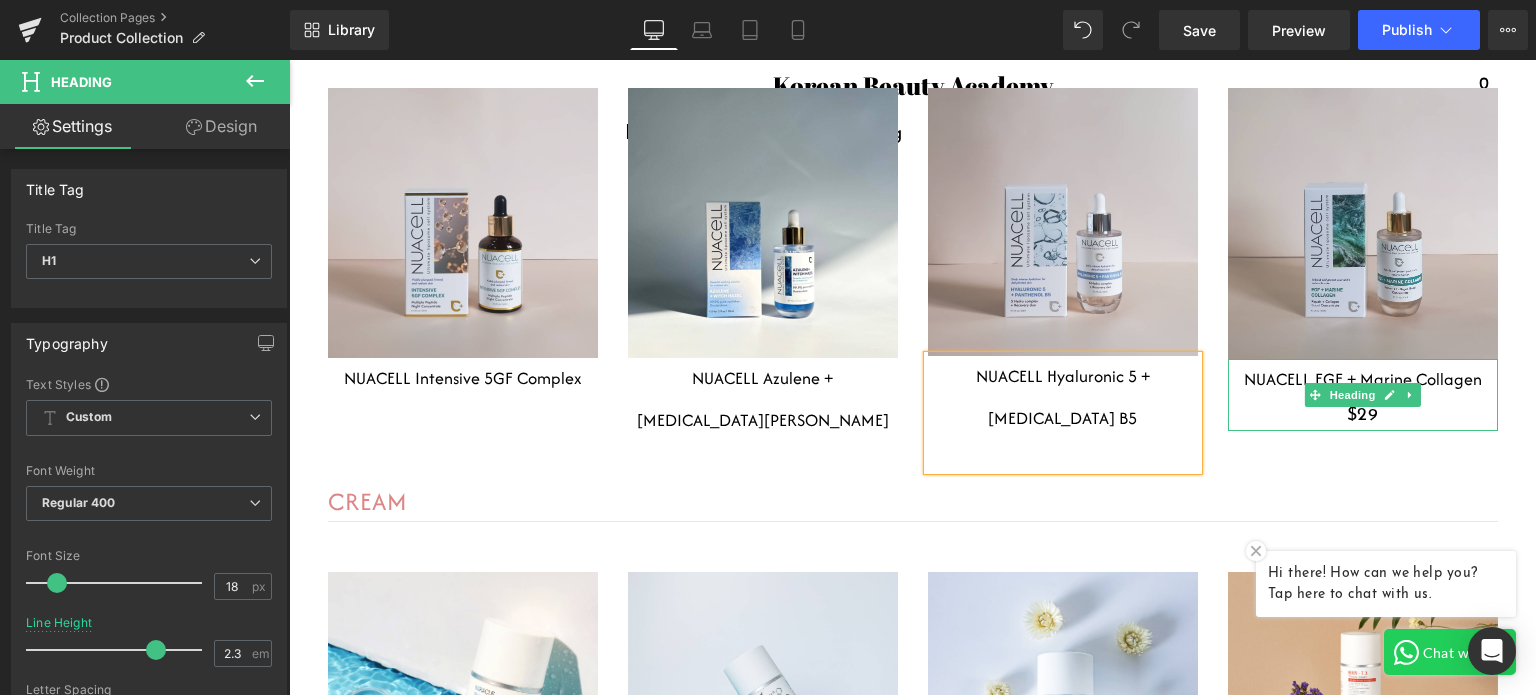 click on "$29" at bounding box center (1363, 416) 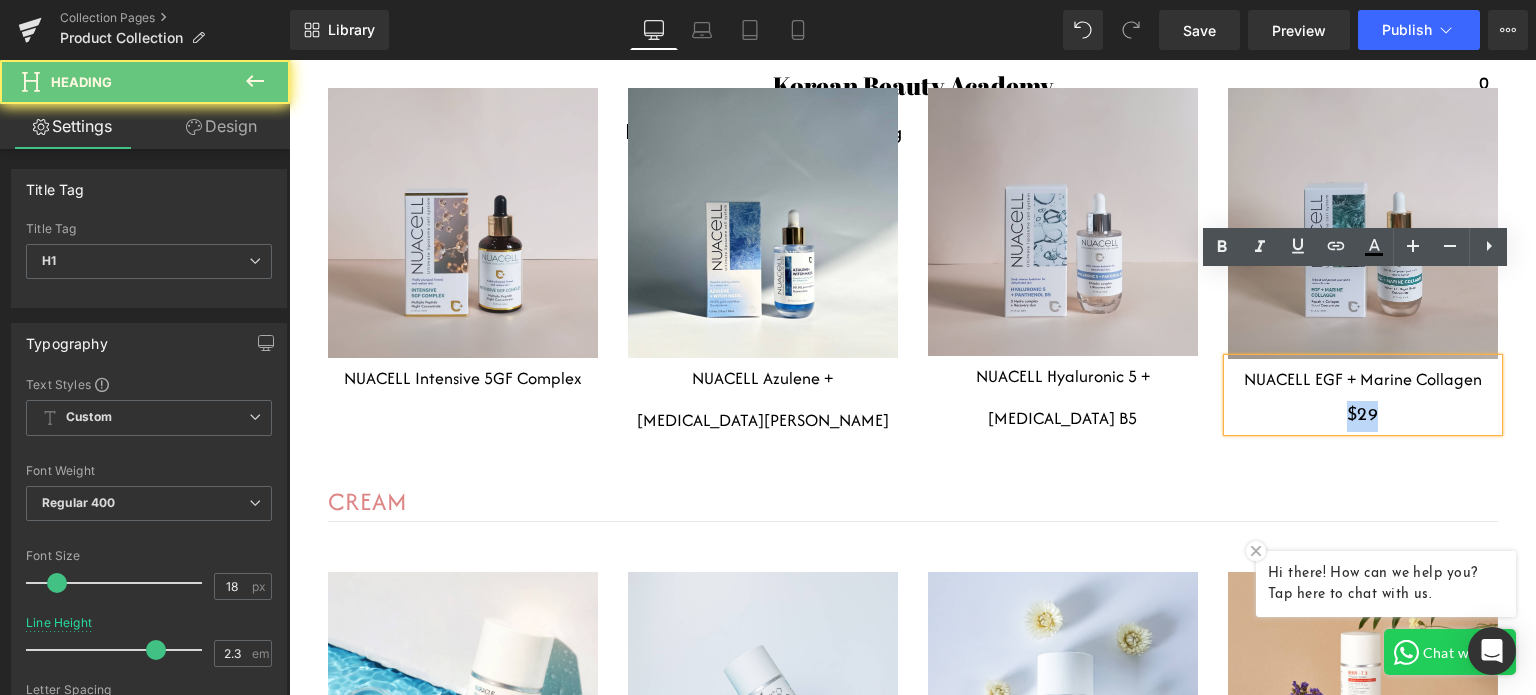 drag, startPoint x: 1386, startPoint y: 329, endPoint x: 1257, endPoint y: 339, distance: 129.38702 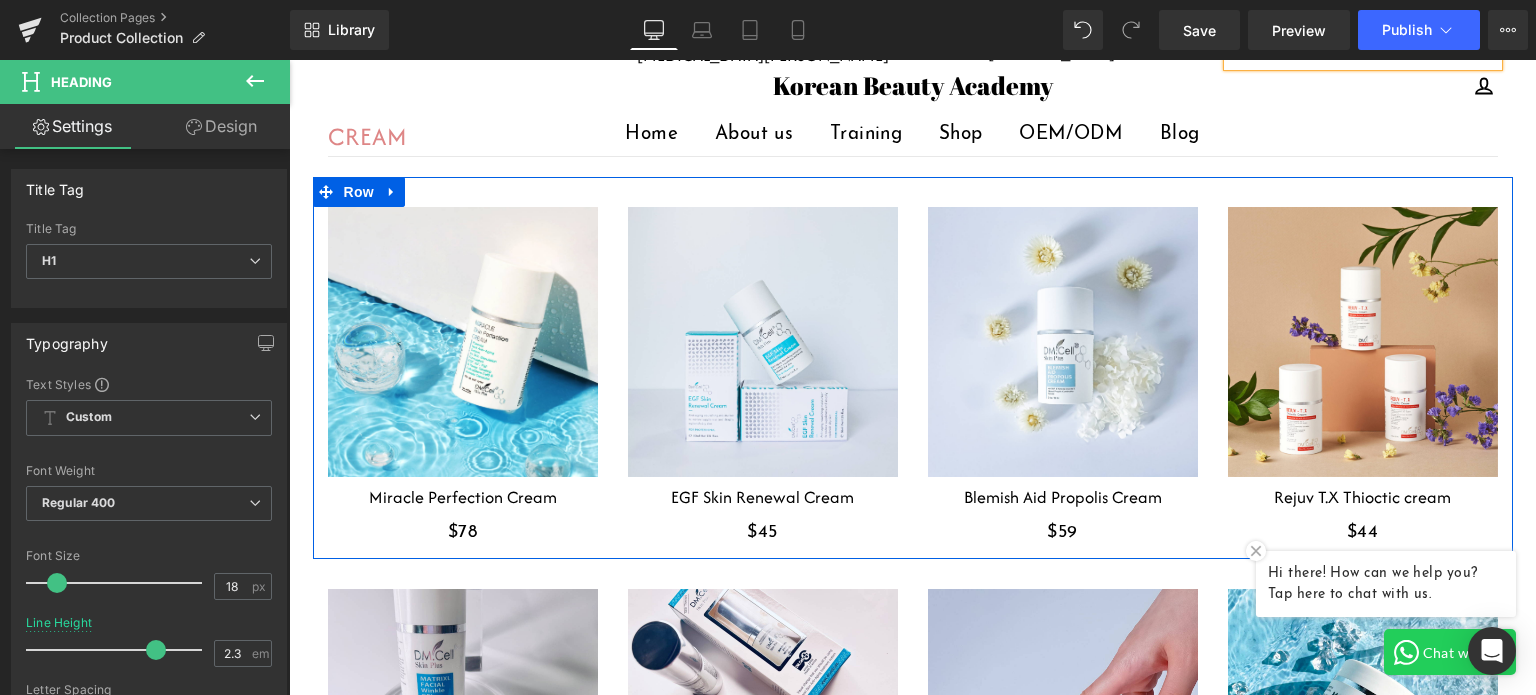 scroll, scrollTop: 7600, scrollLeft: 0, axis: vertical 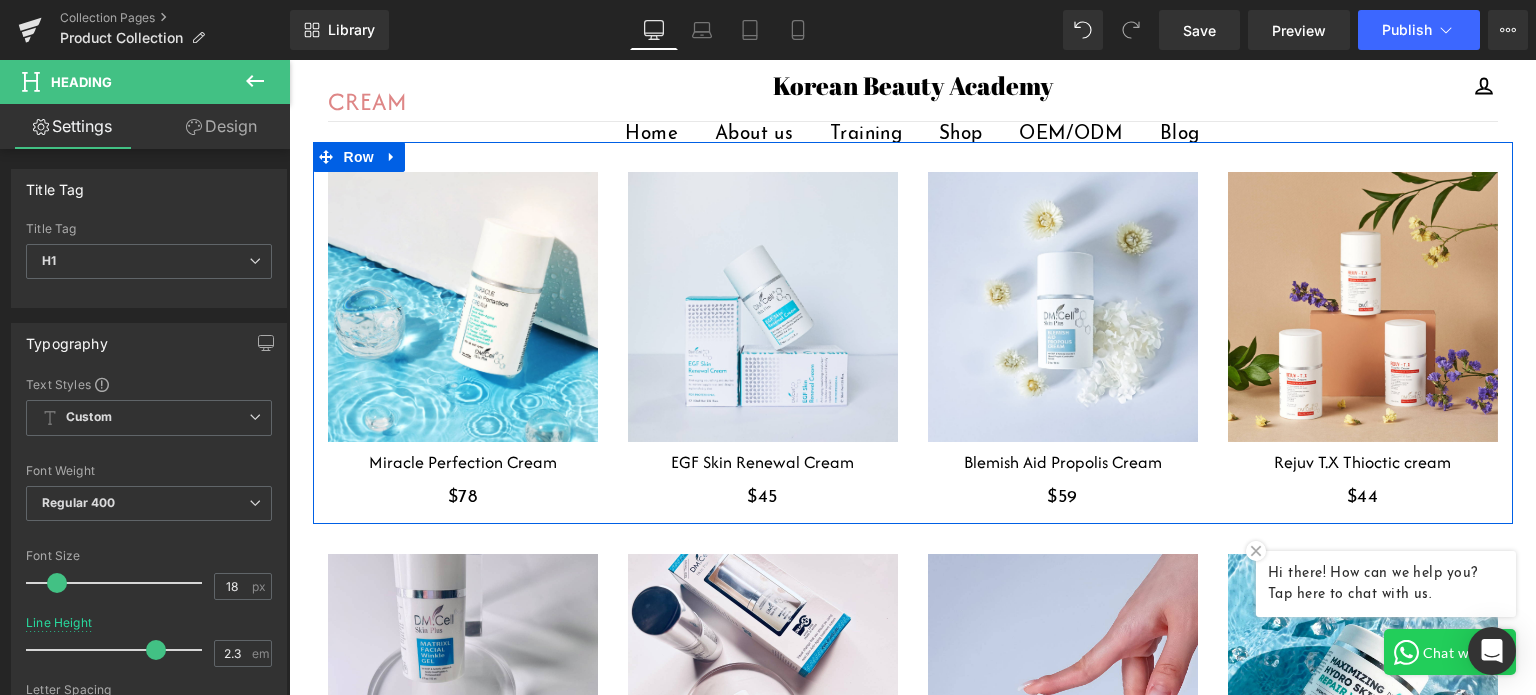 click on "$78" at bounding box center (463, 498) 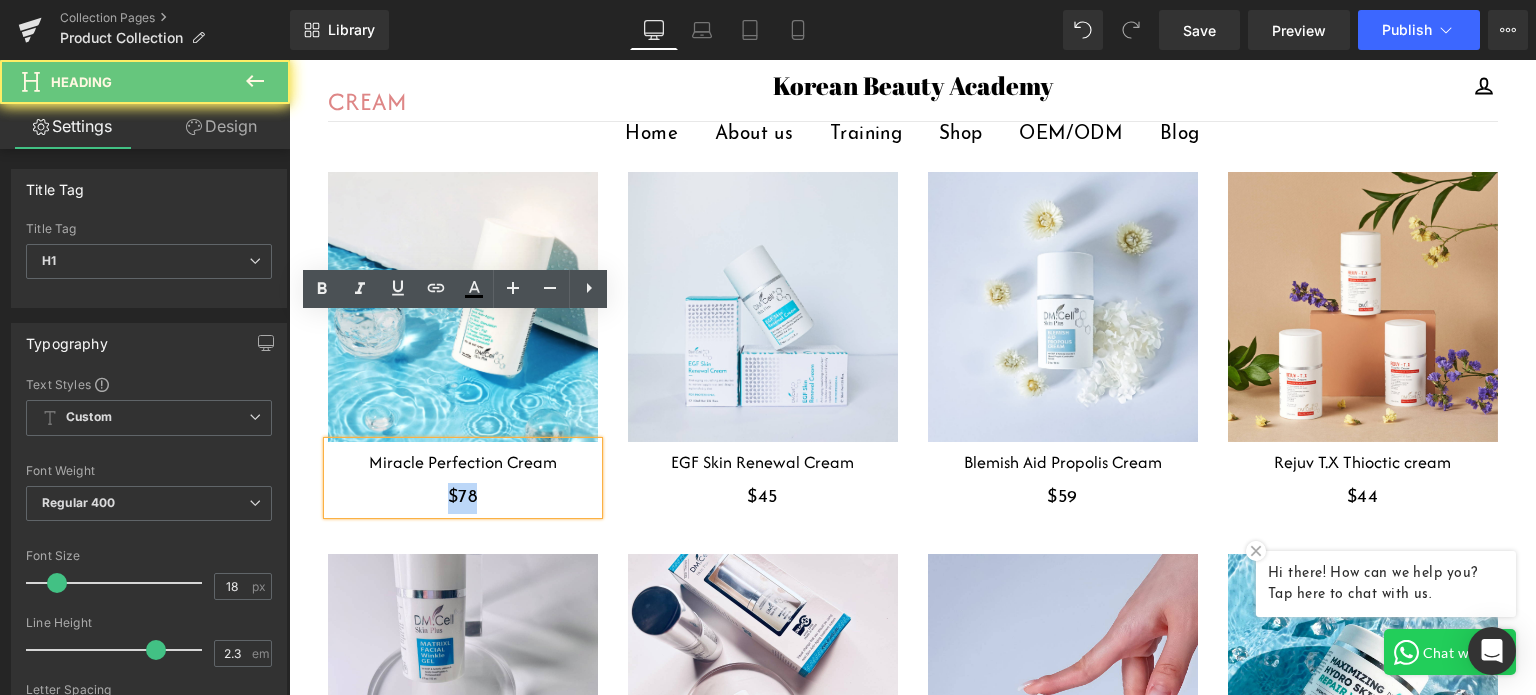 drag, startPoint x: 492, startPoint y: 374, endPoint x: 352, endPoint y: 374, distance: 140 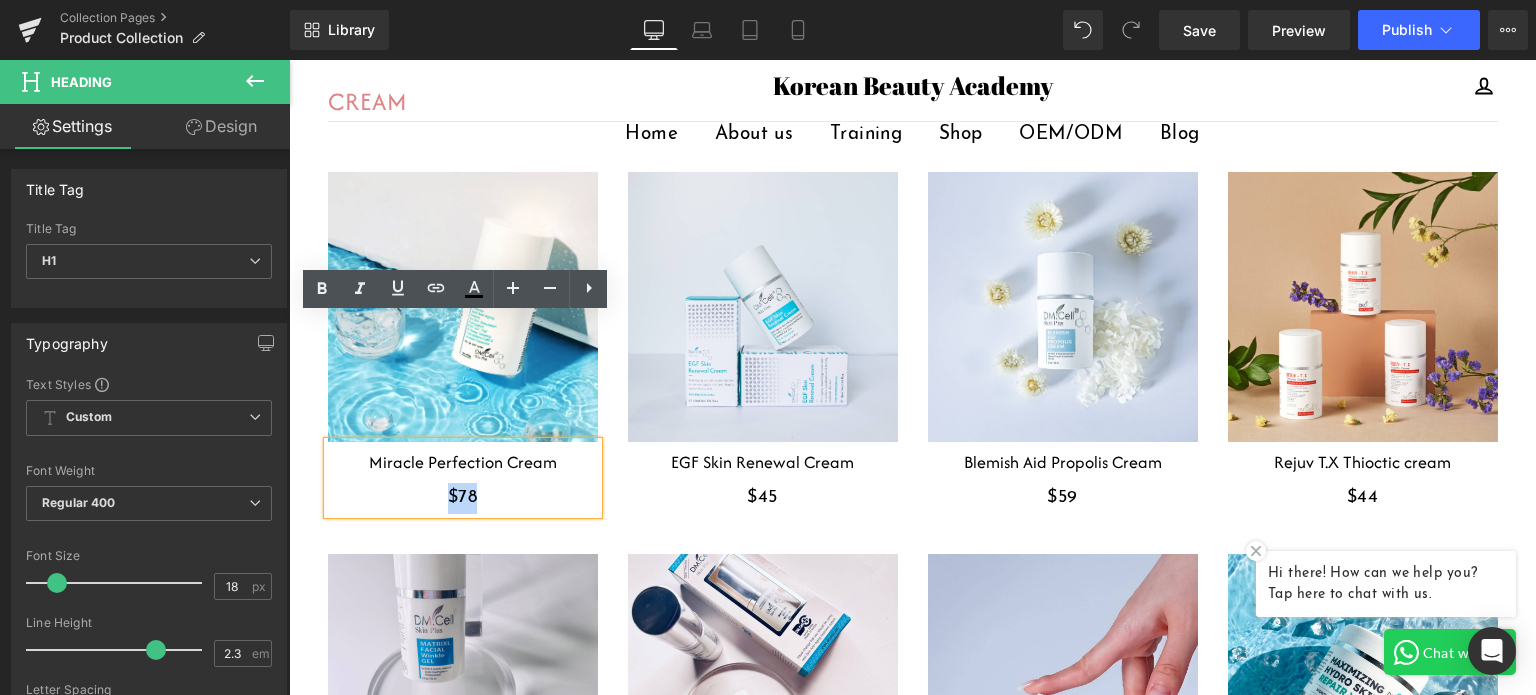 type 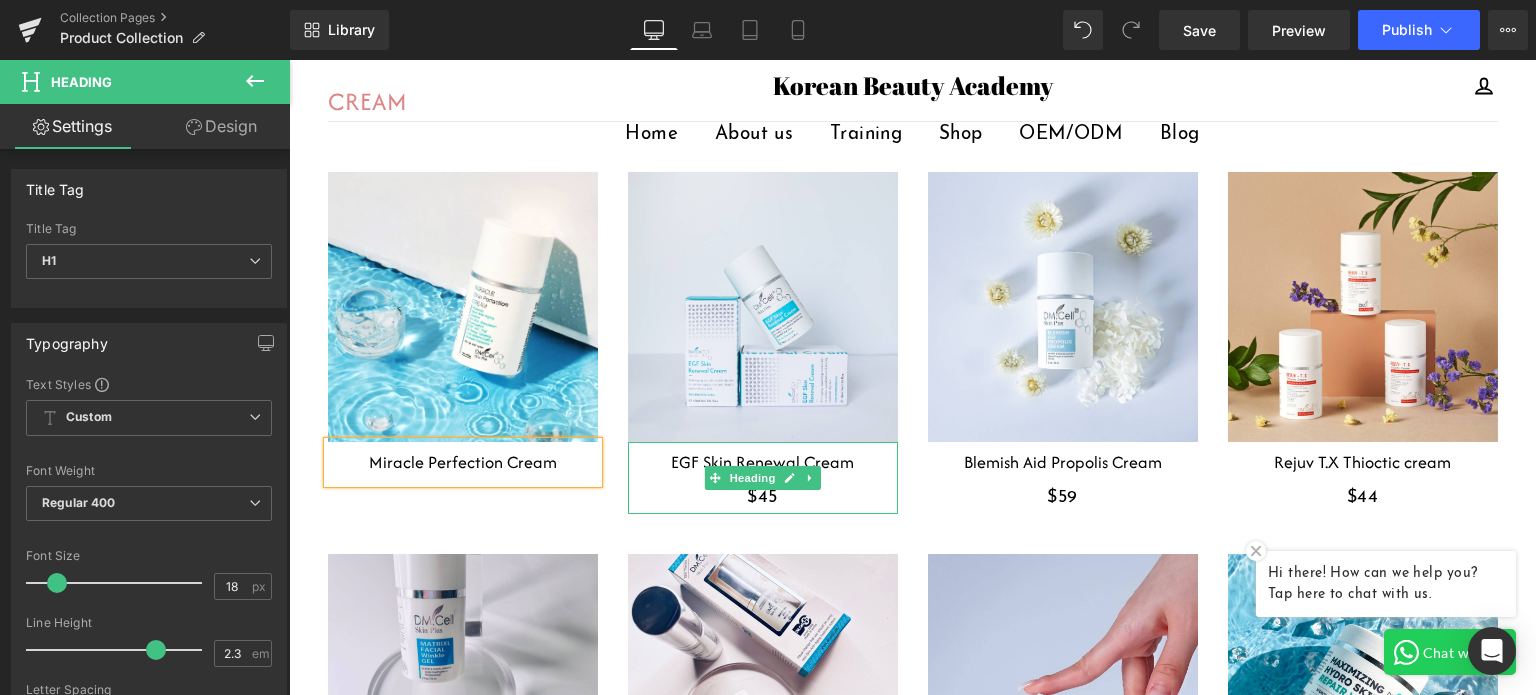 click on "$45" at bounding box center [763, 498] 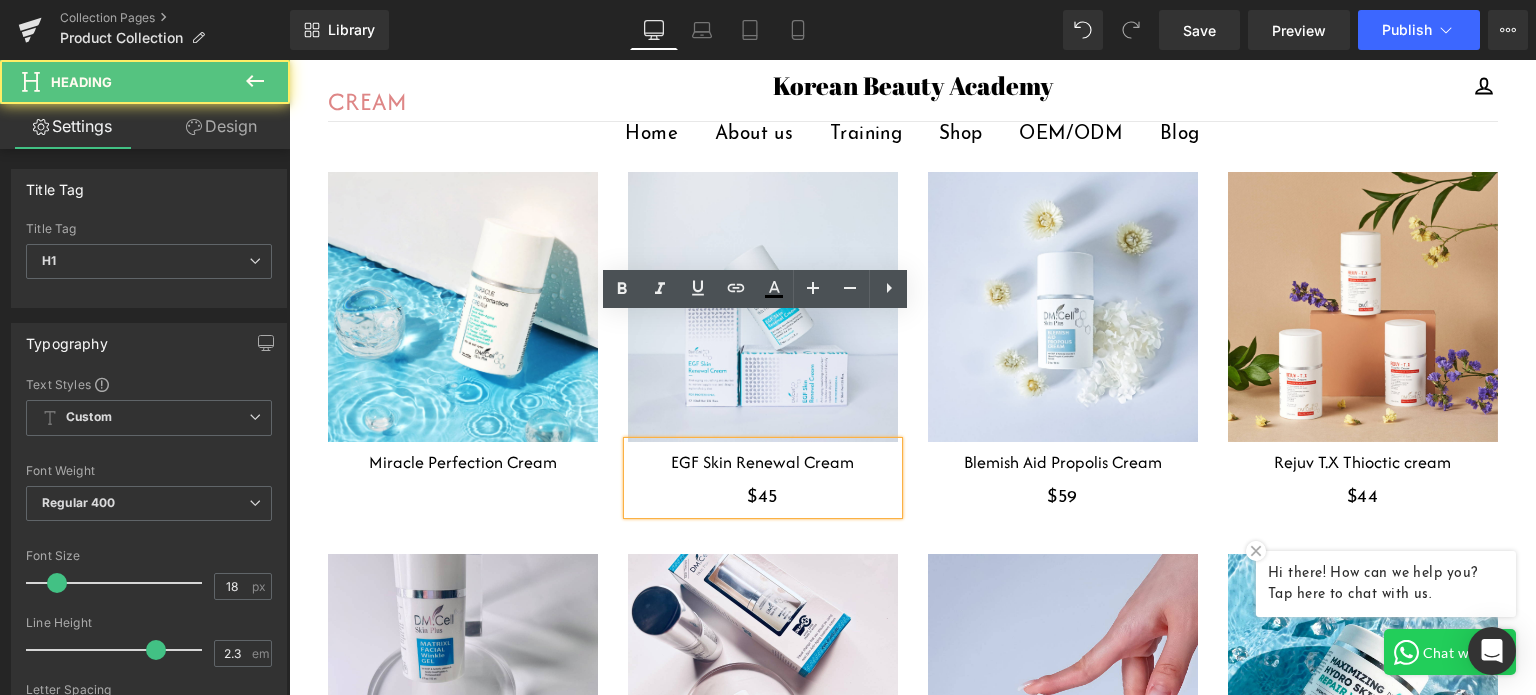 click on "$45" at bounding box center (763, 498) 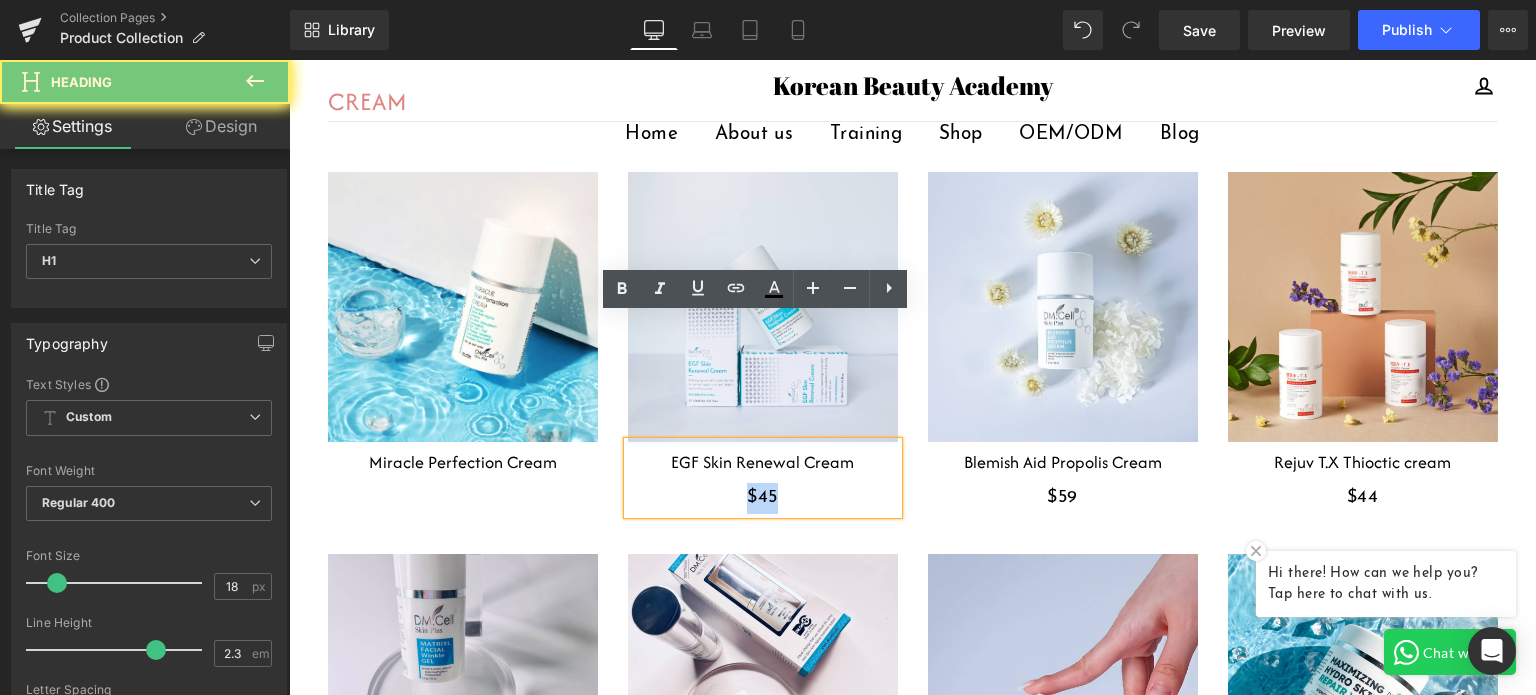drag, startPoint x: 798, startPoint y: 368, endPoint x: 584, endPoint y: 368, distance: 214 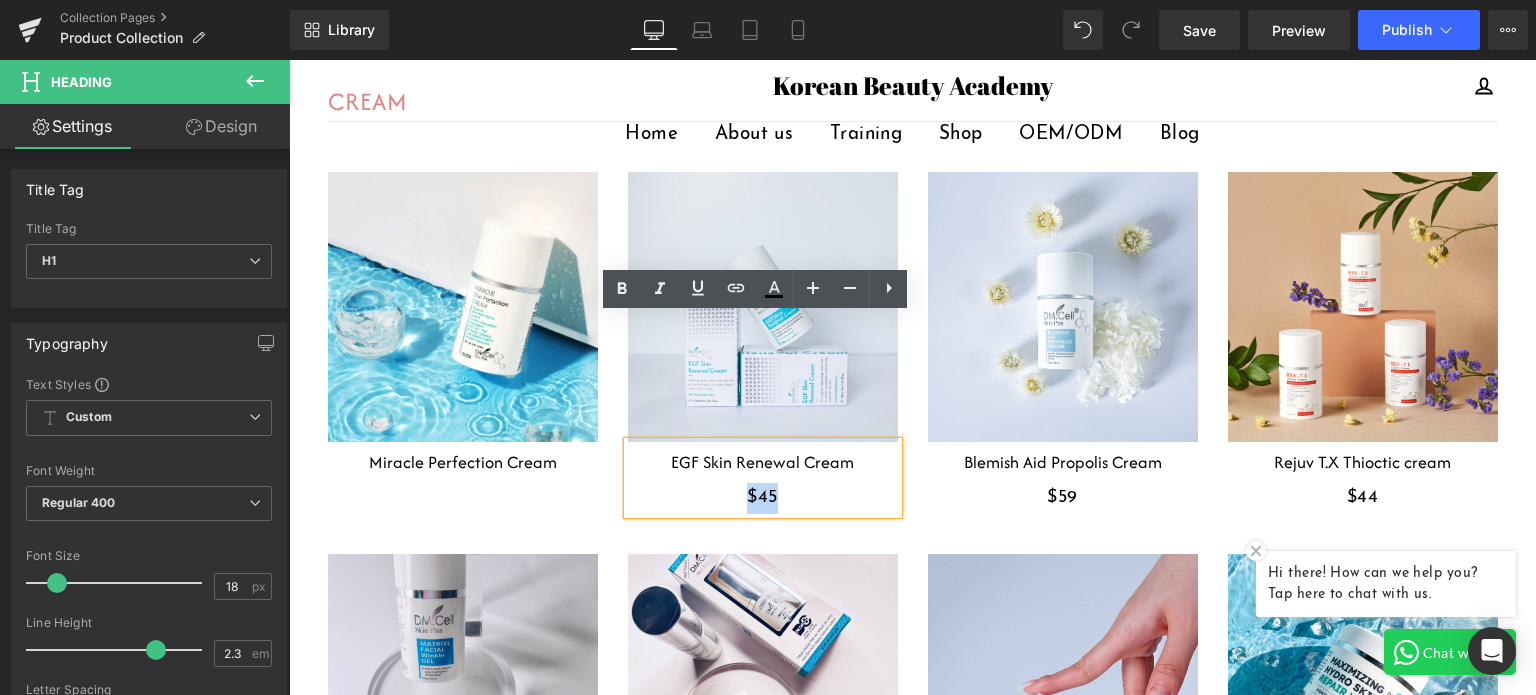 type 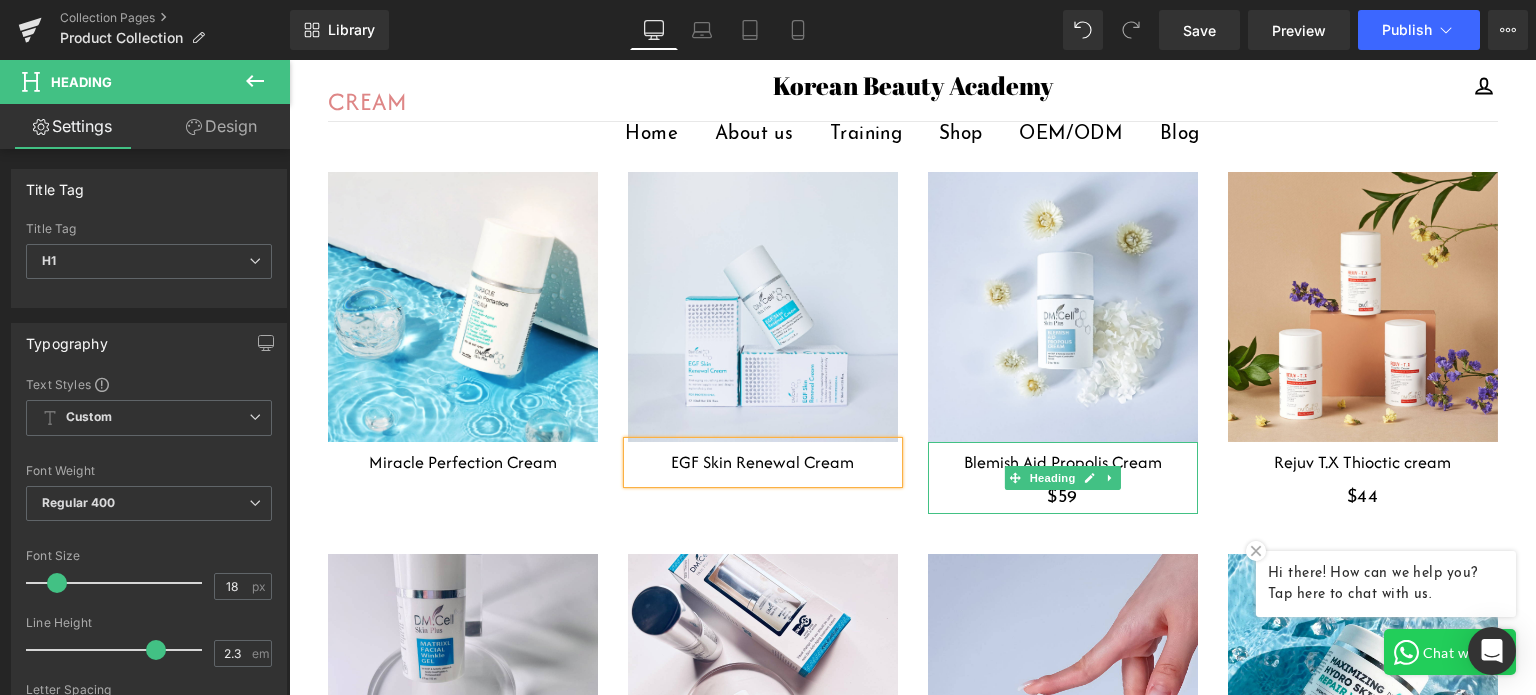 drag, startPoint x: 1040, startPoint y: 372, endPoint x: 1093, endPoint y: 372, distance: 53 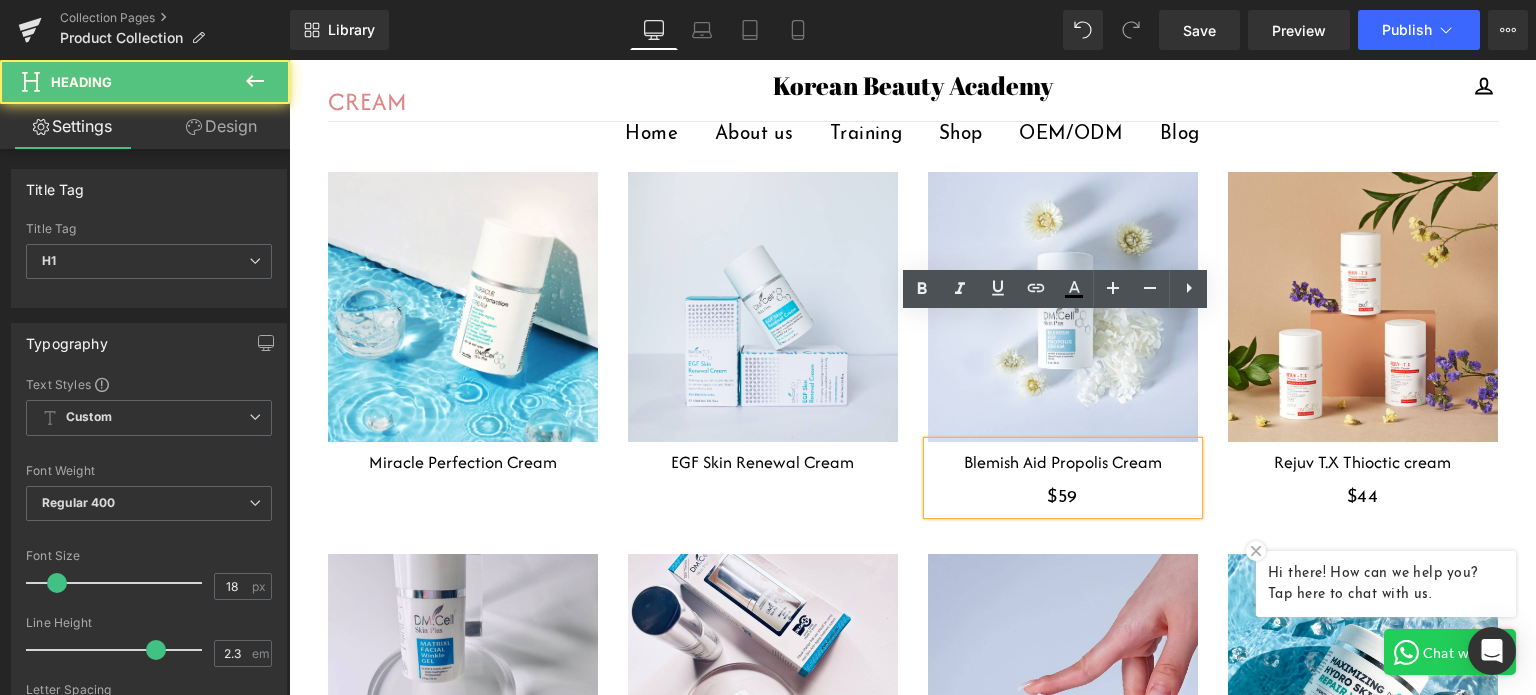 click on "$59" at bounding box center [1063, 498] 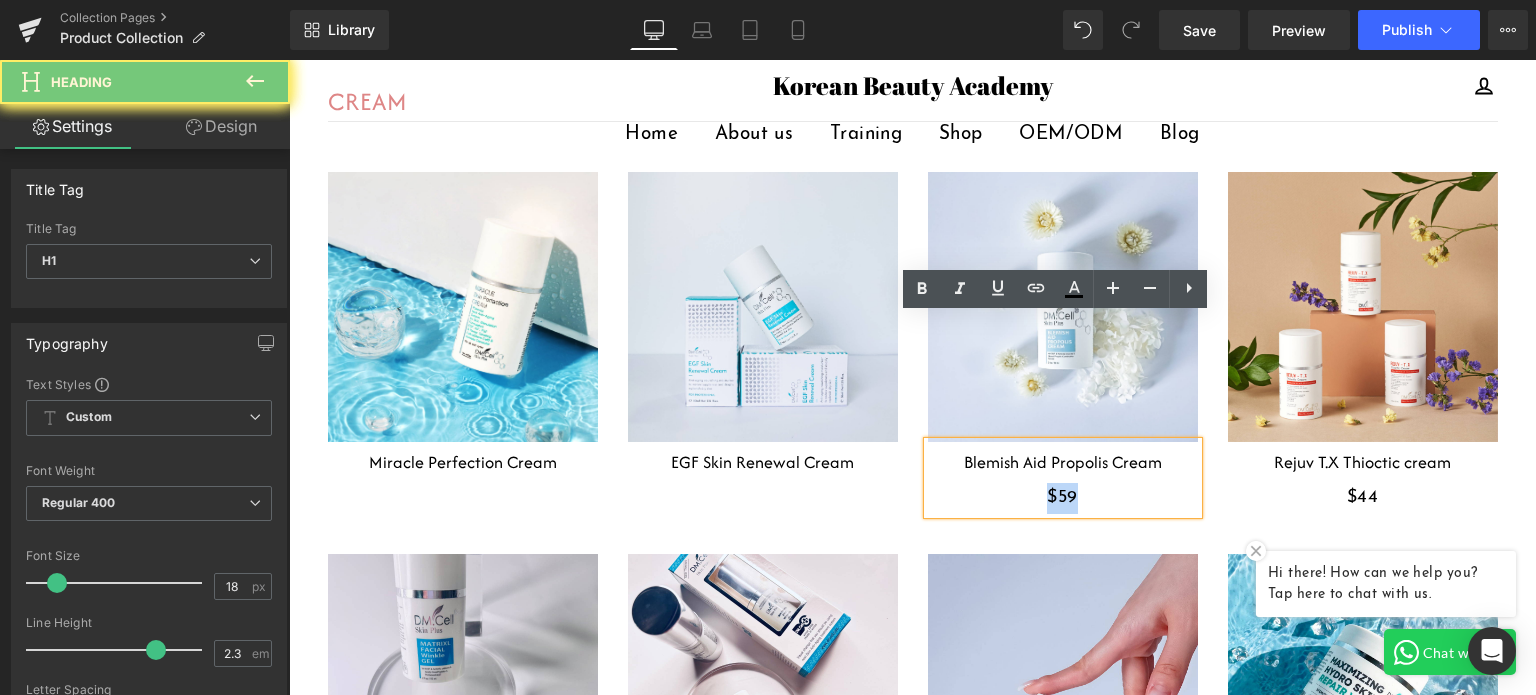 drag, startPoint x: 1112, startPoint y: 372, endPoint x: 936, endPoint y: 372, distance: 176 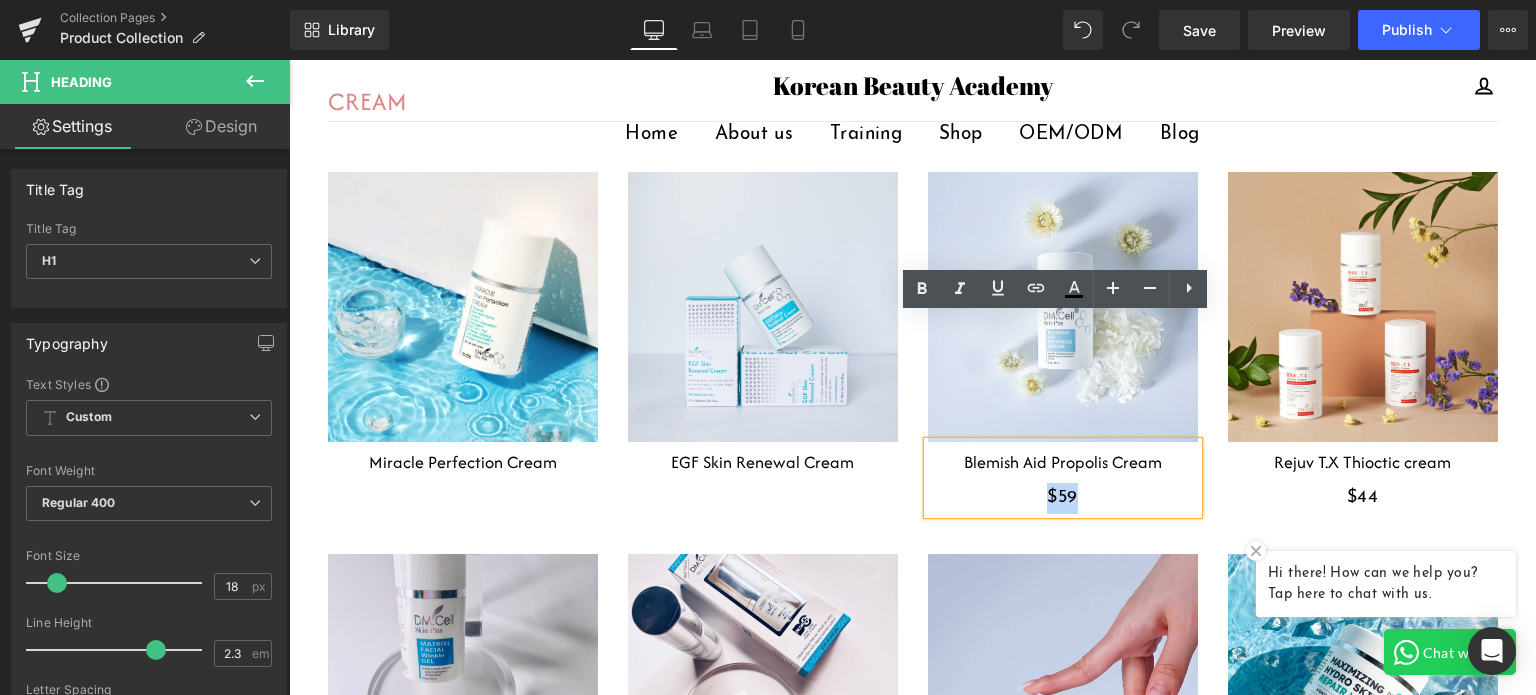 type 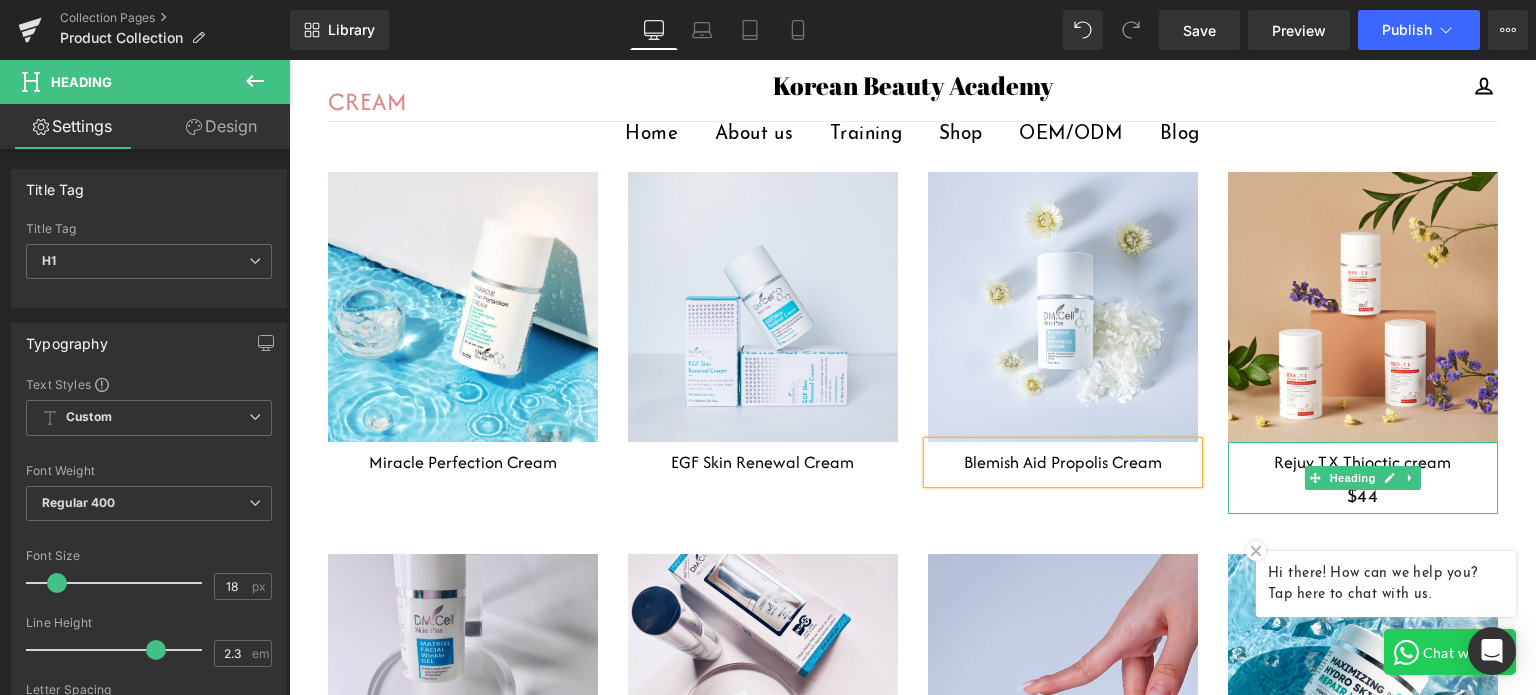drag, startPoint x: 1313, startPoint y: 379, endPoint x: 1343, endPoint y: 375, distance: 30.265491 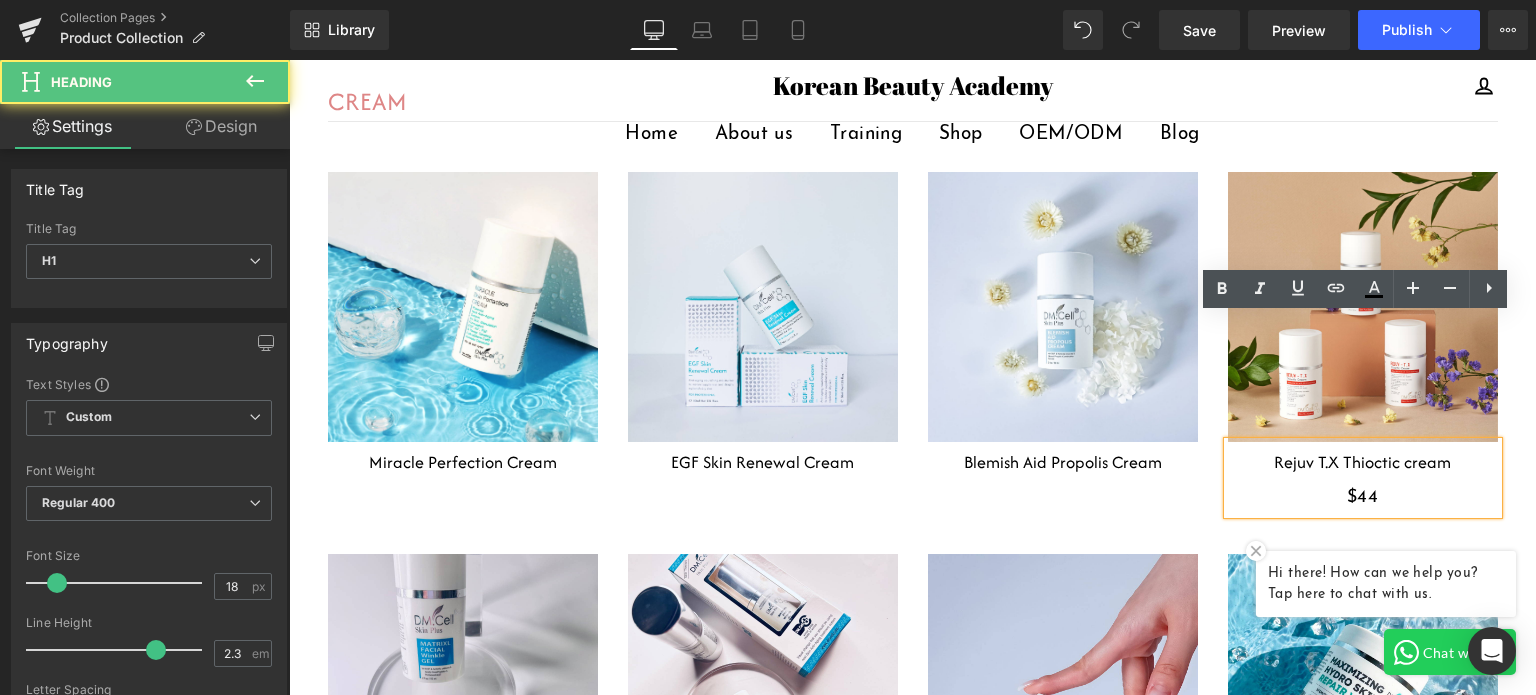 click on "$44" at bounding box center [1363, 498] 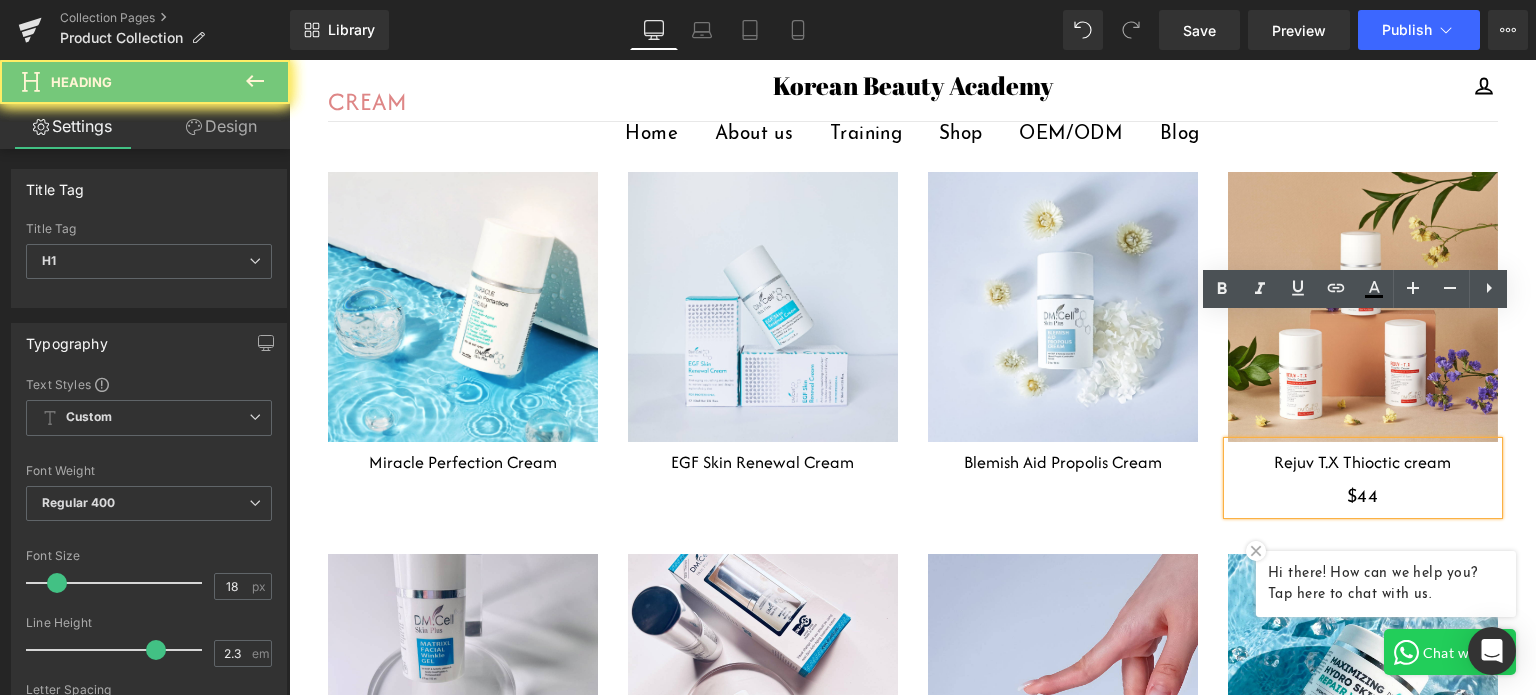 drag, startPoint x: 1408, startPoint y: 363, endPoint x: 1275, endPoint y: 388, distance: 135.32922 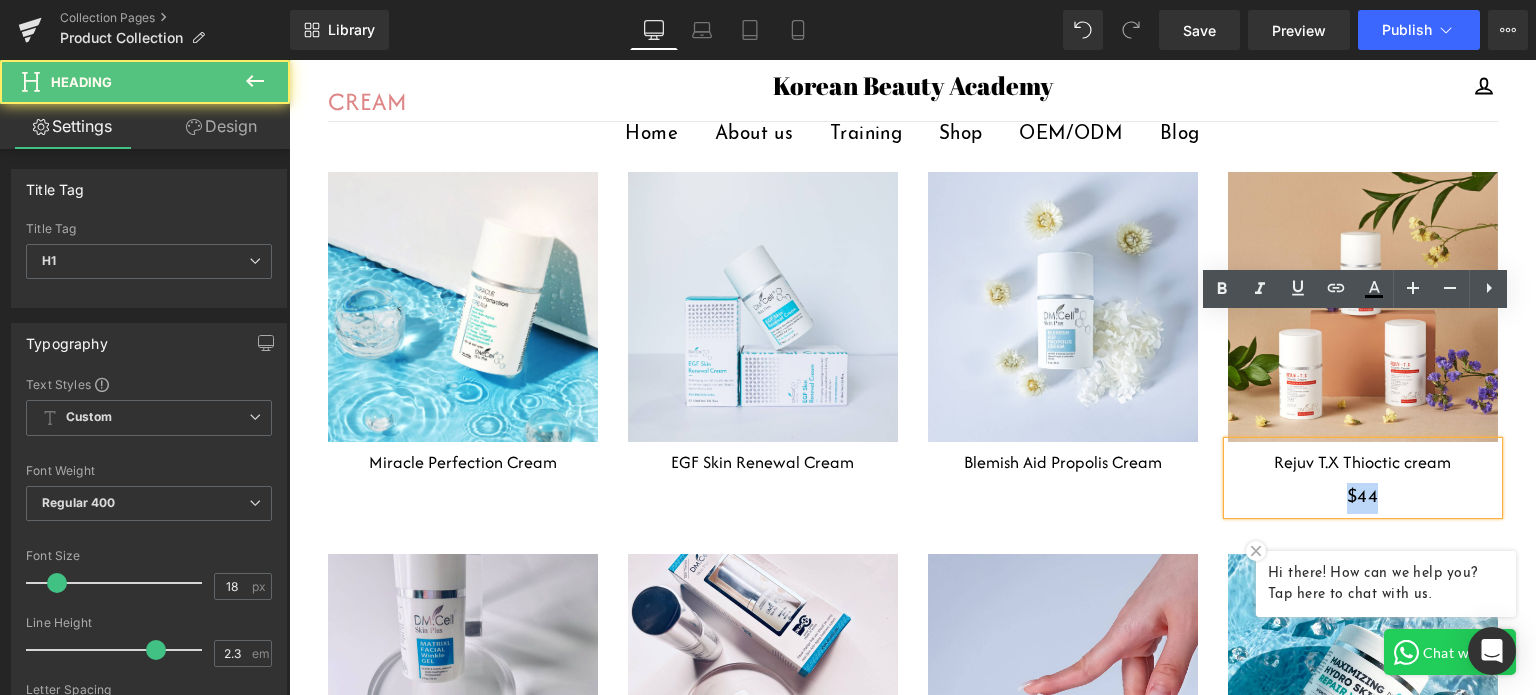 drag, startPoint x: 1377, startPoint y: 375, endPoint x: 1286, endPoint y: 375, distance: 91 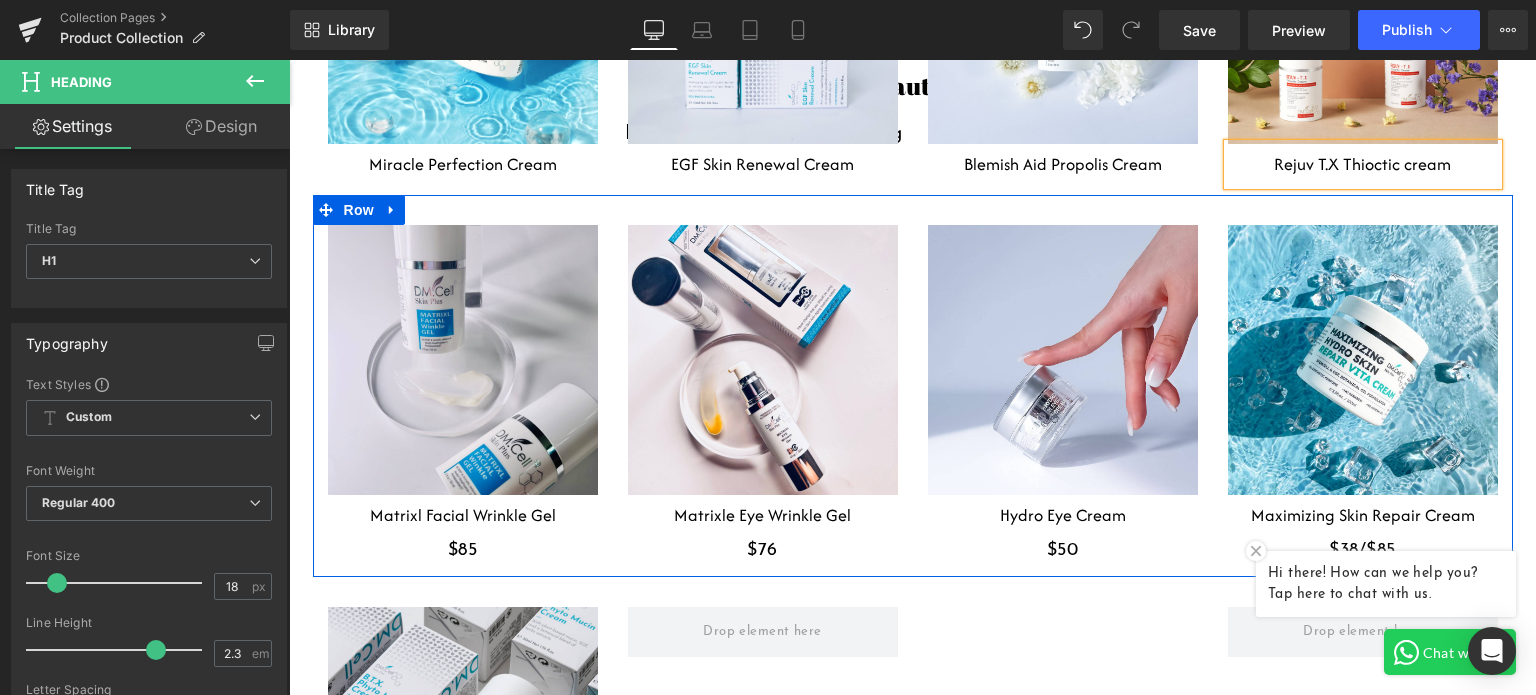 scroll, scrollTop: 7900, scrollLeft: 0, axis: vertical 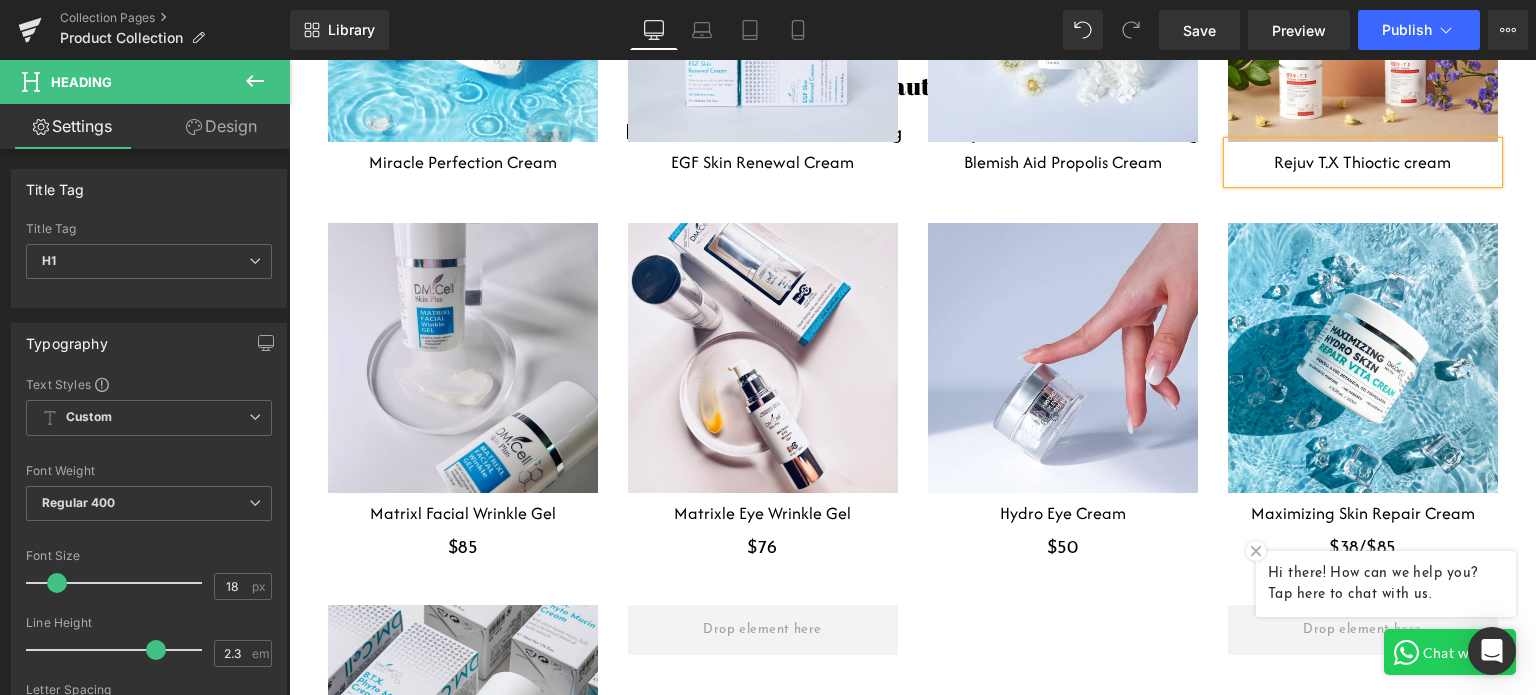 click on "$85" at bounding box center [463, 549] 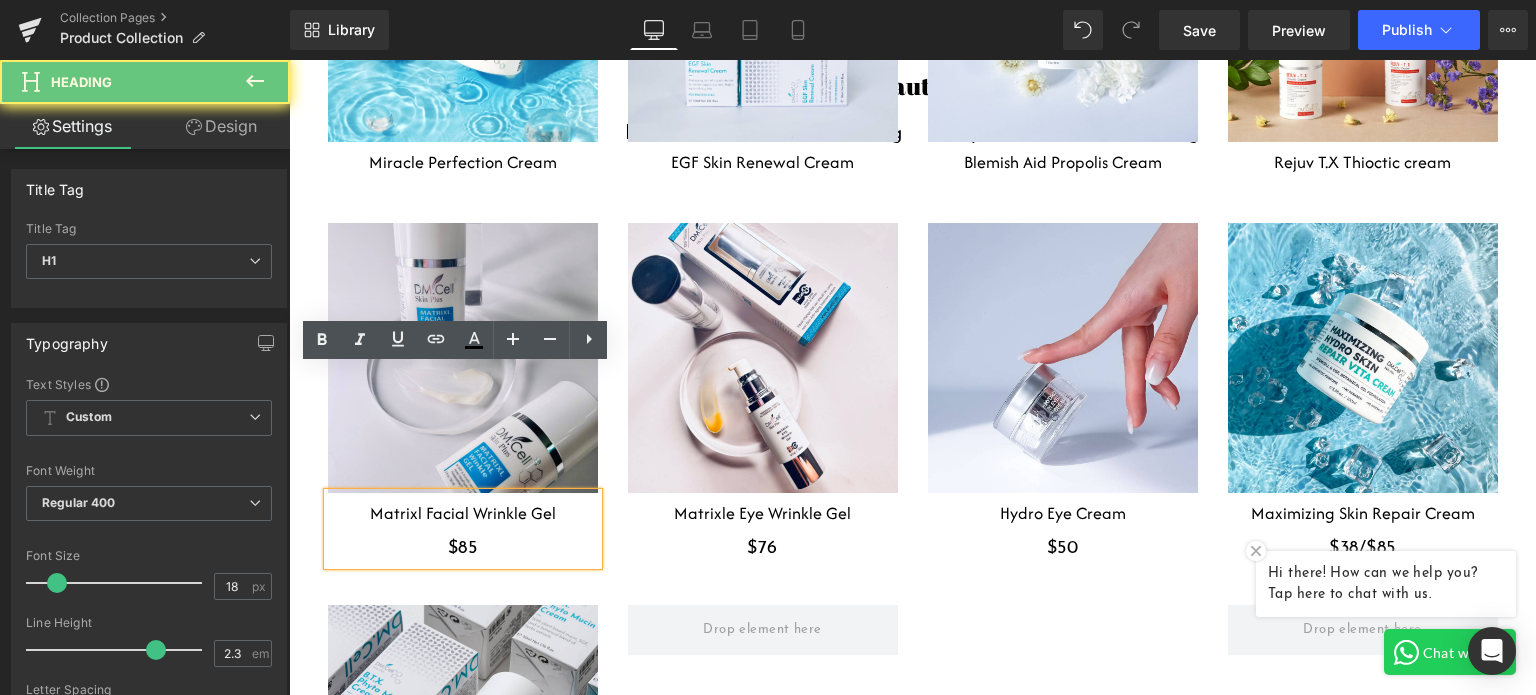 click on "$85" at bounding box center (463, 549) 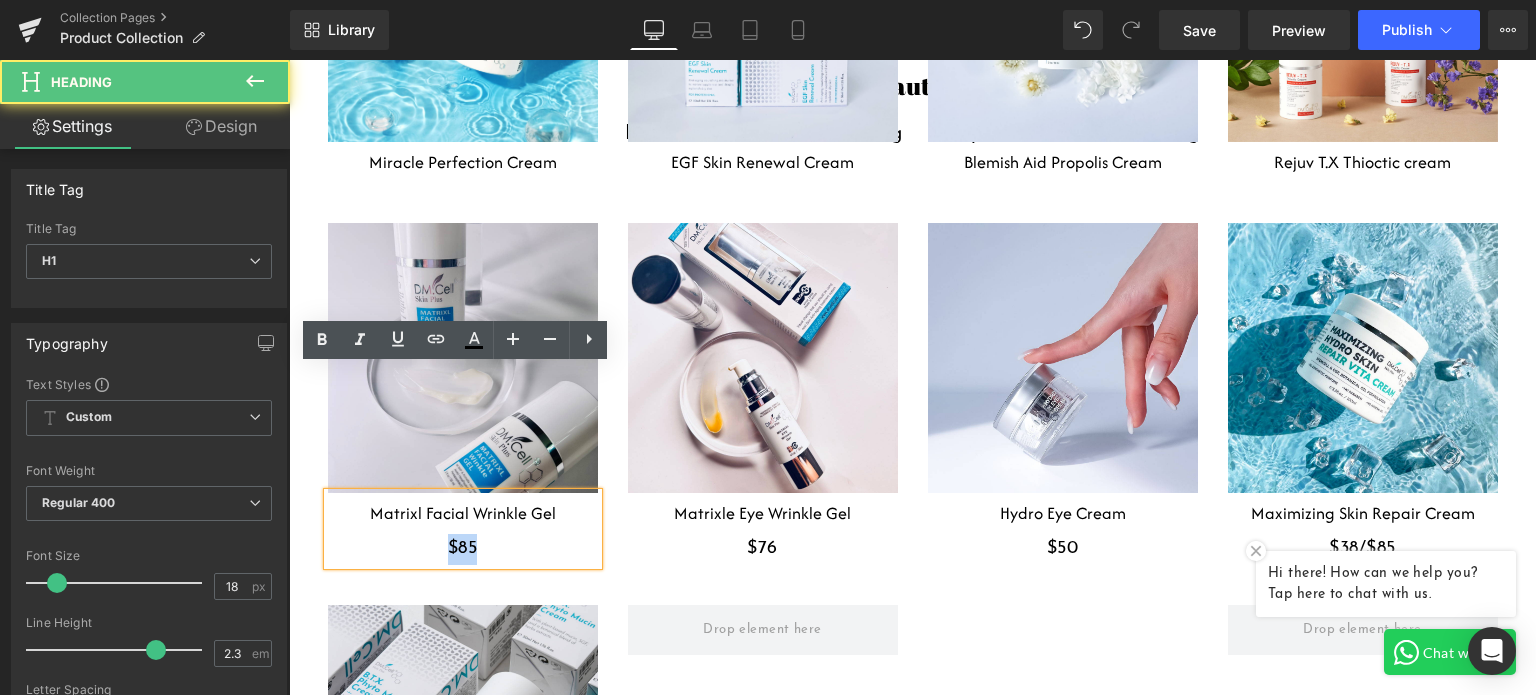 drag, startPoint x: 396, startPoint y: 421, endPoint x: 367, endPoint y: 421, distance: 29 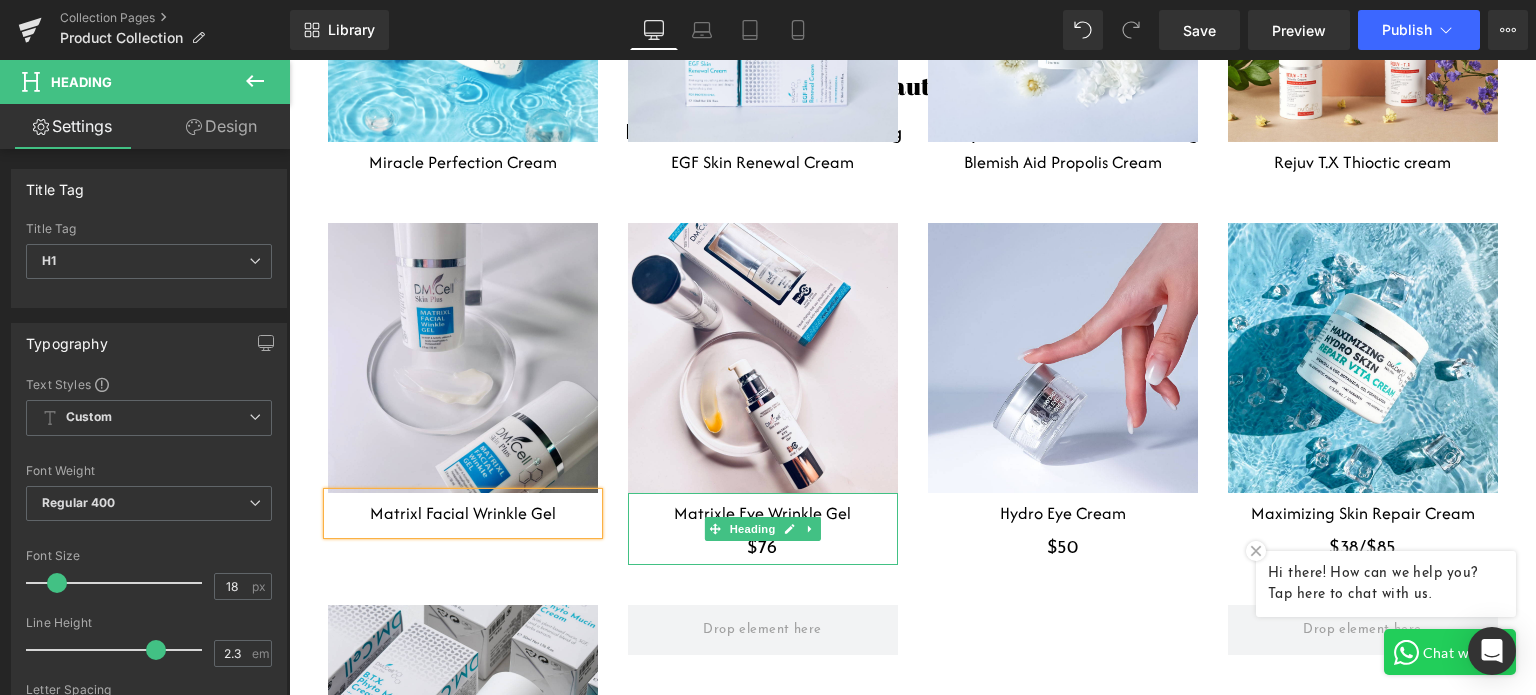 drag, startPoint x: 785, startPoint y: 424, endPoint x: 800, endPoint y: 421, distance: 15.297058 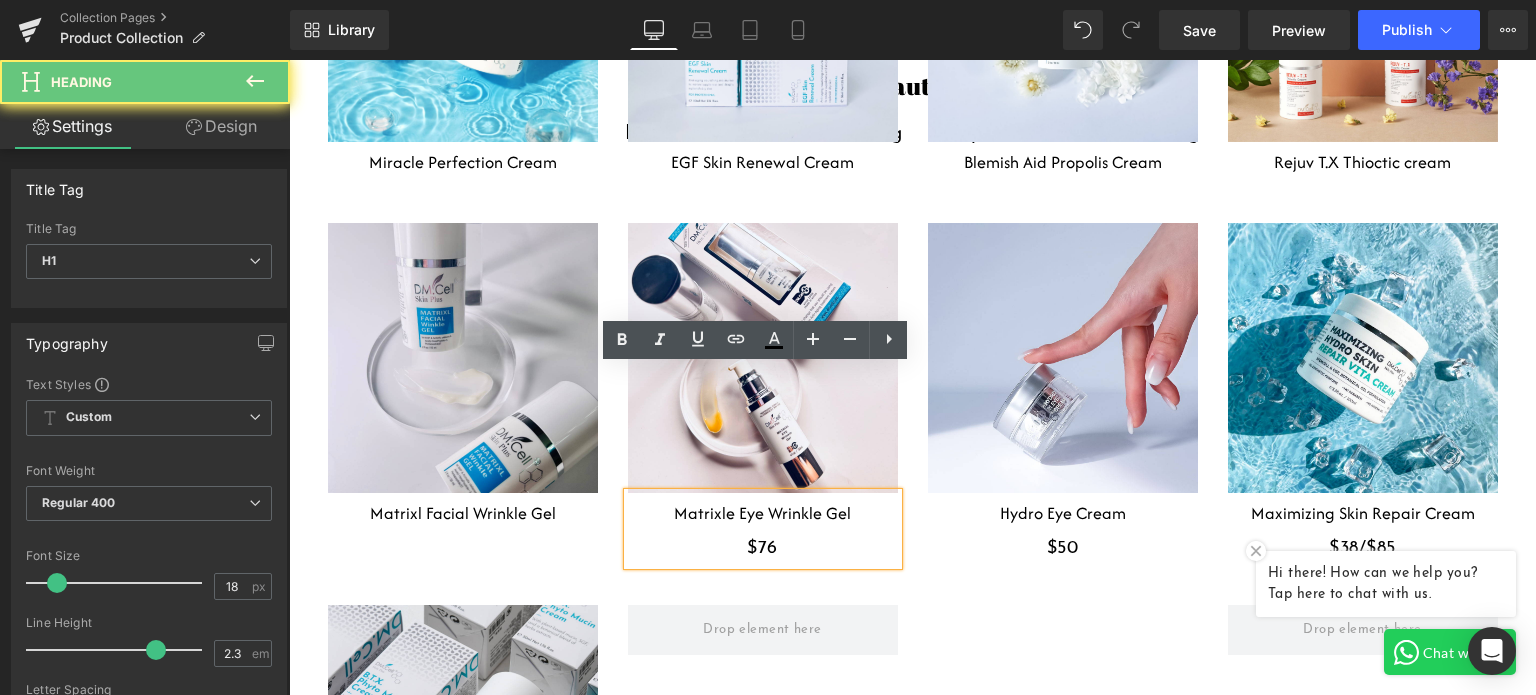 click on "$76" at bounding box center [763, 549] 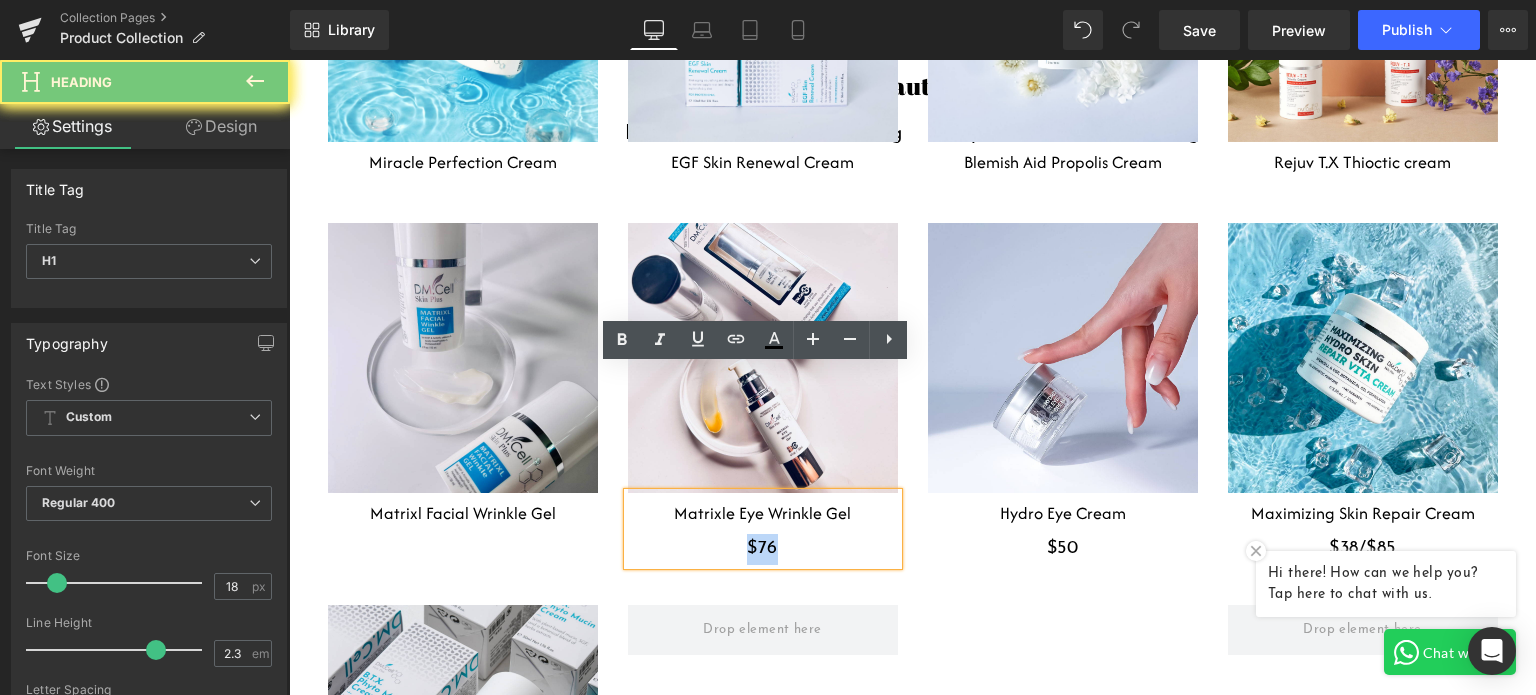 click on "$76" at bounding box center (763, 549) 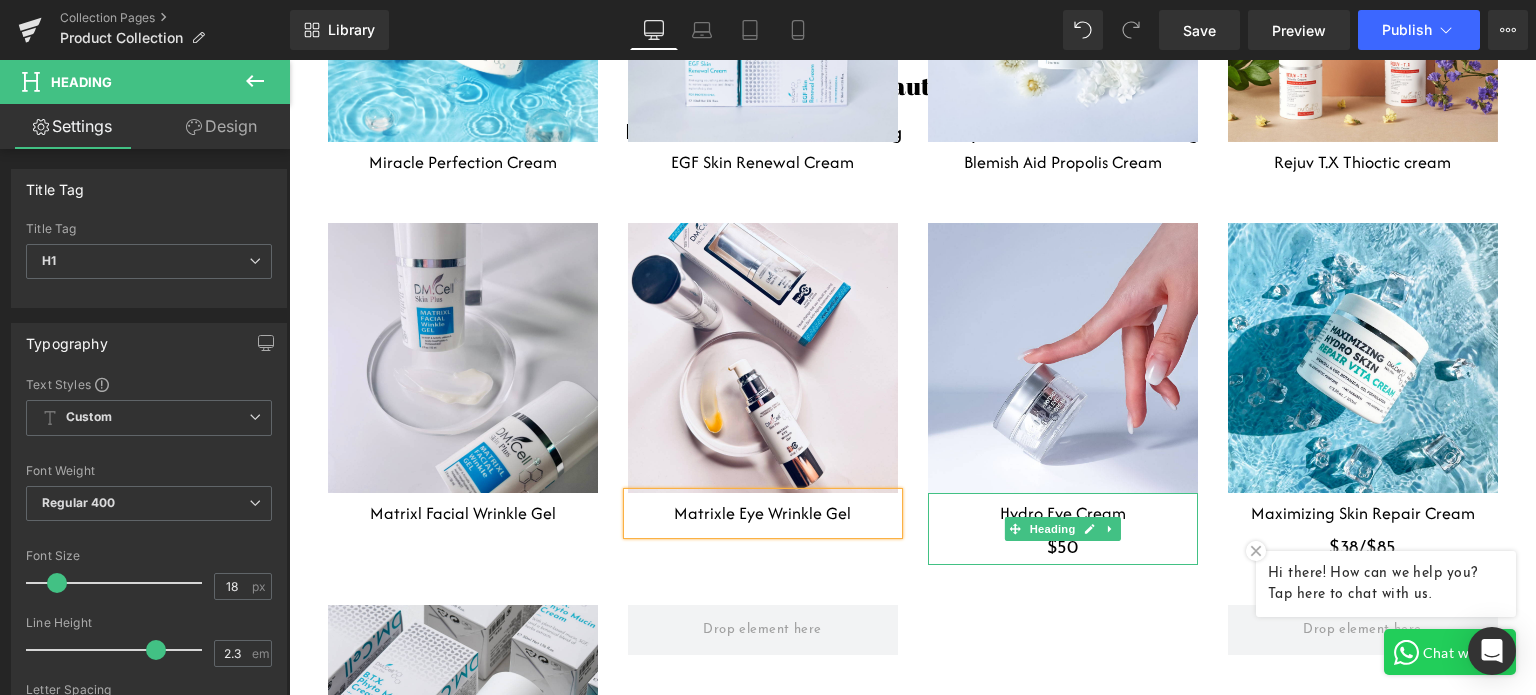 click on "$50" at bounding box center [1063, 549] 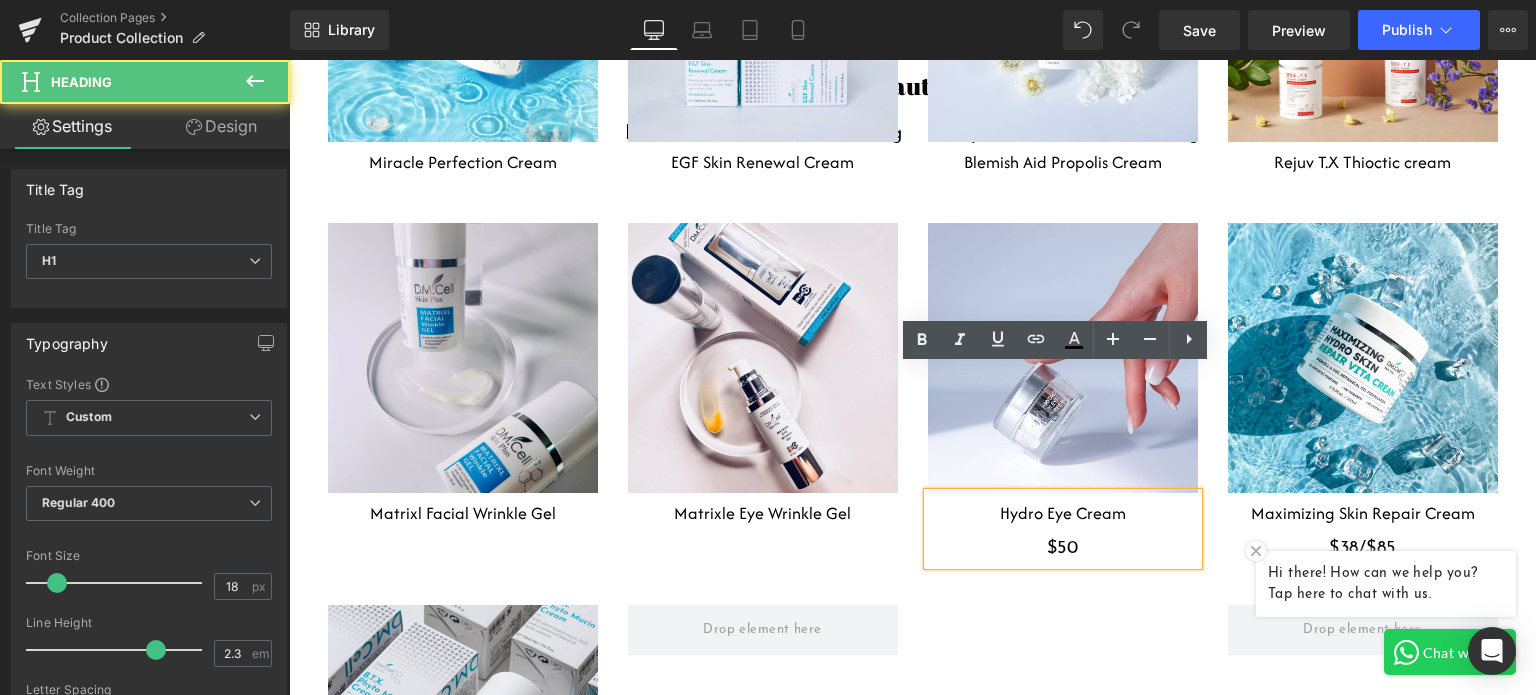 click on "$50" at bounding box center [1063, 549] 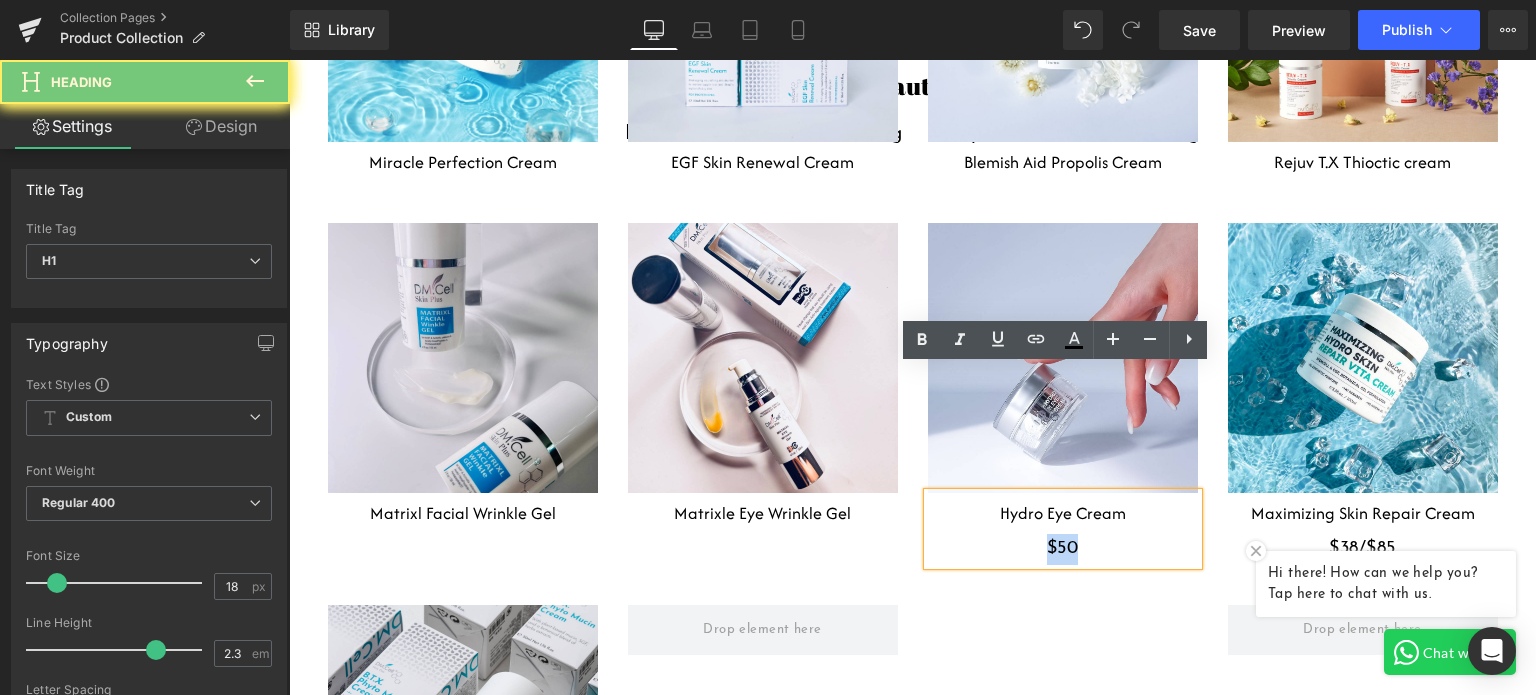 click on "$50" at bounding box center [1063, 549] 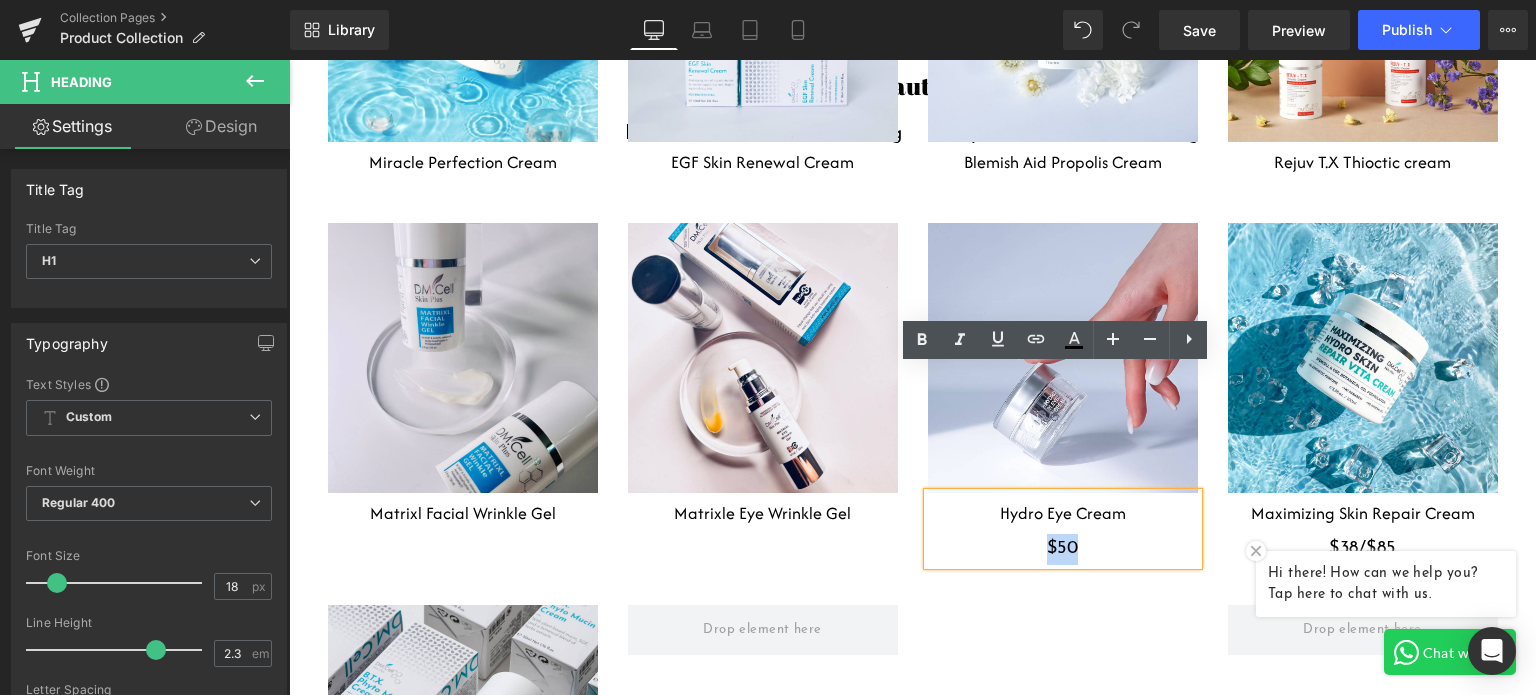 type 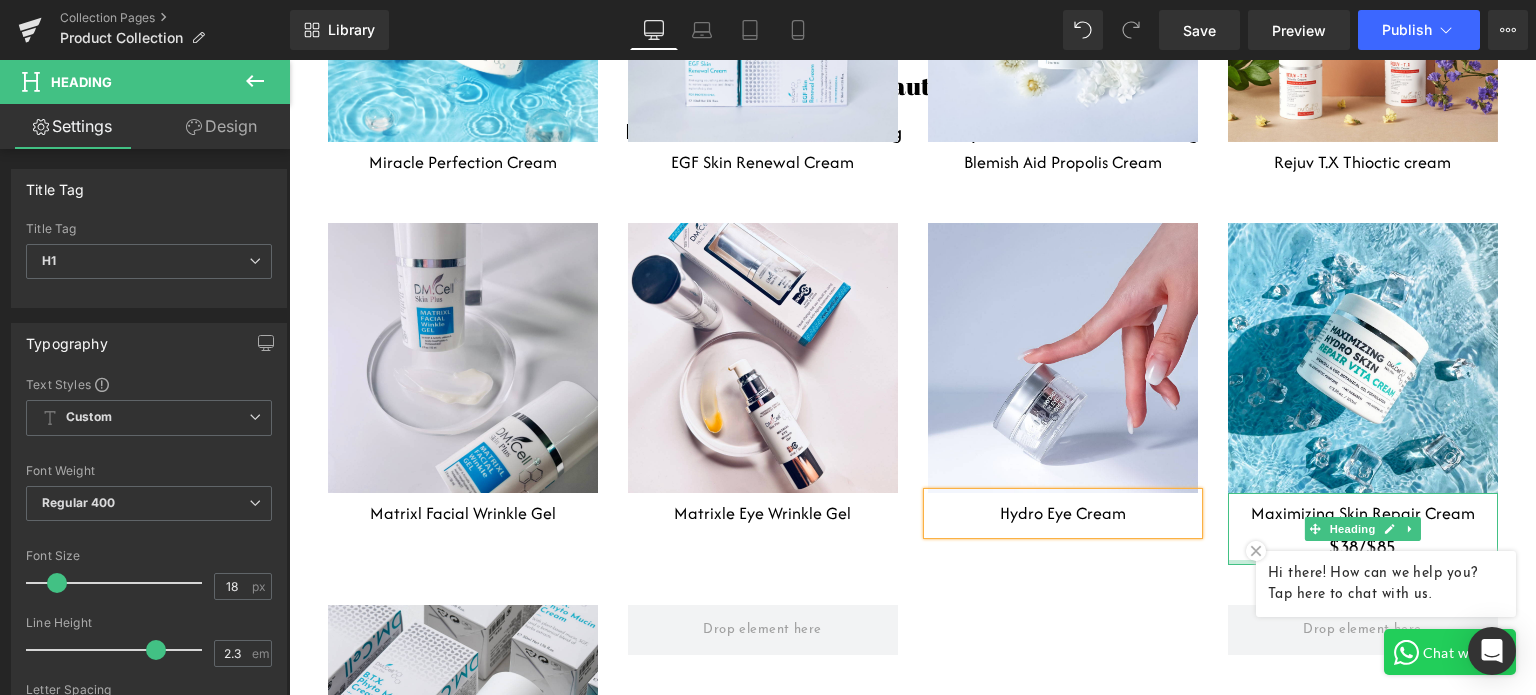 click at bounding box center [1363, 562] 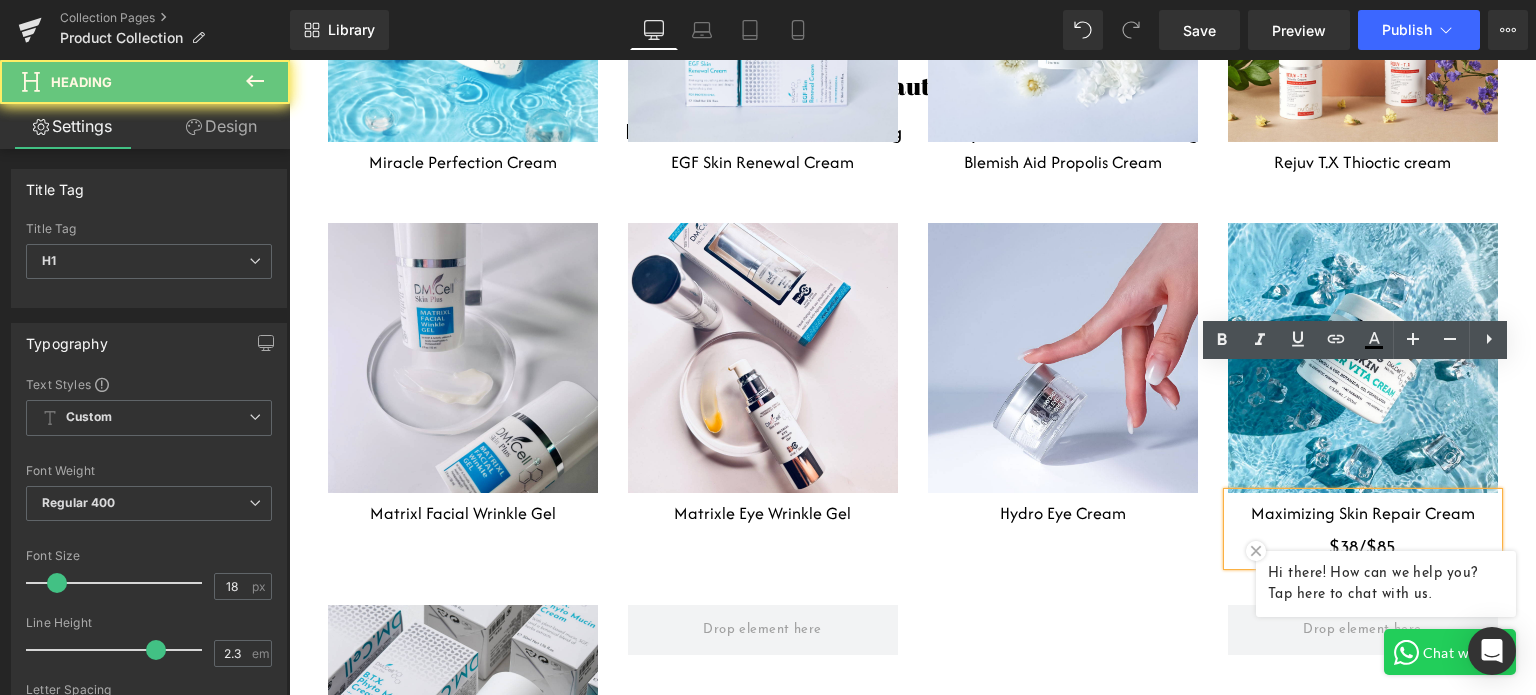 click on "$38/$85" at bounding box center [1363, 549] 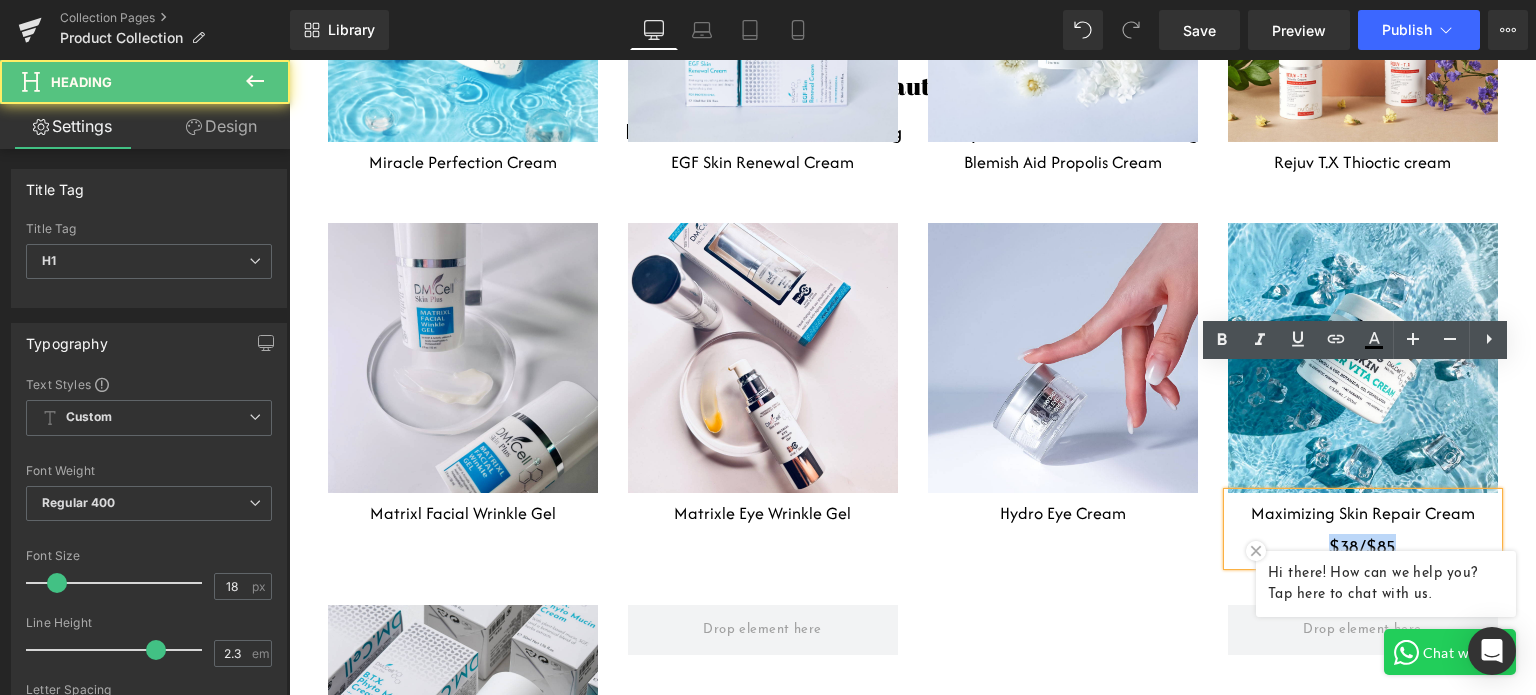 drag, startPoint x: 1408, startPoint y: 422, endPoint x: 1209, endPoint y: 424, distance: 199.01006 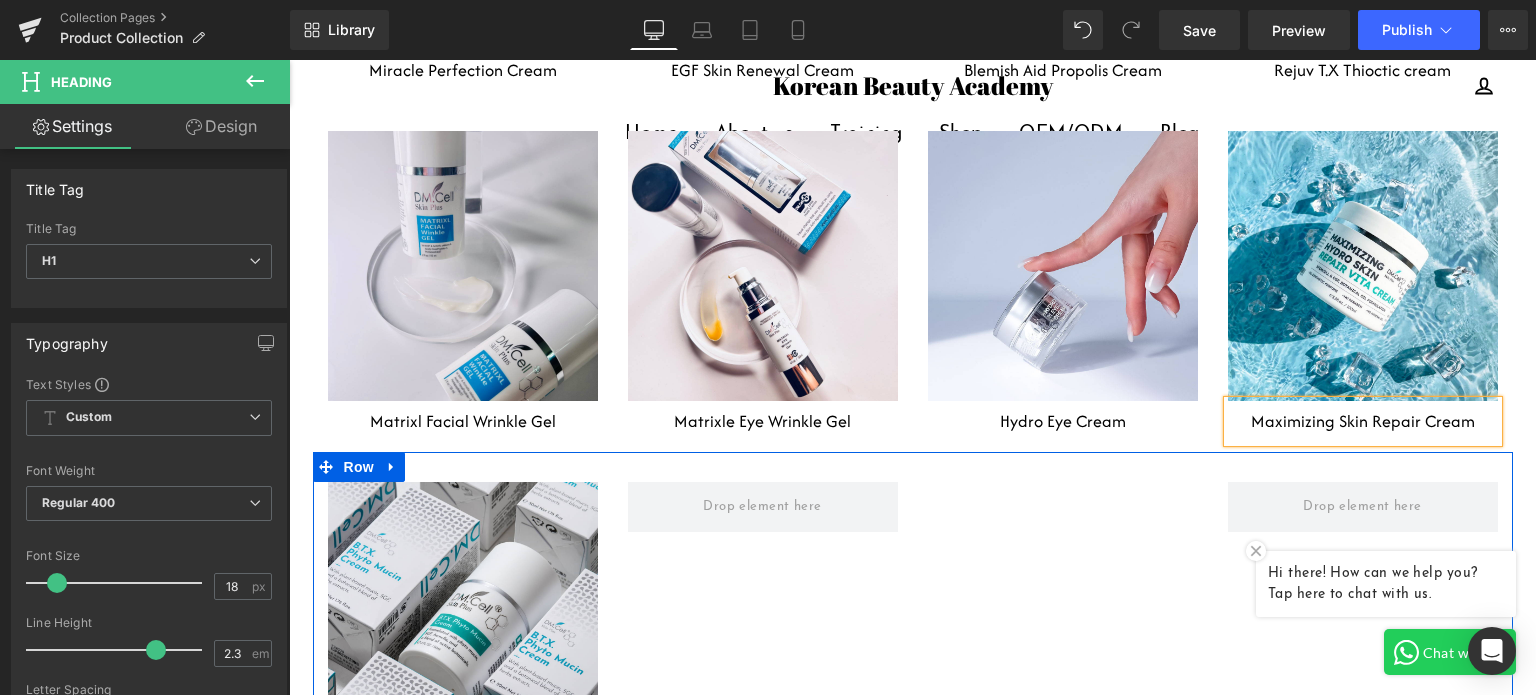 scroll, scrollTop: 8100, scrollLeft: 0, axis: vertical 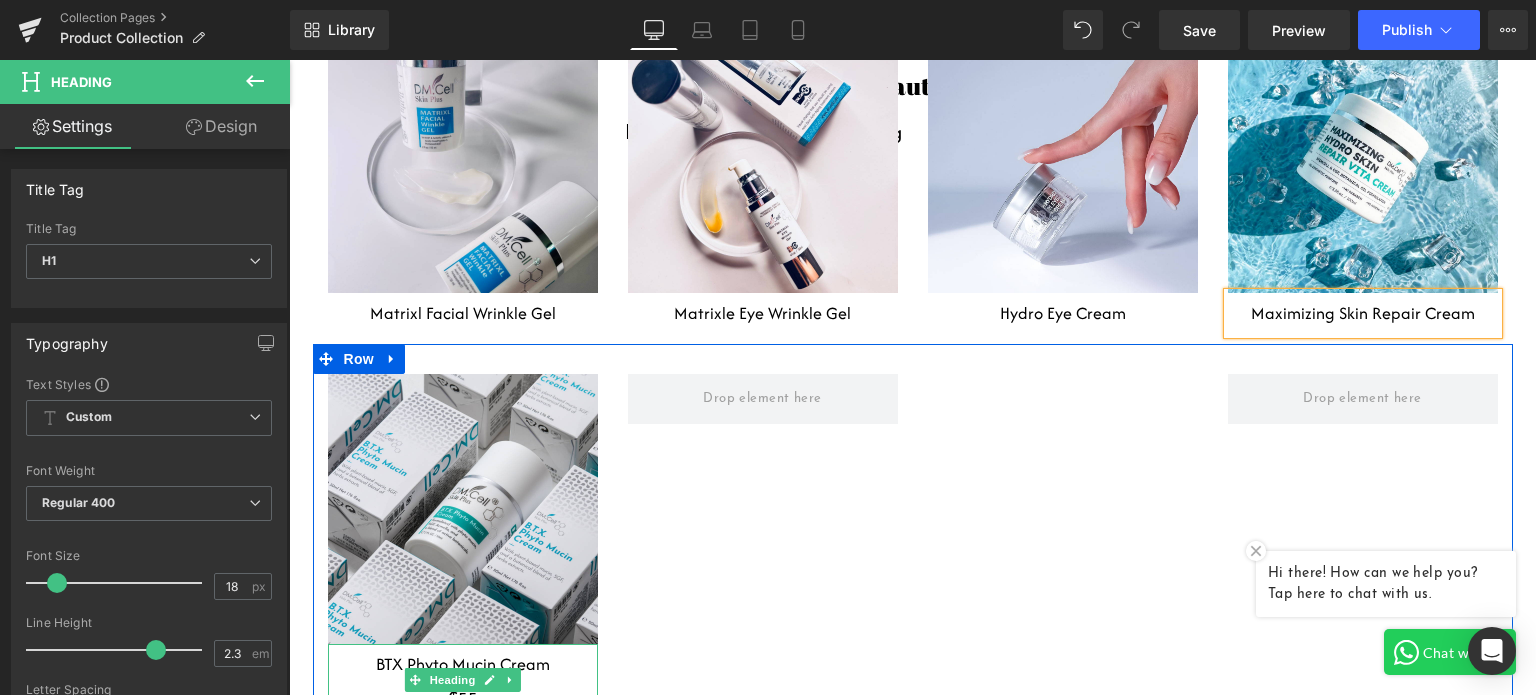click on "$55" at bounding box center (463, 701) 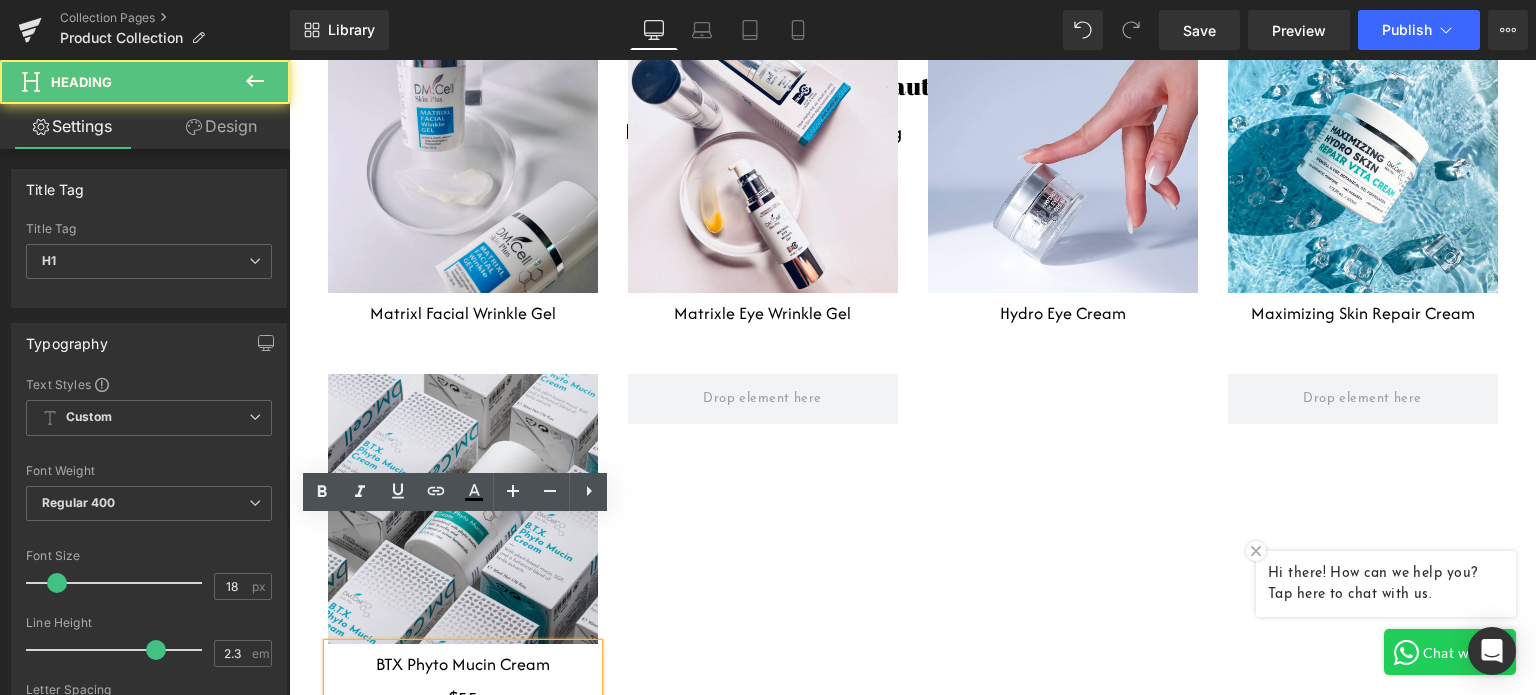 click on "$55" at bounding box center [463, 701] 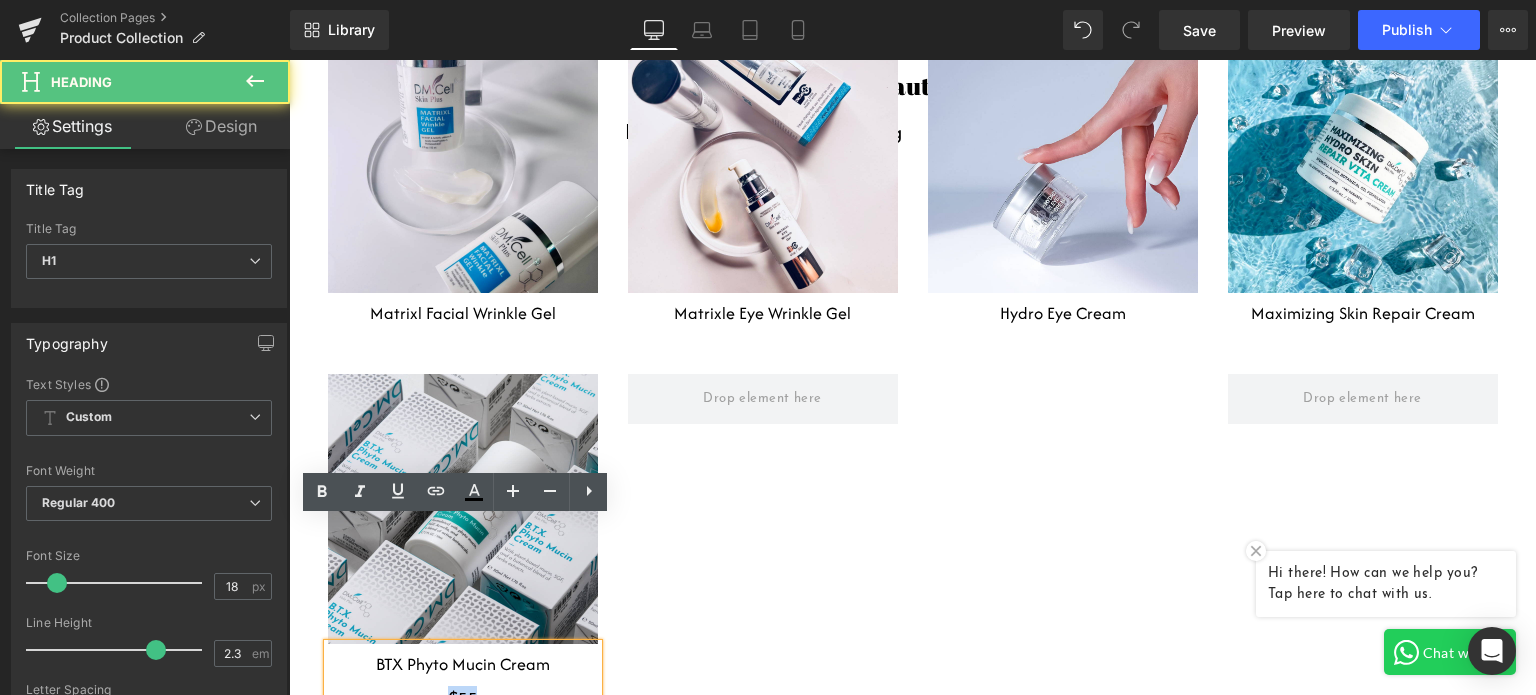 drag, startPoint x: 484, startPoint y: 576, endPoint x: 369, endPoint y: 575, distance: 115.00435 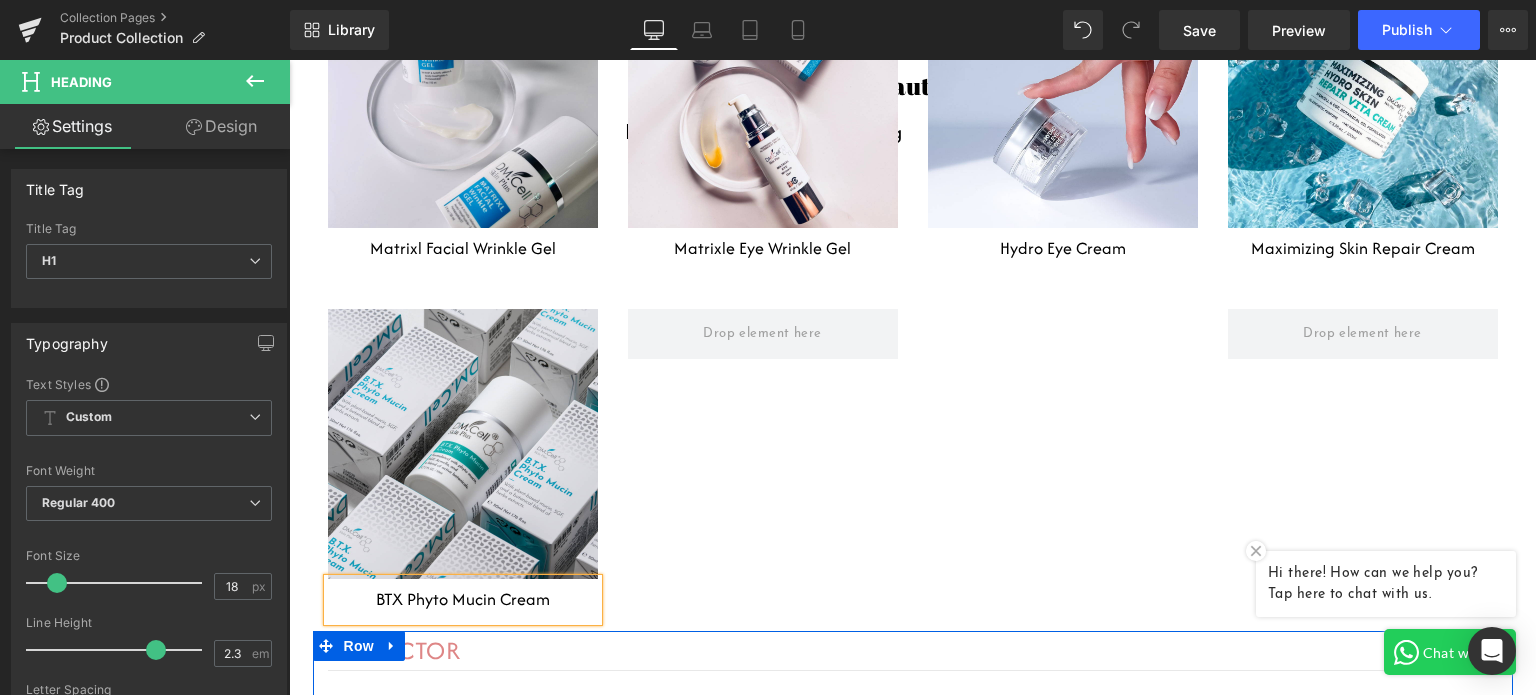scroll, scrollTop: 8200, scrollLeft: 0, axis: vertical 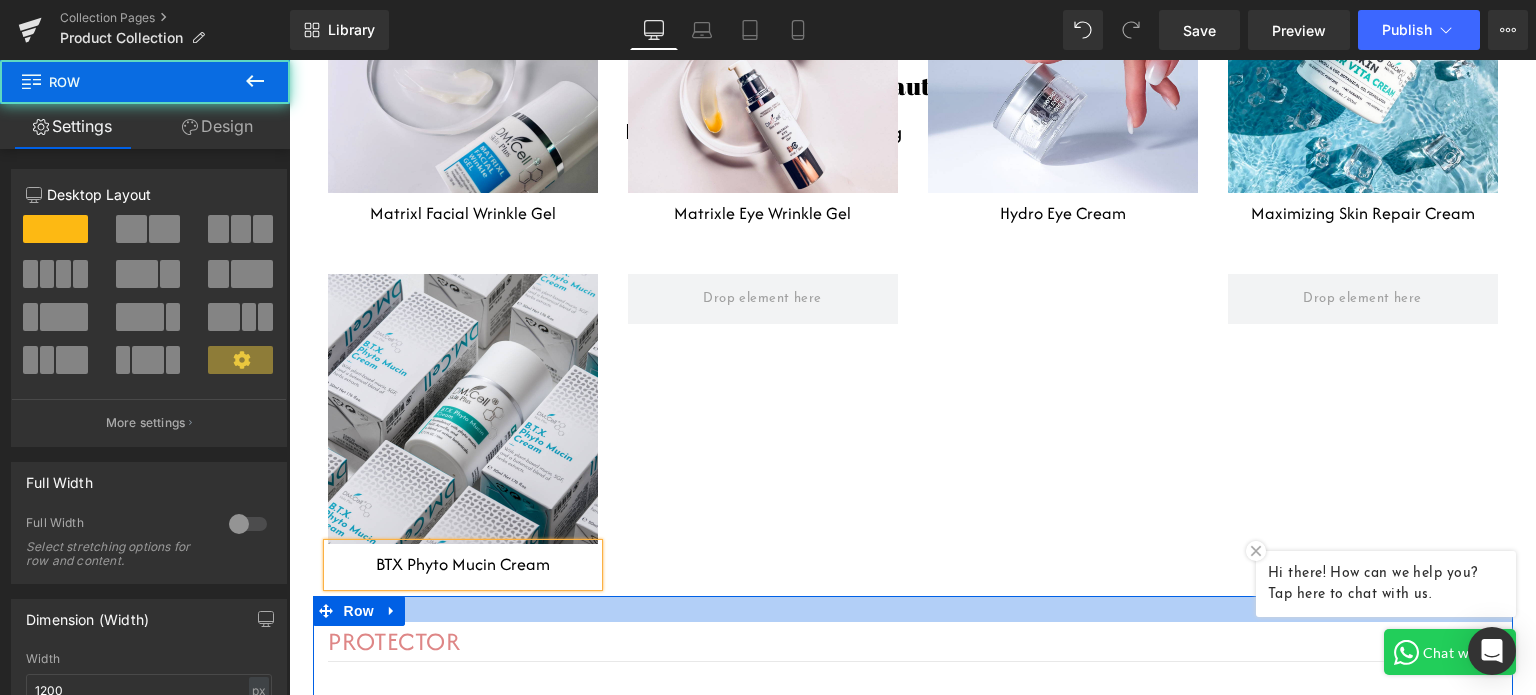 drag, startPoint x: 626, startPoint y: 471, endPoint x: 616, endPoint y: 497, distance: 27.856777 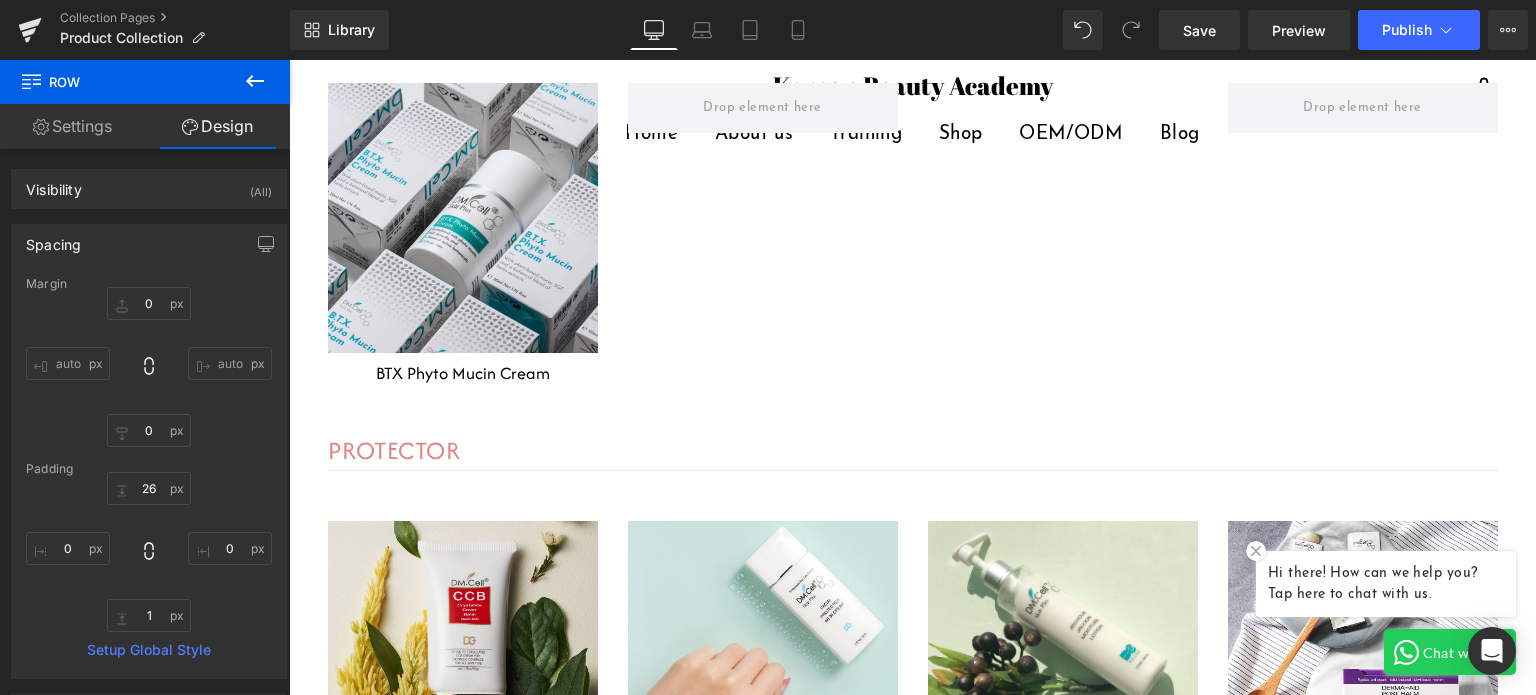 scroll, scrollTop: 8600, scrollLeft: 0, axis: vertical 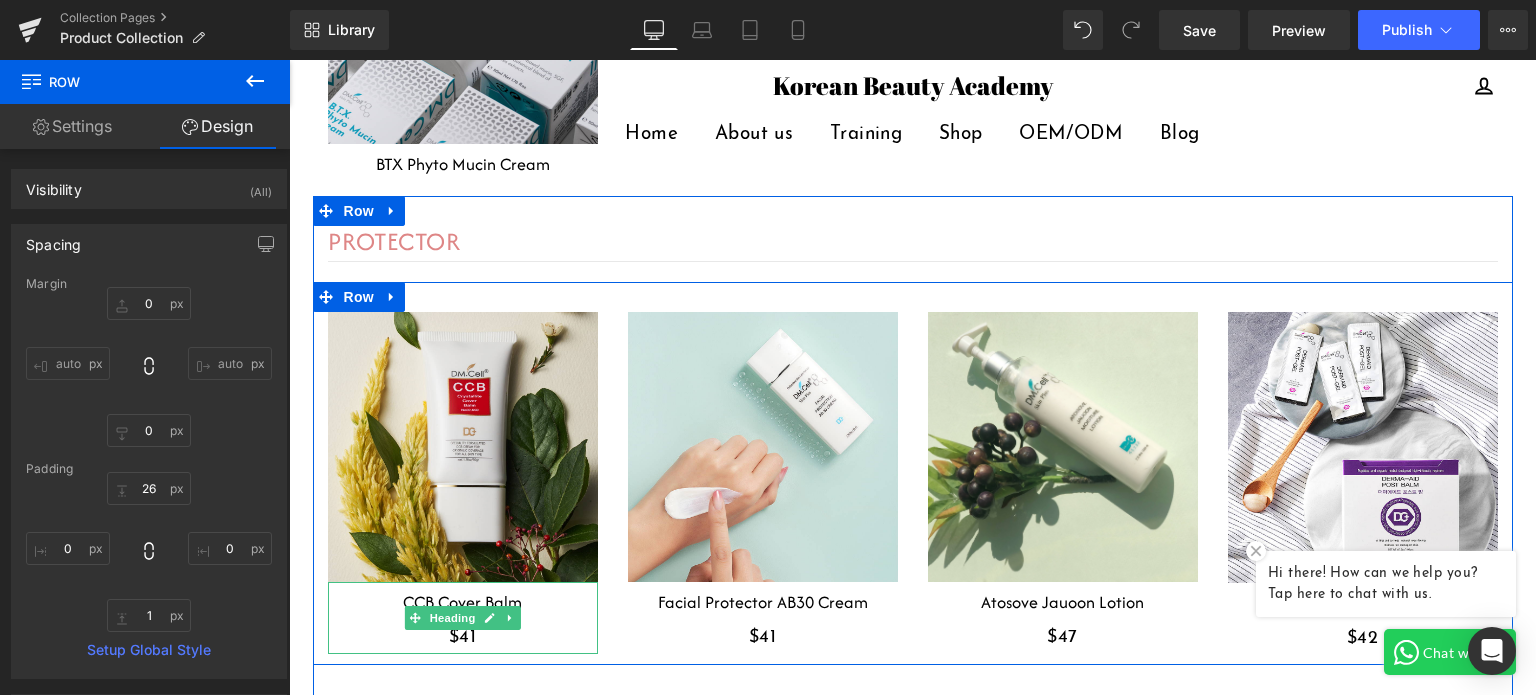 click on "$41" at bounding box center (463, 638) 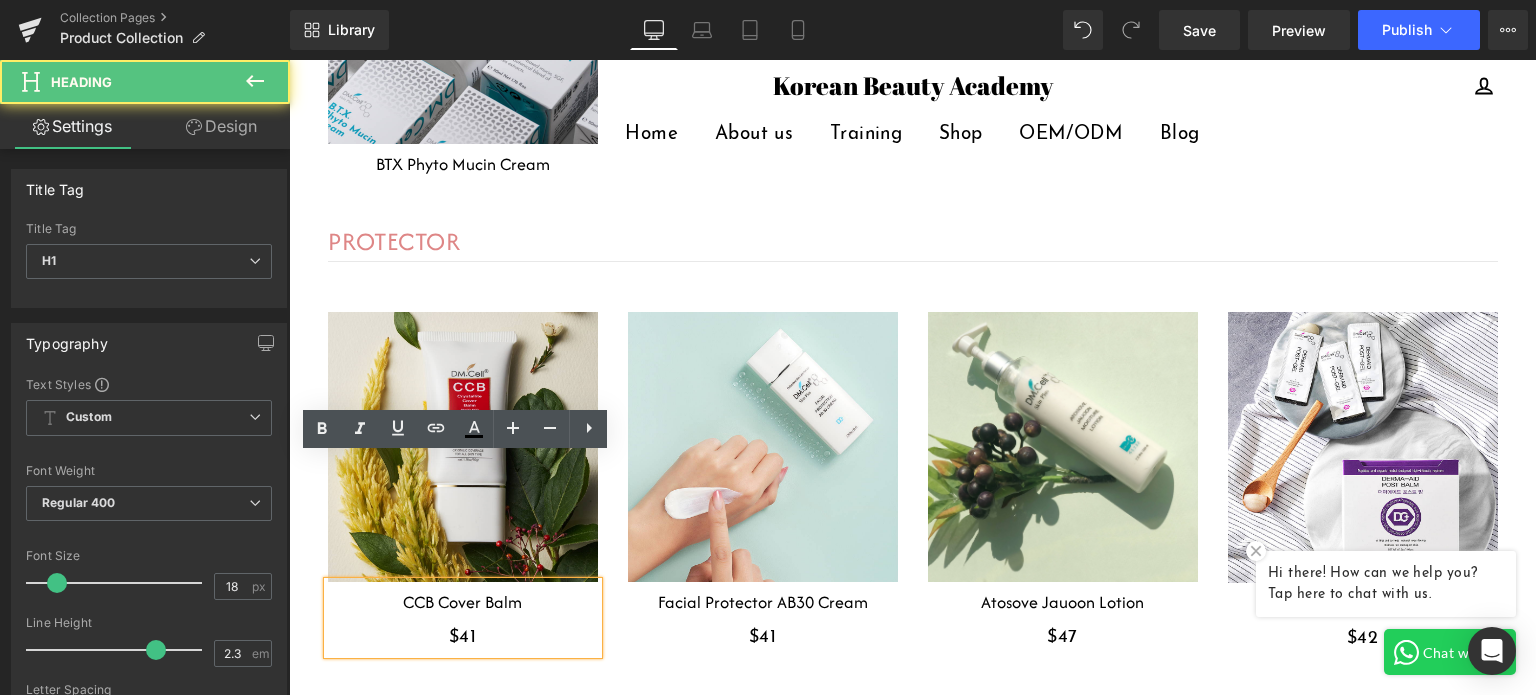 click on "$41" at bounding box center [463, 638] 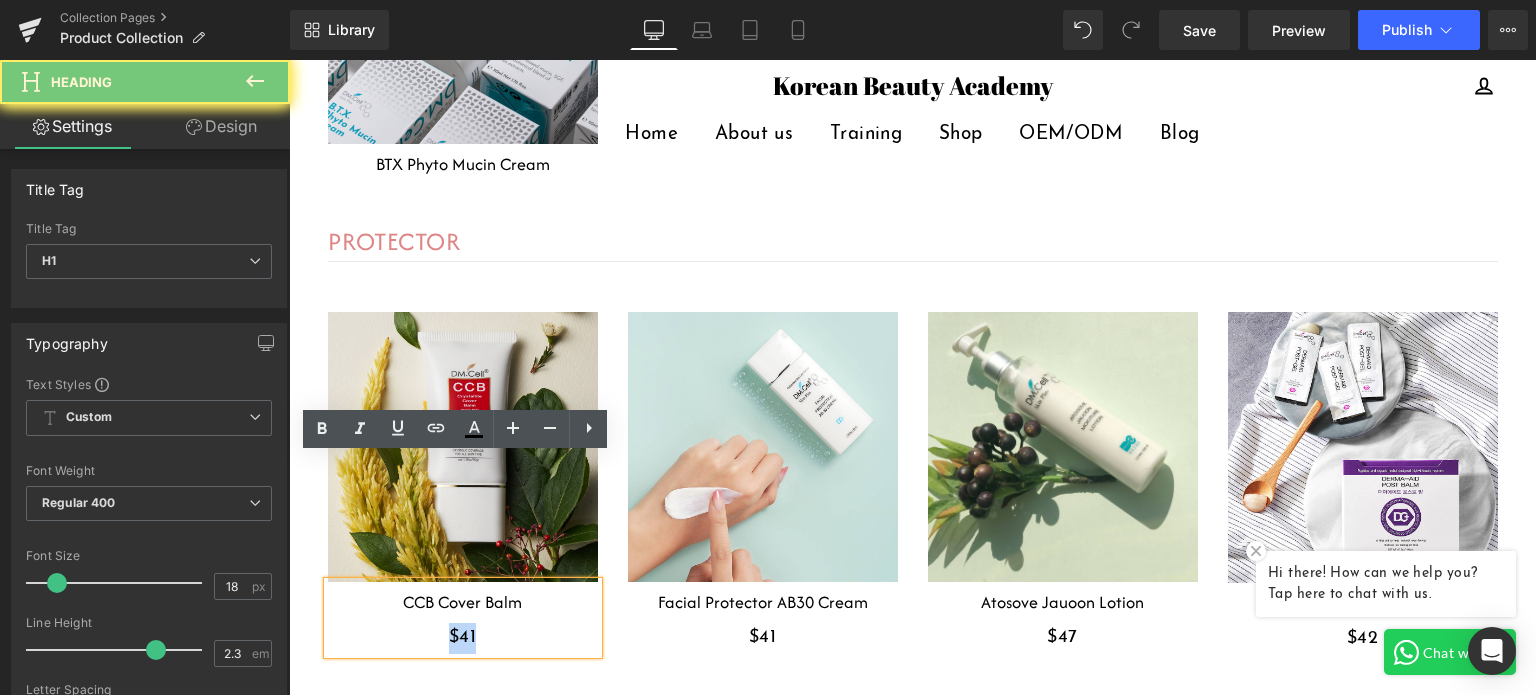 drag, startPoint x: 451, startPoint y: 517, endPoint x: 361, endPoint y: 517, distance: 90 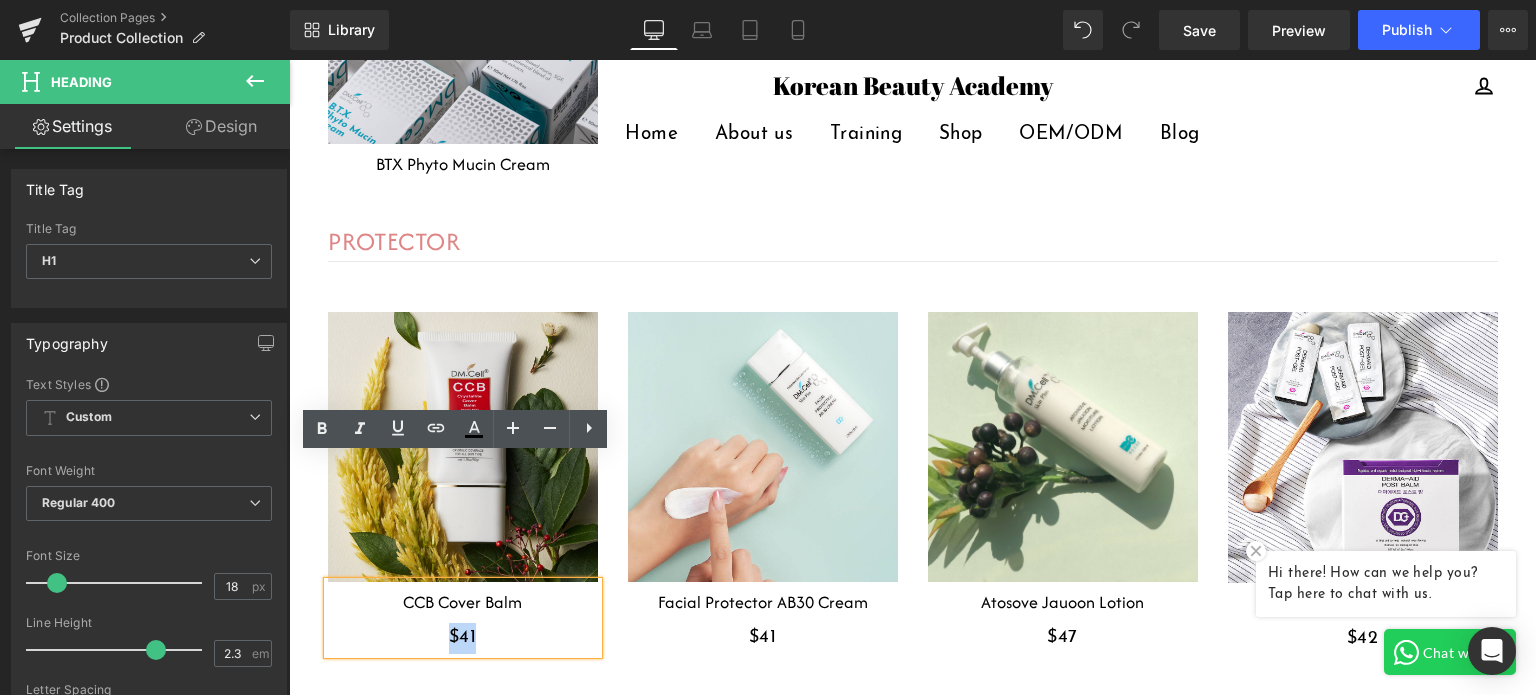 type 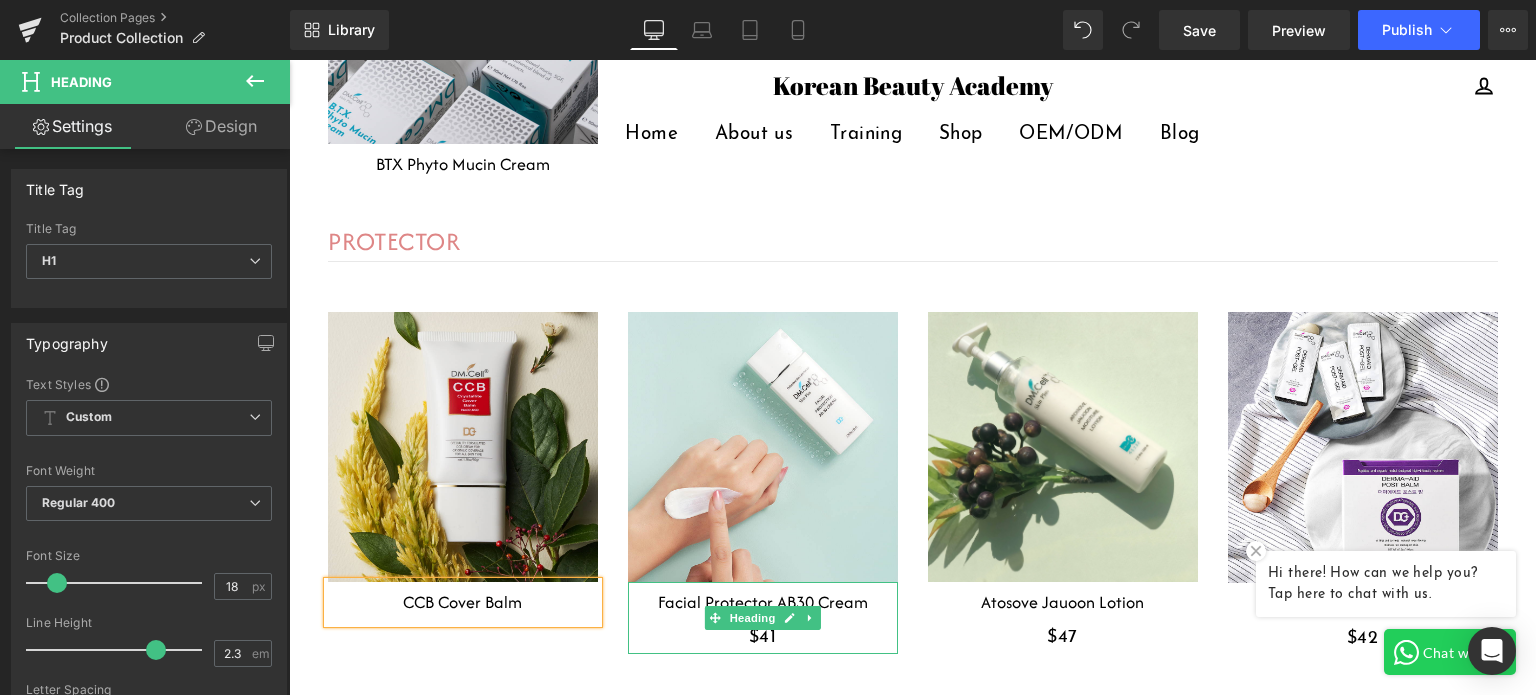 click on "$41" at bounding box center (763, 638) 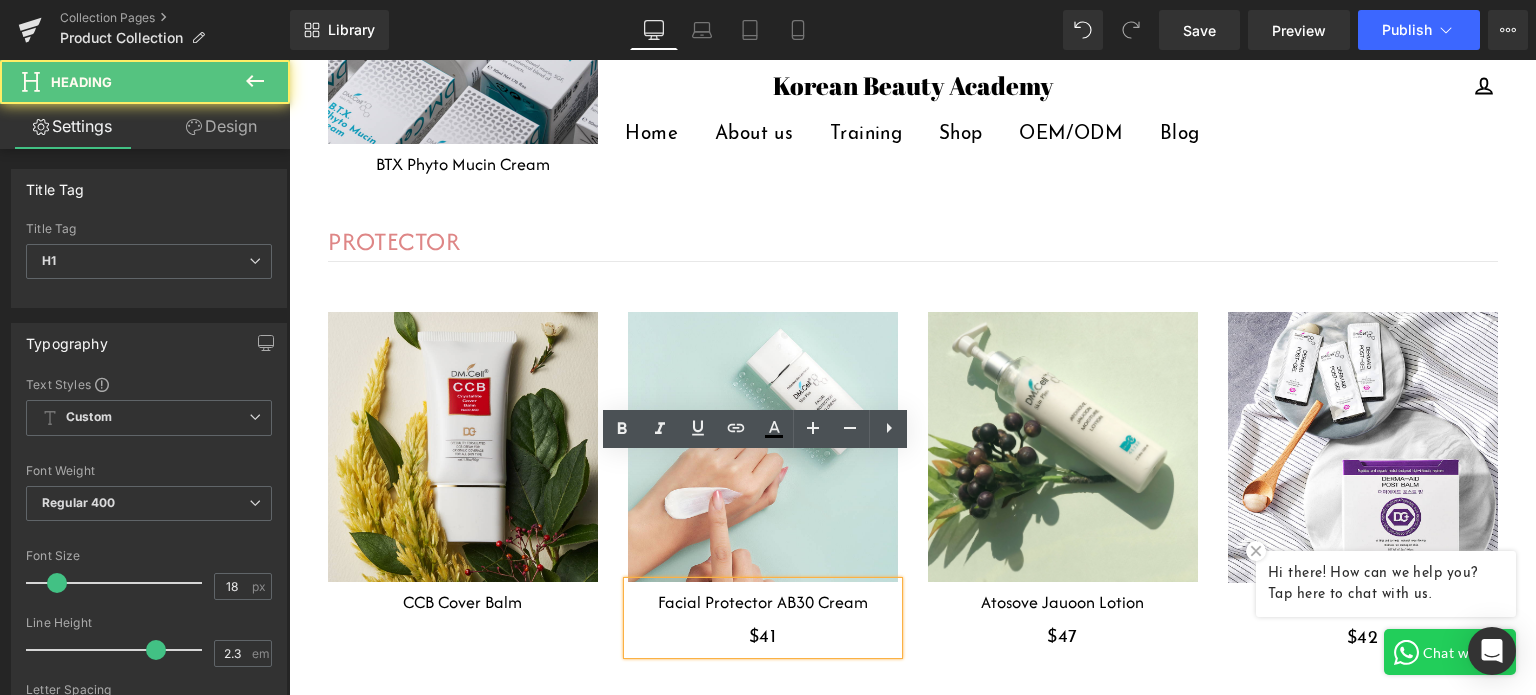 click on "$41" at bounding box center (763, 638) 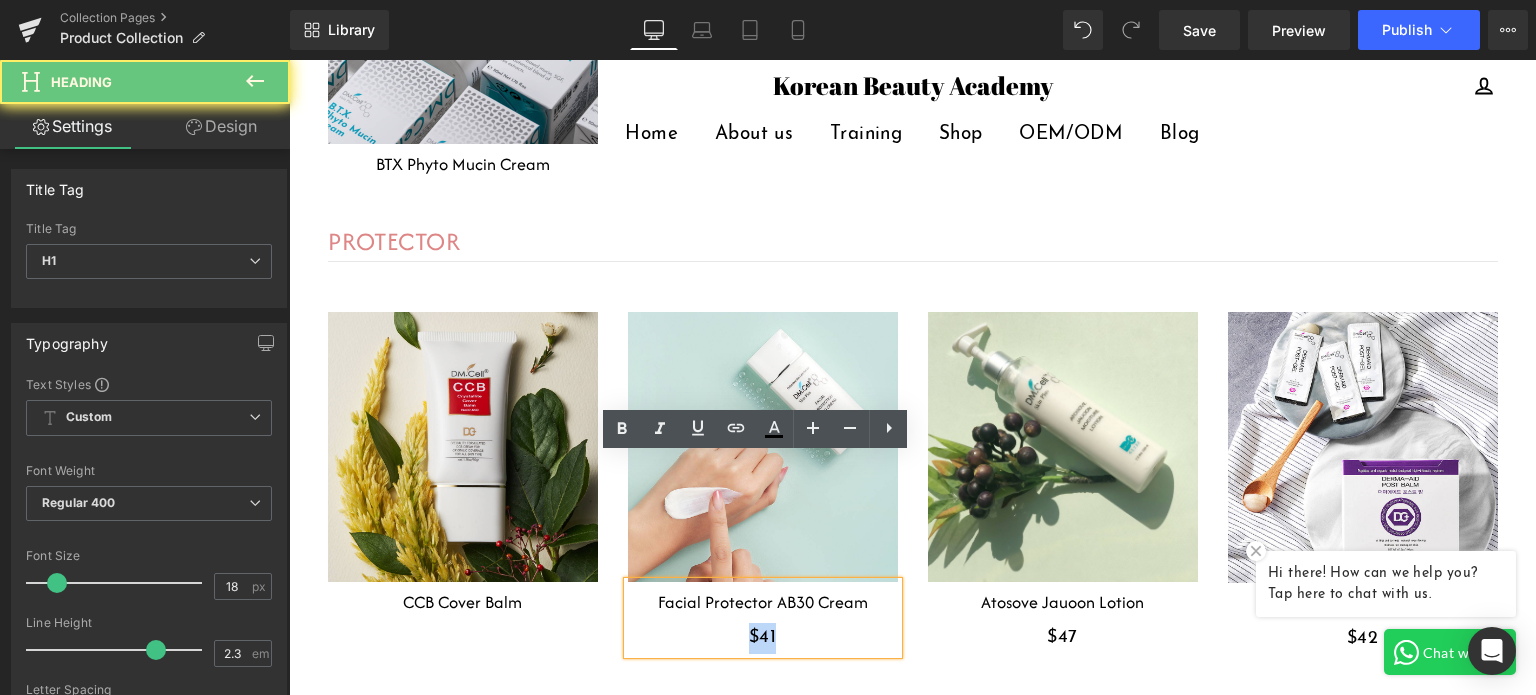 drag, startPoint x: 726, startPoint y: 512, endPoint x: 659, endPoint y: 512, distance: 67 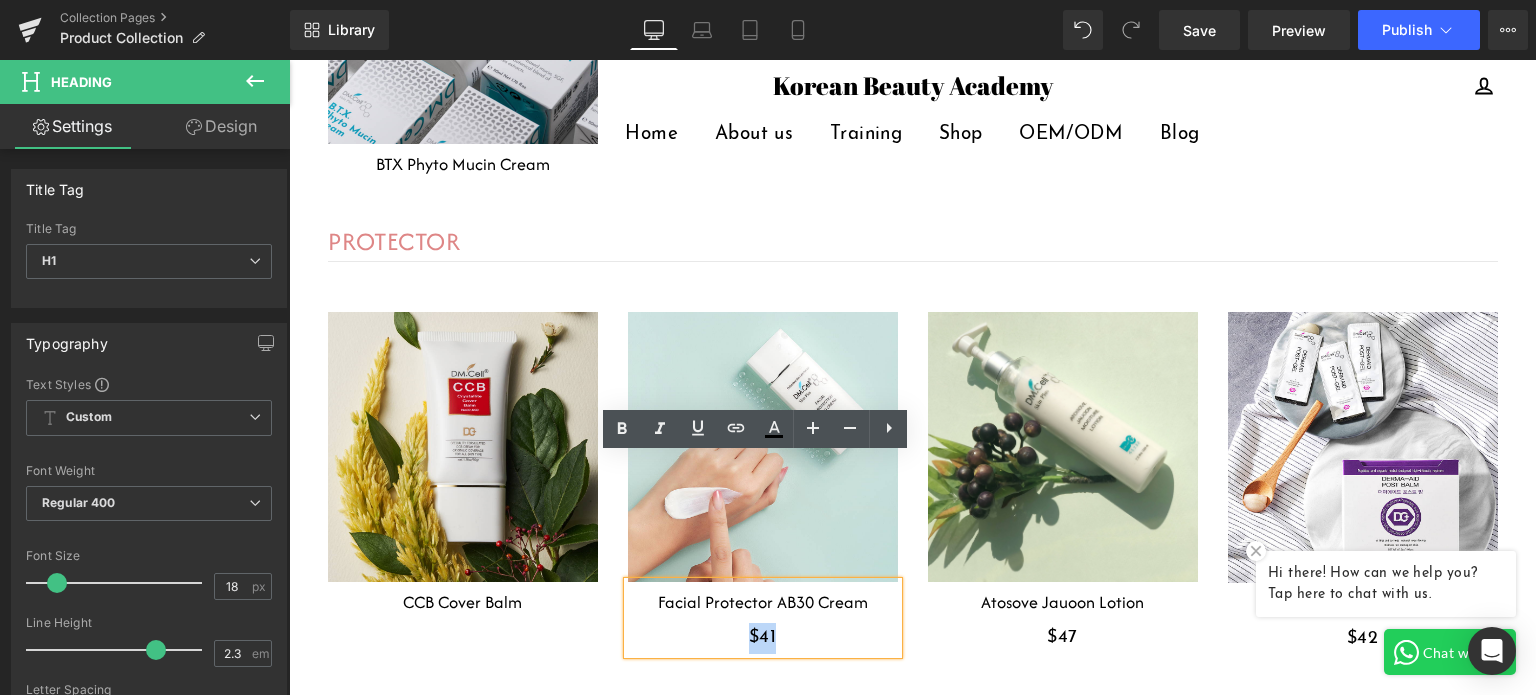 type 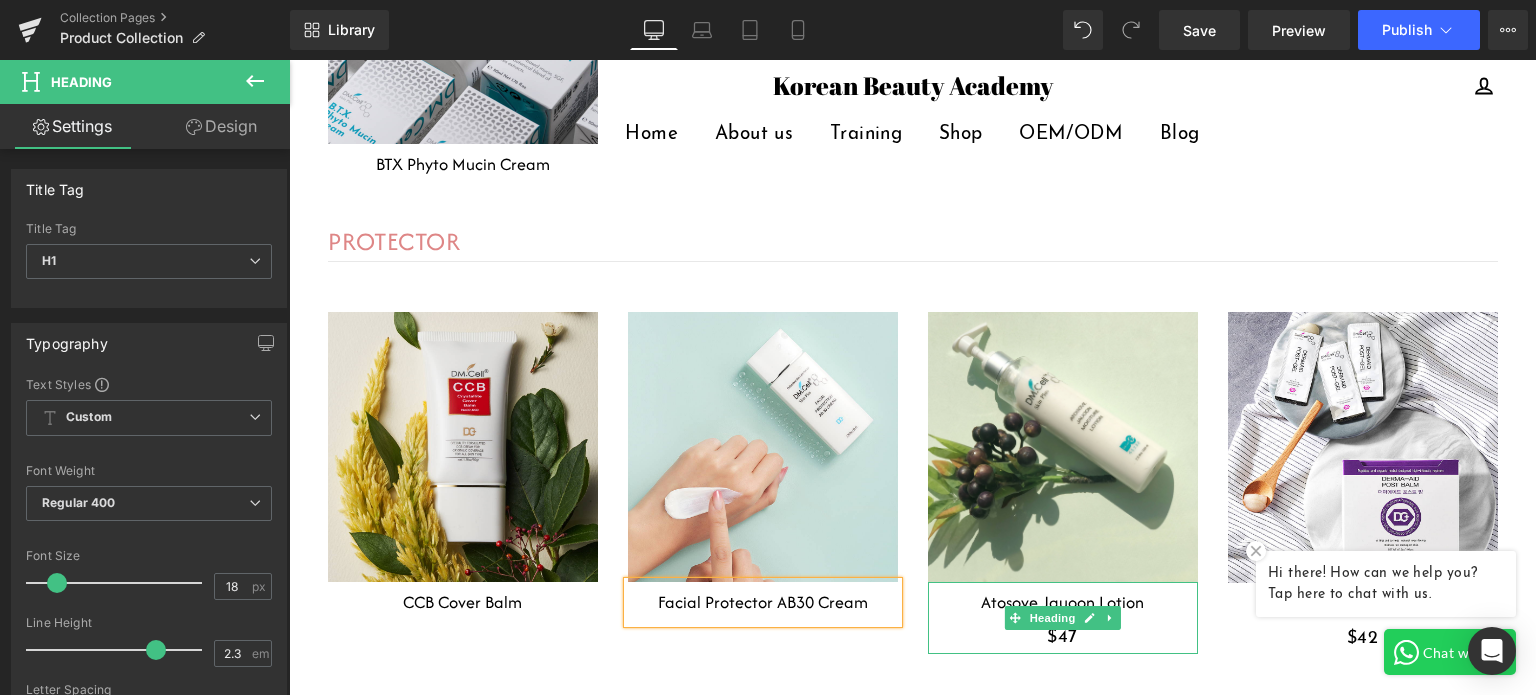 click on "$47" at bounding box center (1063, 638) 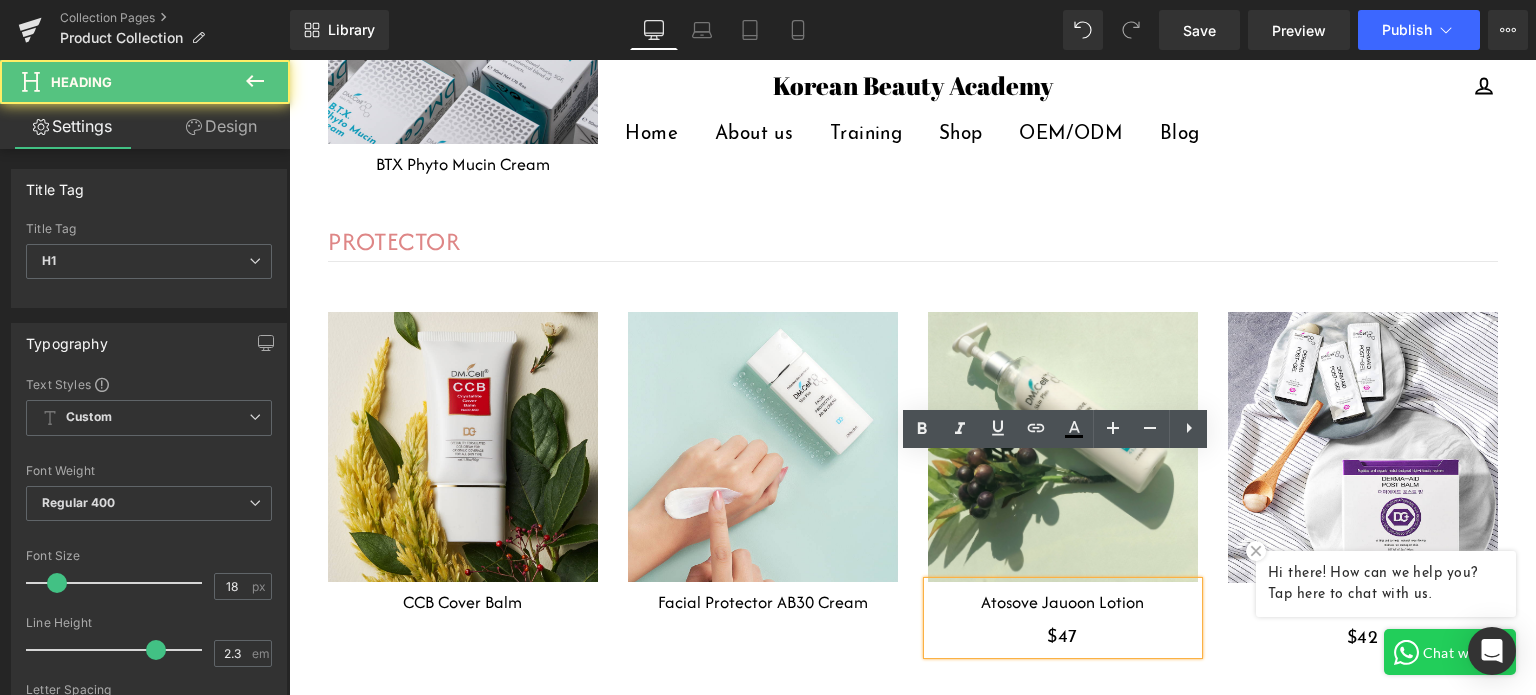click on "$47" at bounding box center [1063, 638] 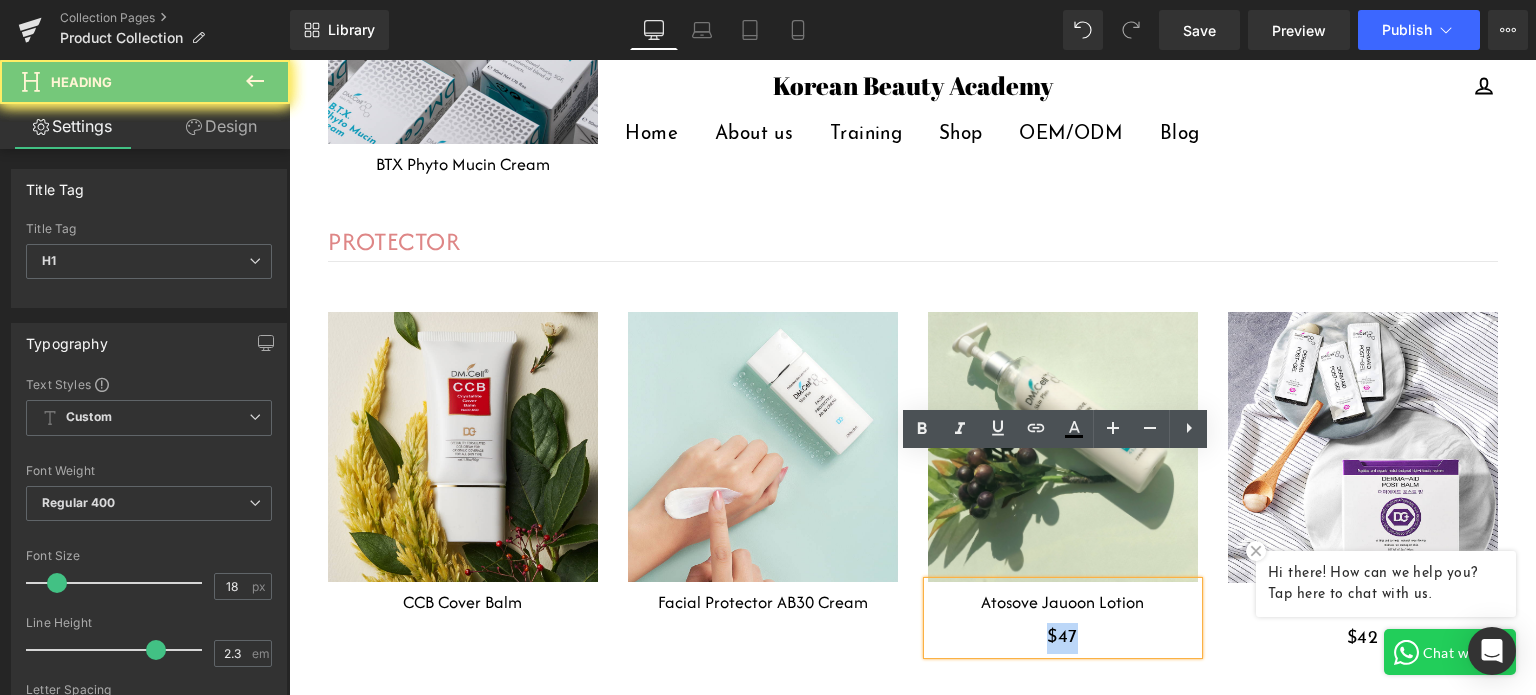 drag, startPoint x: 1093, startPoint y: 508, endPoint x: 947, endPoint y: 508, distance: 146 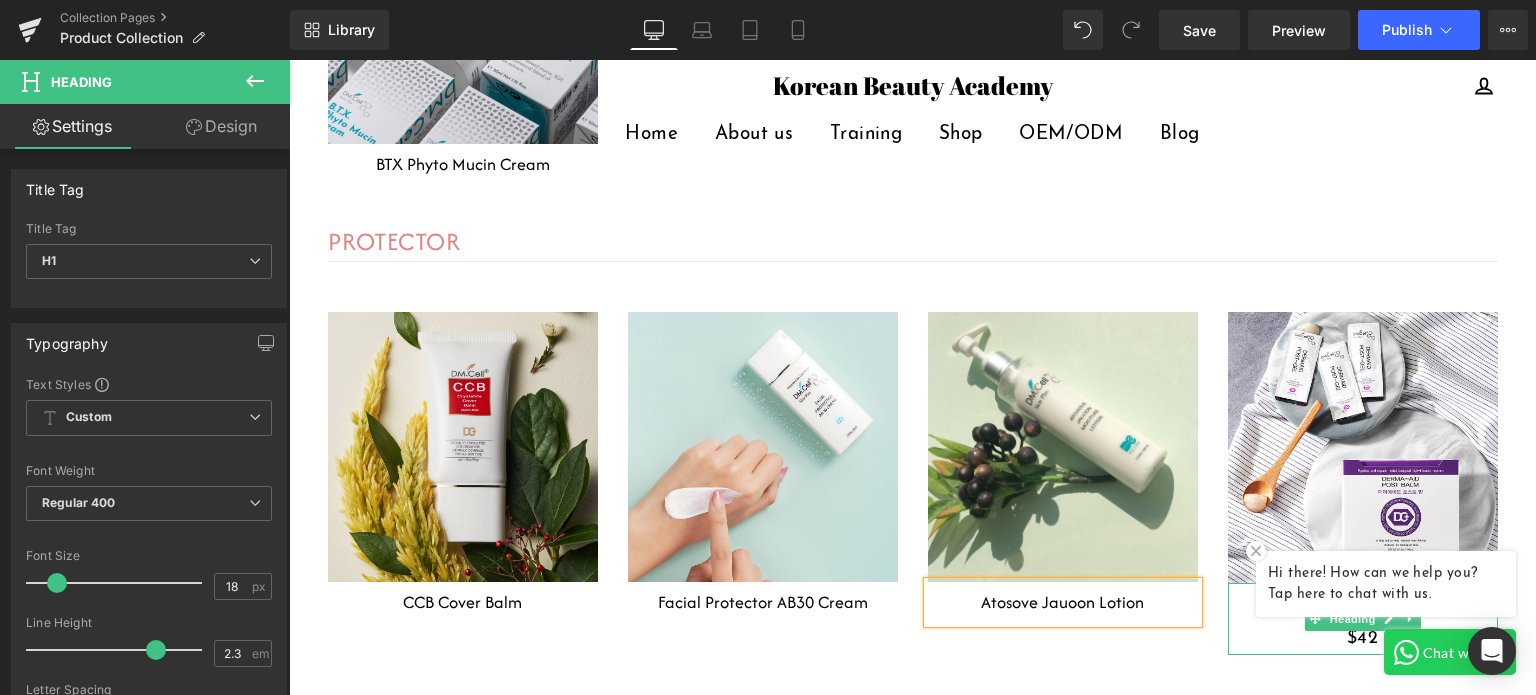 drag, startPoint x: 1304, startPoint y: 507, endPoint x: 1343, endPoint y: 511, distance: 39.20459 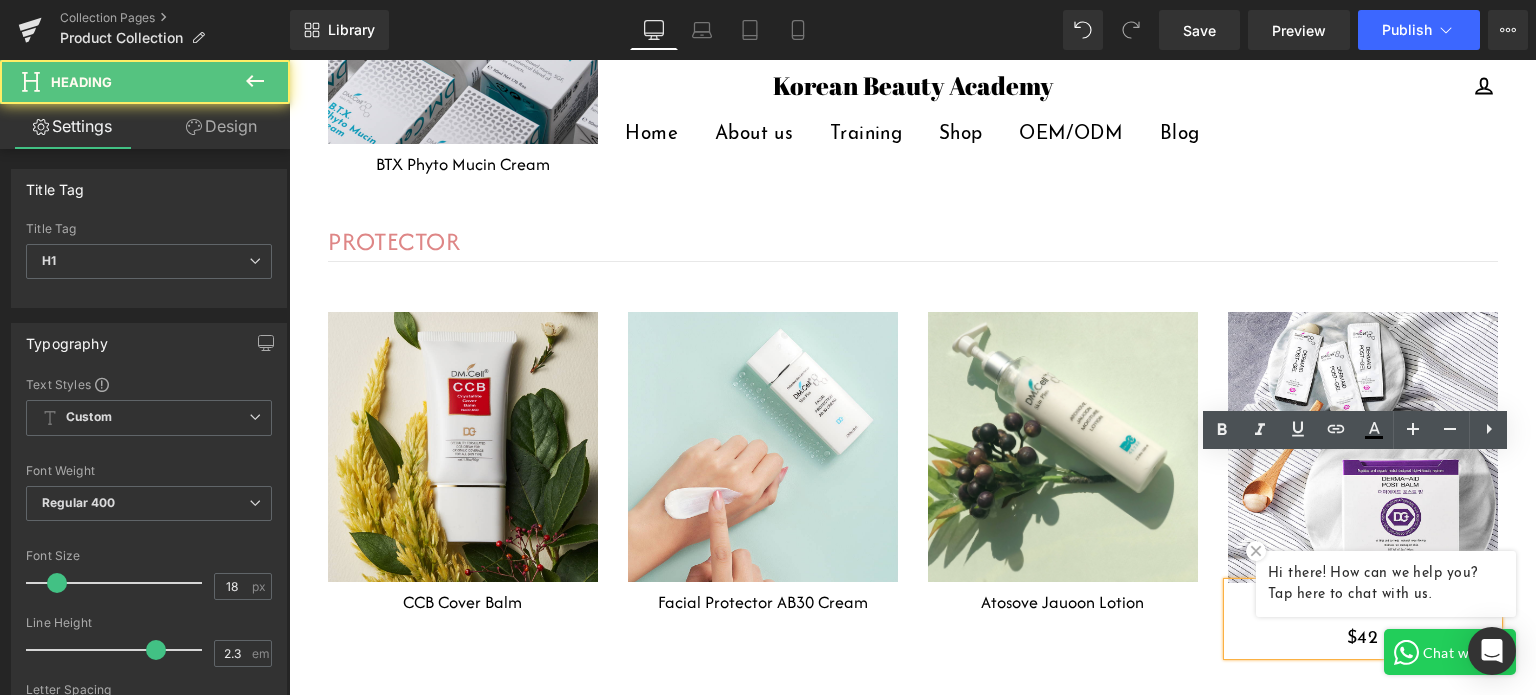click on "$42" at bounding box center [1363, 639] 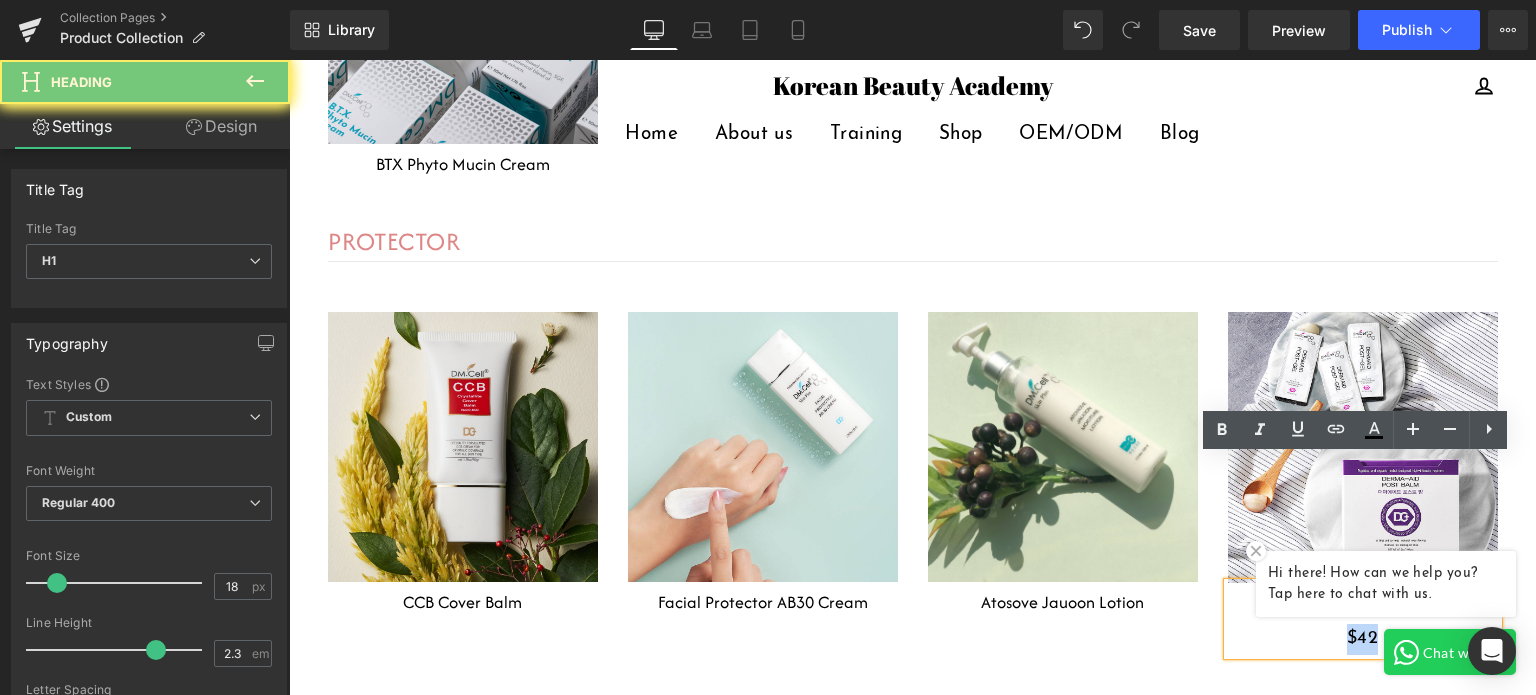 drag, startPoint x: 1398, startPoint y: 511, endPoint x: 1299, endPoint y: 523, distance: 99.724625 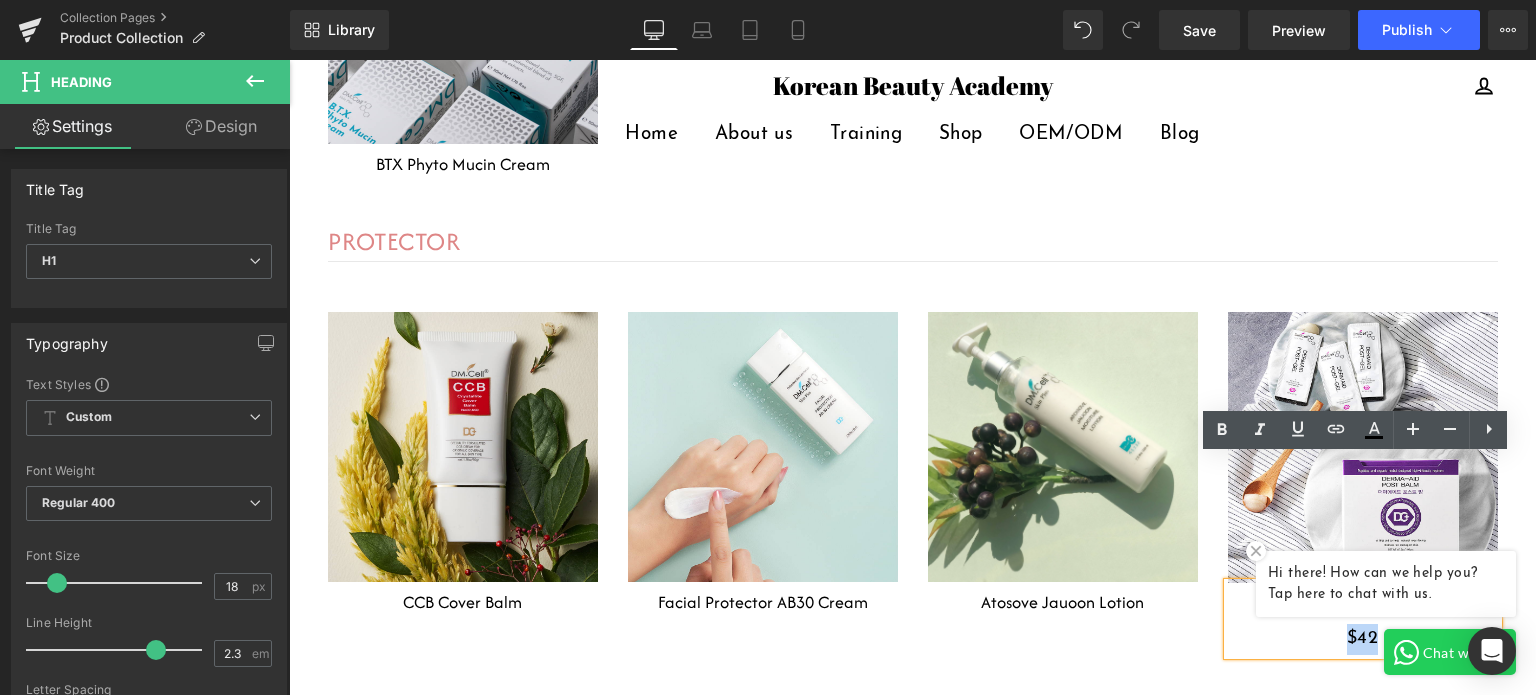 type 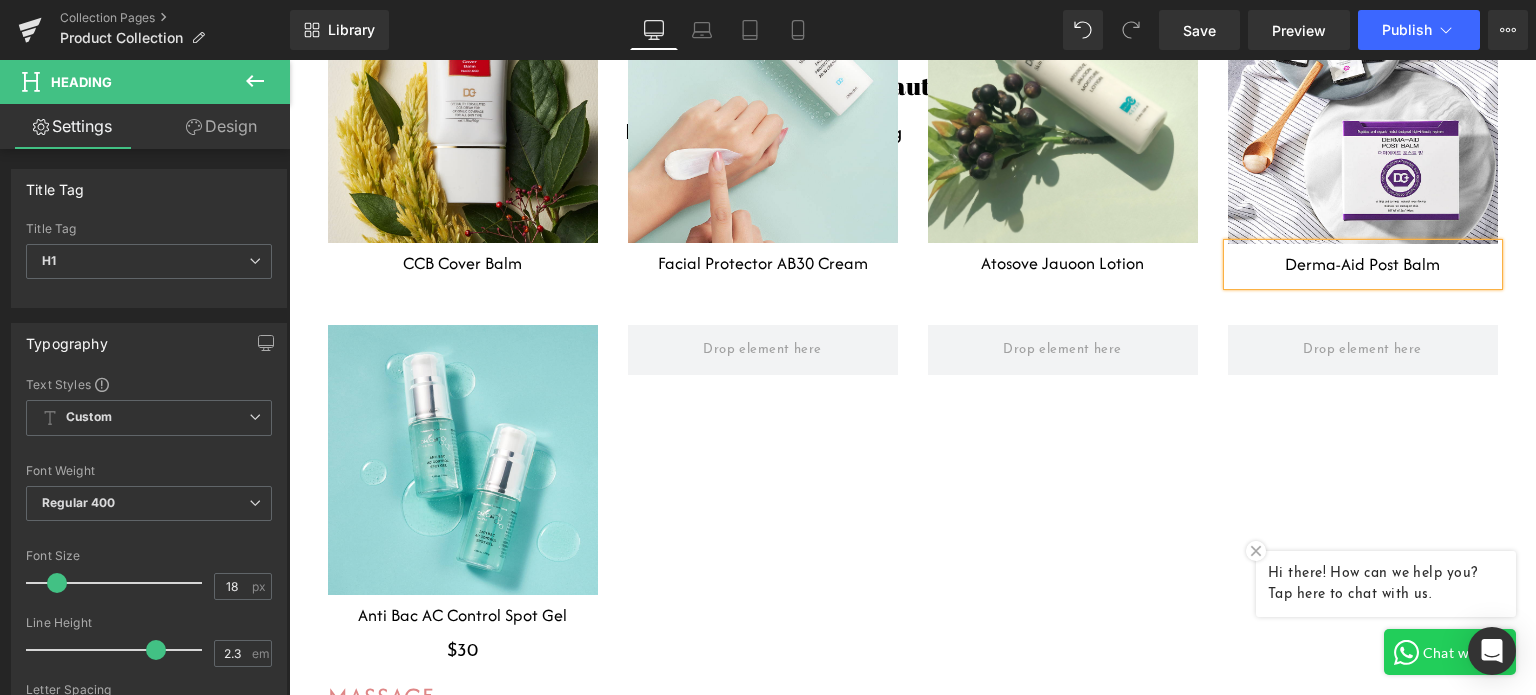 scroll, scrollTop: 9000, scrollLeft: 0, axis: vertical 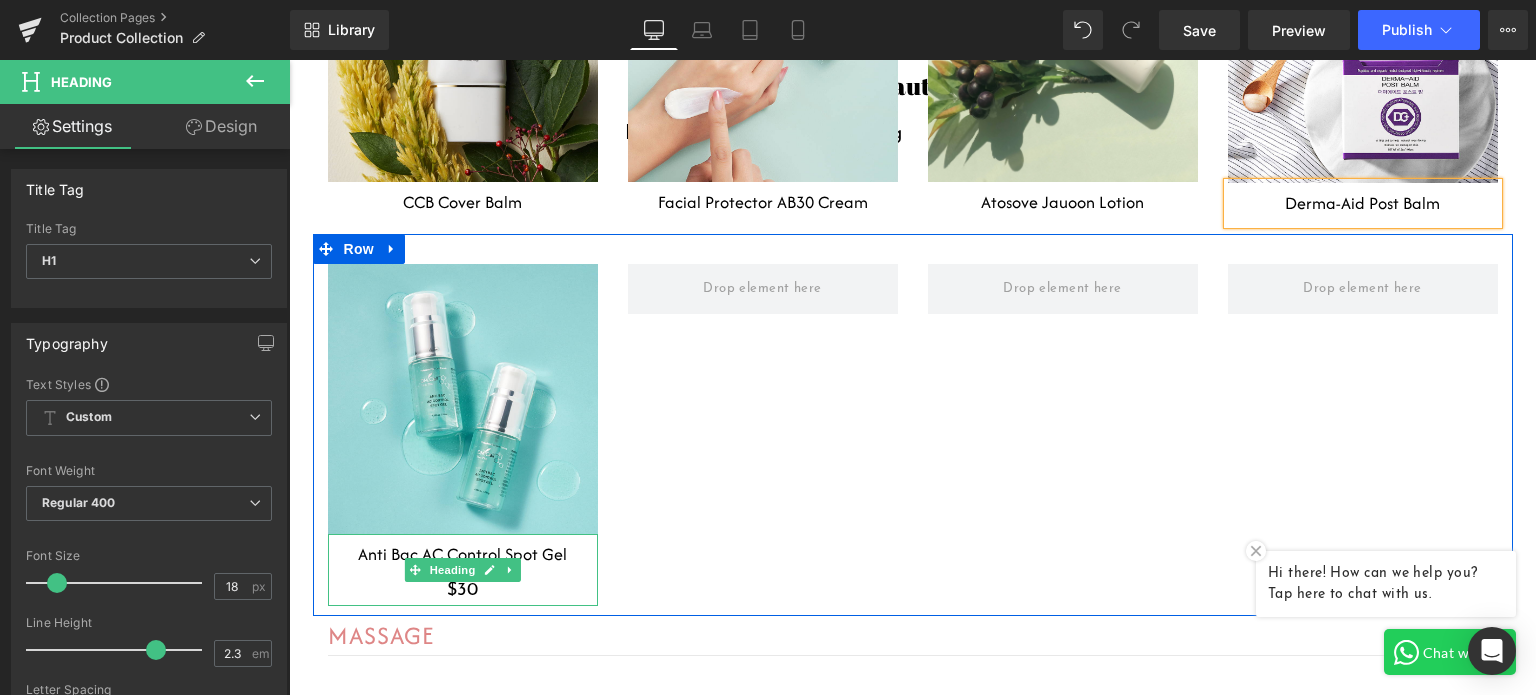 click on "$30" at bounding box center [463, 591] 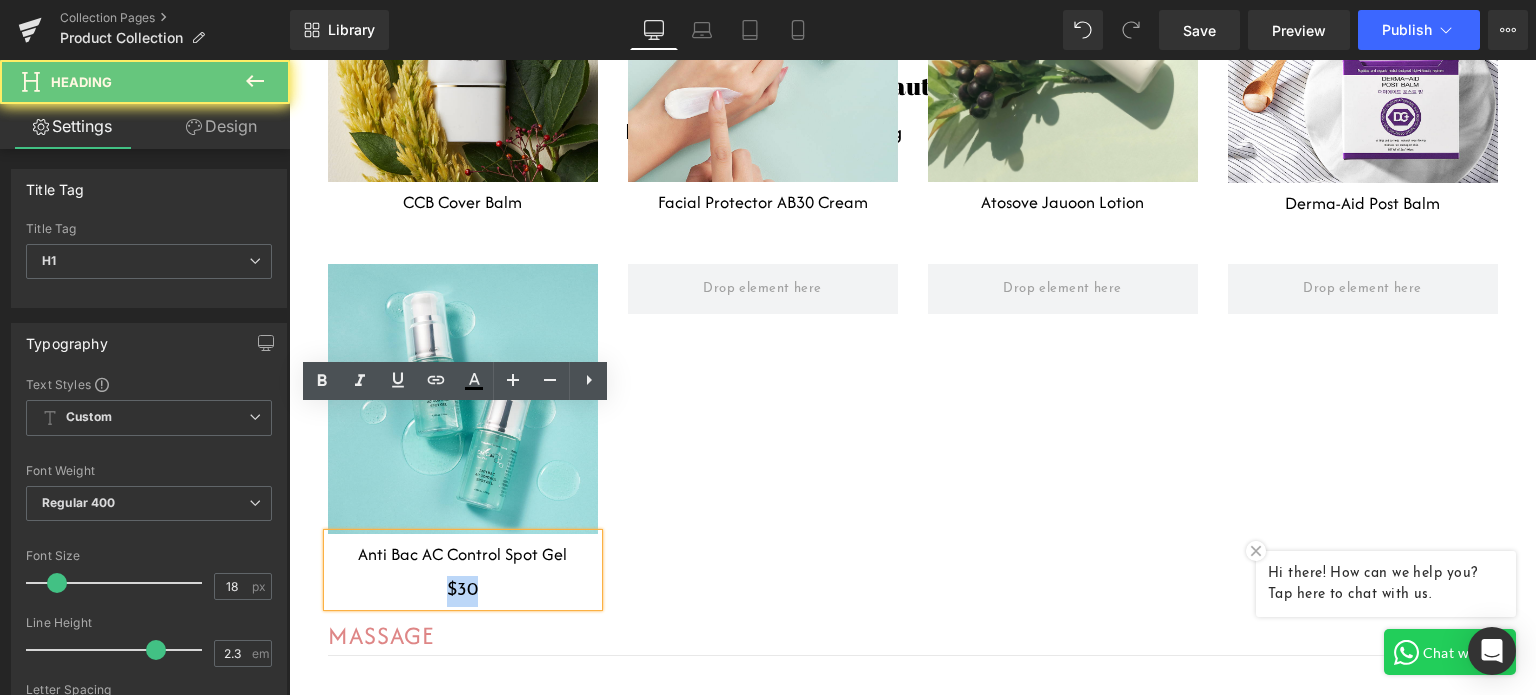 click on "$30" at bounding box center [463, 591] 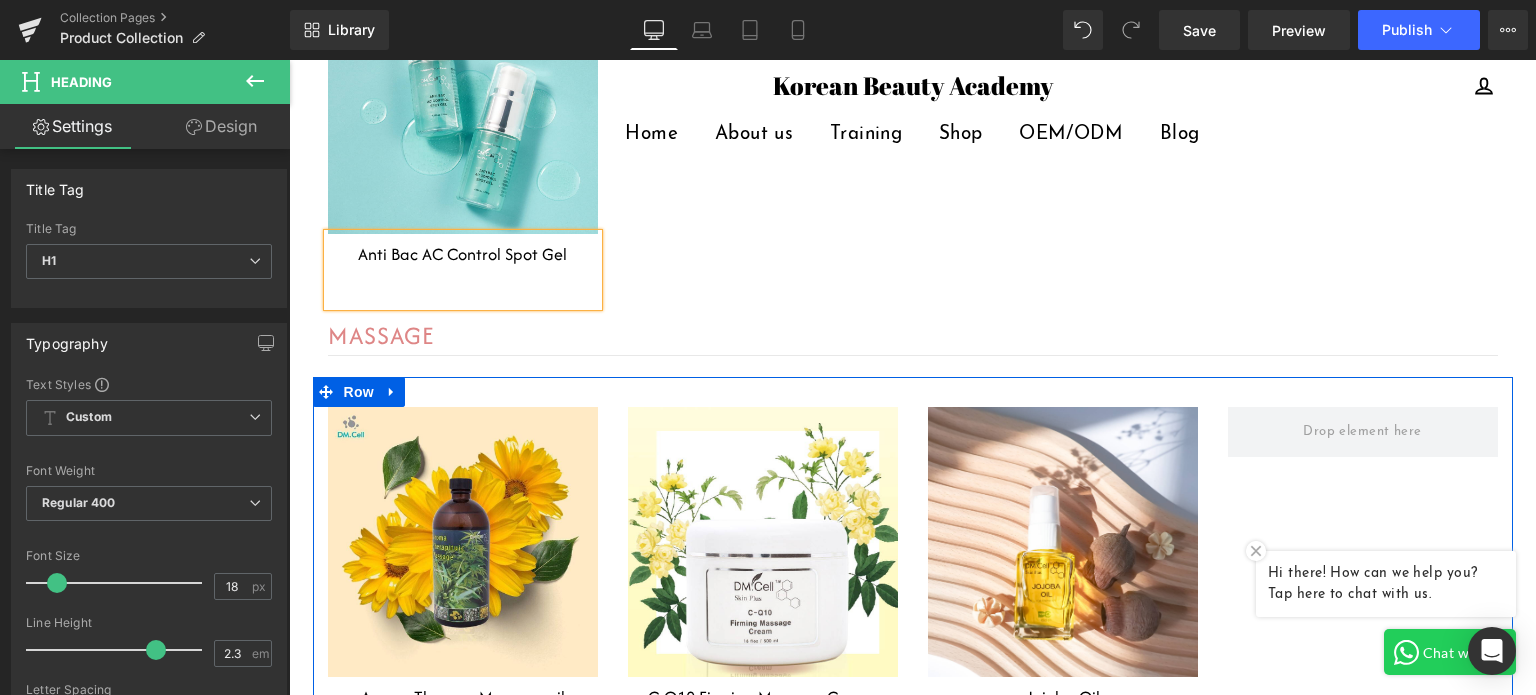 scroll, scrollTop: 9600, scrollLeft: 0, axis: vertical 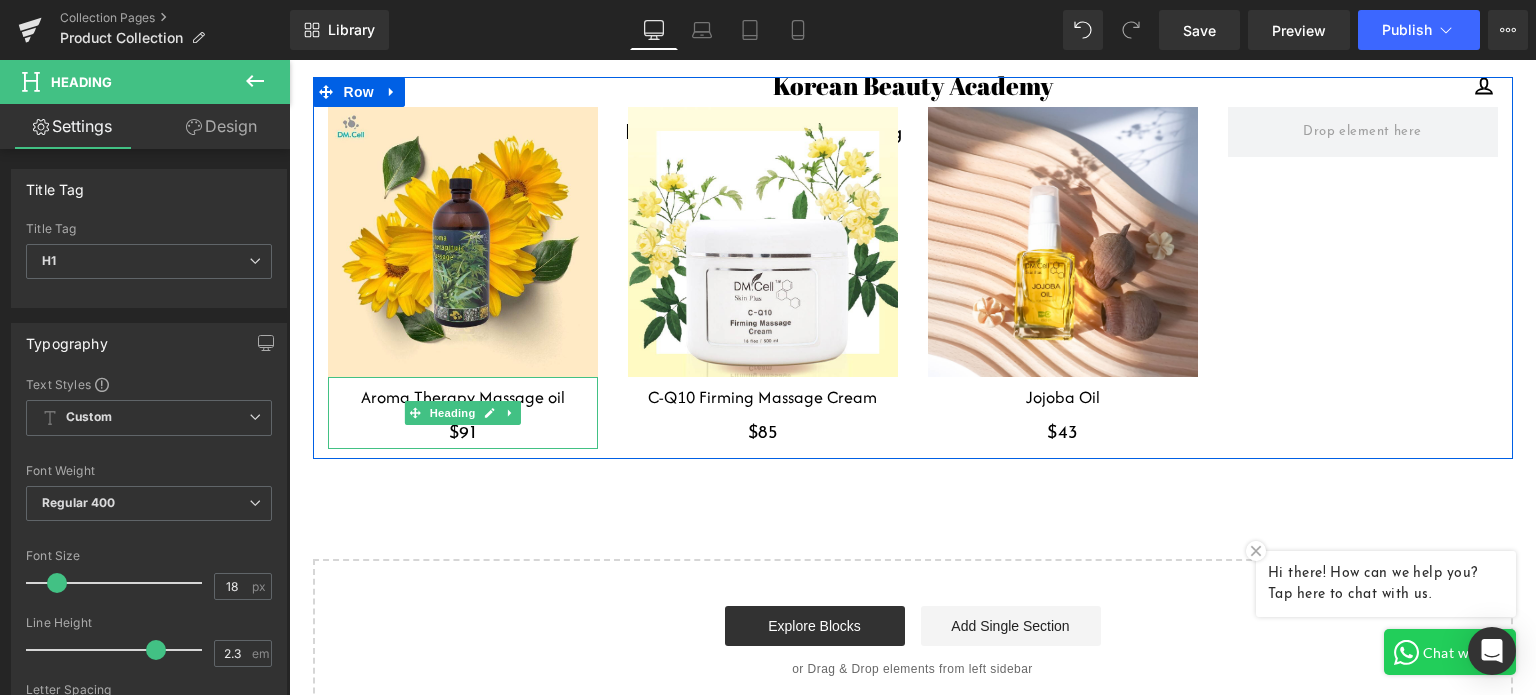 click on "$91" at bounding box center (463, 434) 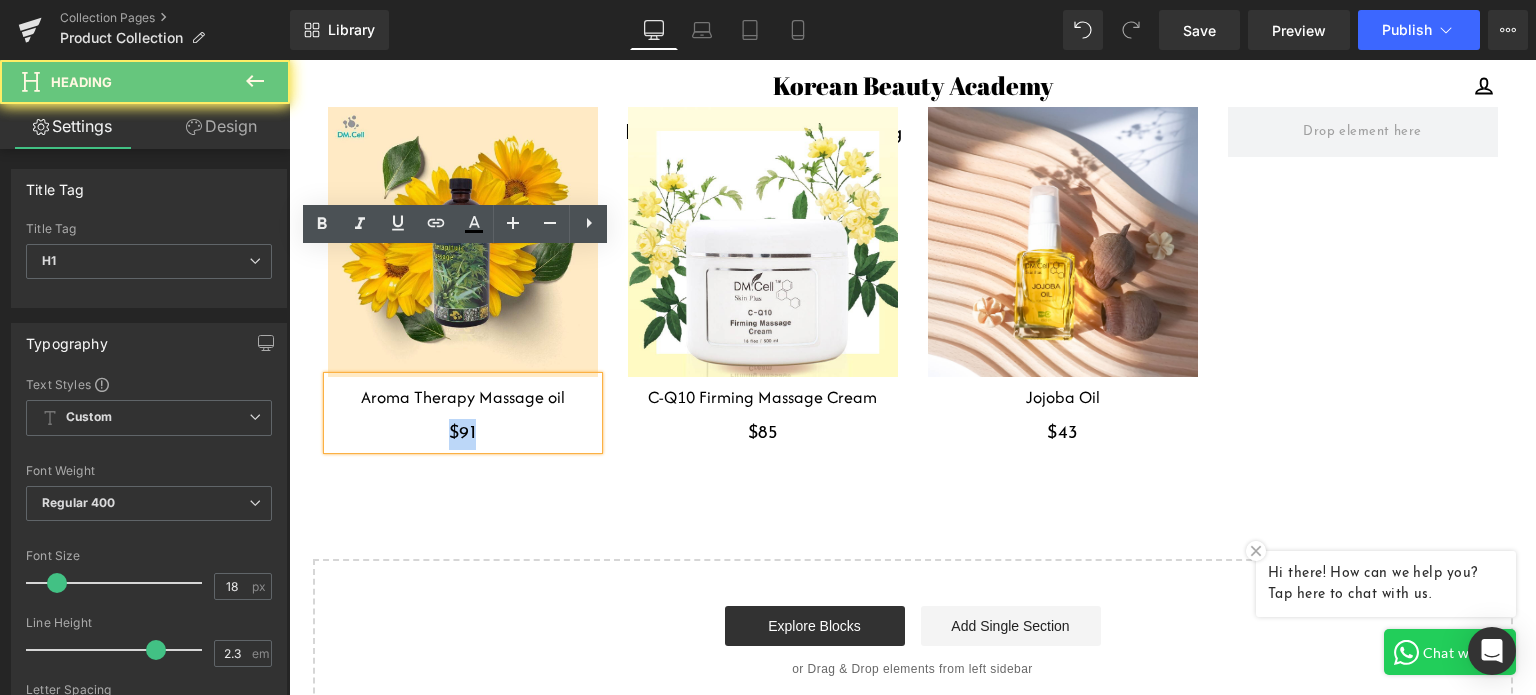 drag, startPoint x: 401, startPoint y: 306, endPoint x: 377, endPoint y: 307, distance: 24.020824 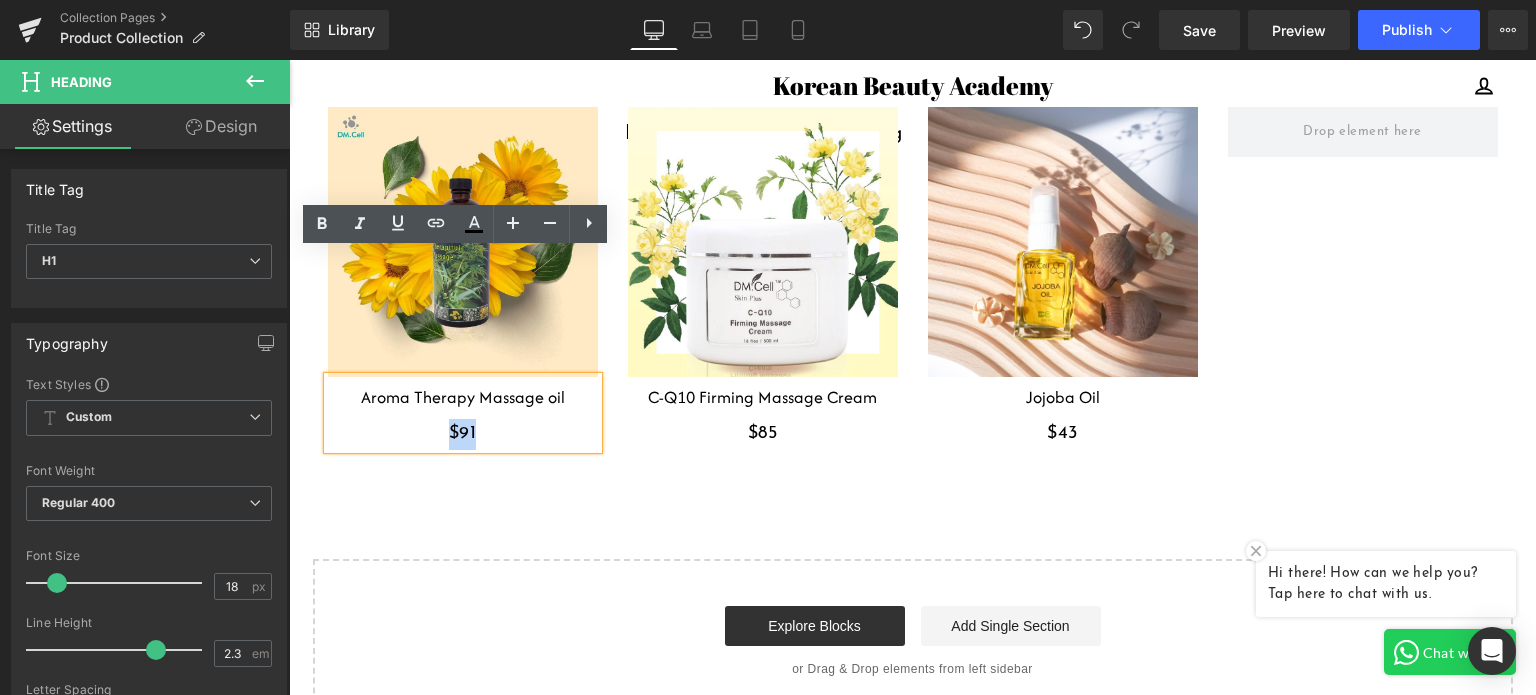type 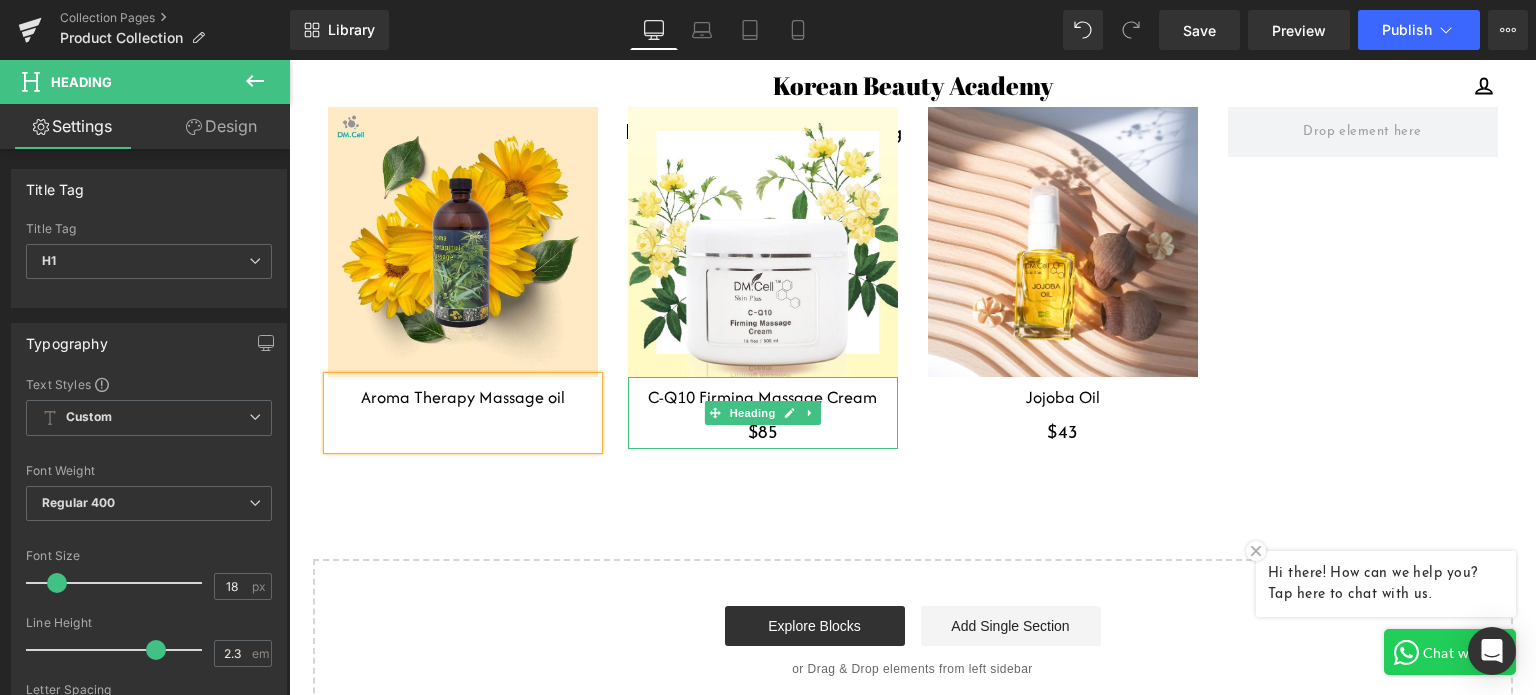 click on "$85" at bounding box center (763, 434) 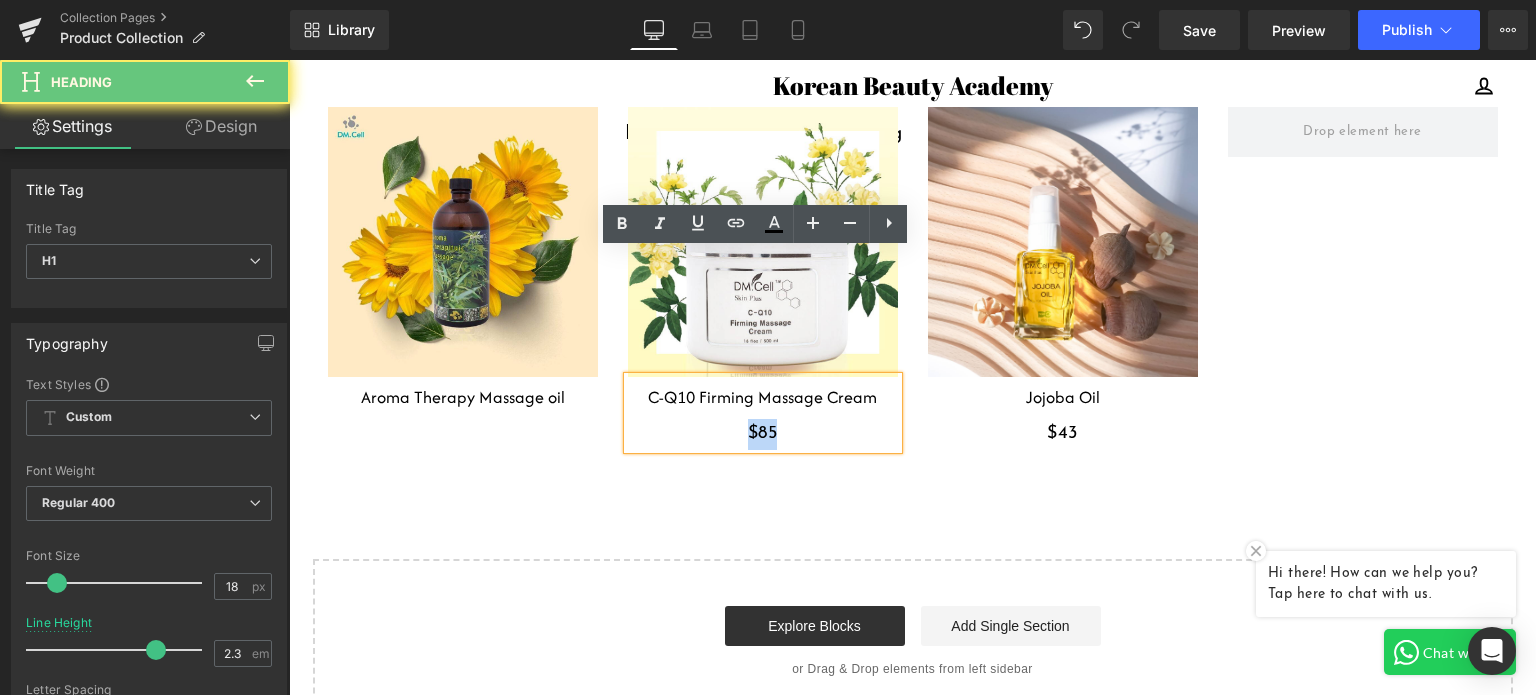 drag, startPoint x: 836, startPoint y: 306, endPoint x: 649, endPoint y: 305, distance: 187.00267 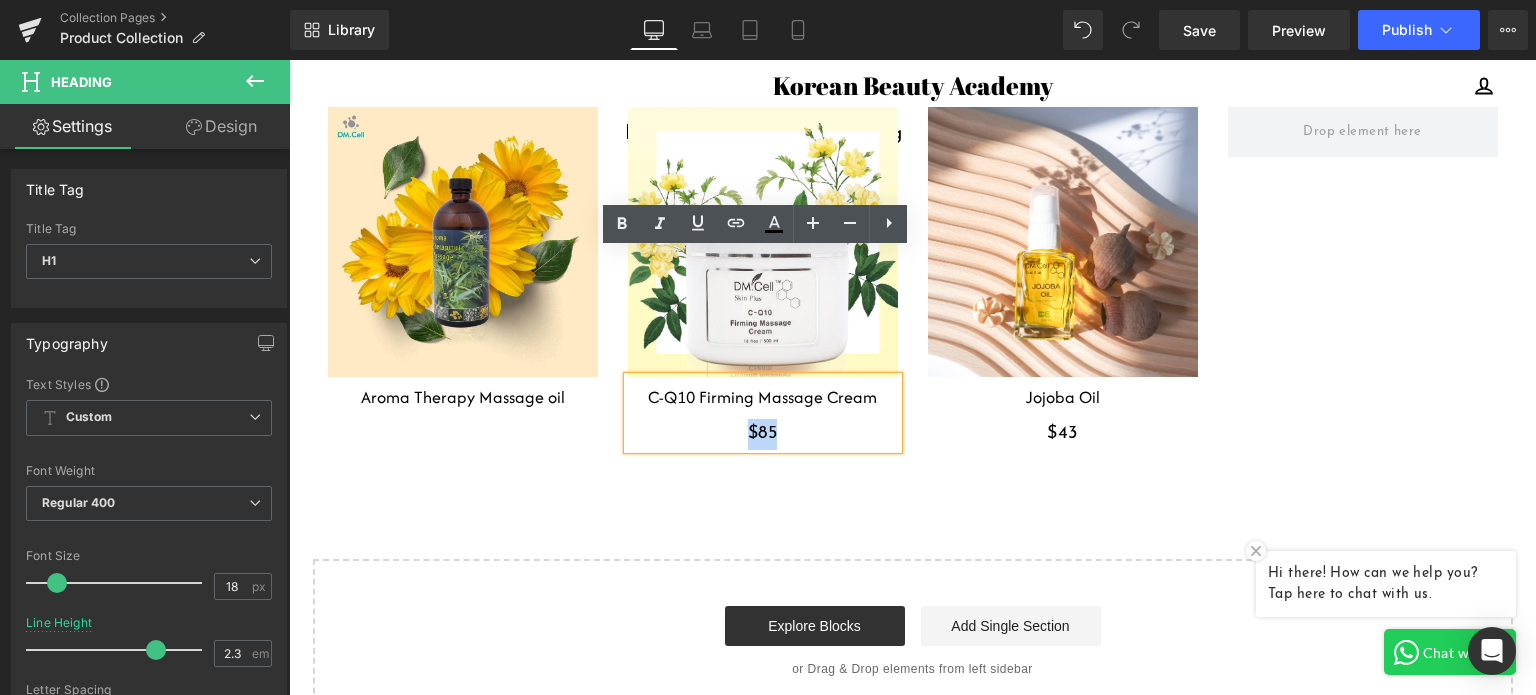 type 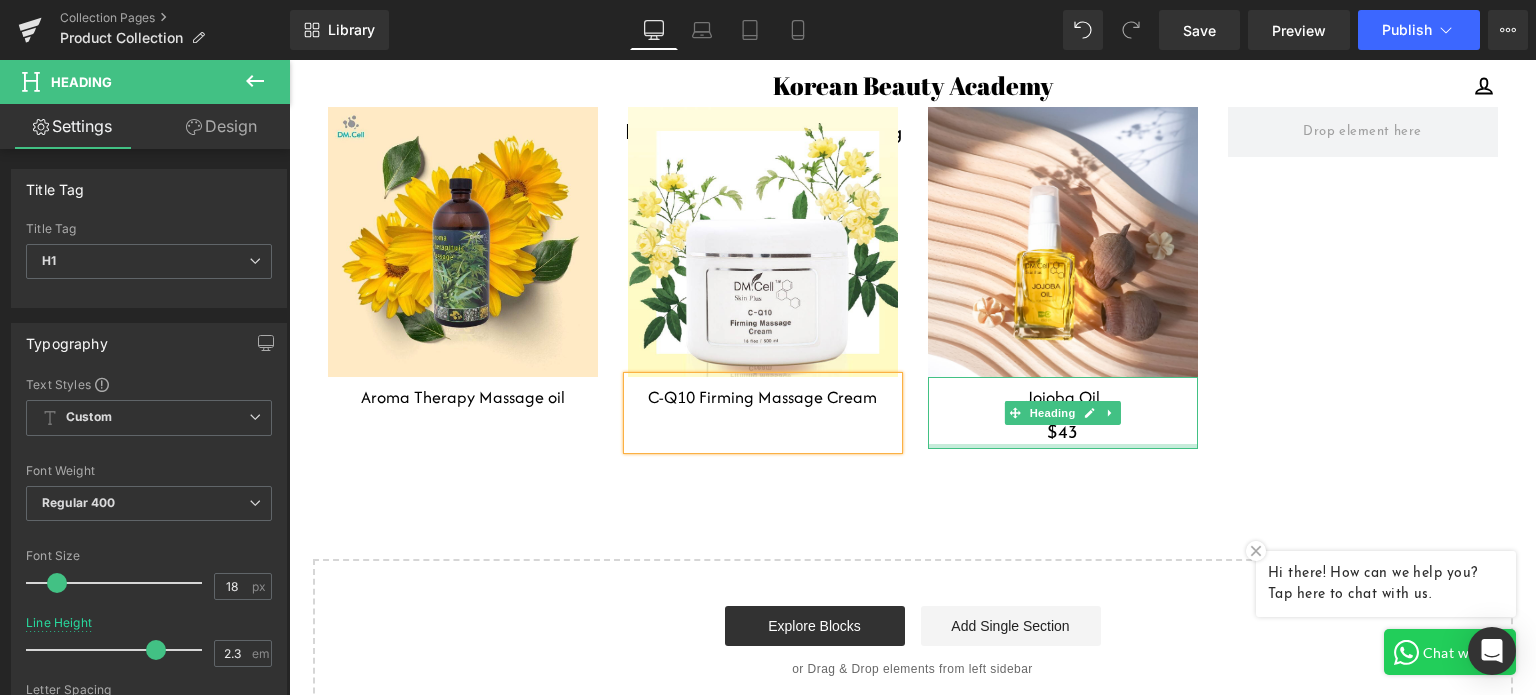 click on "$43" at bounding box center [1063, 434] 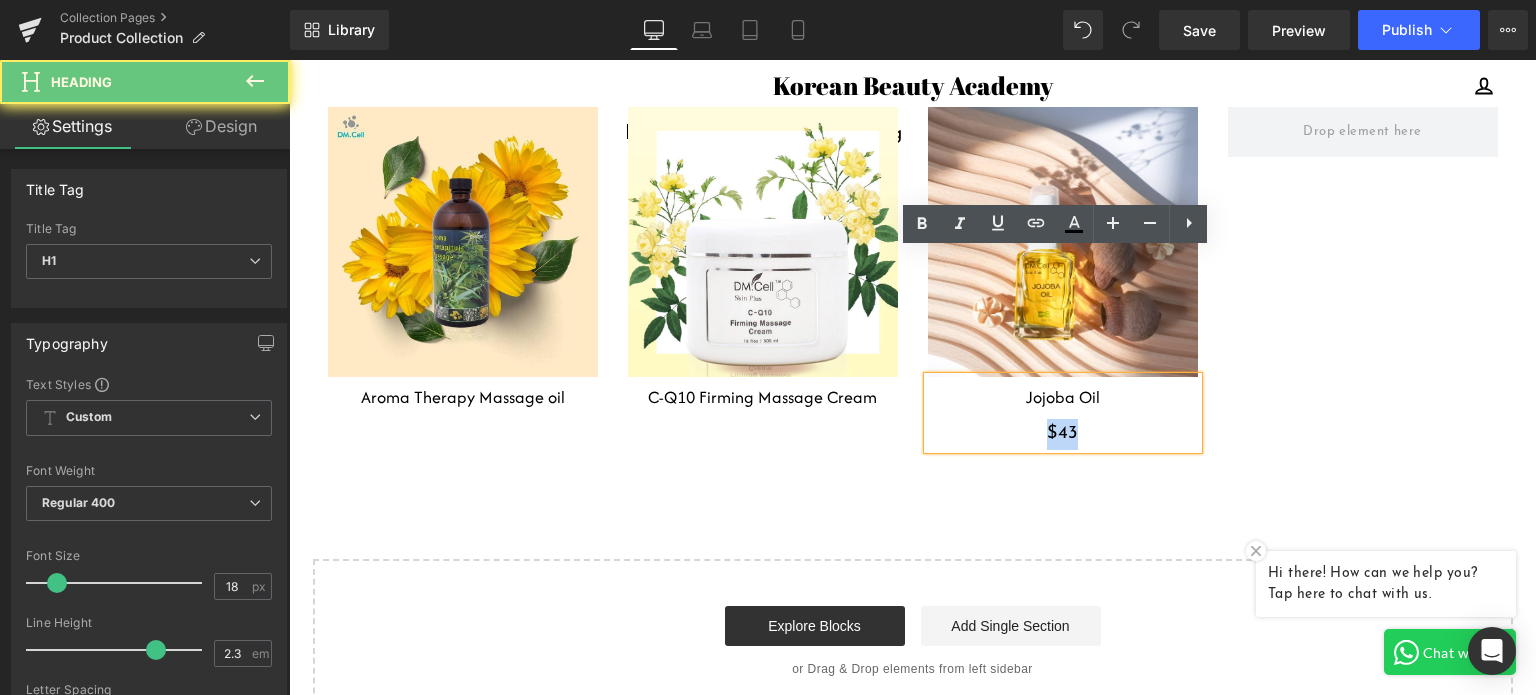 drag, startPoint x: 1096, startPoint y: 307, endPoint x: 893, endPoint y: 306, distance: 203.00246 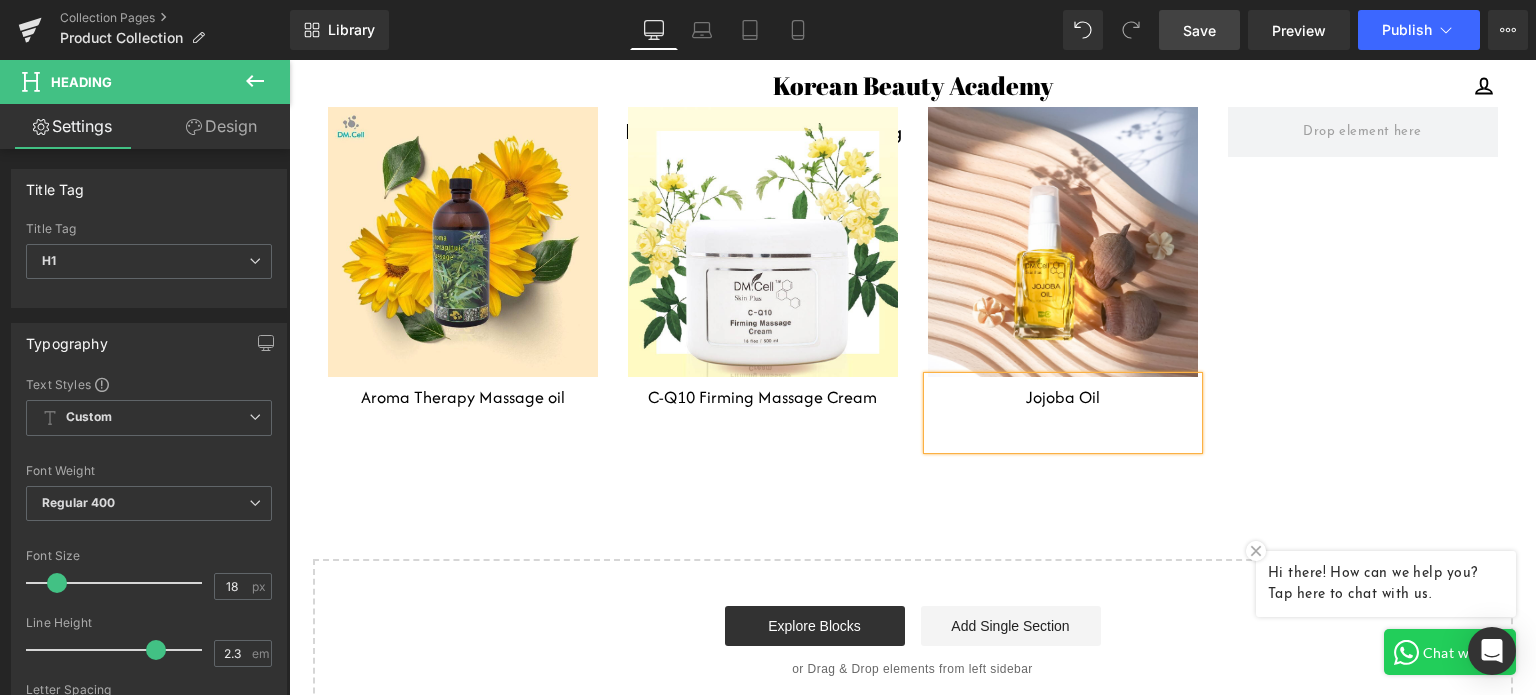 click on "Save" at bounding box center (1199, 30) 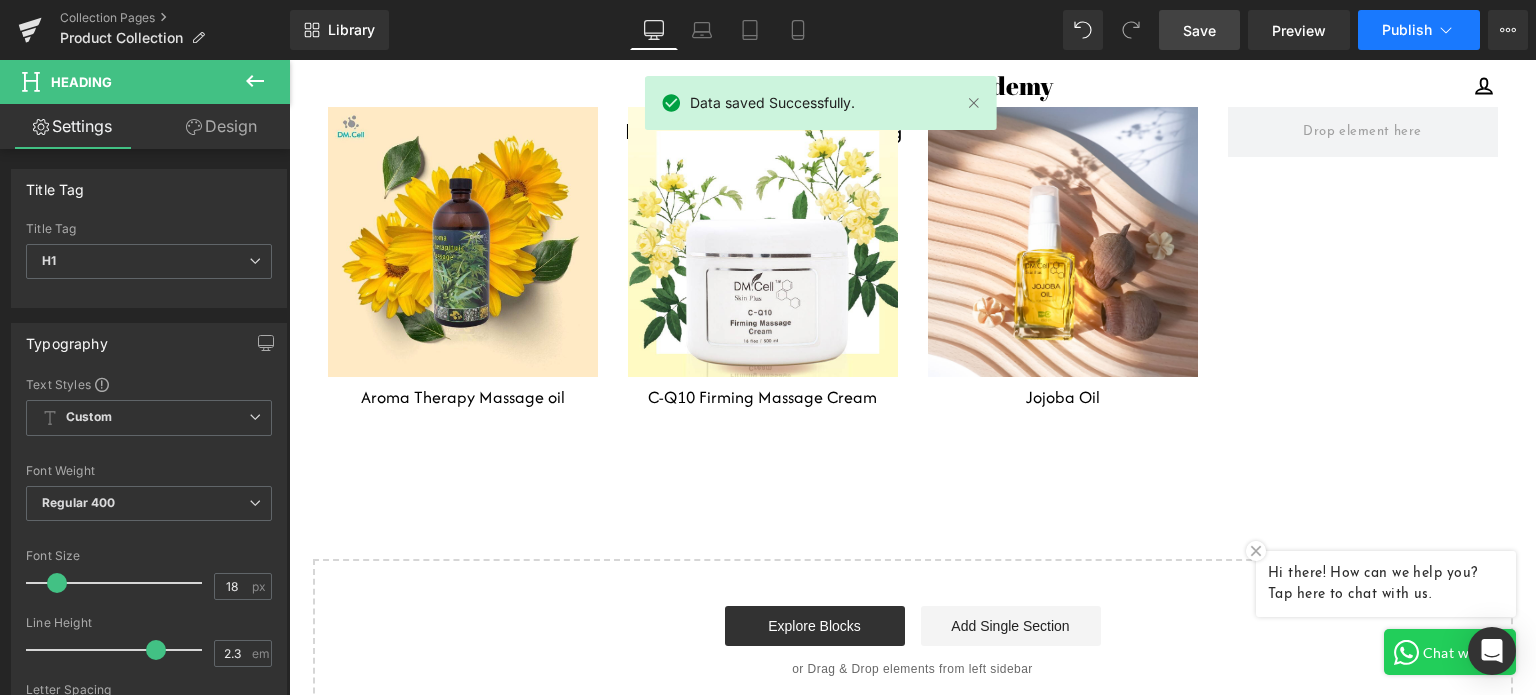 click on "Publish" at bounding box center (1407, 30) 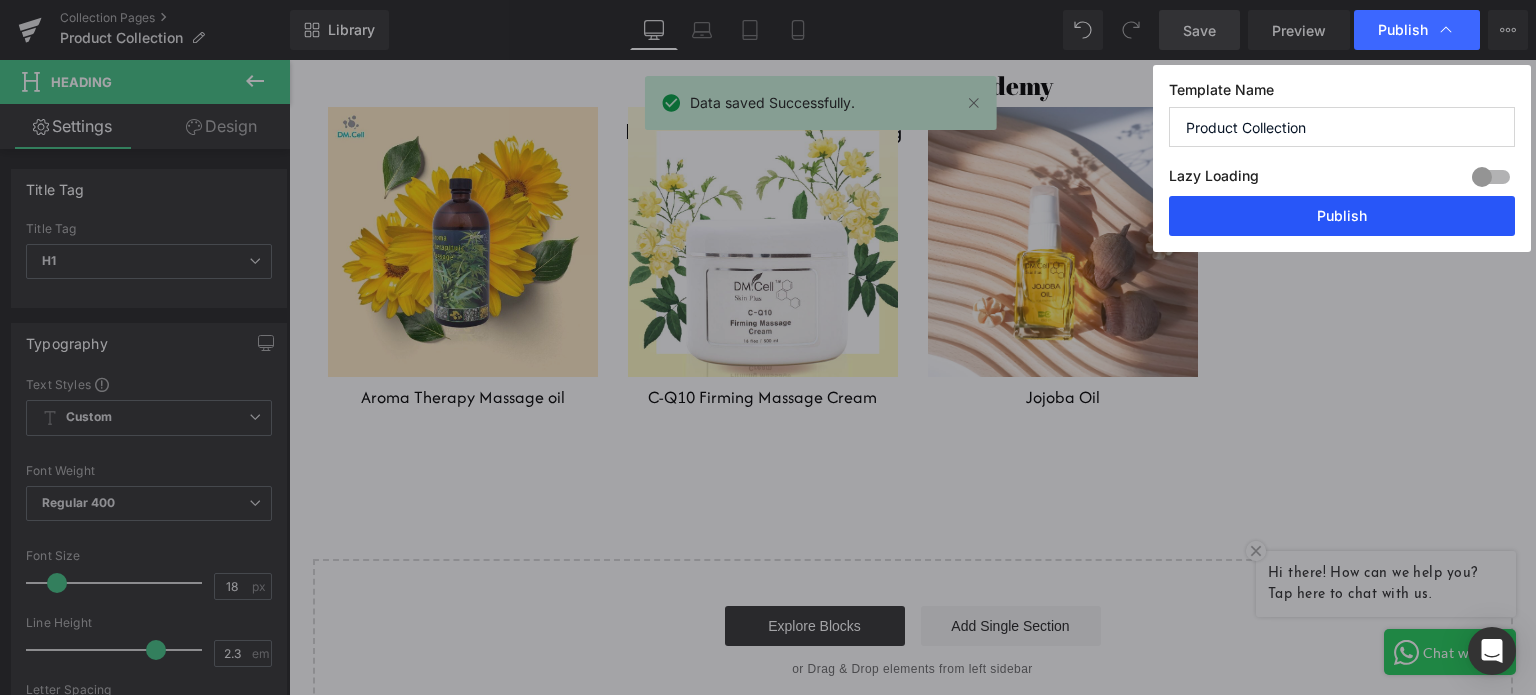 click on "Publish" at bounding box center (1342, 216) 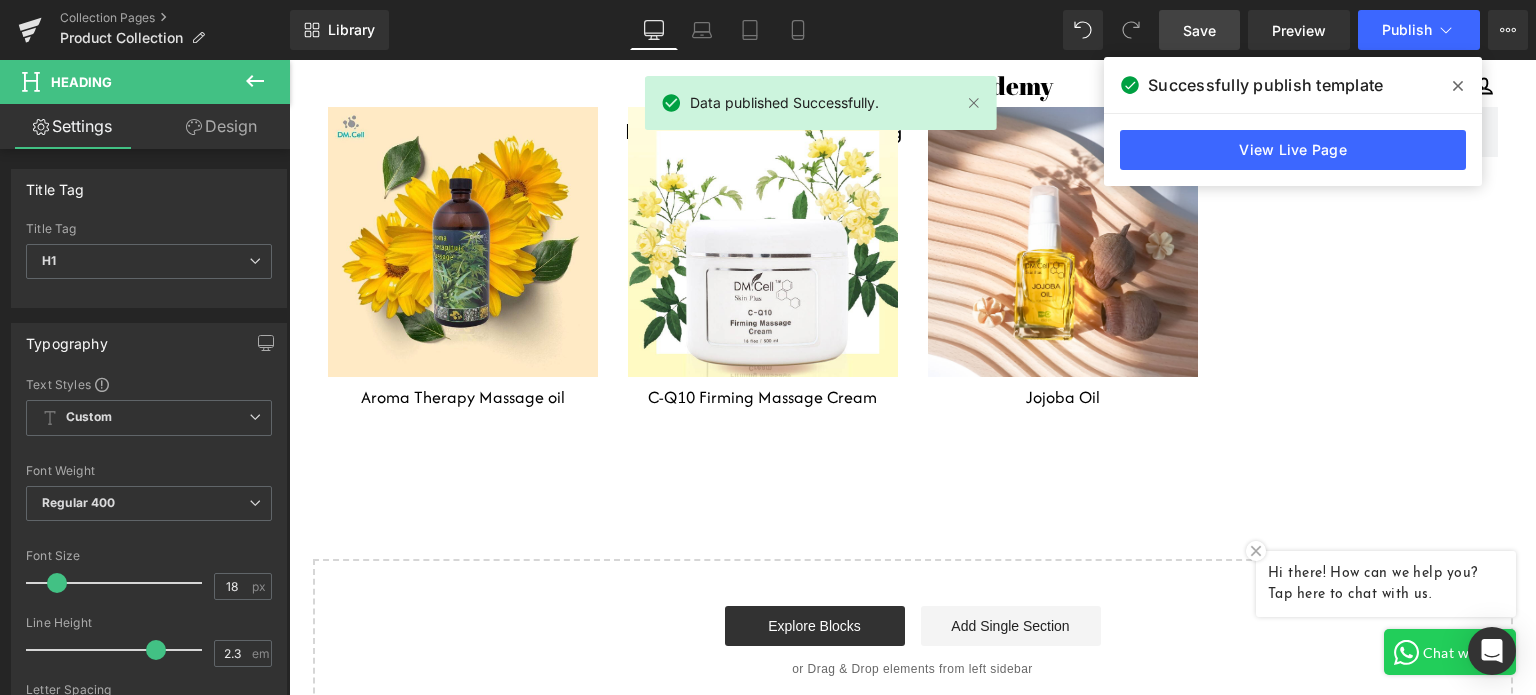 click 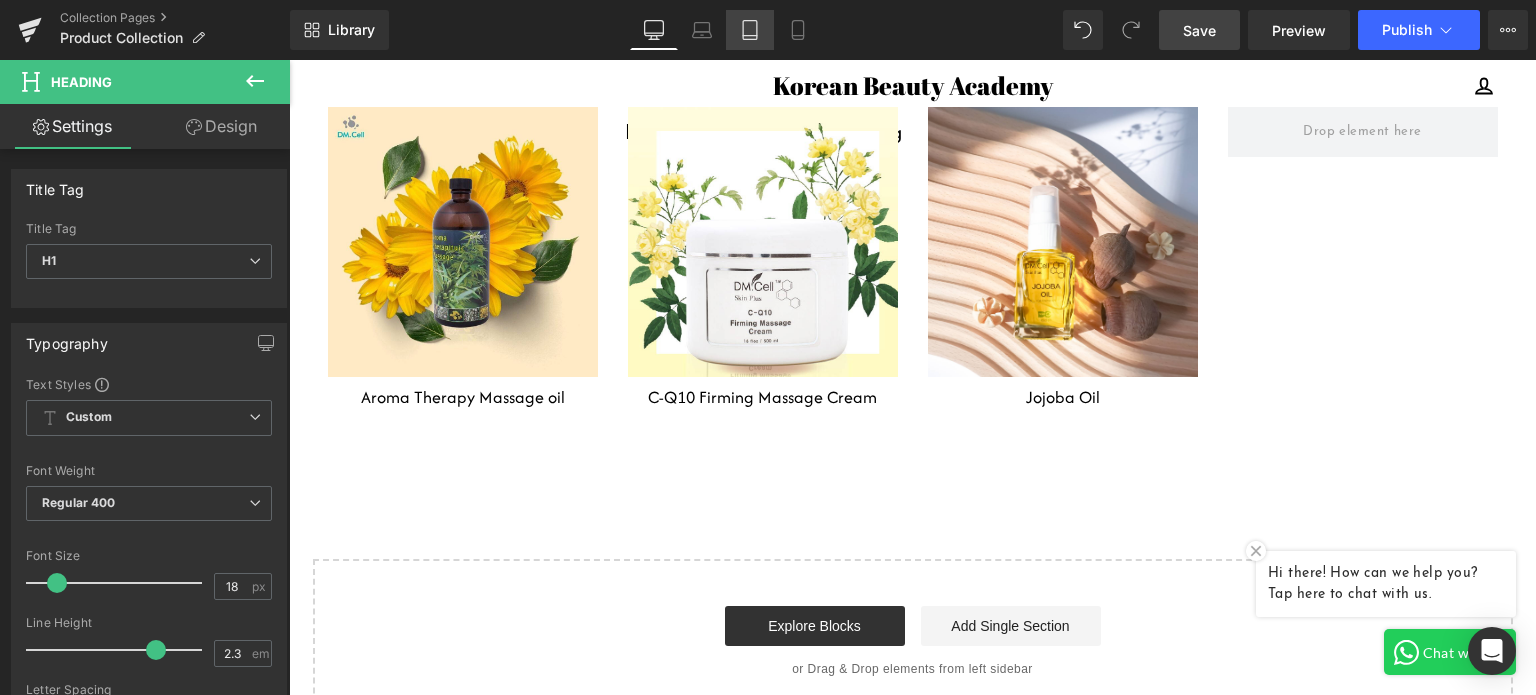 click 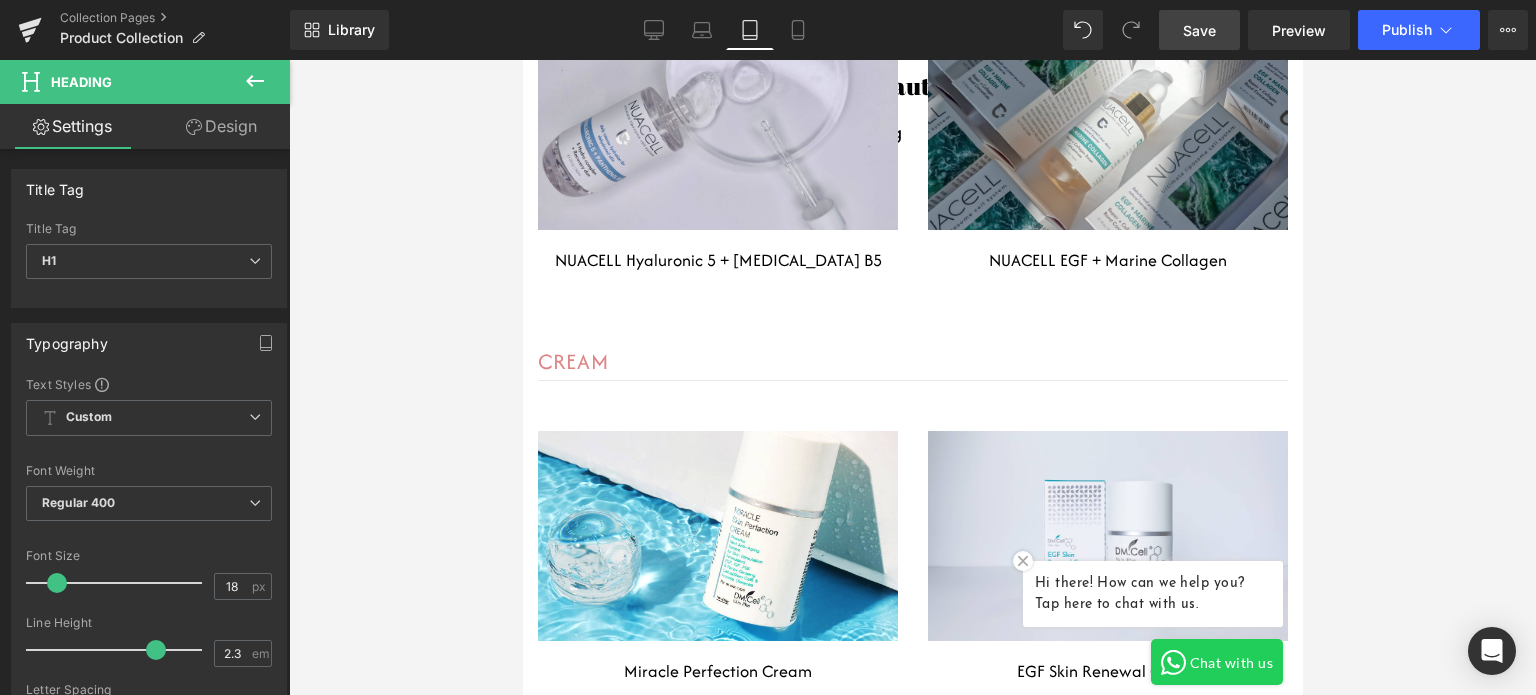 scroll, scrollTop: 12670, scrollLeft: 0, axis: vertical 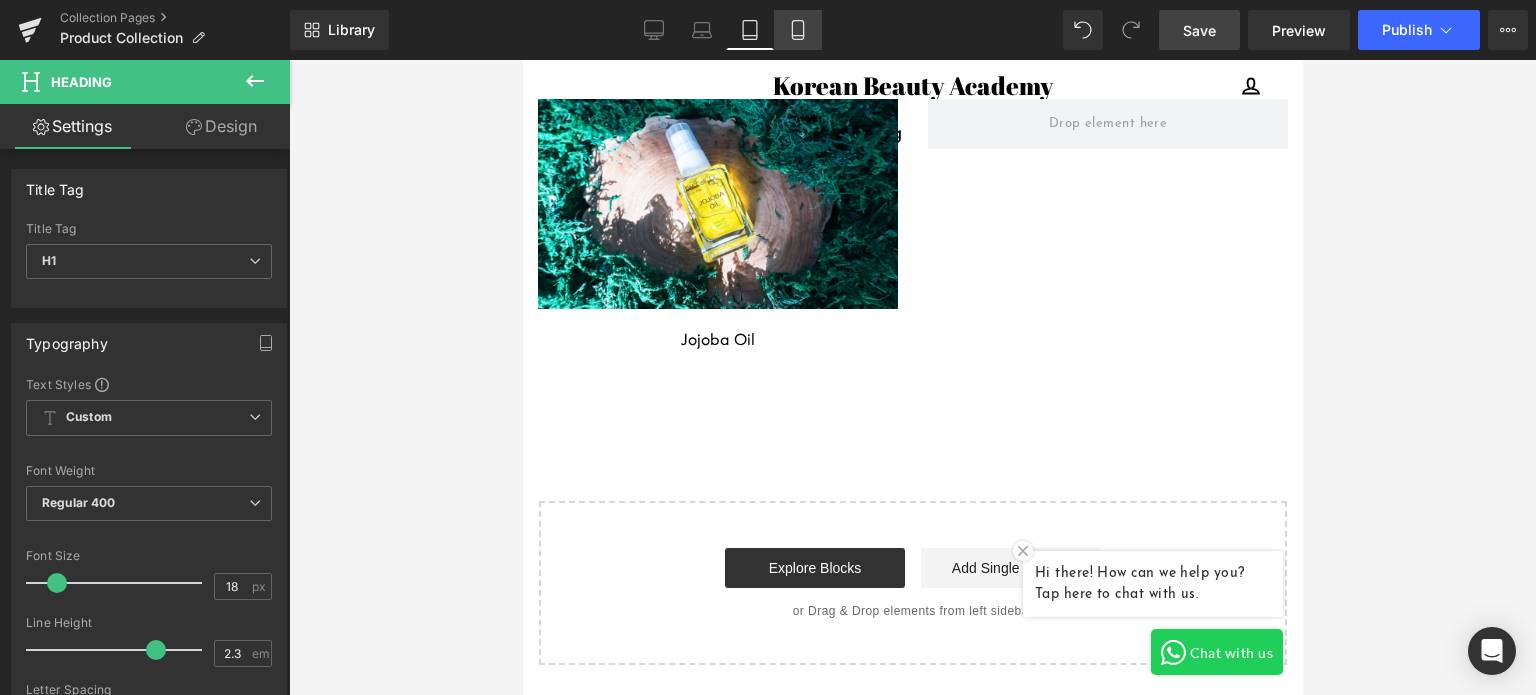 click 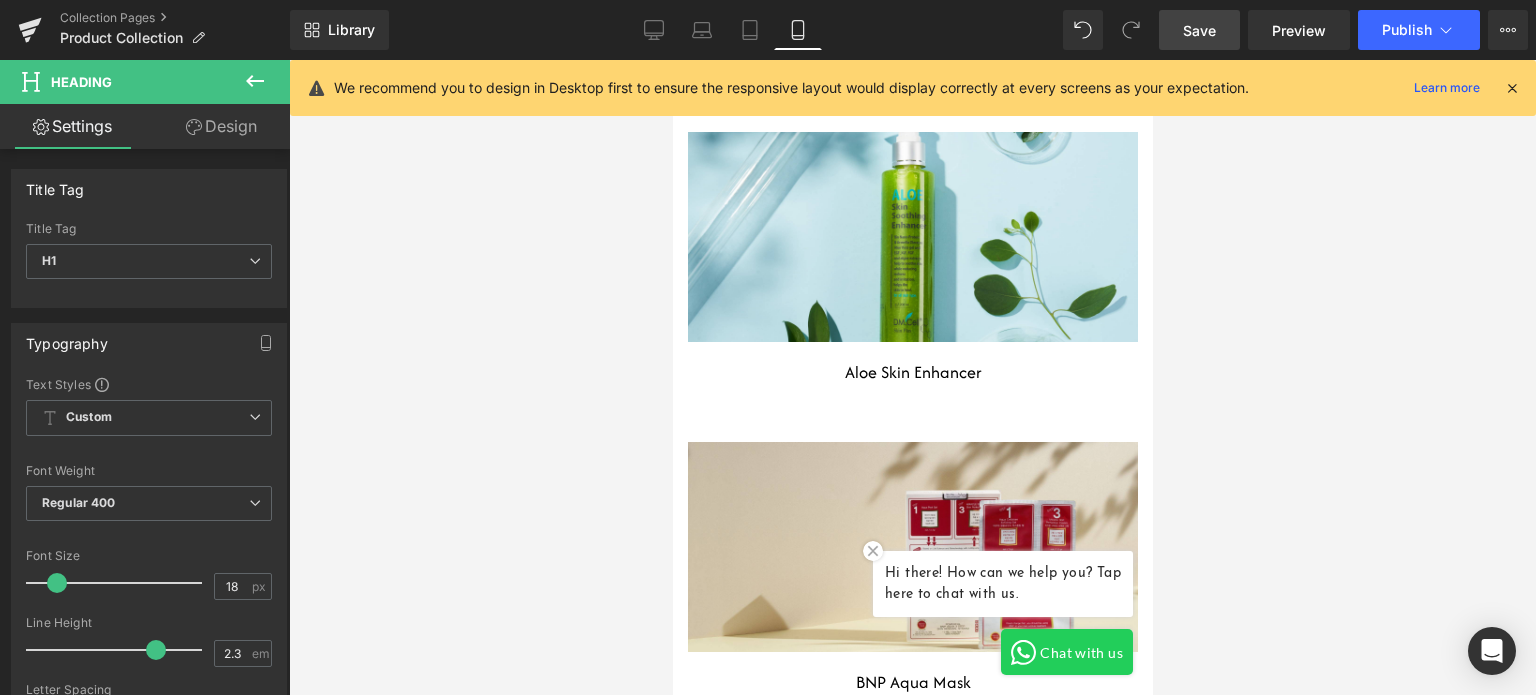 scroll, scrollTop: 22717, scrollLeft: 0, axis: vertical 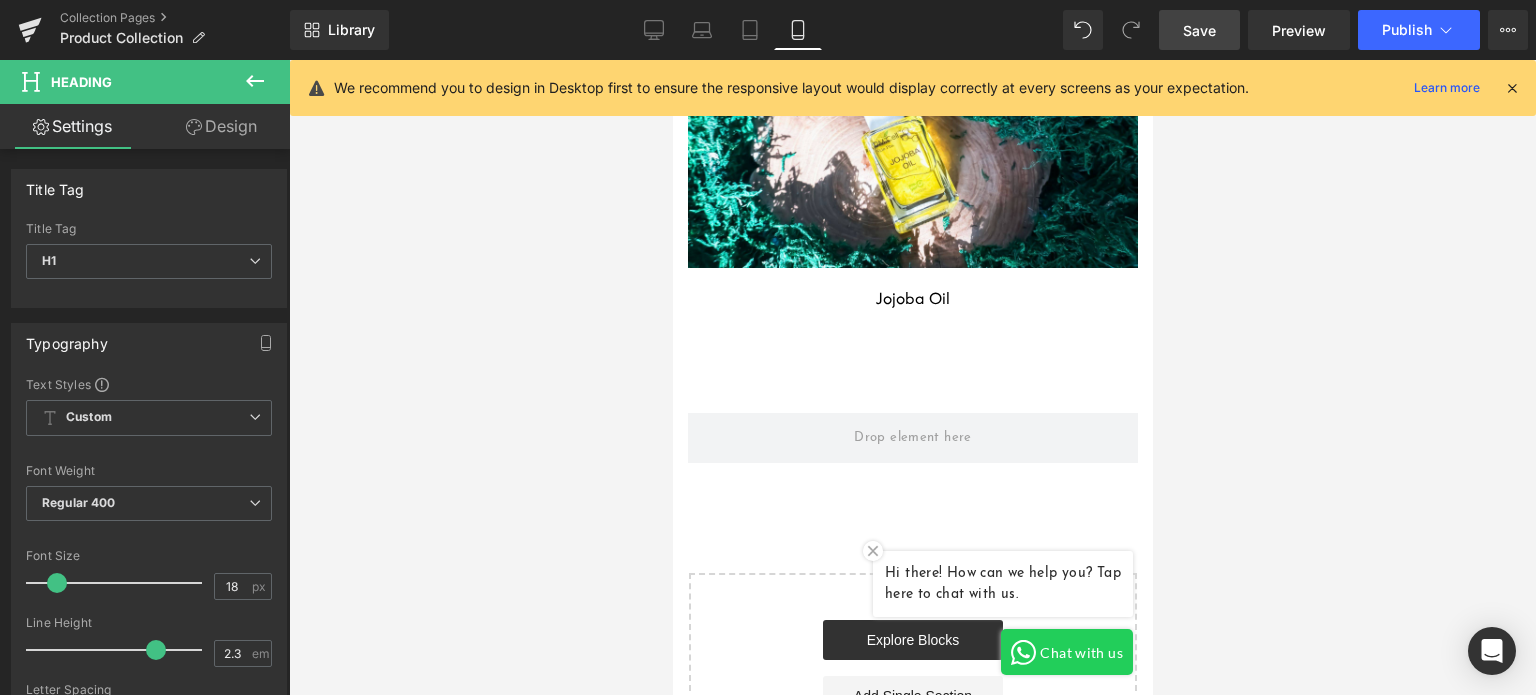 click at bounding box center [1512, 88] 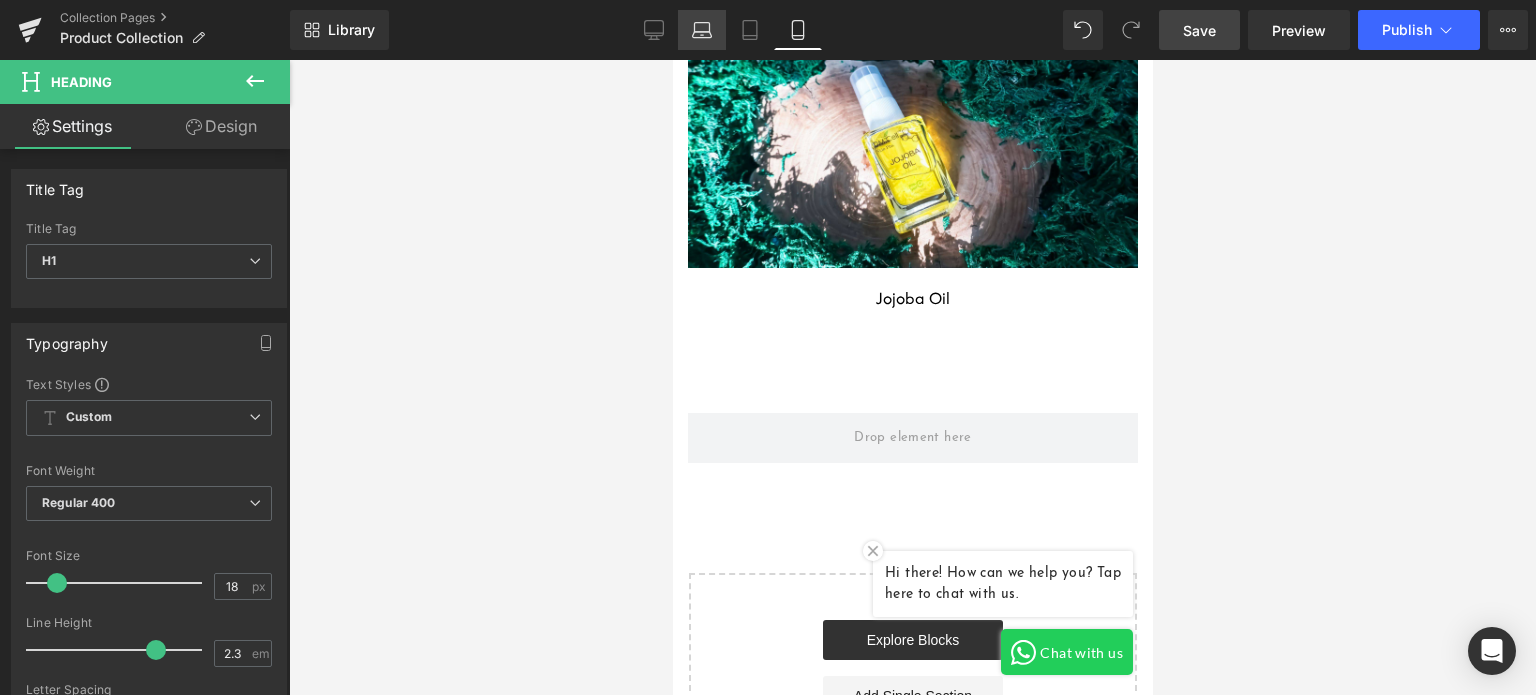 click 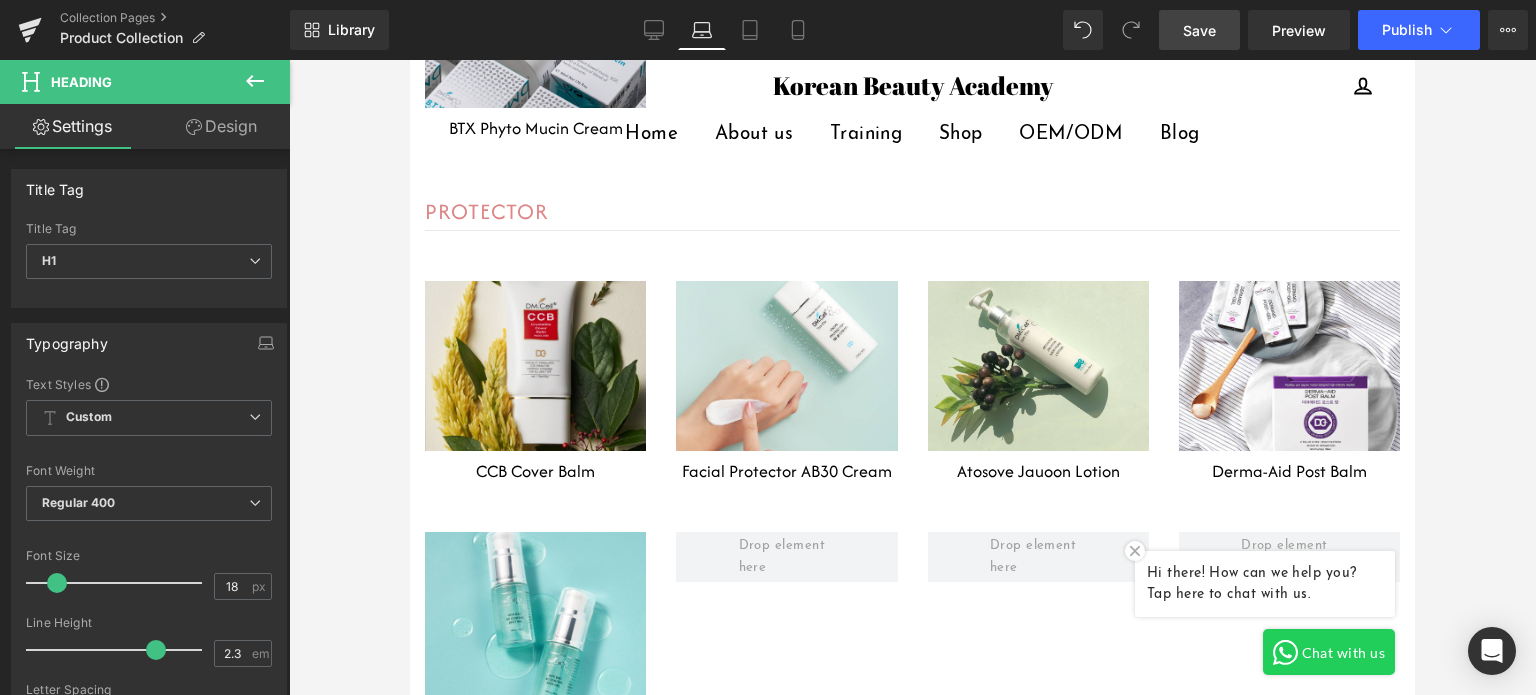 scroll, scrollTop: 6688, scrollLeft: 0, axis: vertical 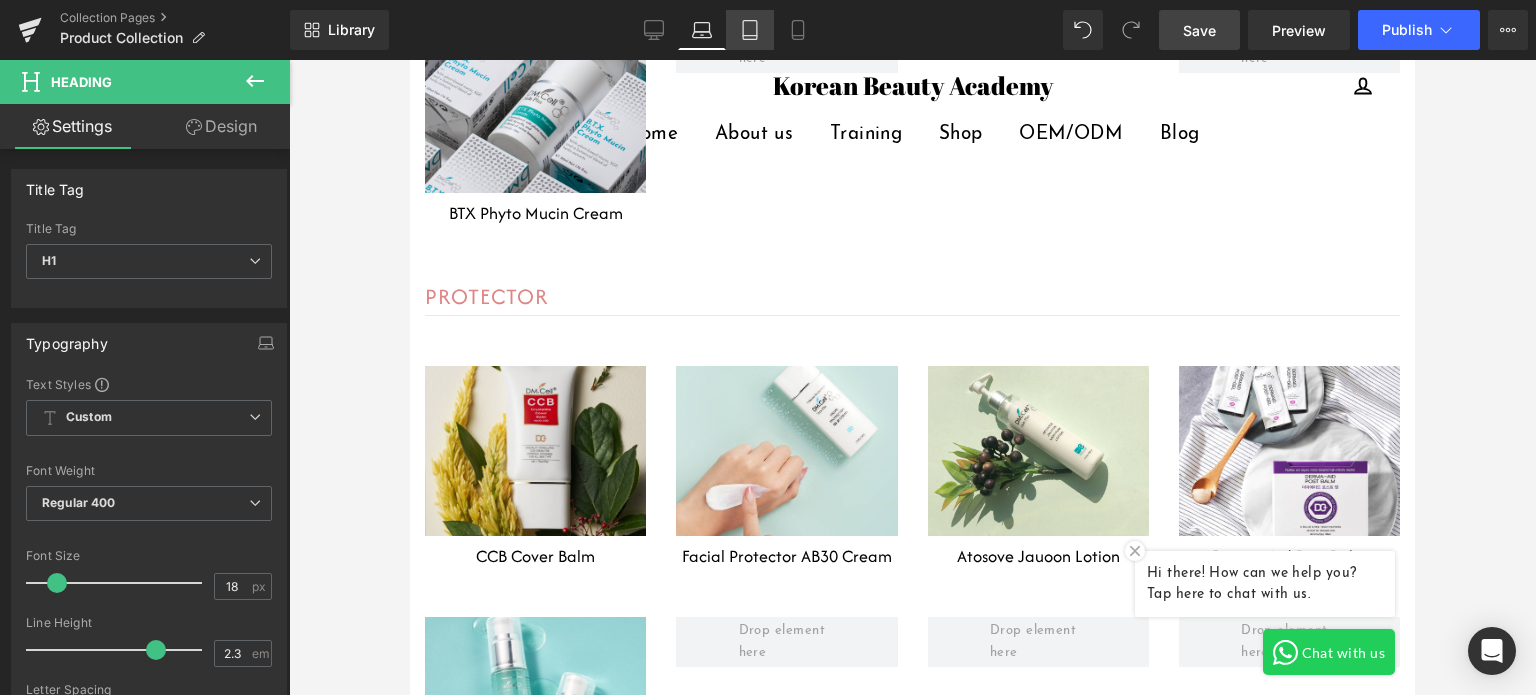 click 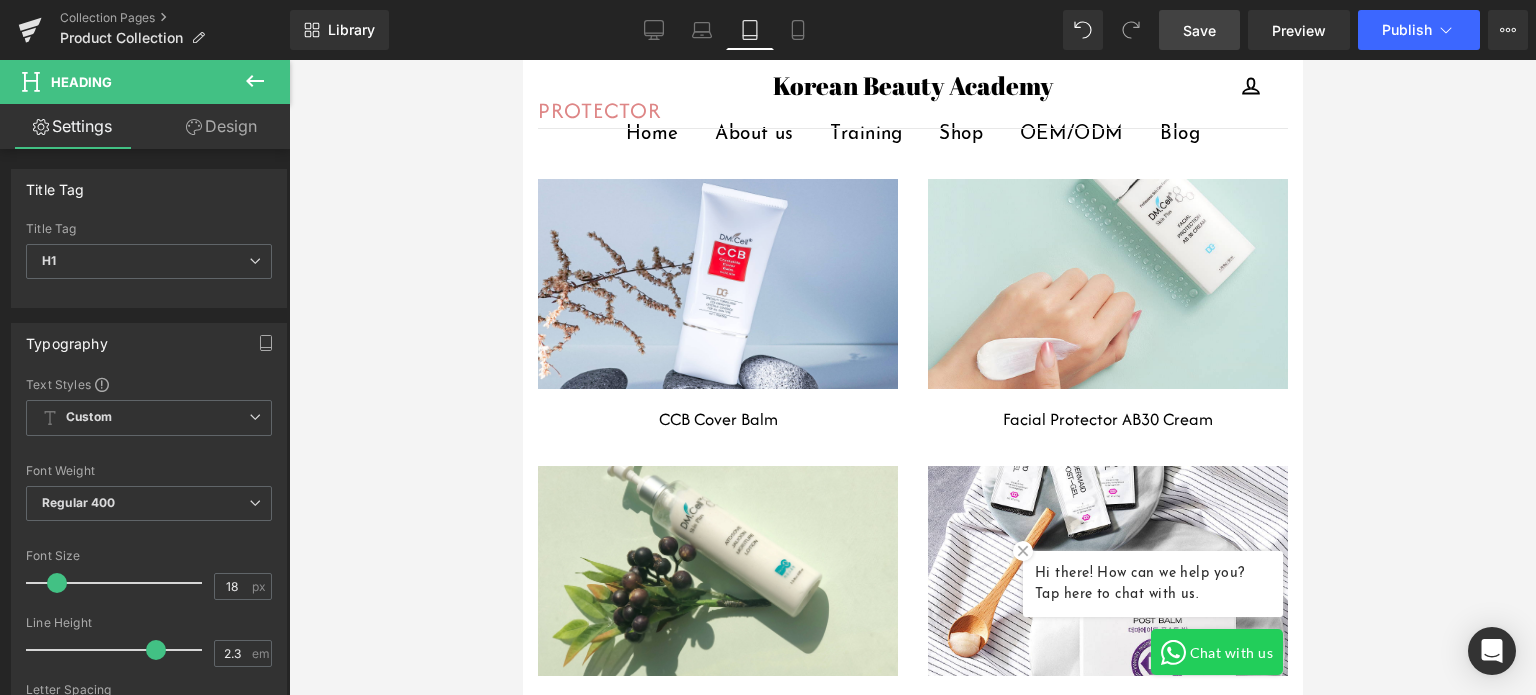 scroll, scrollTop: 11170, scrollLeft: 0, axis: vertical 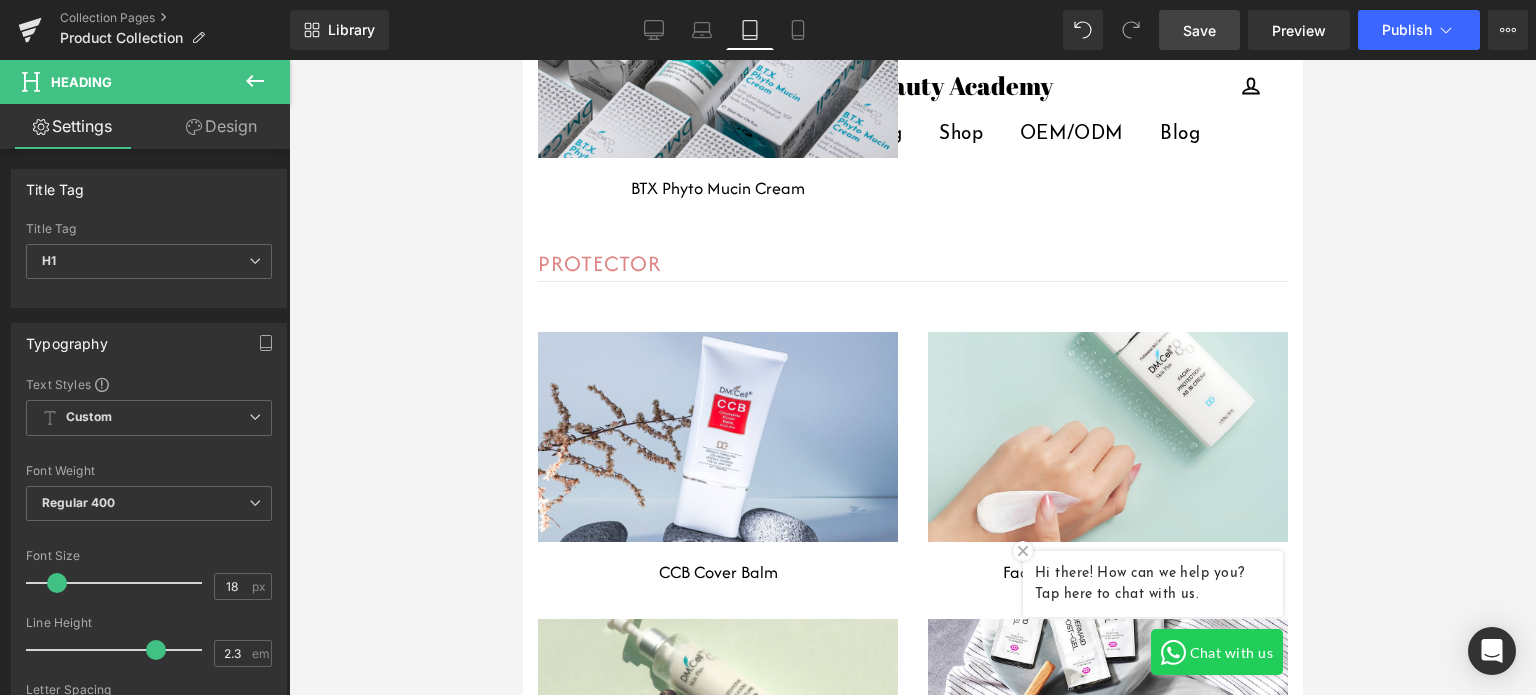 drag, startPoint x: 809, startPoint y: 30, endPoint x: 824, endPoint y: 37, distance: 16.552946 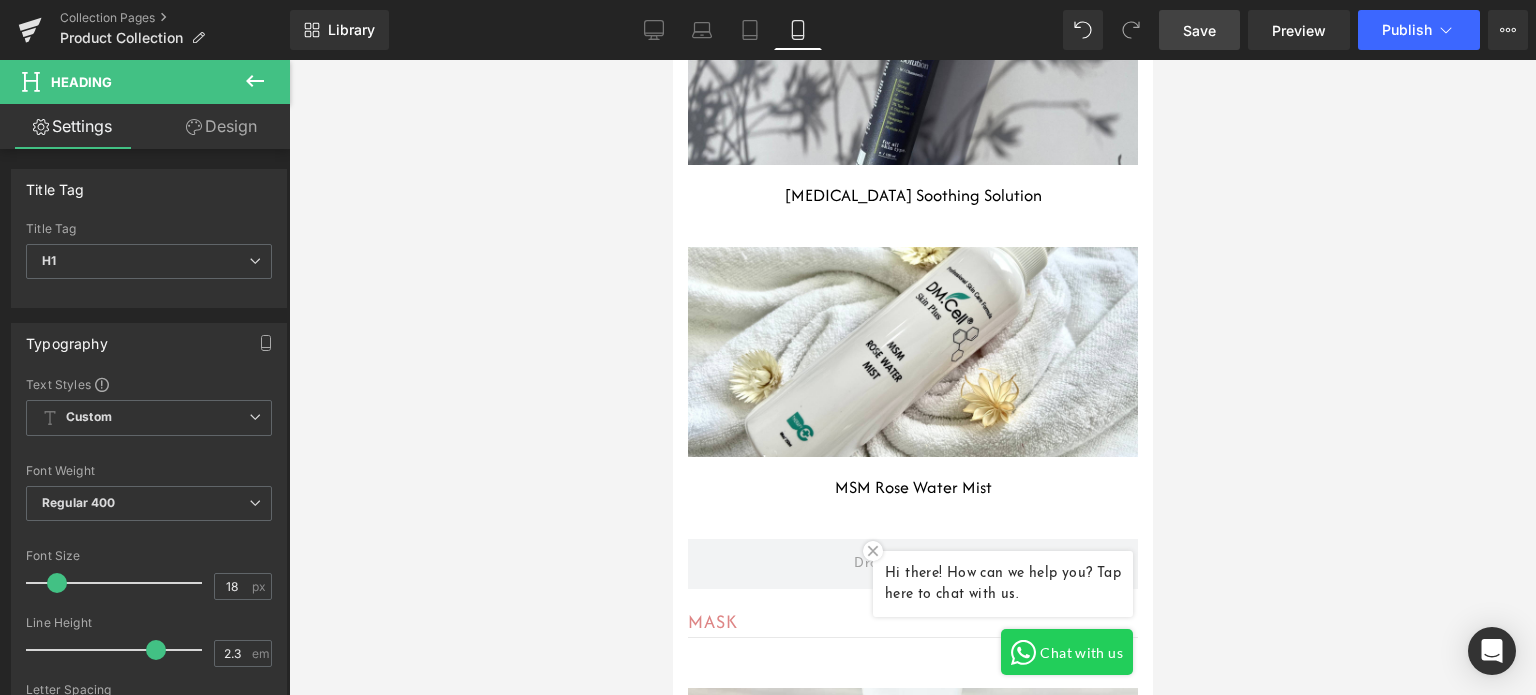 scroll, scrollTop: 21232, scrollLeft: 0, axis: vertical 